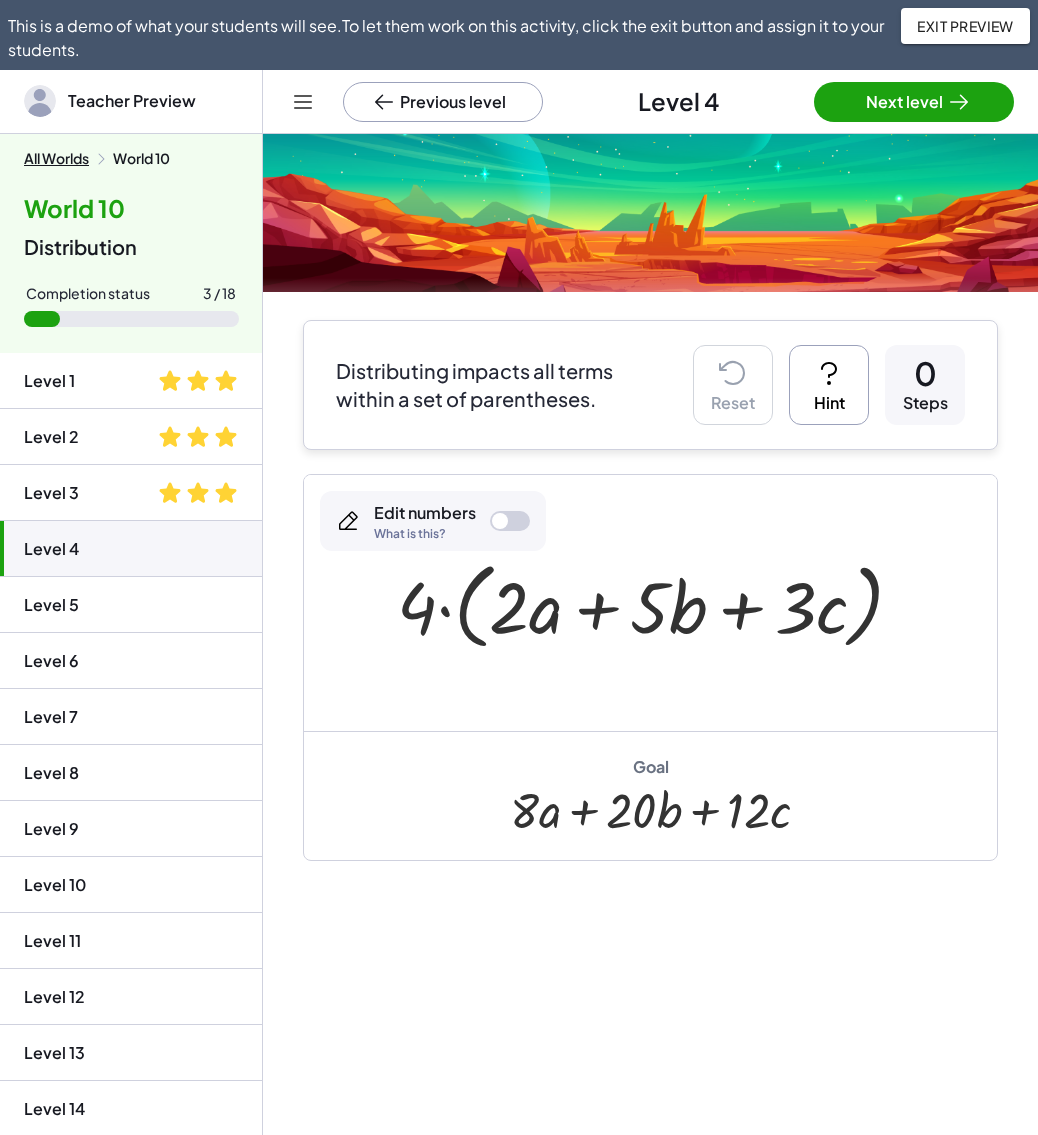 scroll, scrollTop: 0, scrollLeft: 0, axis: both 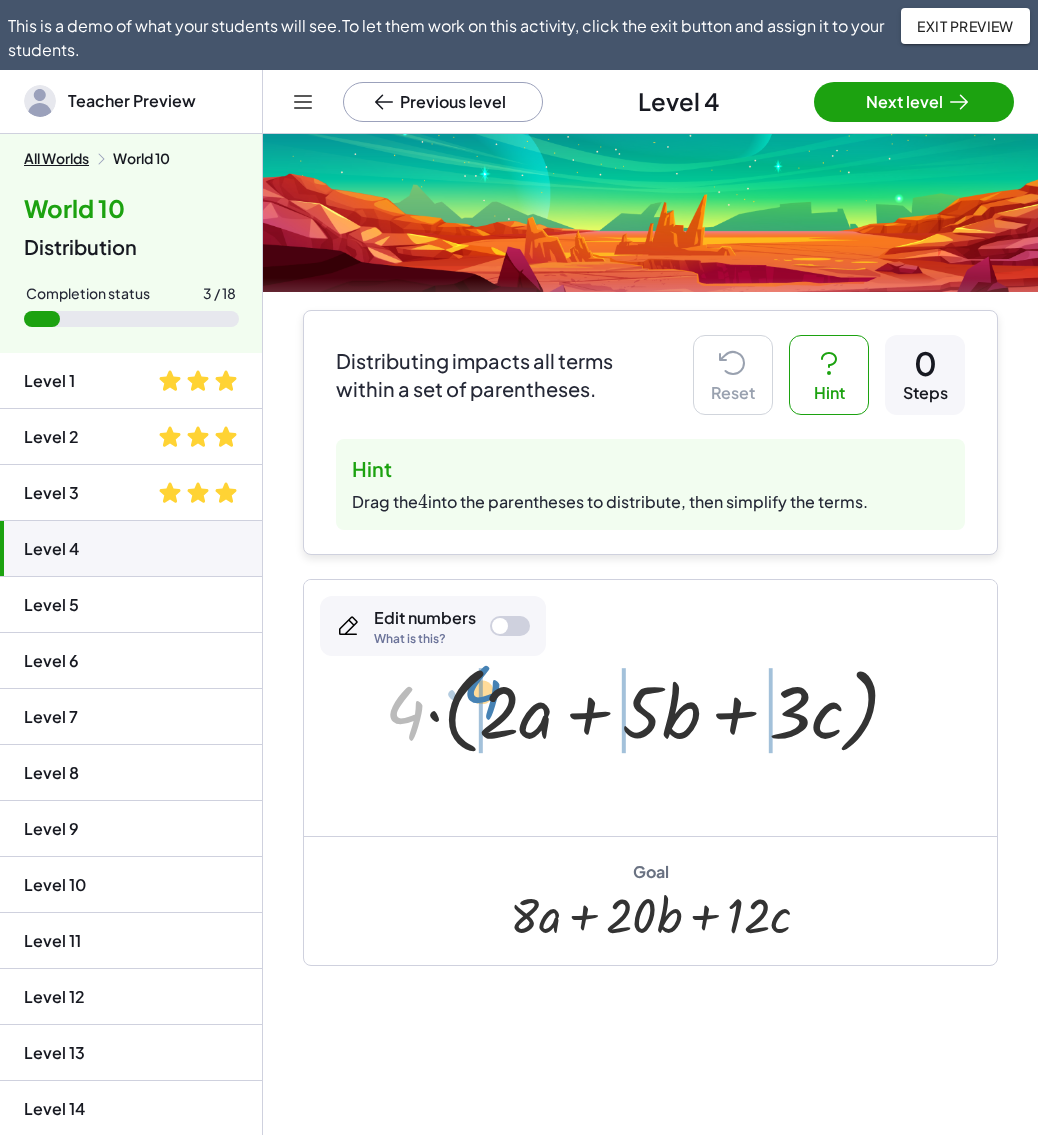 drag, startPoint x: 381, startPoint y: 726, endPoint x: 458, endPoint y: 706, distance: 79.555016 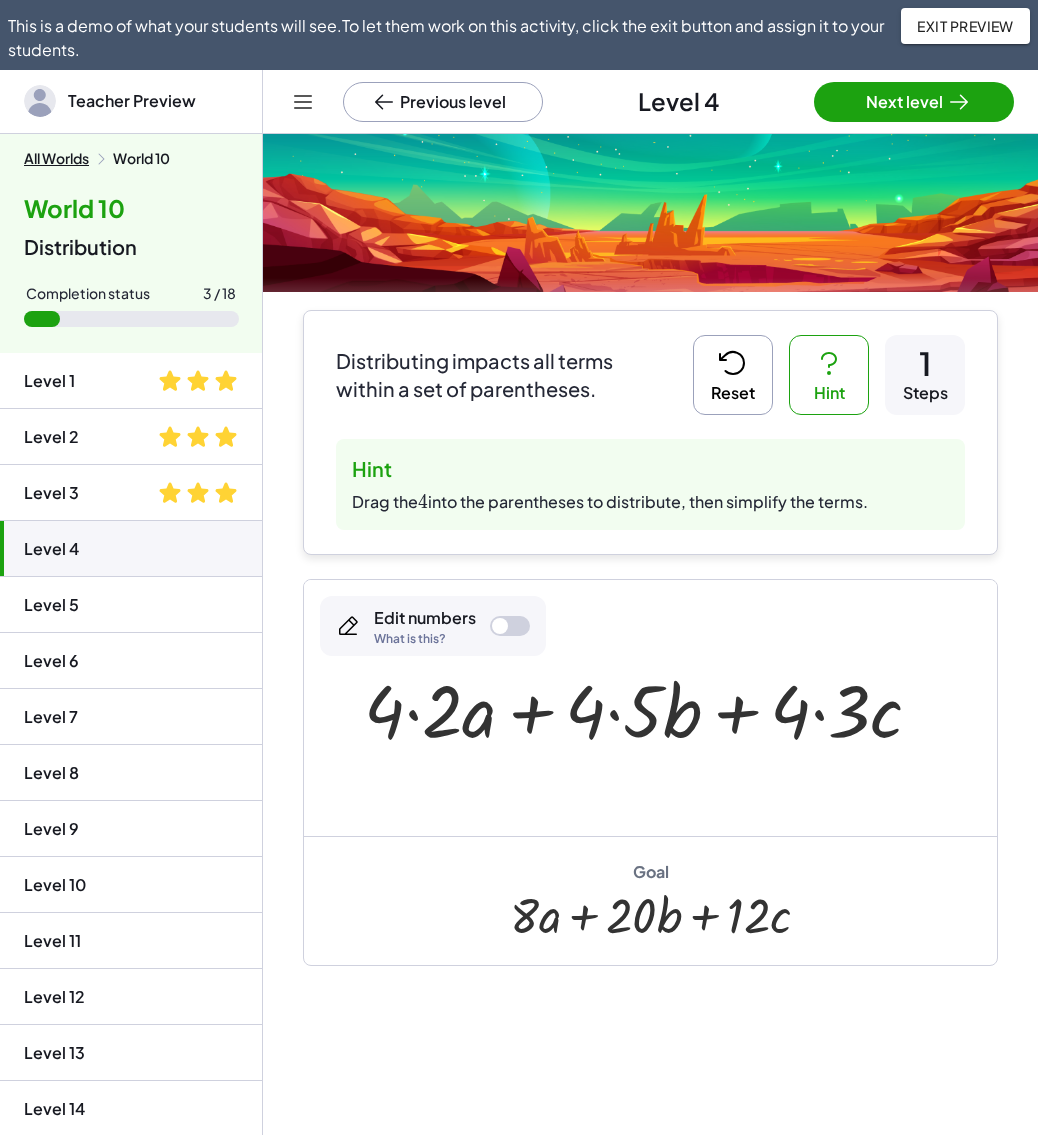 click at bounding box center (651, 707) 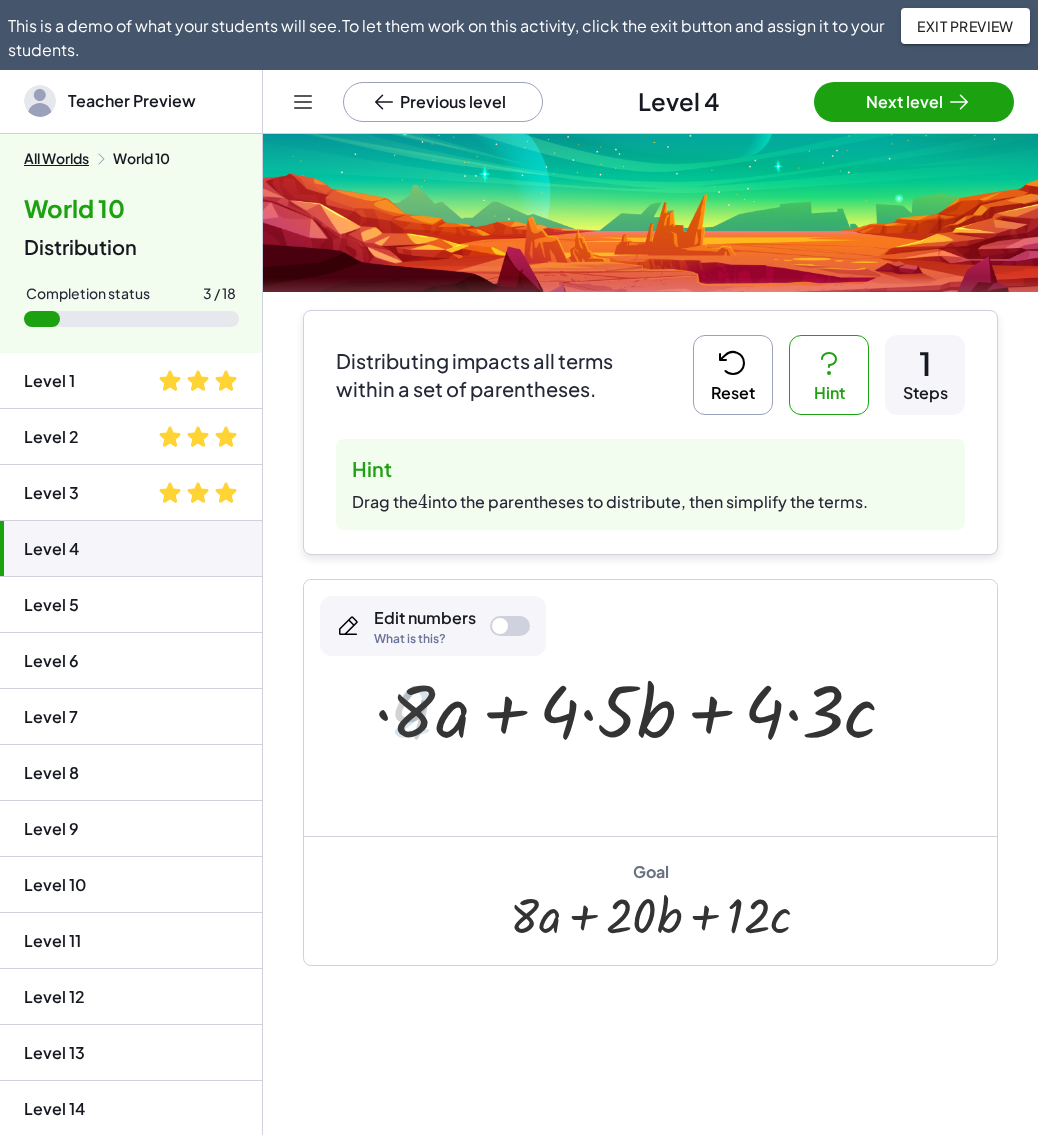 click at bounding box center [651, 707] 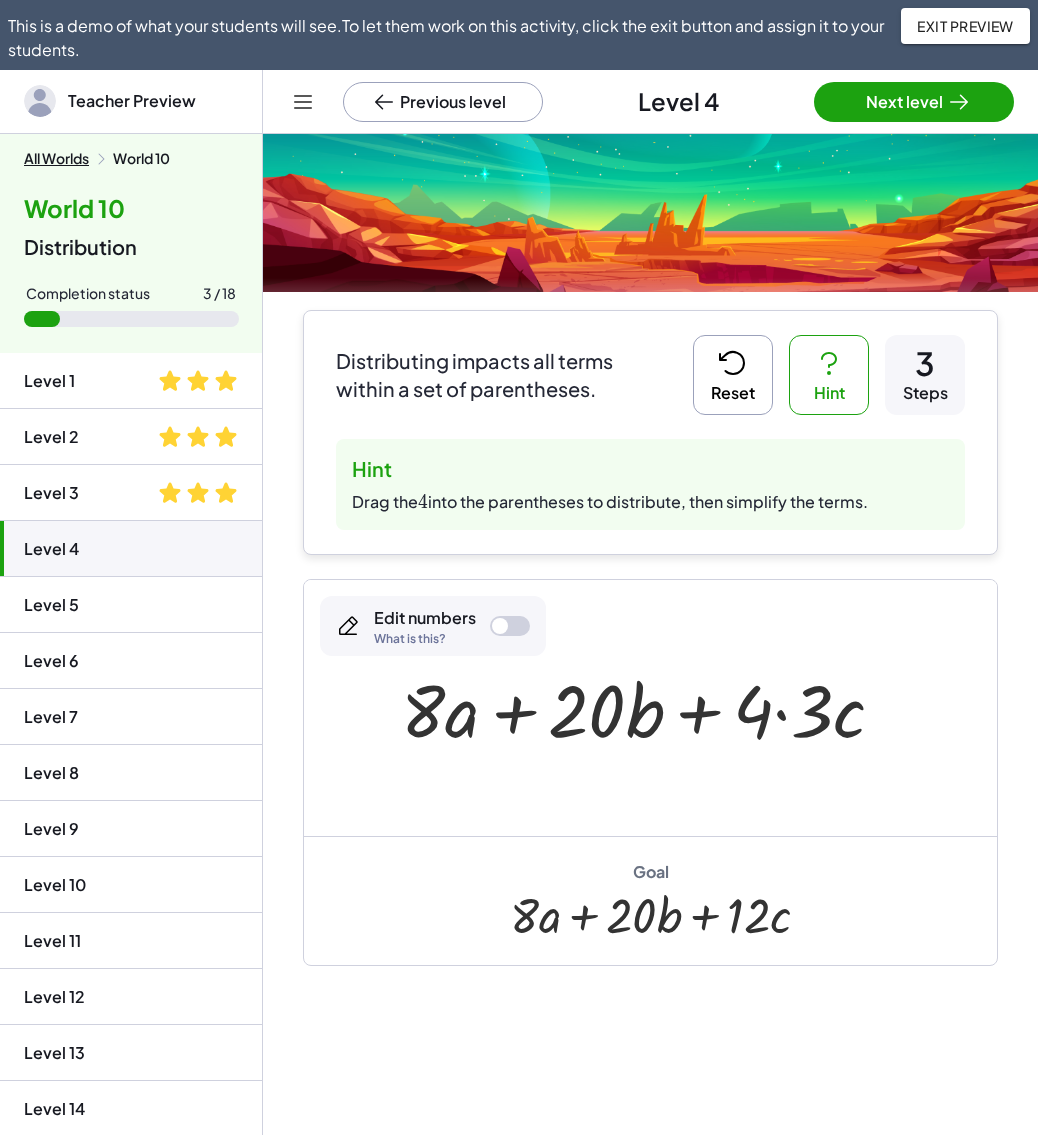 click at bounding box center [650, 707] 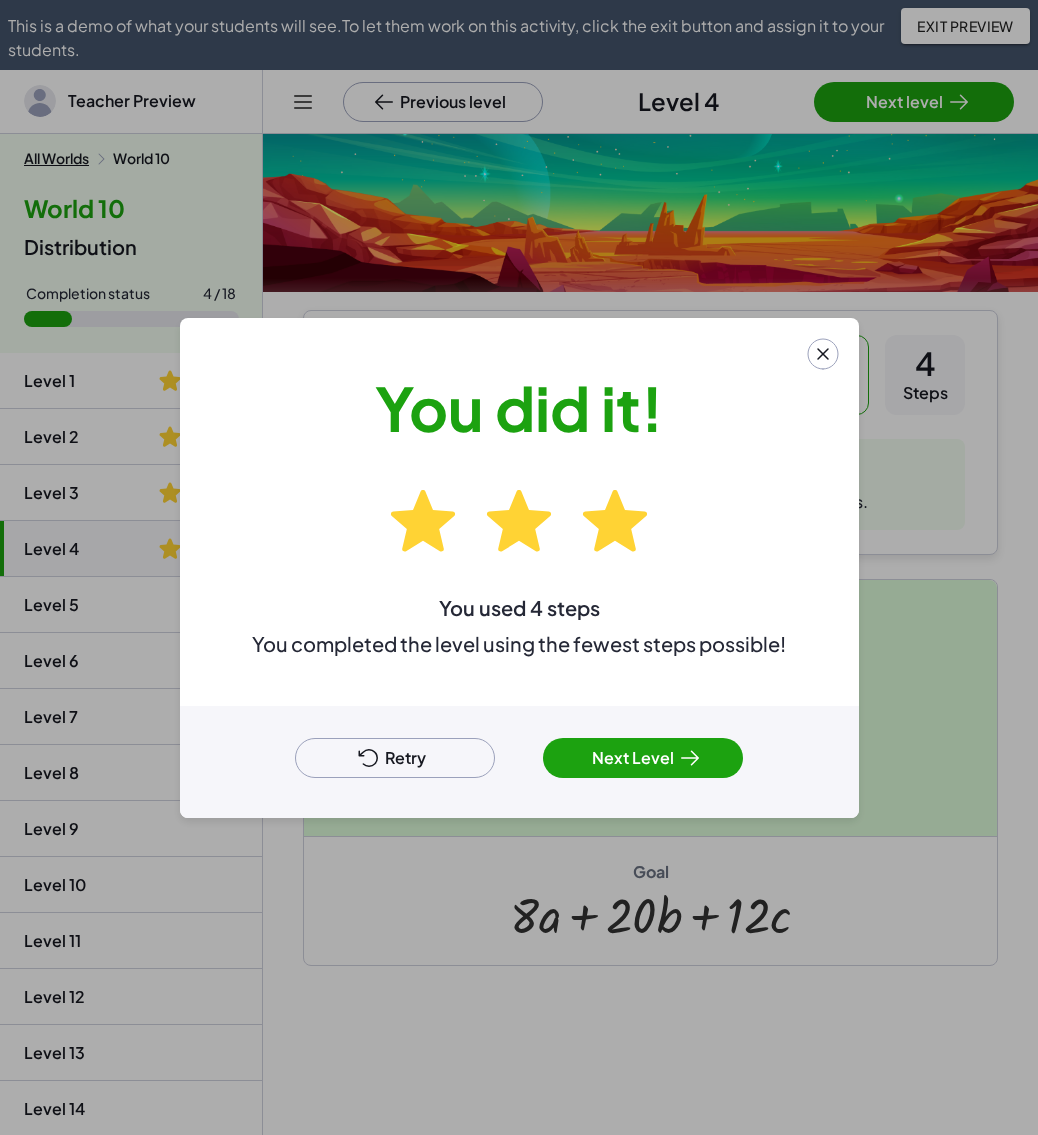 click on "Next Level" at bounding box center (643, 758) 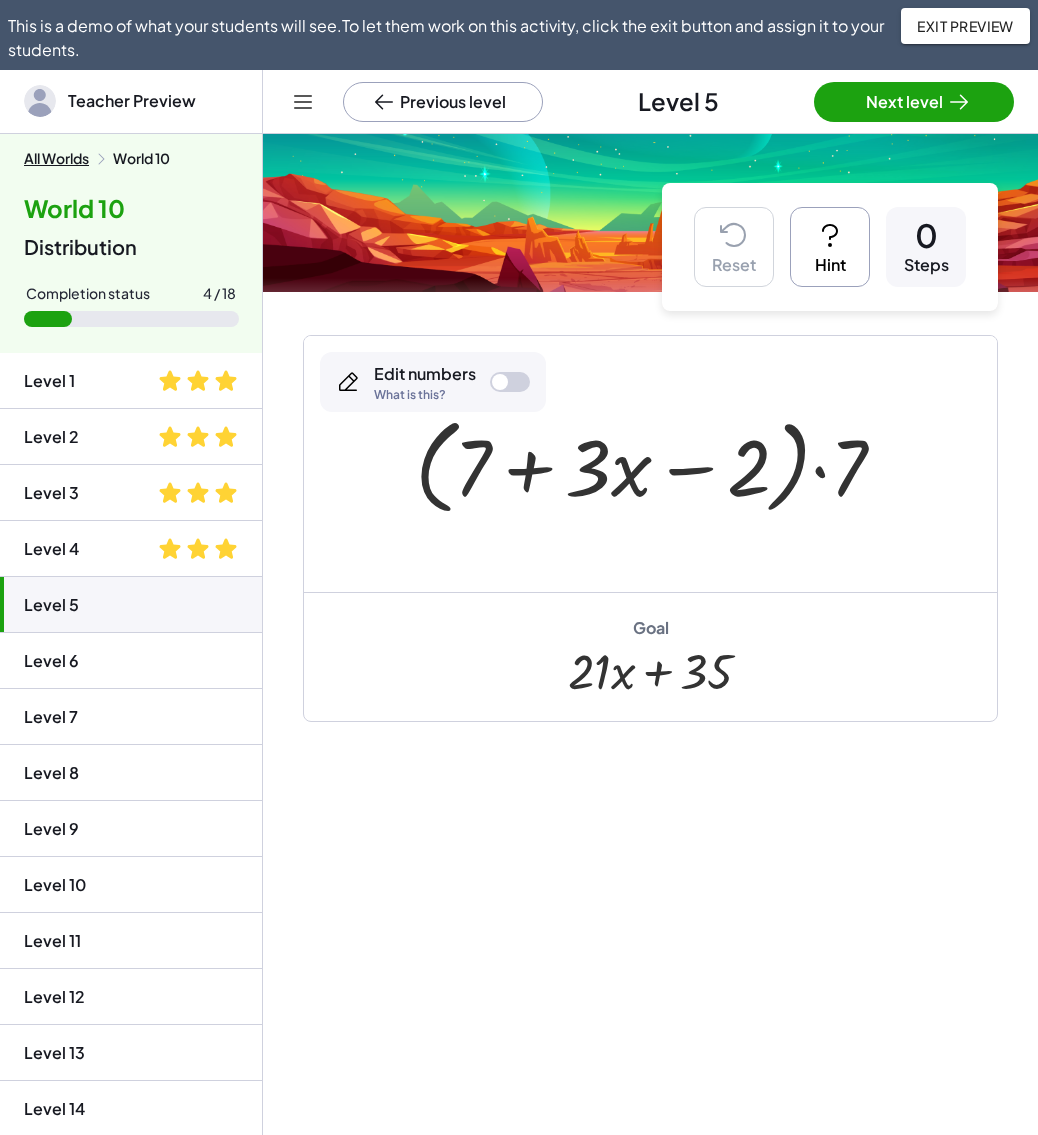 click on "Hint" at bounding box center (830, 247) 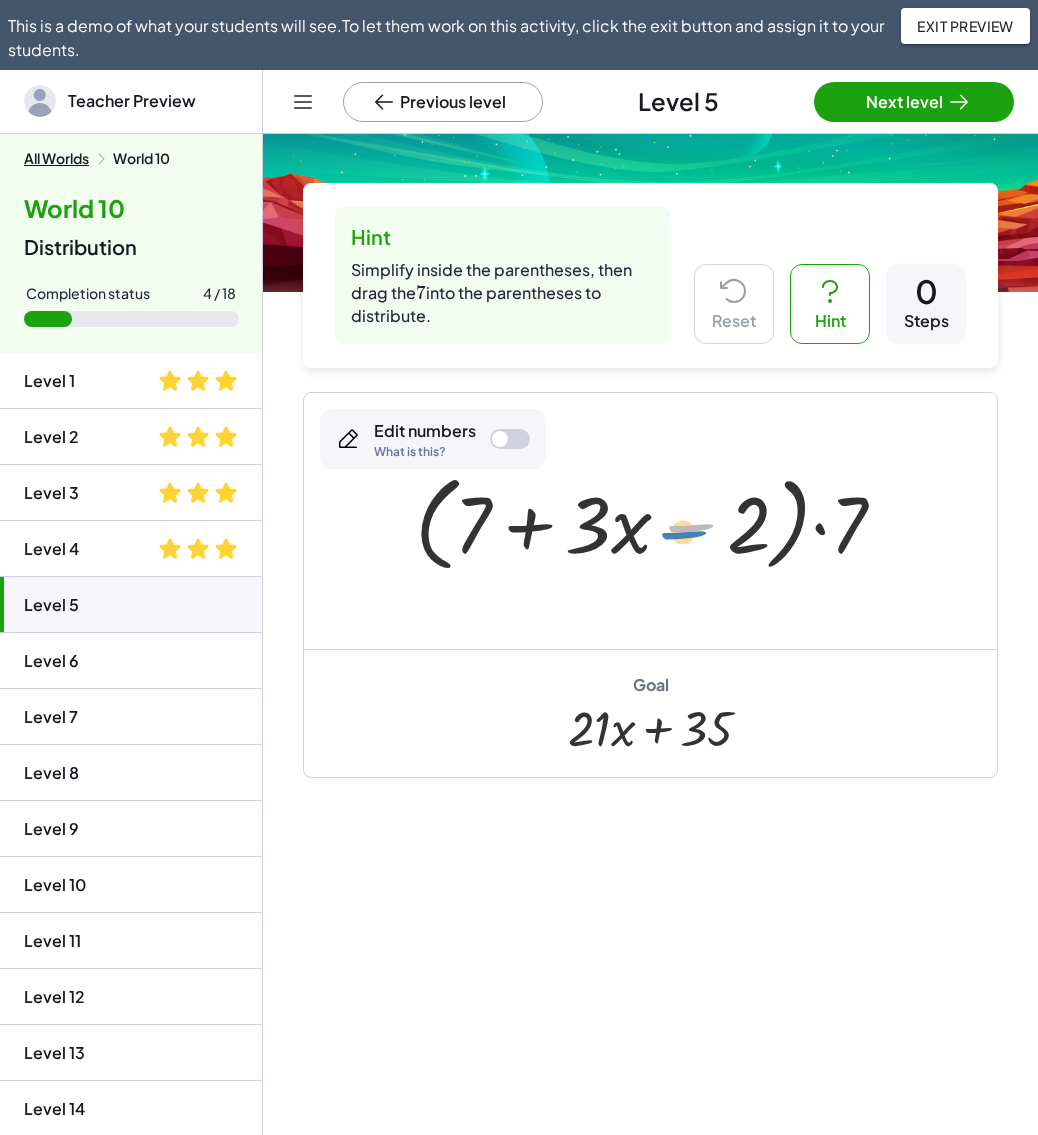 click at bounding box center [658, 521] 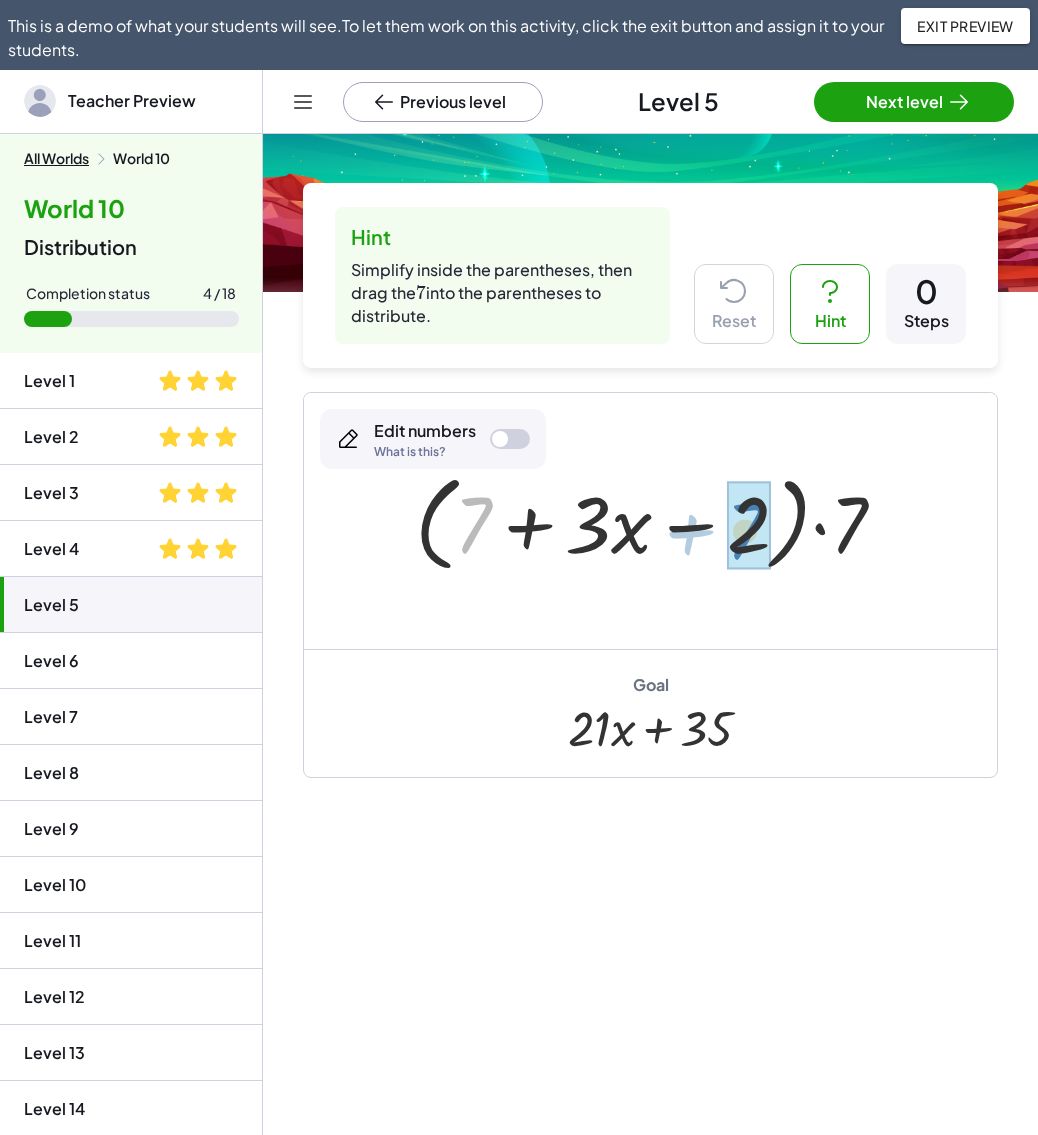 drag, startPoint x: 483, startPoint y: 519, endPoint x: 757, endPoint y: 525, distance: 274.06567 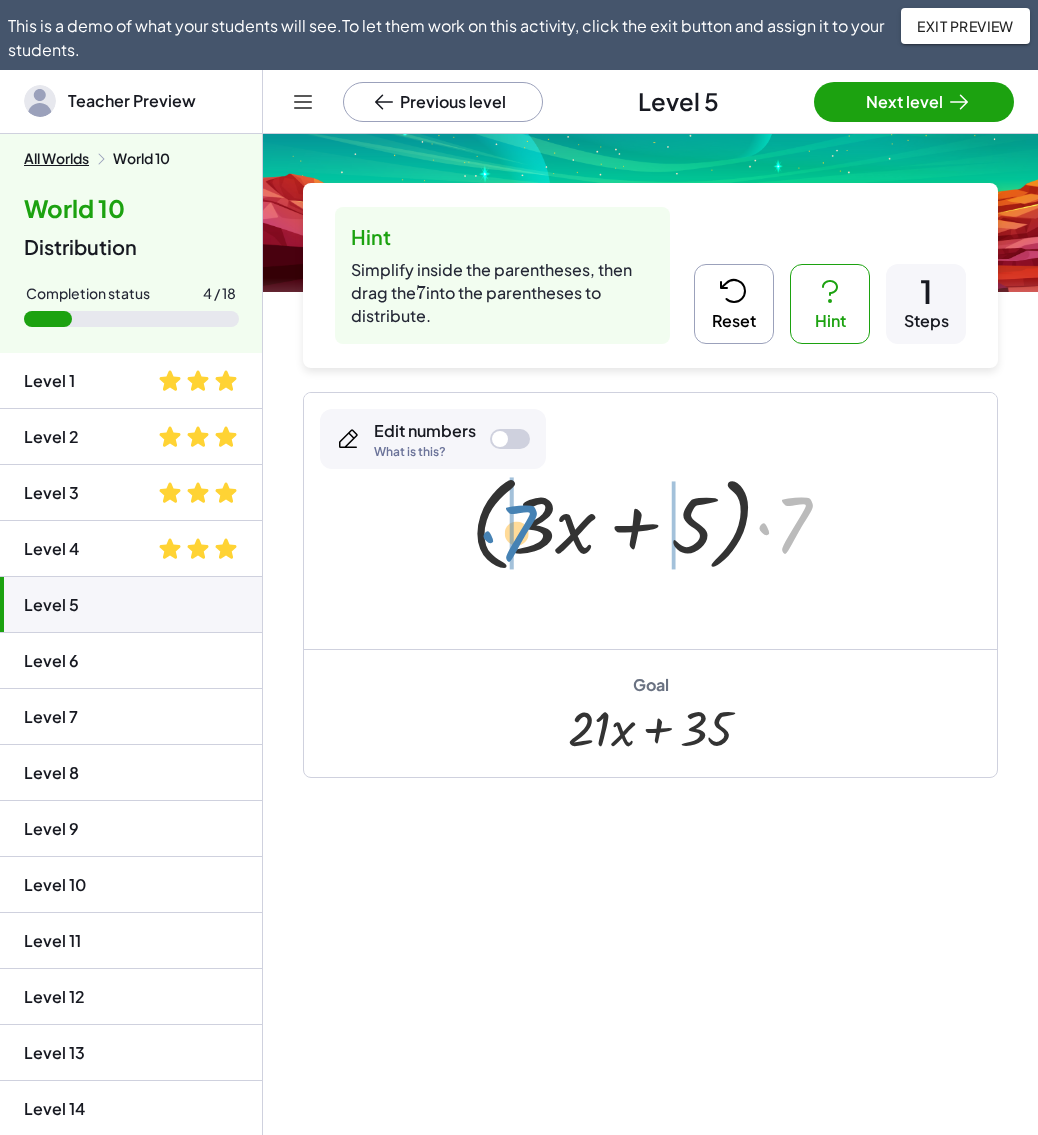 drag, startPoint x: 788, startPoint y: 521, endPoint x: 512, endPoint y: 529, distance: 276.1159 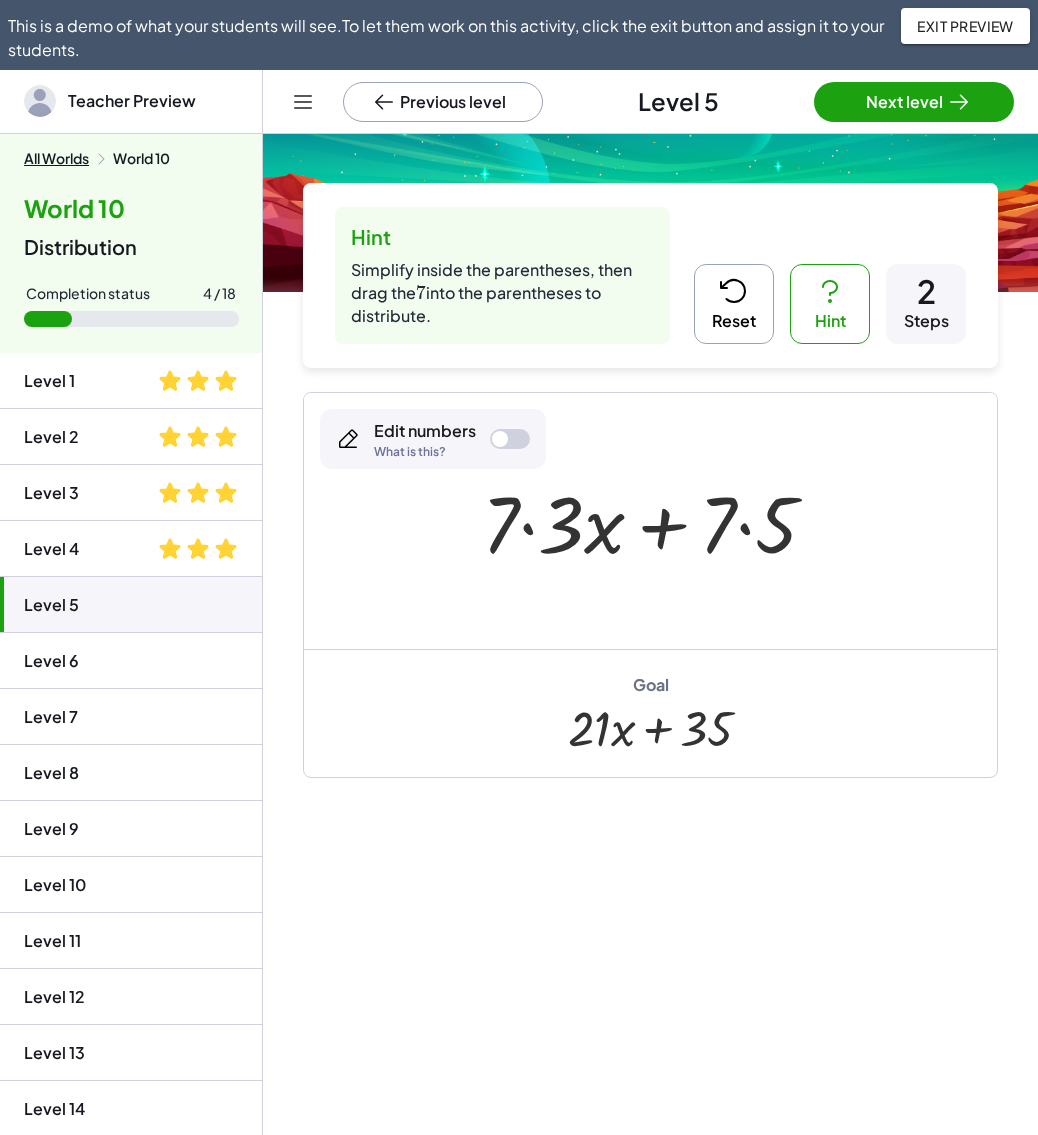 click at bounding box center (657, 521) 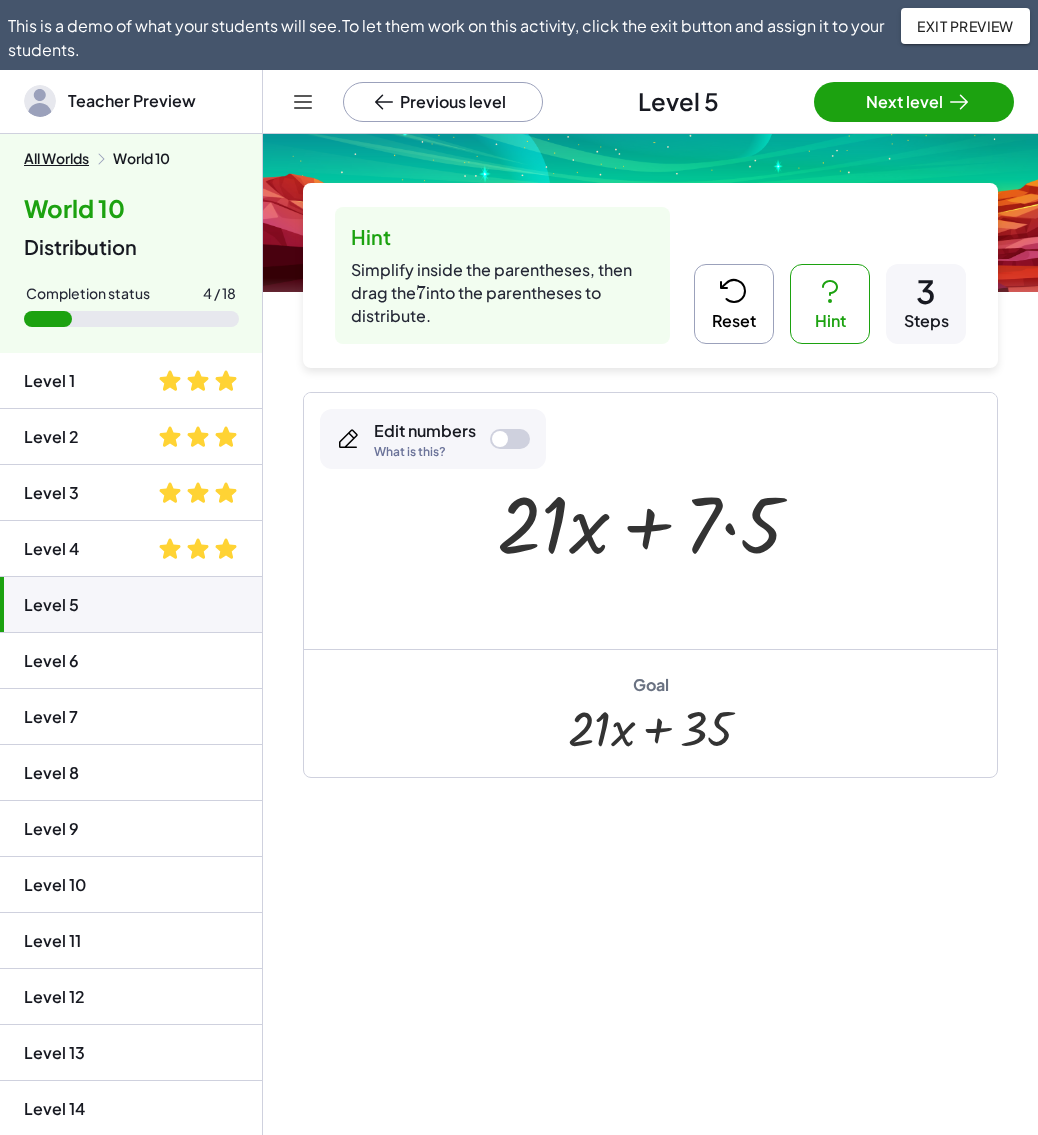 click at bounding box center [657, 521] 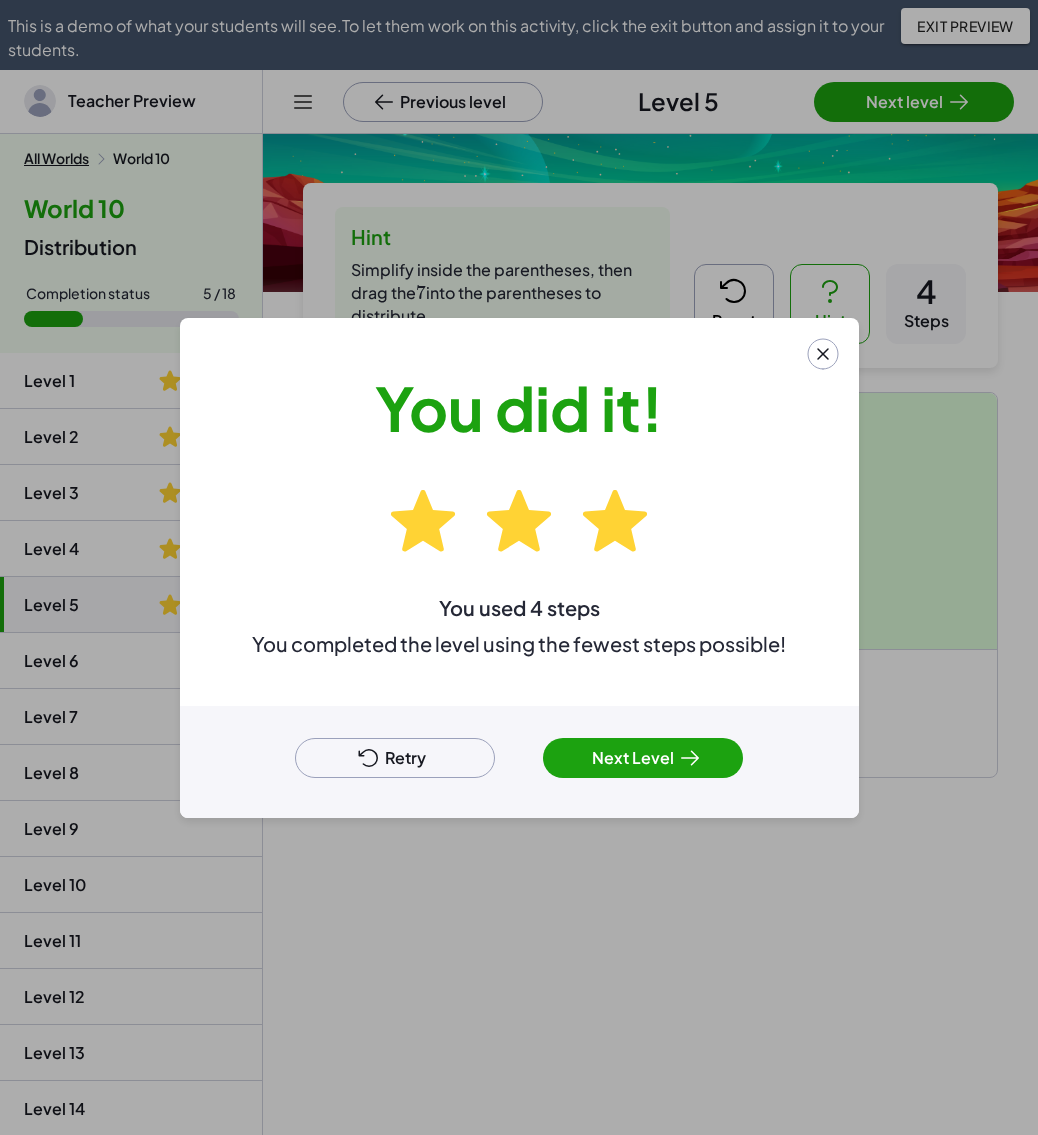 click 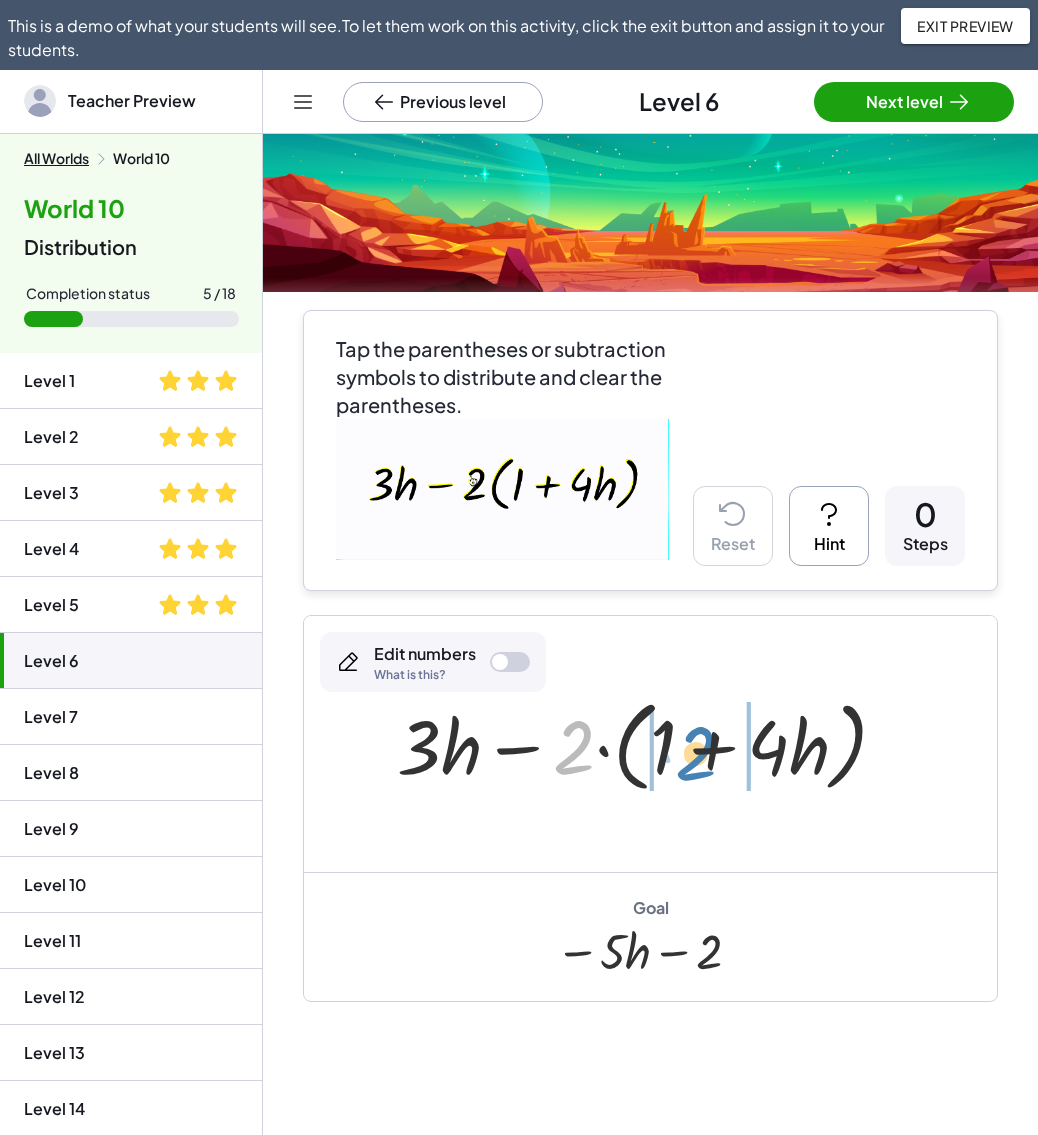 drag, startPoint x: 568, startPoint y: 746, endPoint x: 691, endPoint y: 752, distance: 123.146255 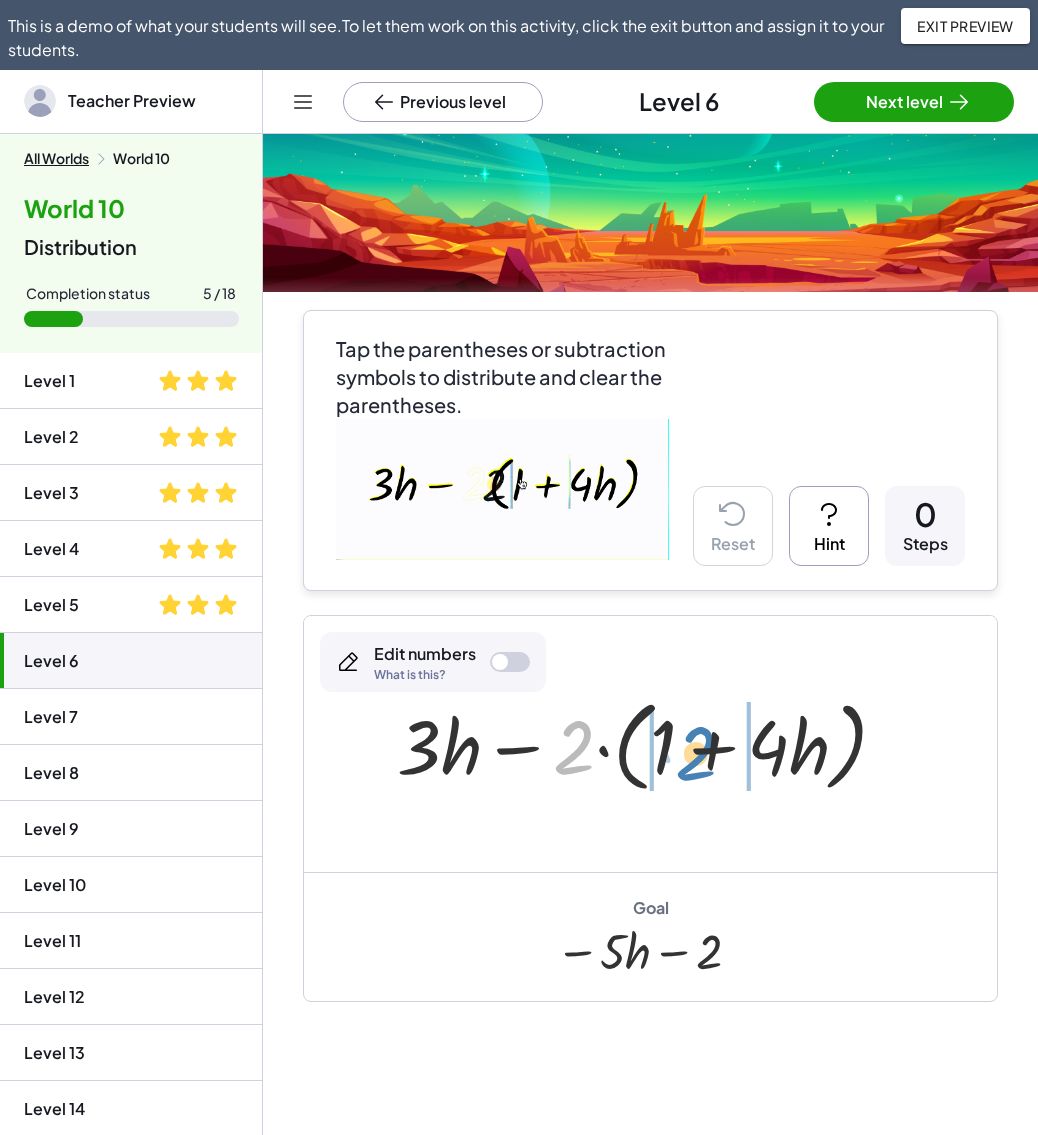 click at bounding box center [650, 744] 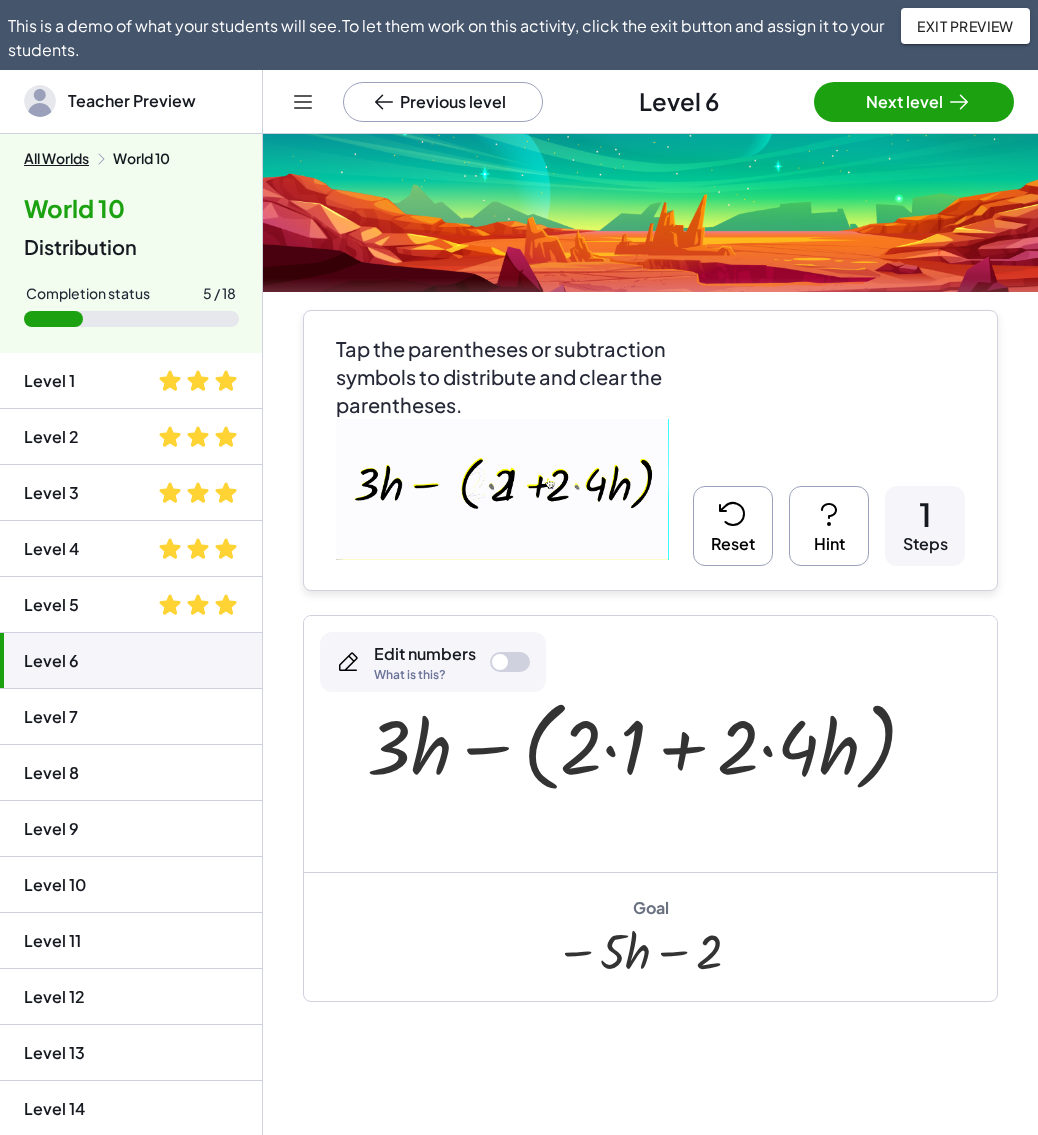click at bounding box center [650, 744] 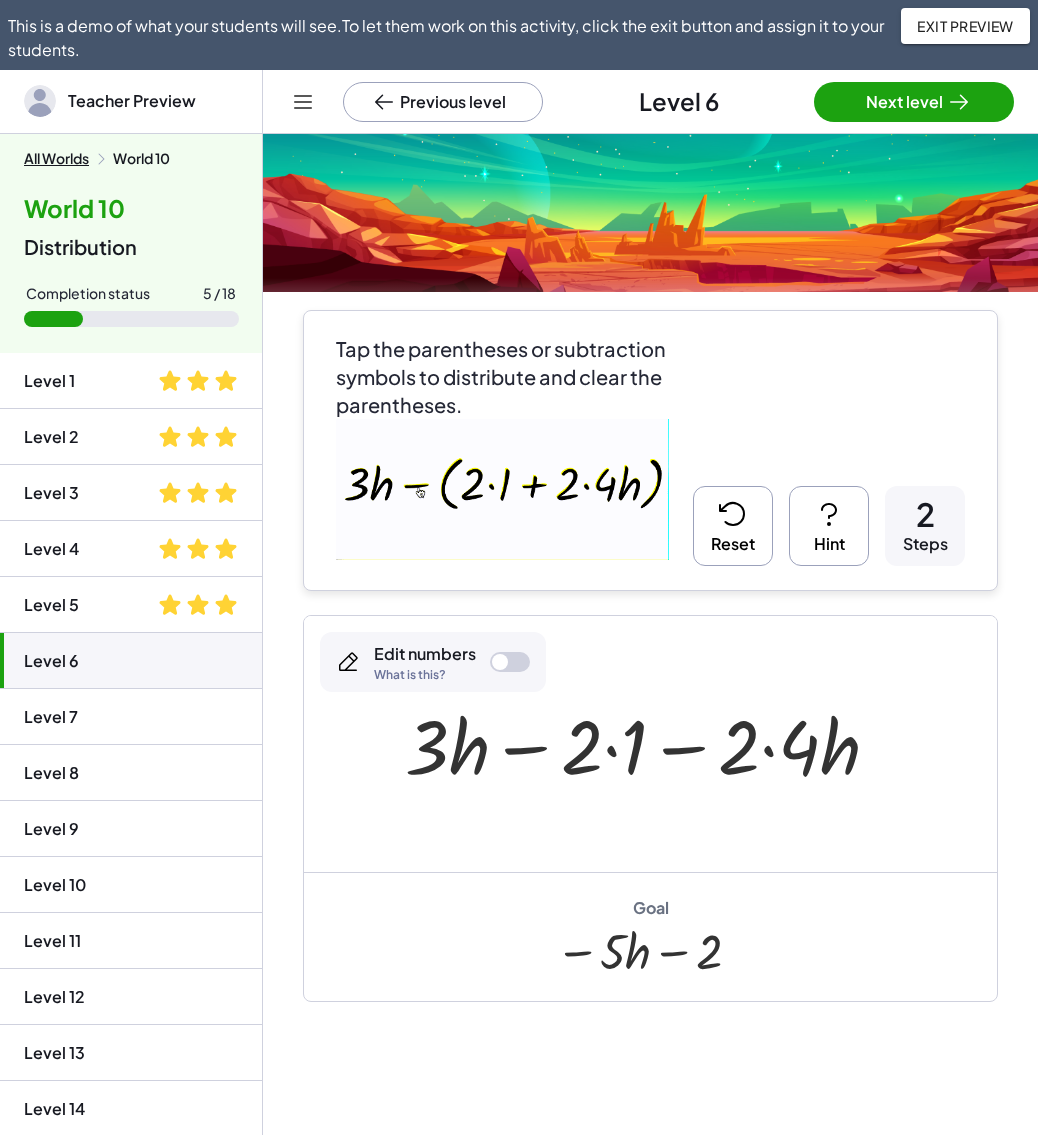 click at bounding box center [650, 744] 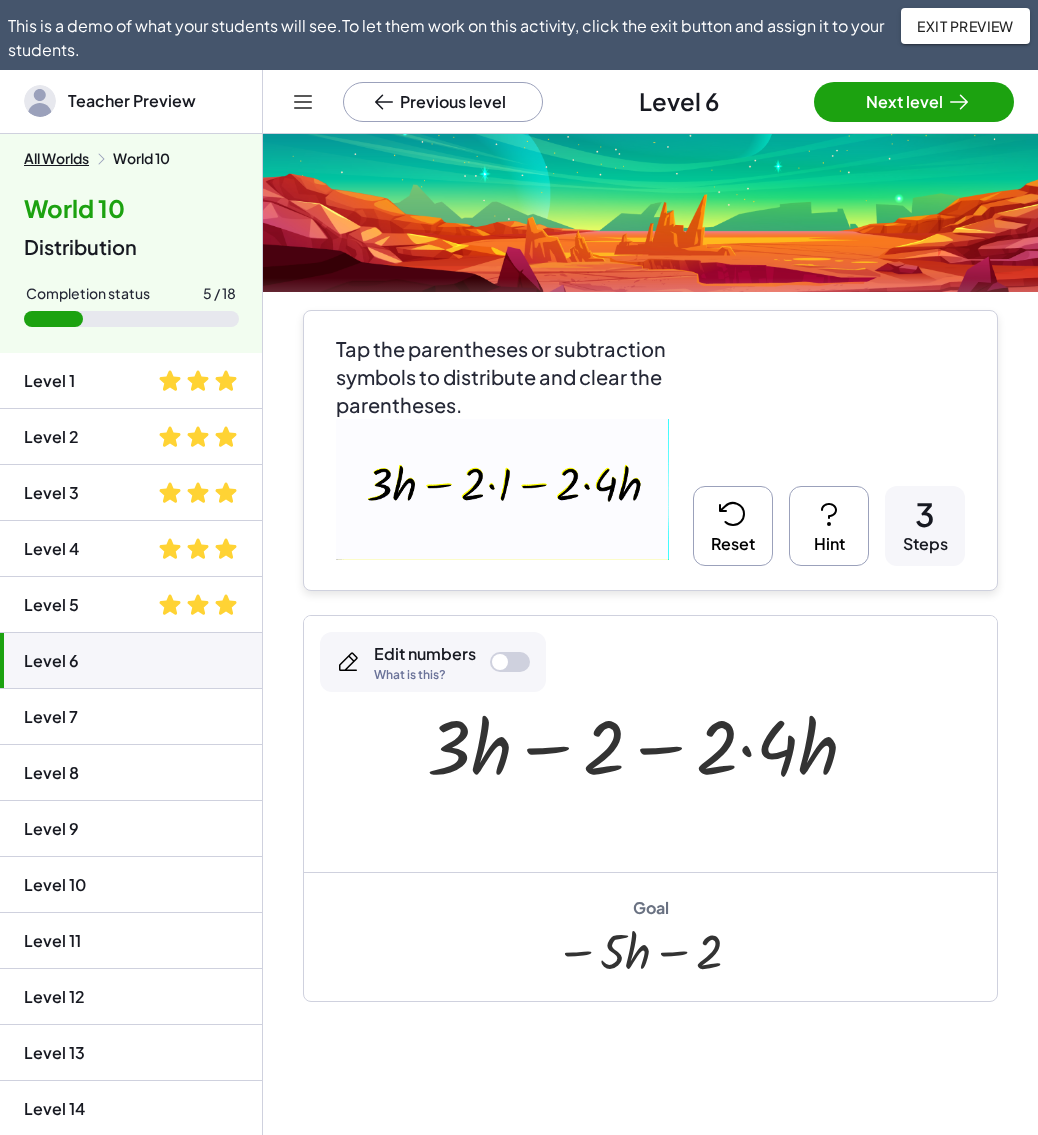 click on "Hint" at bounding box center [829, 526] 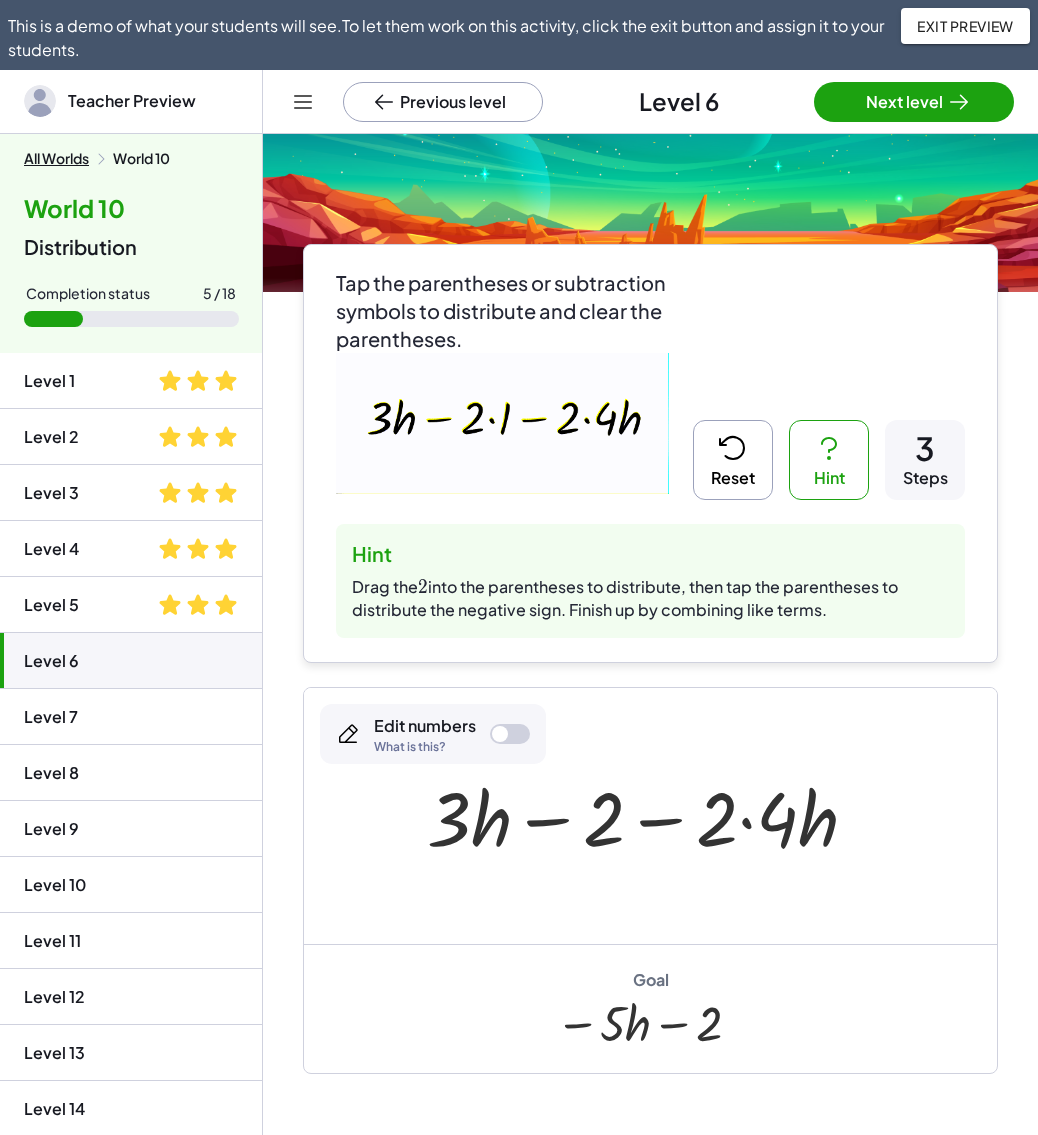 scroll, scrollTop: 100, scrollLeft: 0, axis: vertical 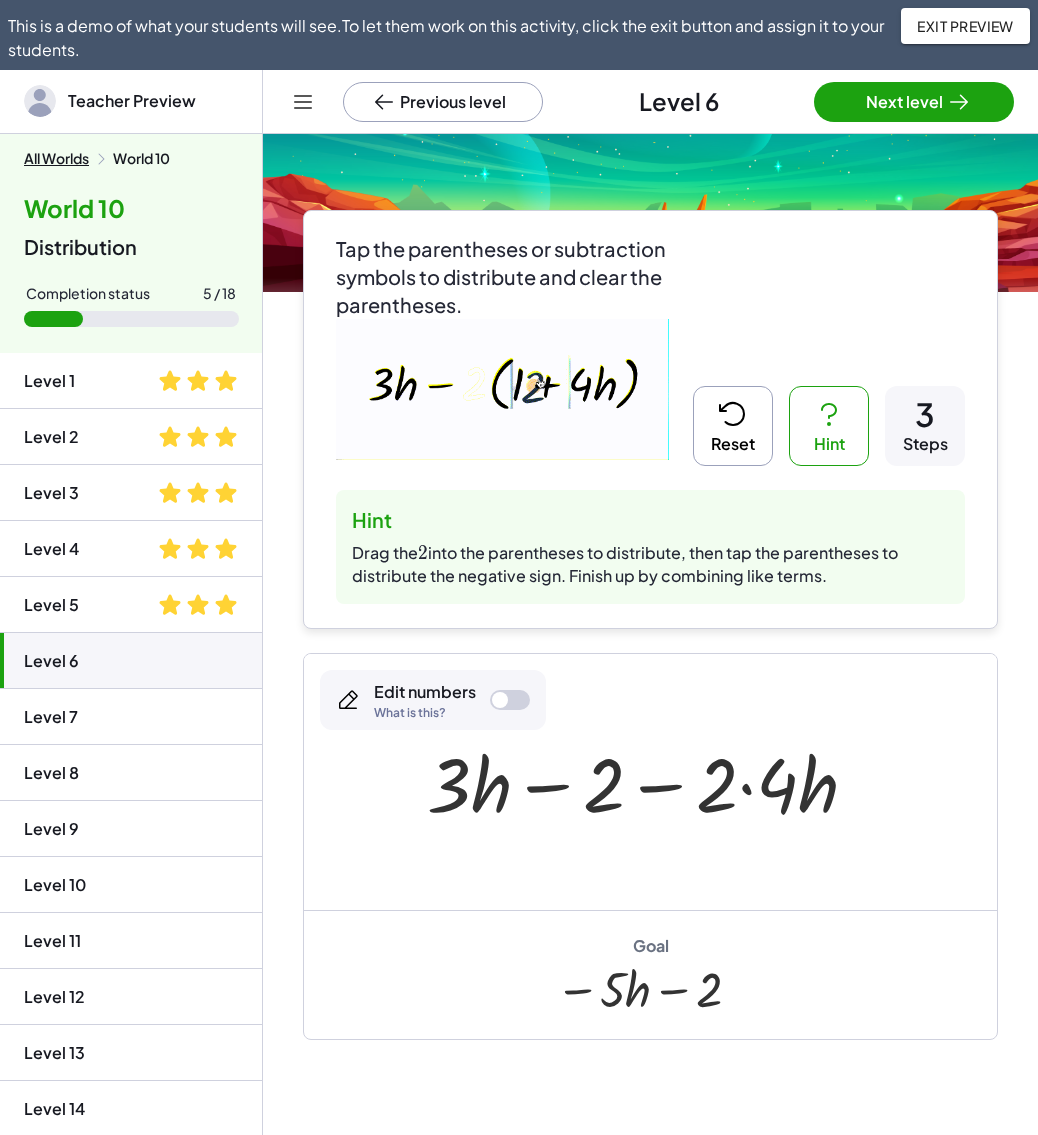 click on "Reset" at bounding box center [733, 426] 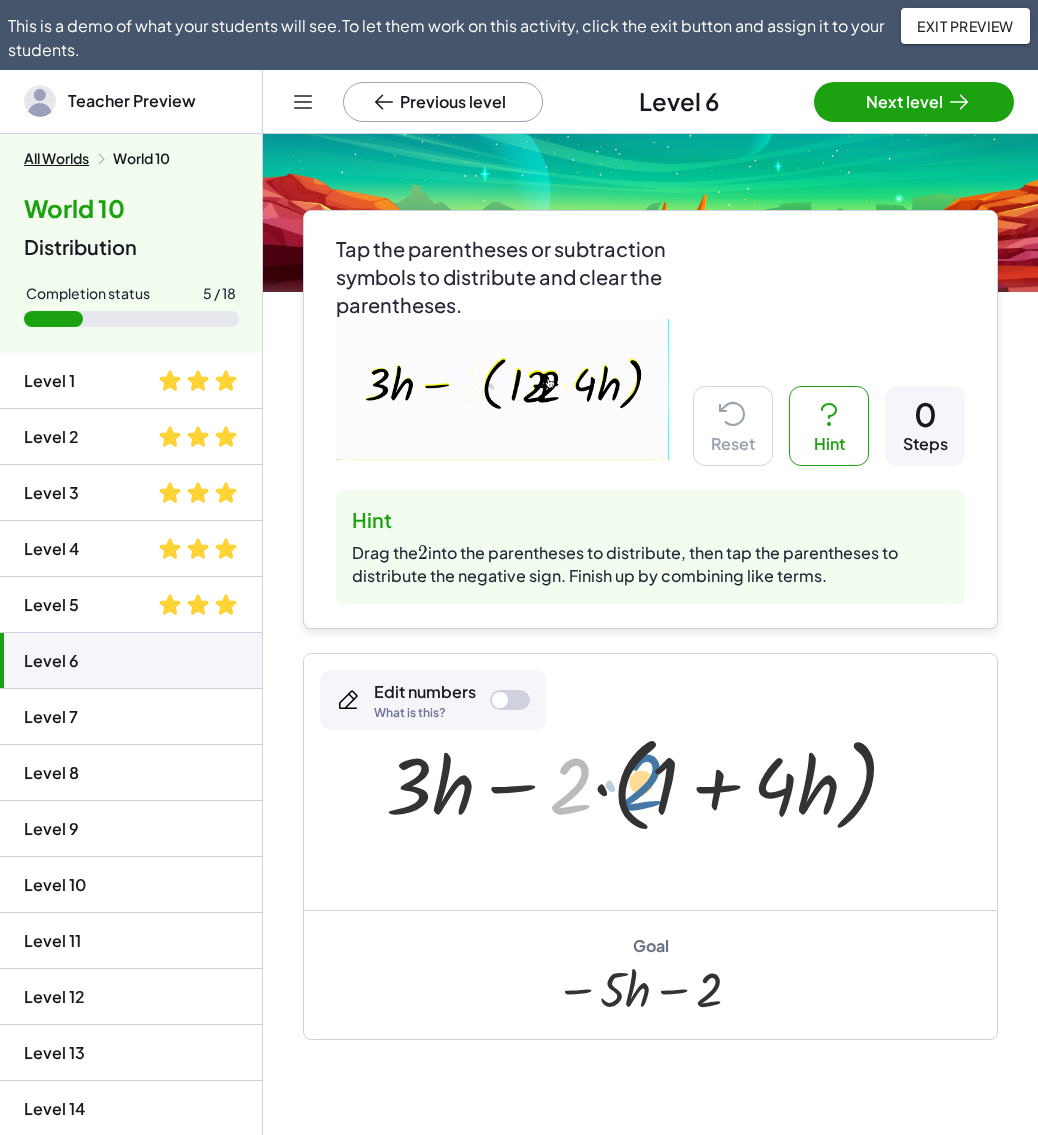 drag, startPoint x: 575, startPoint y: 788, endPoint x: 646, endPoint y: 784, distance: 71.11259 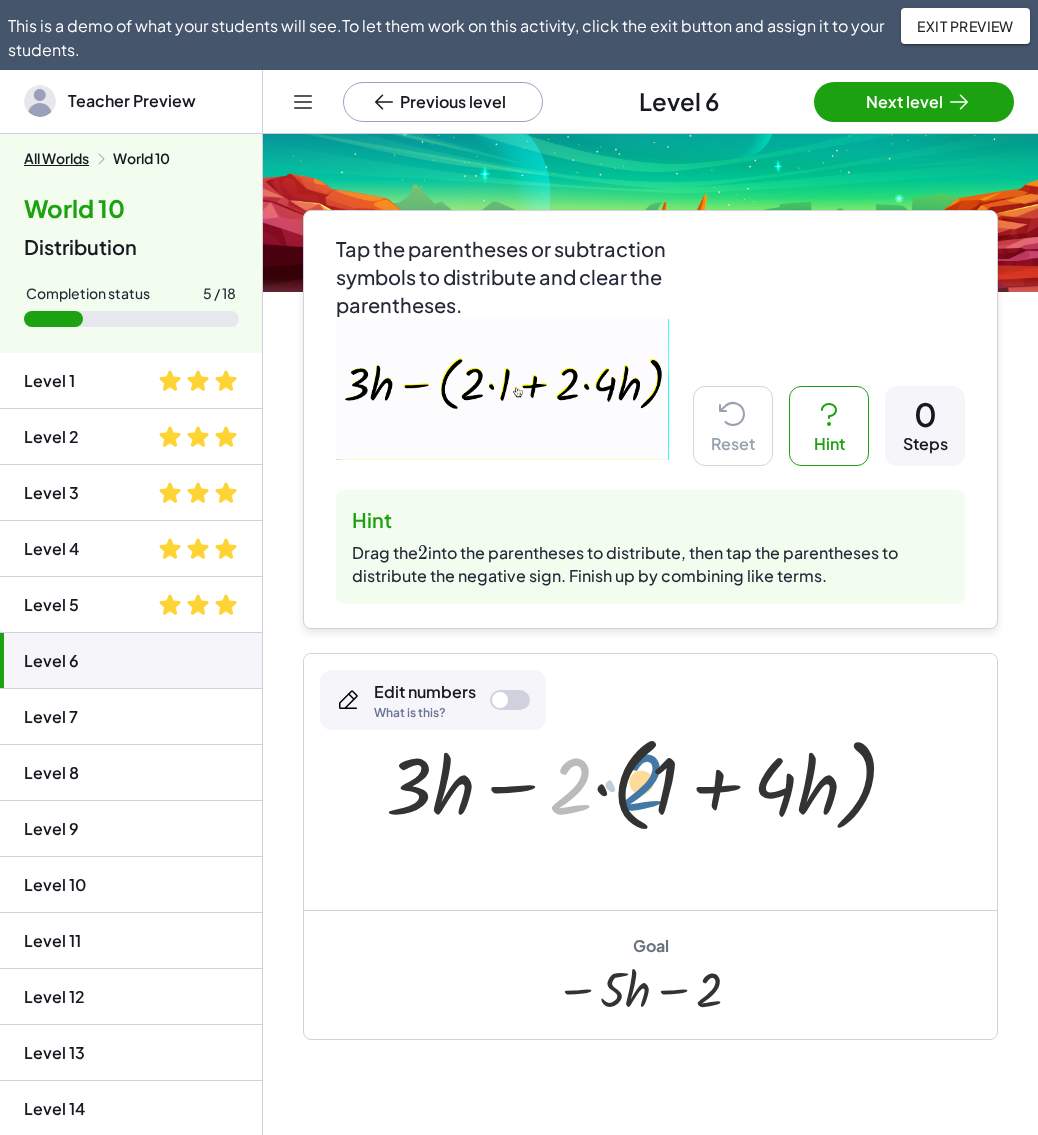 click at bounding box center [651, 782] 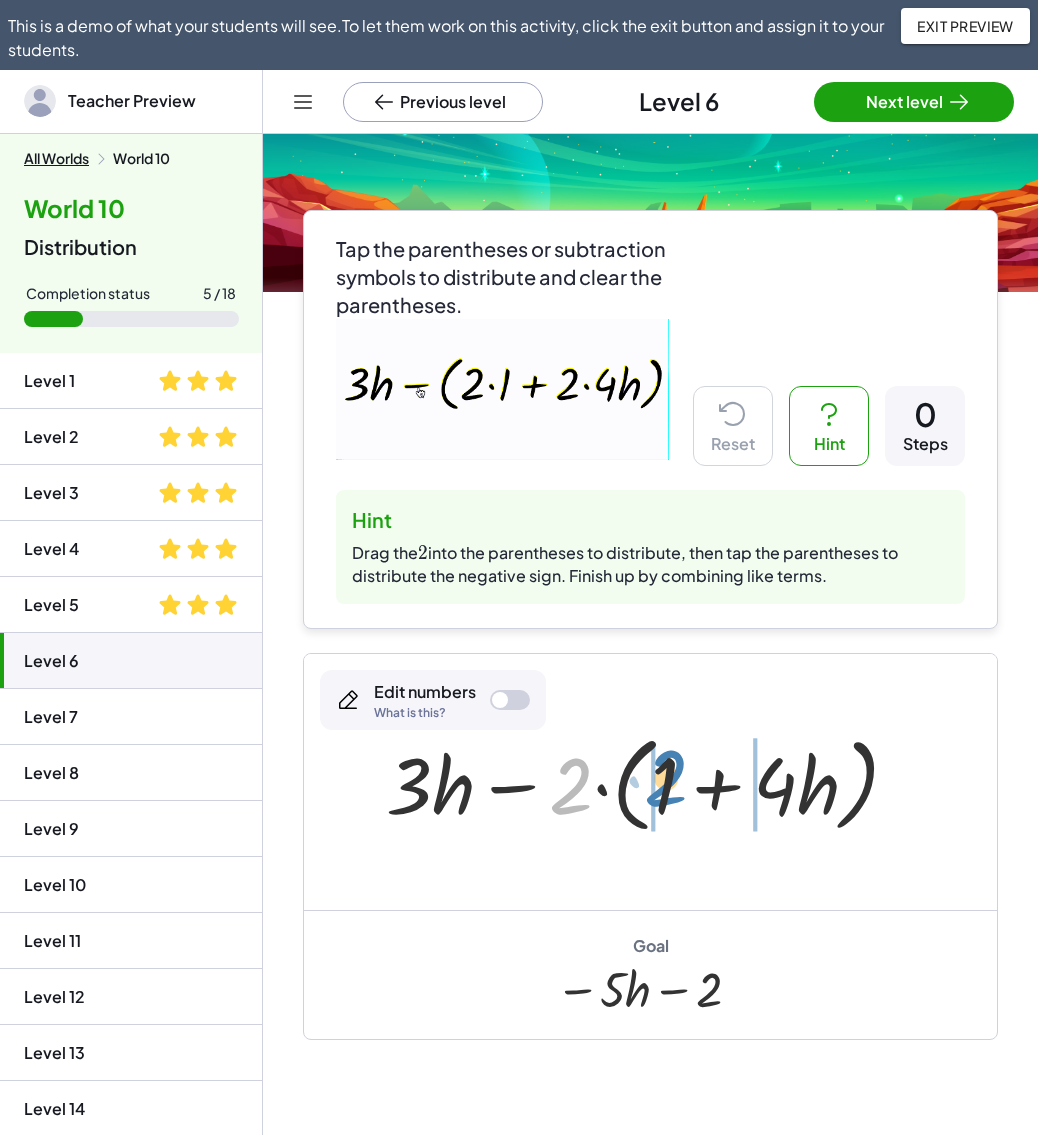 drag, startPoint x: 565, startPoint y: 777, endPoint x: 650, endPoint y: 769, distance: 85.37564 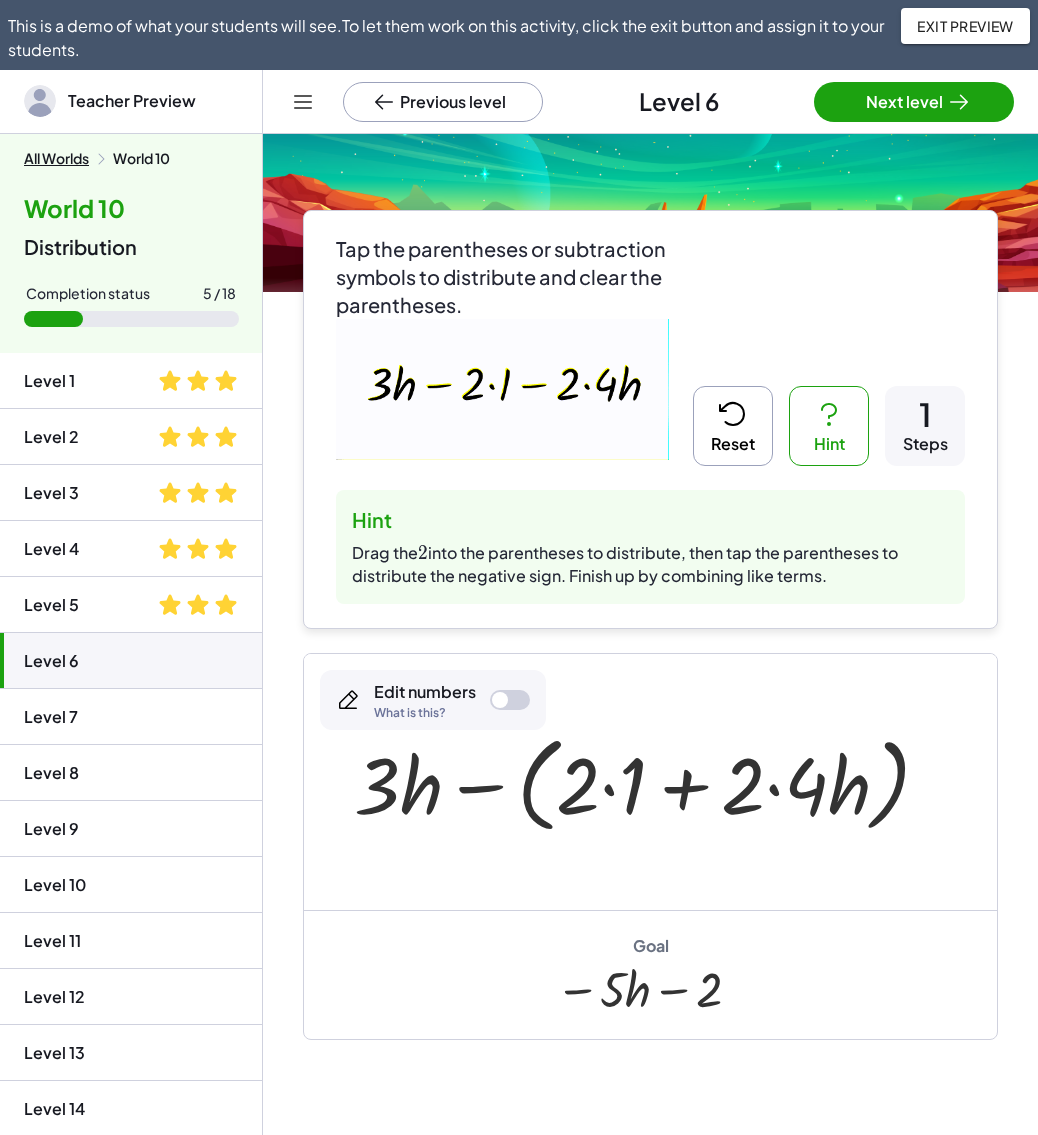 click at bounding box center (650, 782) 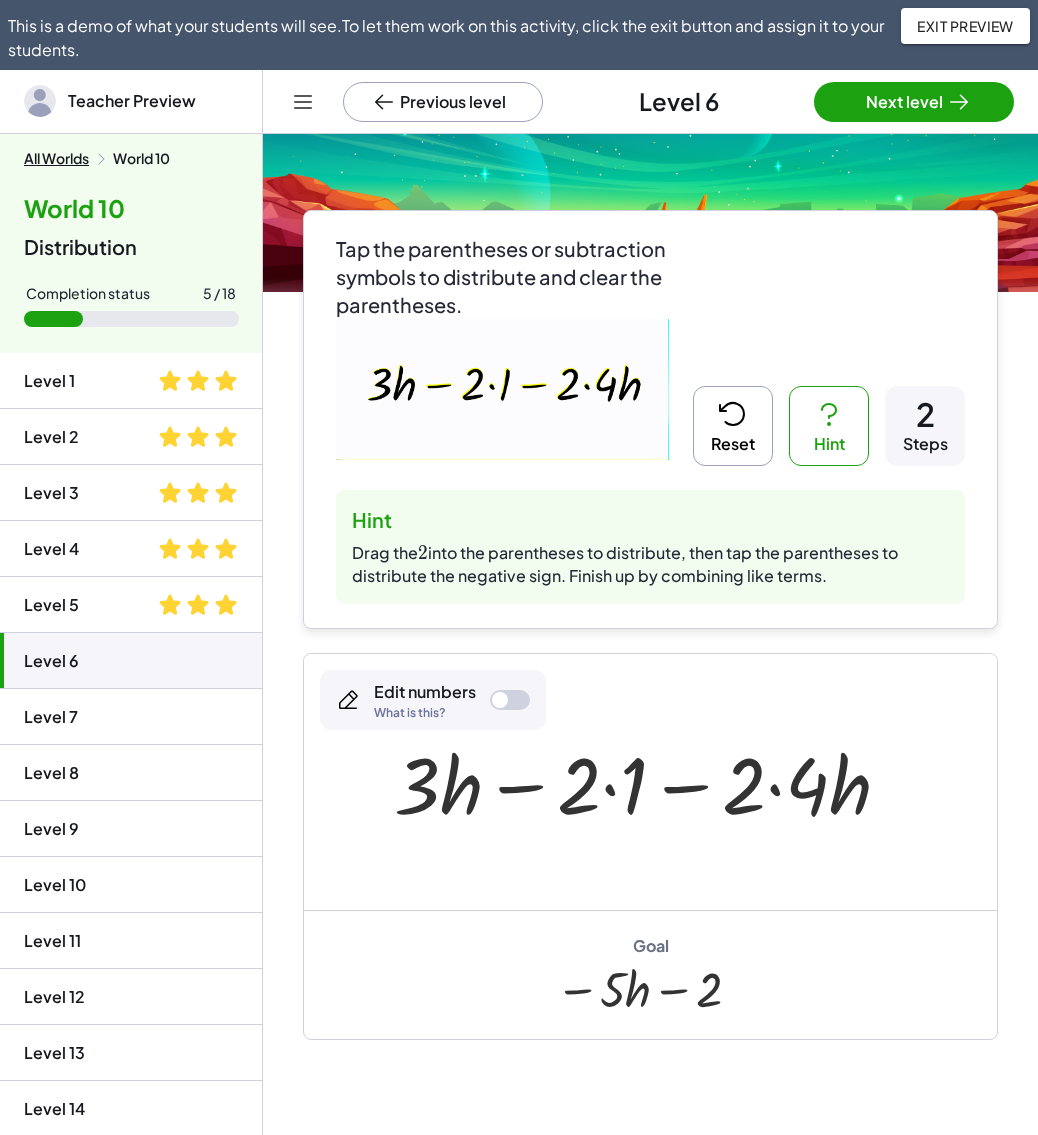 click at bounding box center [650, 782] 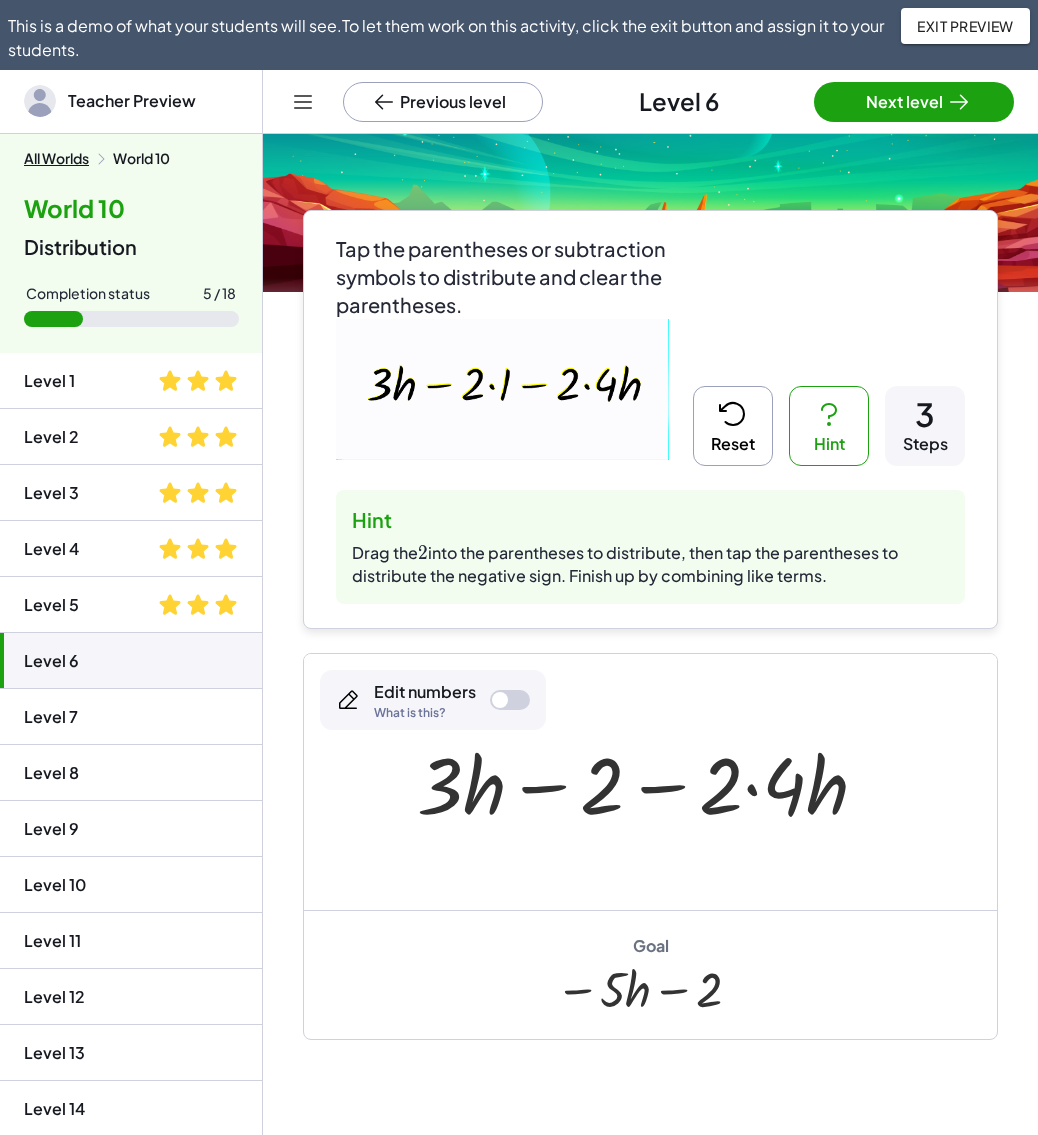 click at bounding box center [650, 782] 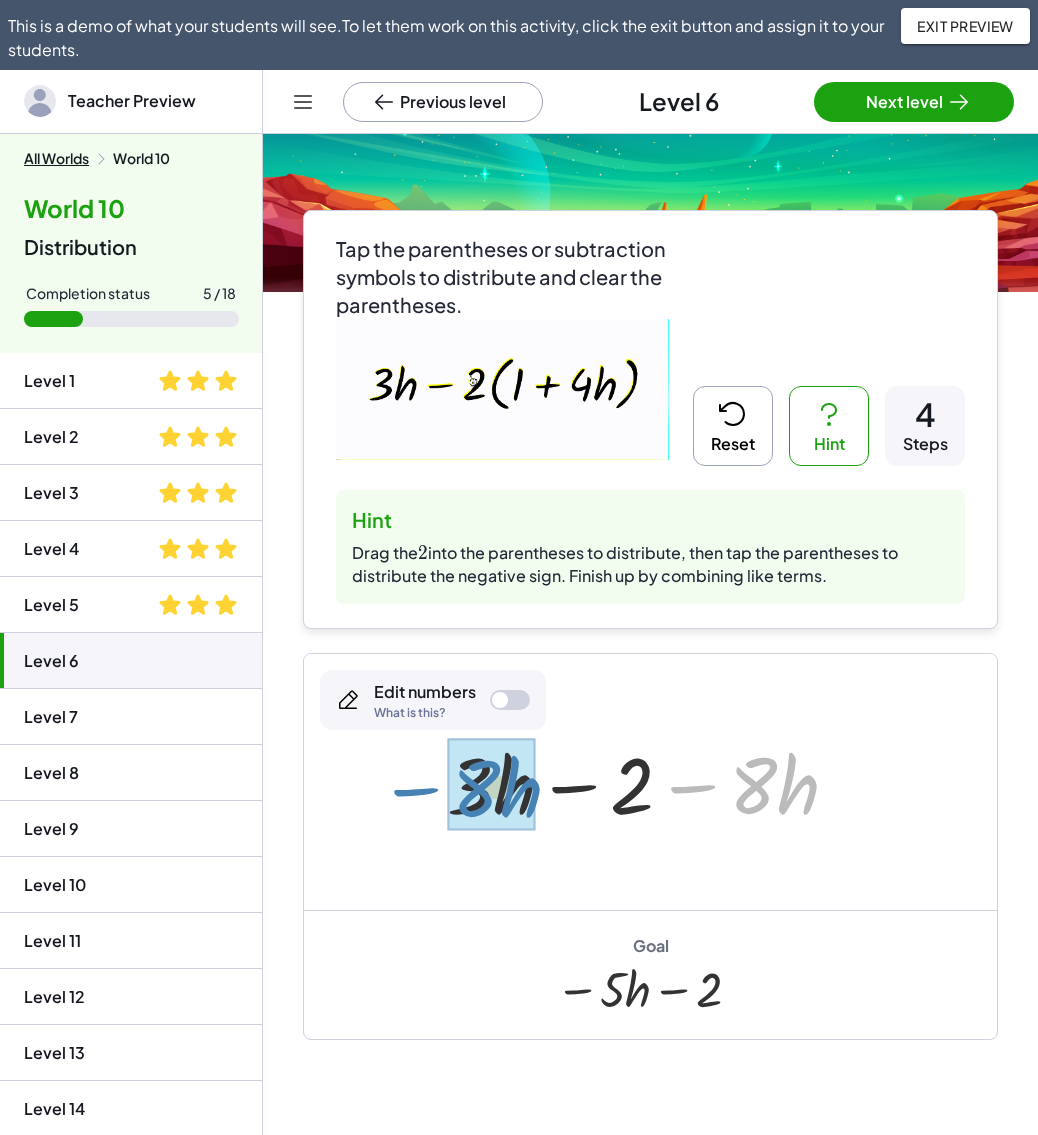 drag, startPoint x: 698, startPoint y: 778, endPoint x: 409, endPoint y: 781, distance: 289.01556 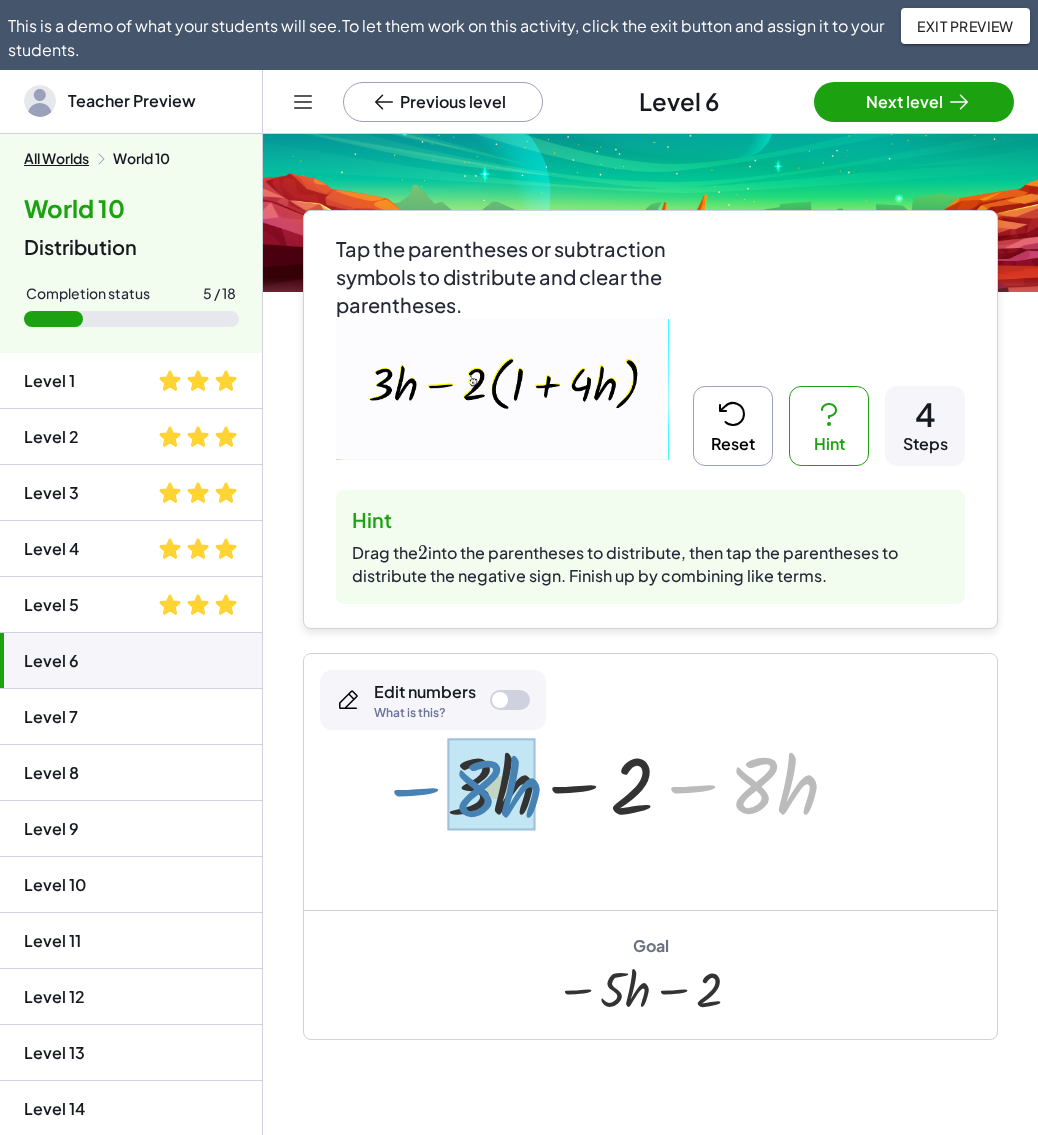 click on "+ · 3 · h − · 2 · ( + 1 + · 4 · h ) + · 3 · h − ( + · 2 · 1 + · 2 · 4 · h ) + · 3 · h − · 2 · 1 − · 2 · 4 · h + · 3 · h − 2 − · 2 · 4 · h − · 8 · h + · 3 · h · h 2 · − − 8" at bounding box center [650, 782] 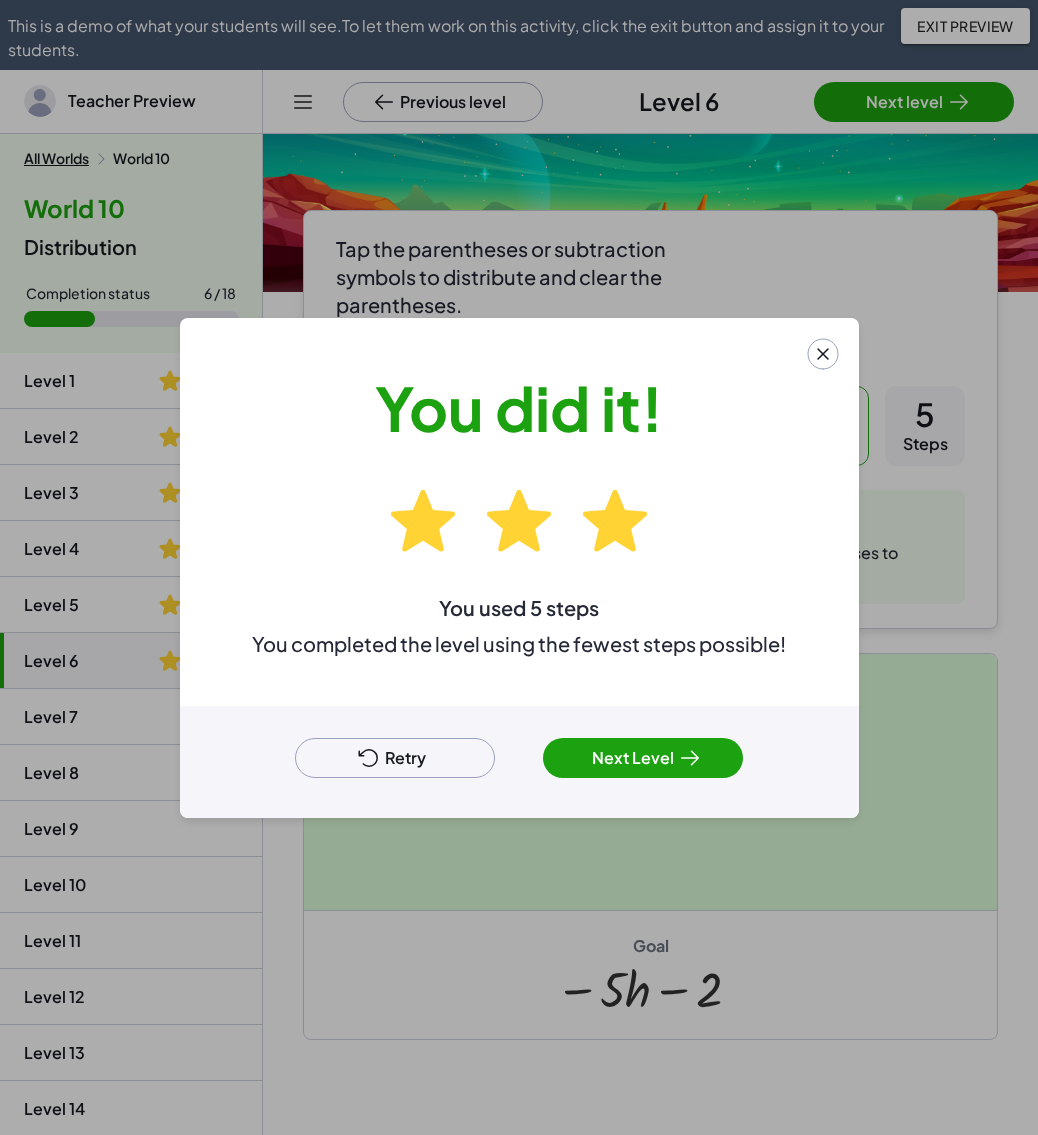 click on "Next Level" at bounding box center (643, 758) 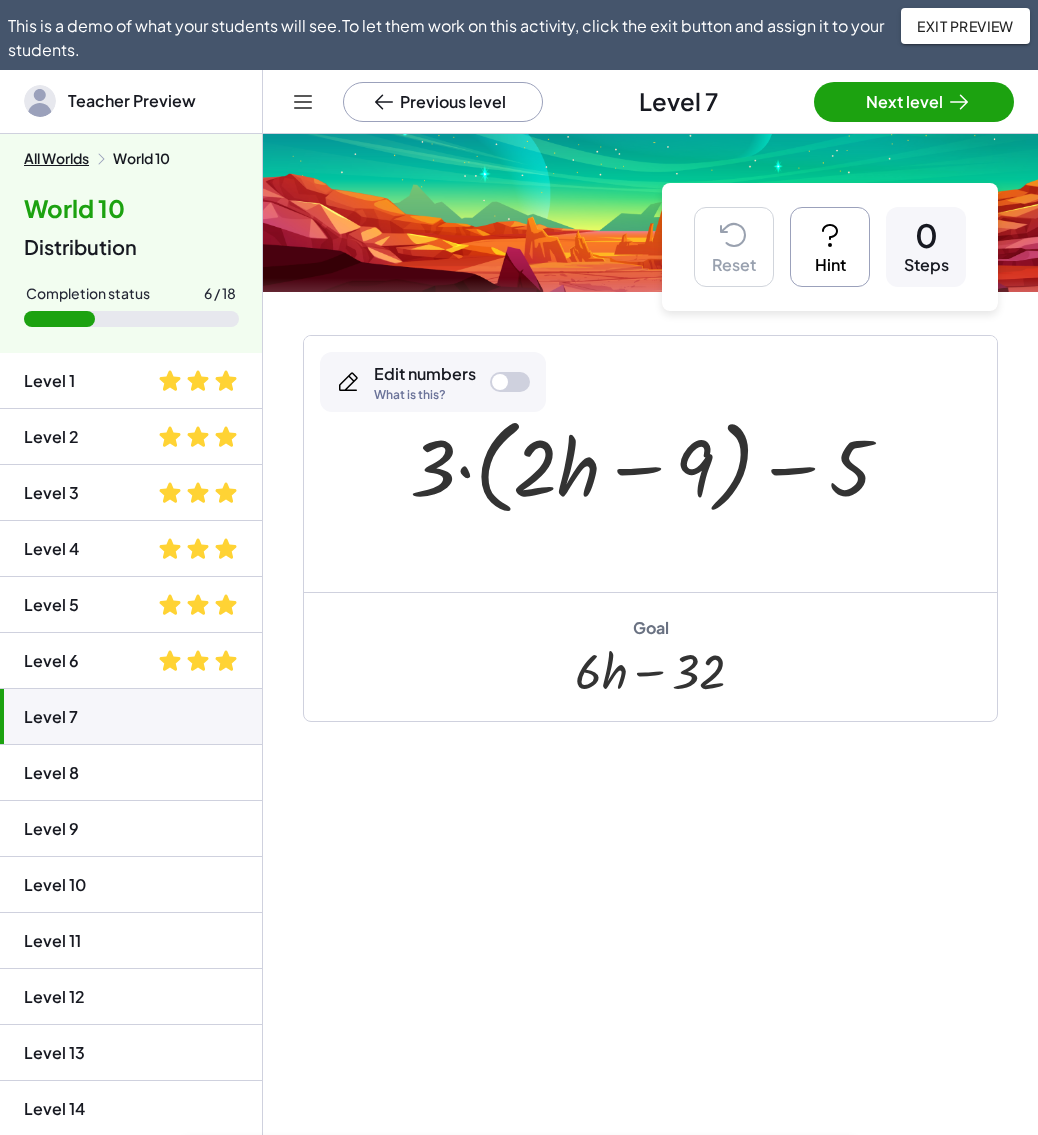 scroll, scrollTop: 0, scrollLeft: 0, axis: both 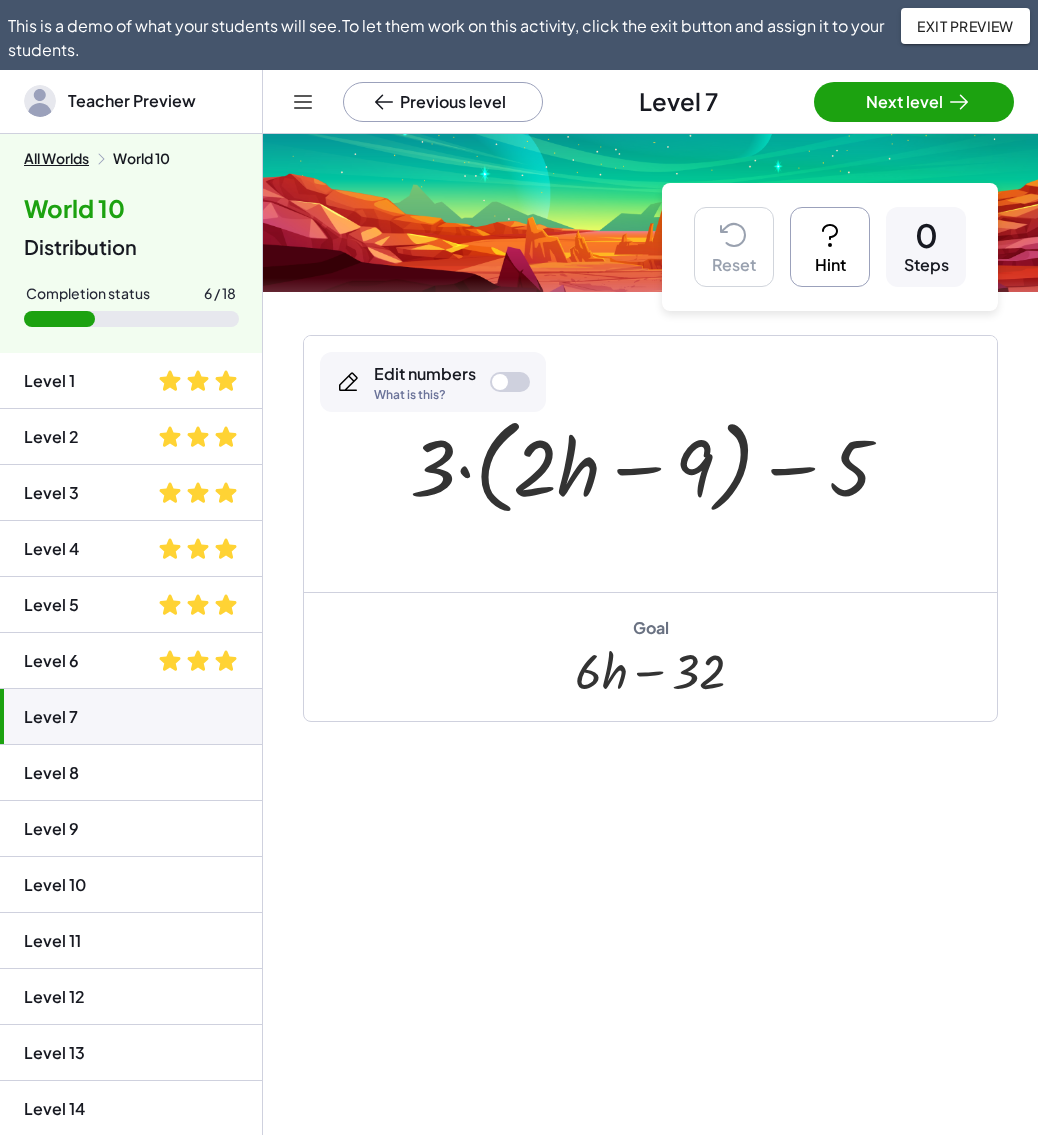click on "Hint" at bounding box center [830, 247] 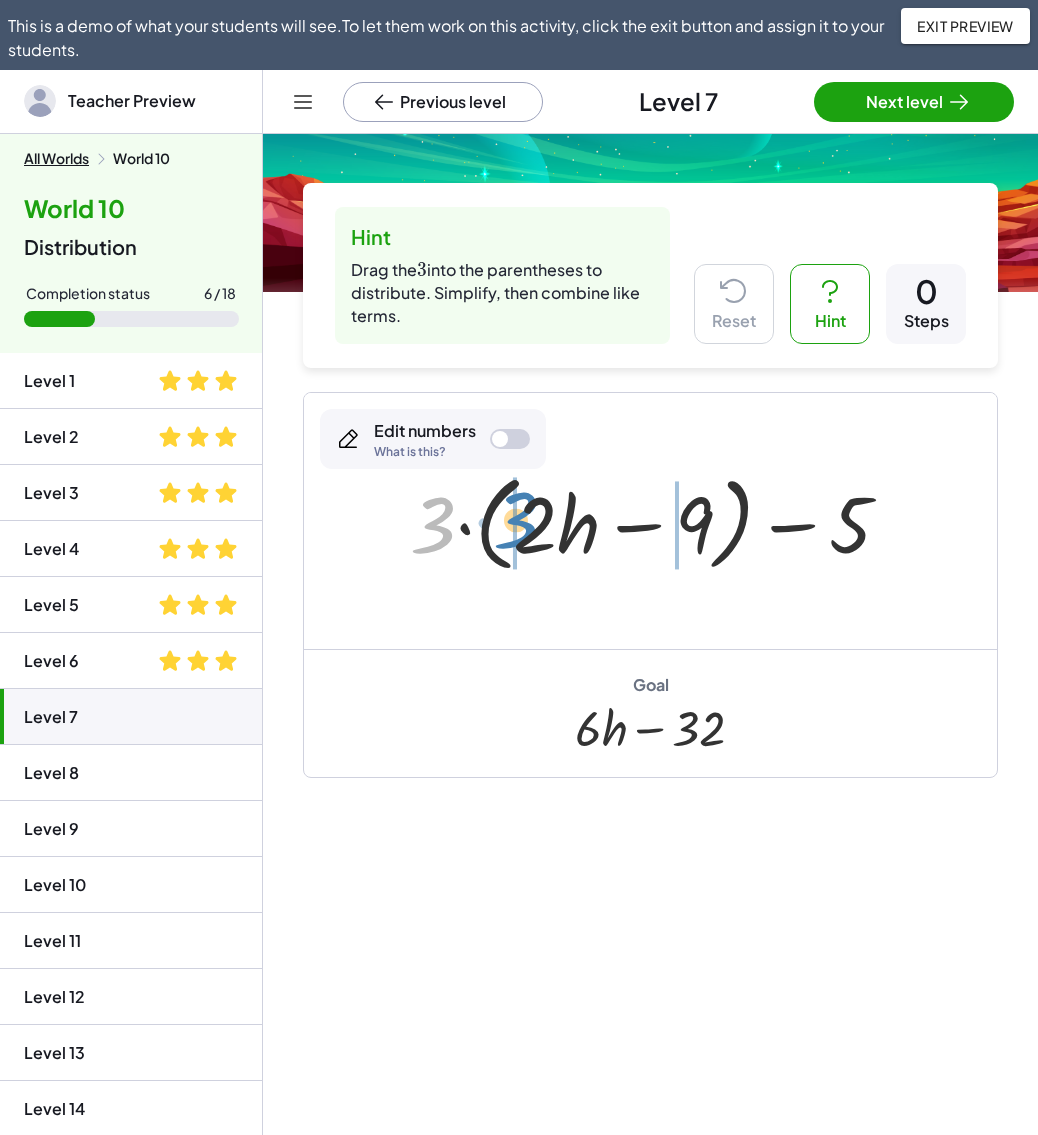 drag, startPoint x: 433, startPoint y: 515, endPoint x: 516, endPoint y: 510, distance: 83.15047 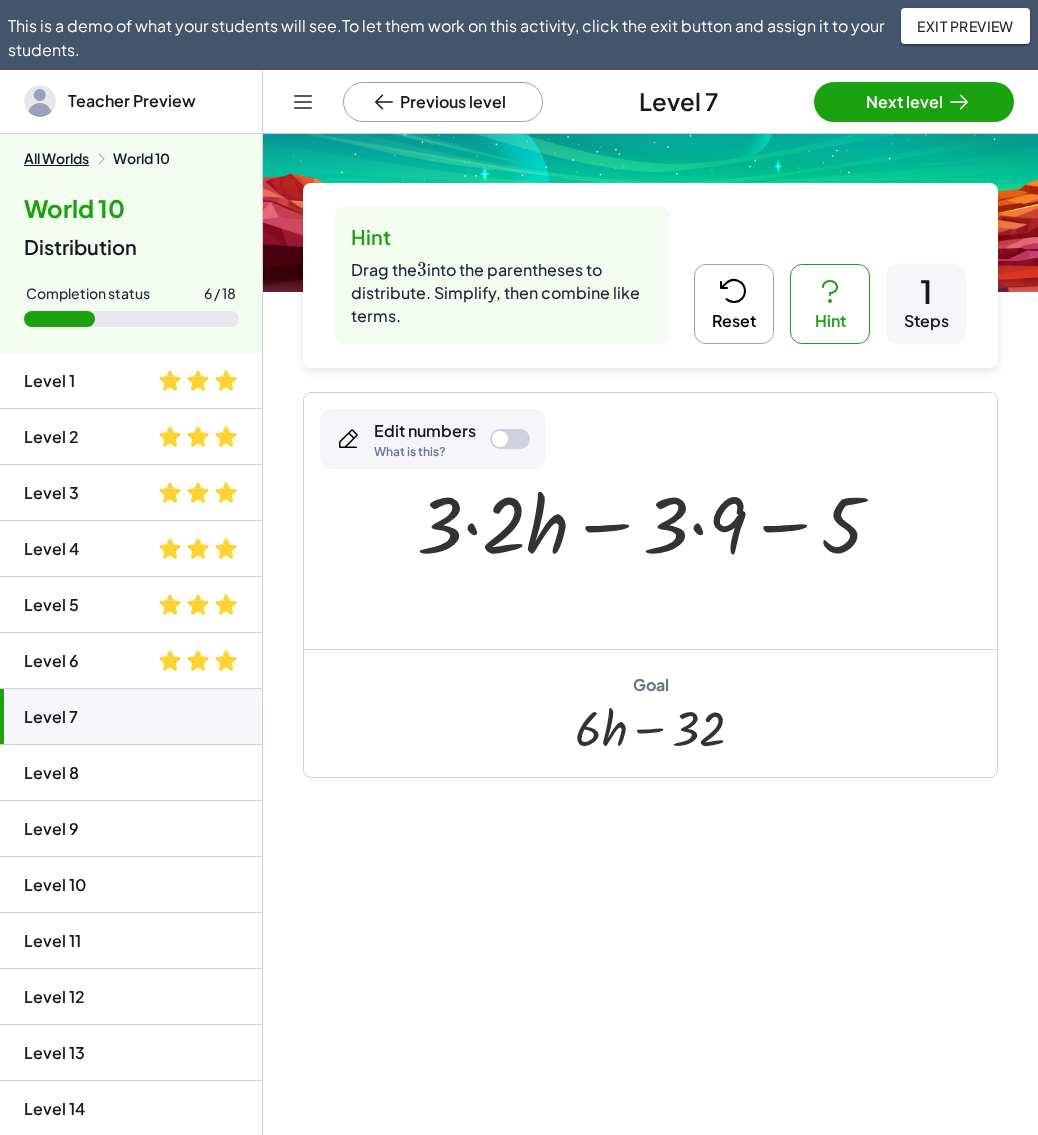 click at bounding box center (658, 521) 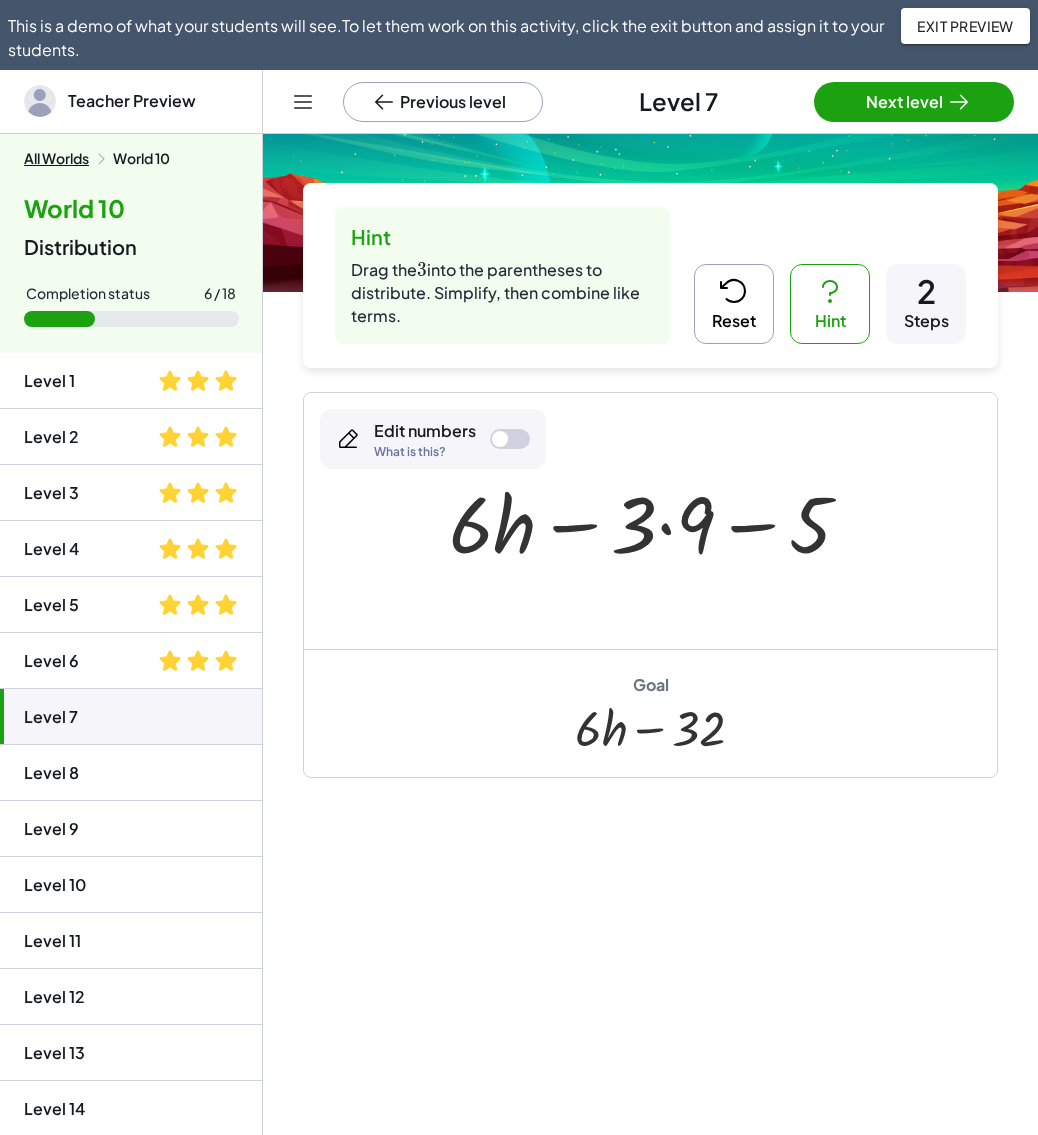 click at bounding box center (658, 521) 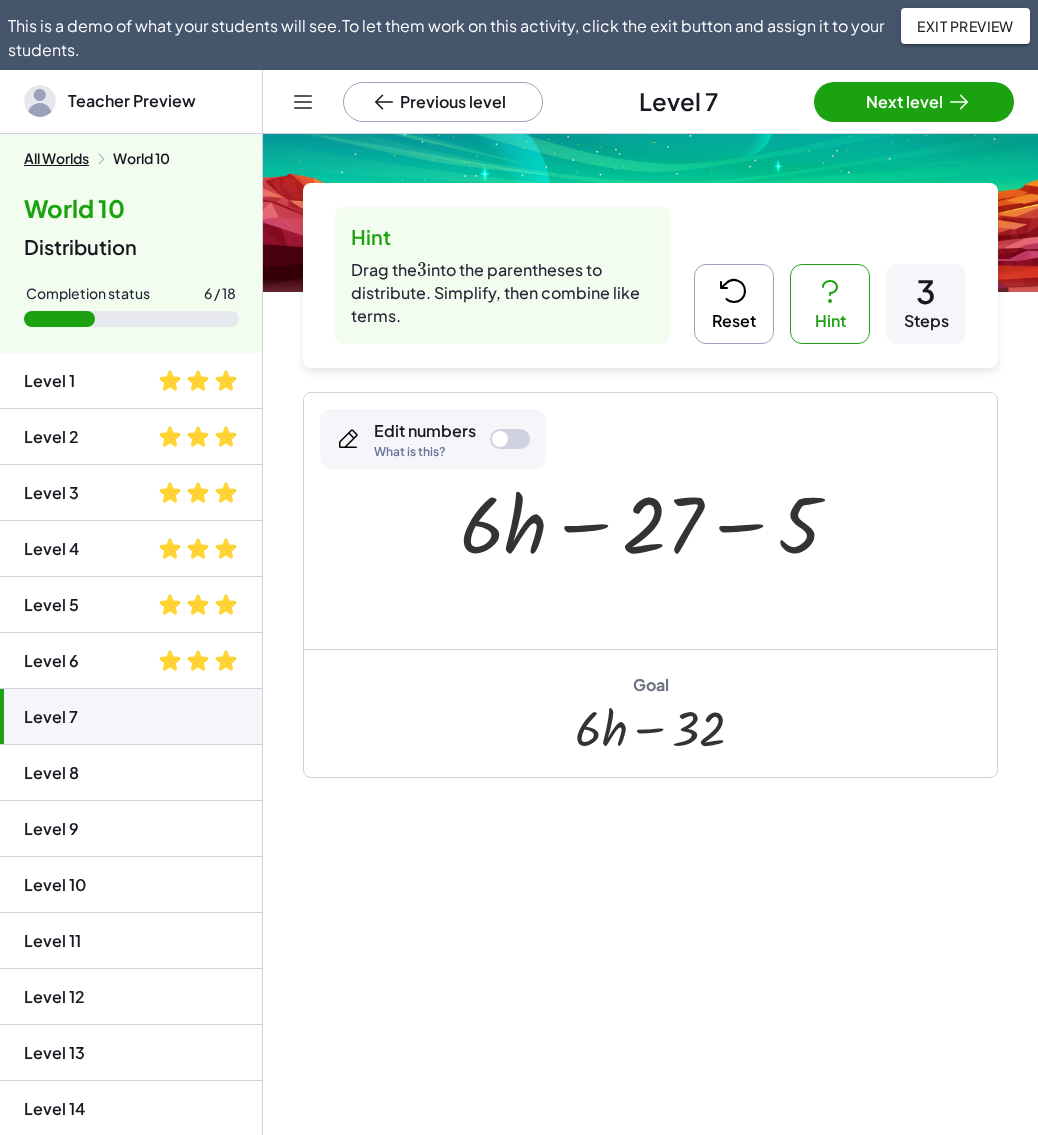 click at bounding box center (657, 521) 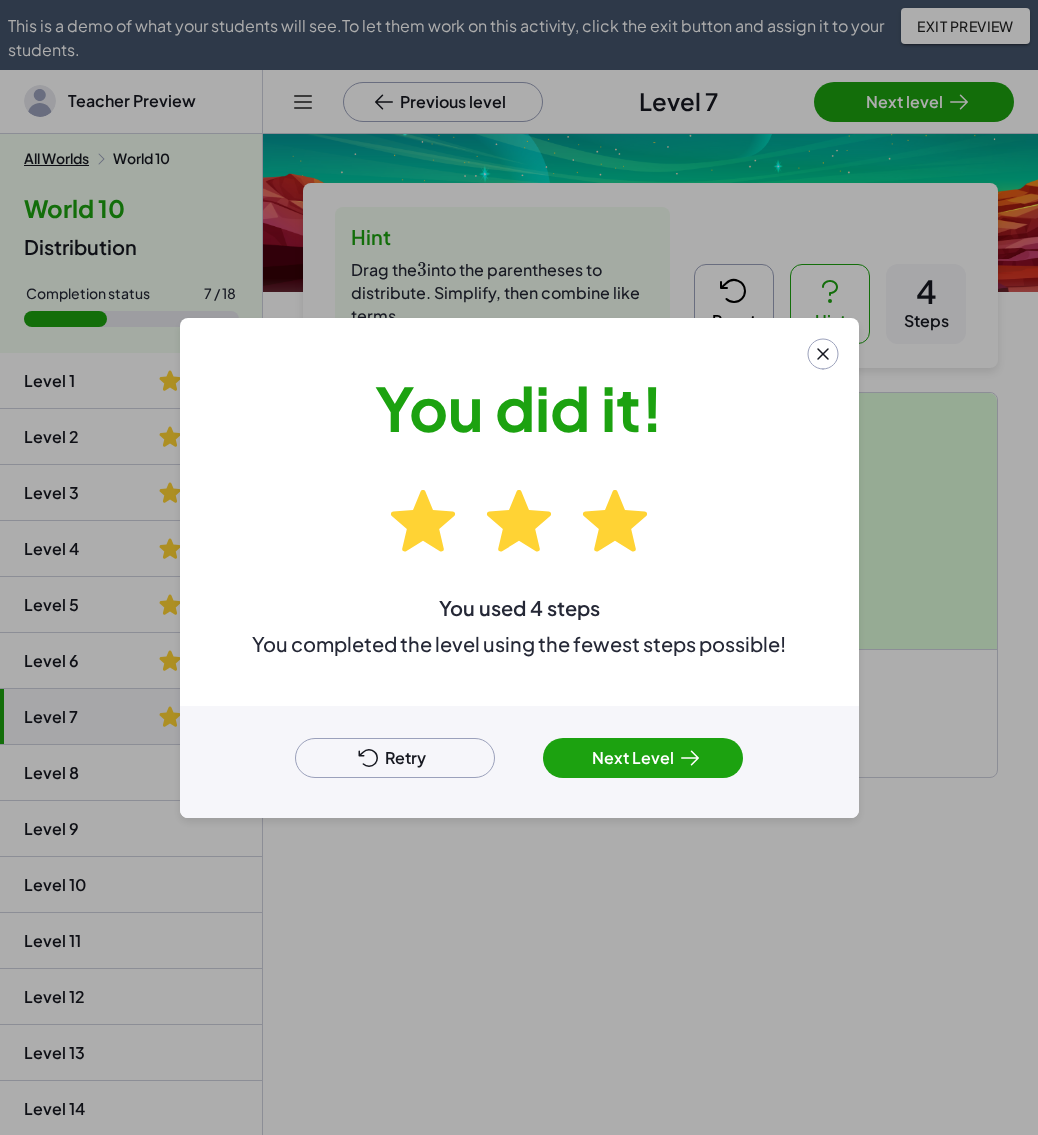 click on "Next Level" at bounding box center [643, 758] 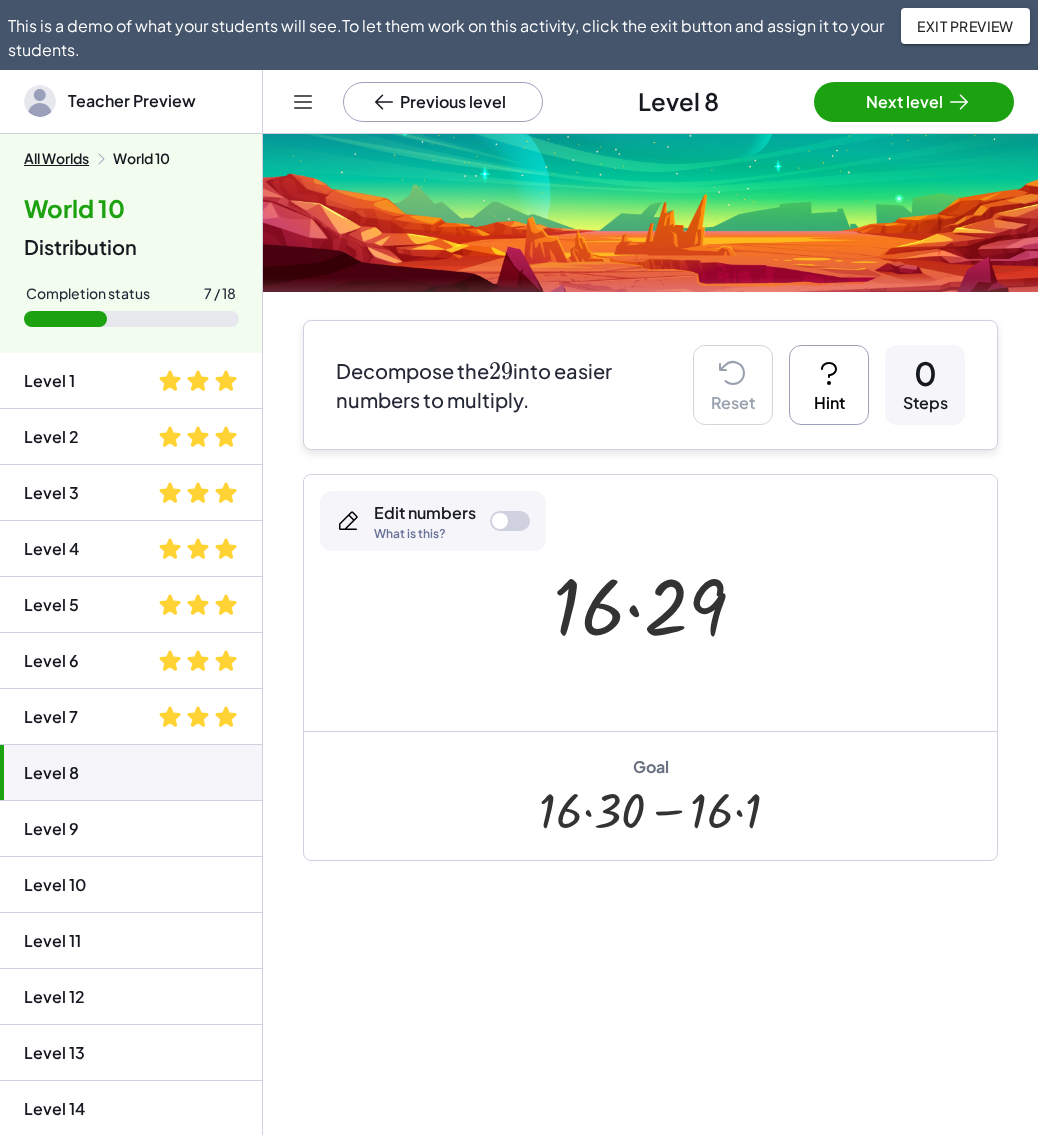 click at bounding box center (510, 521) 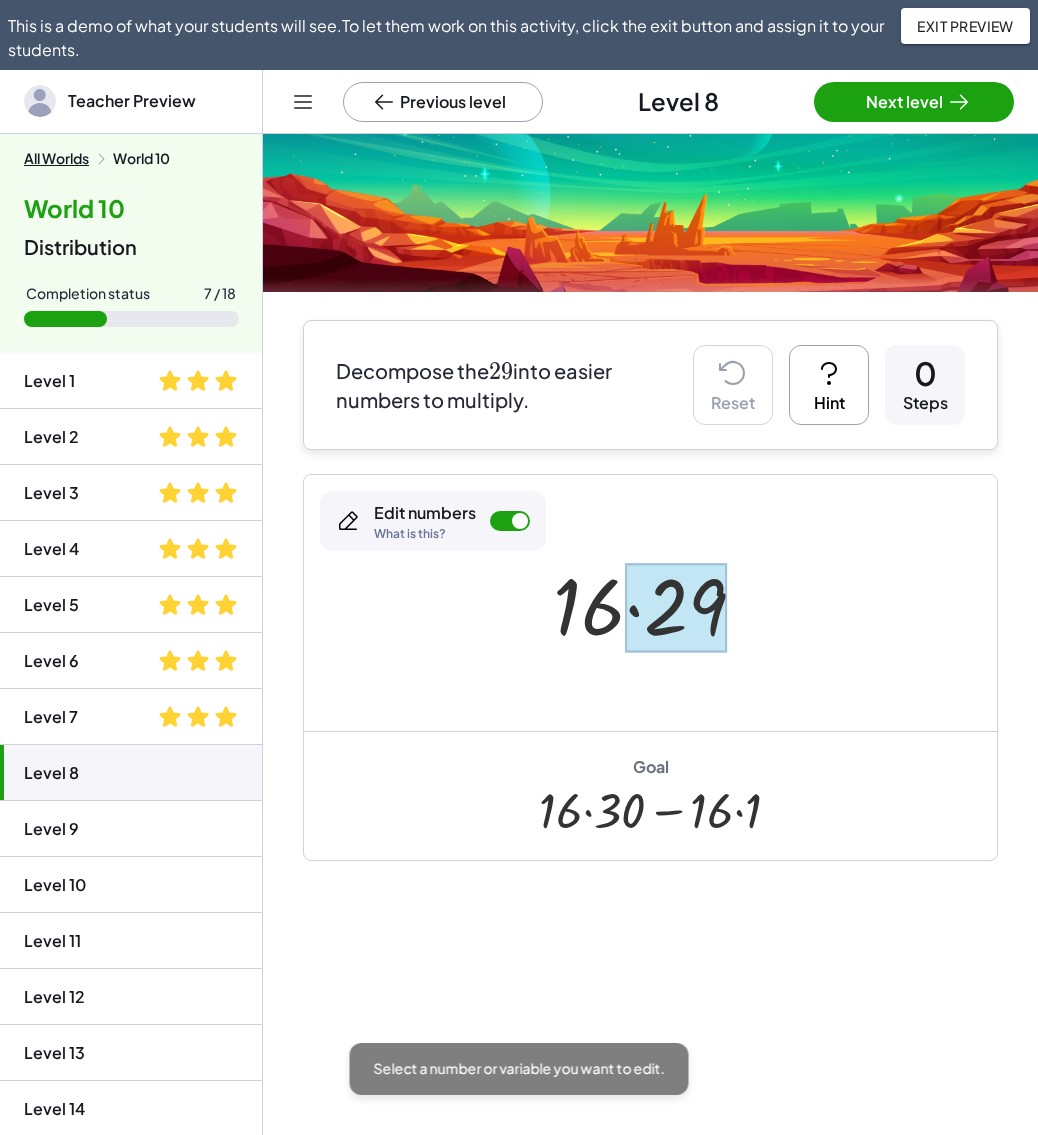 click at bounding box center [676, 607] 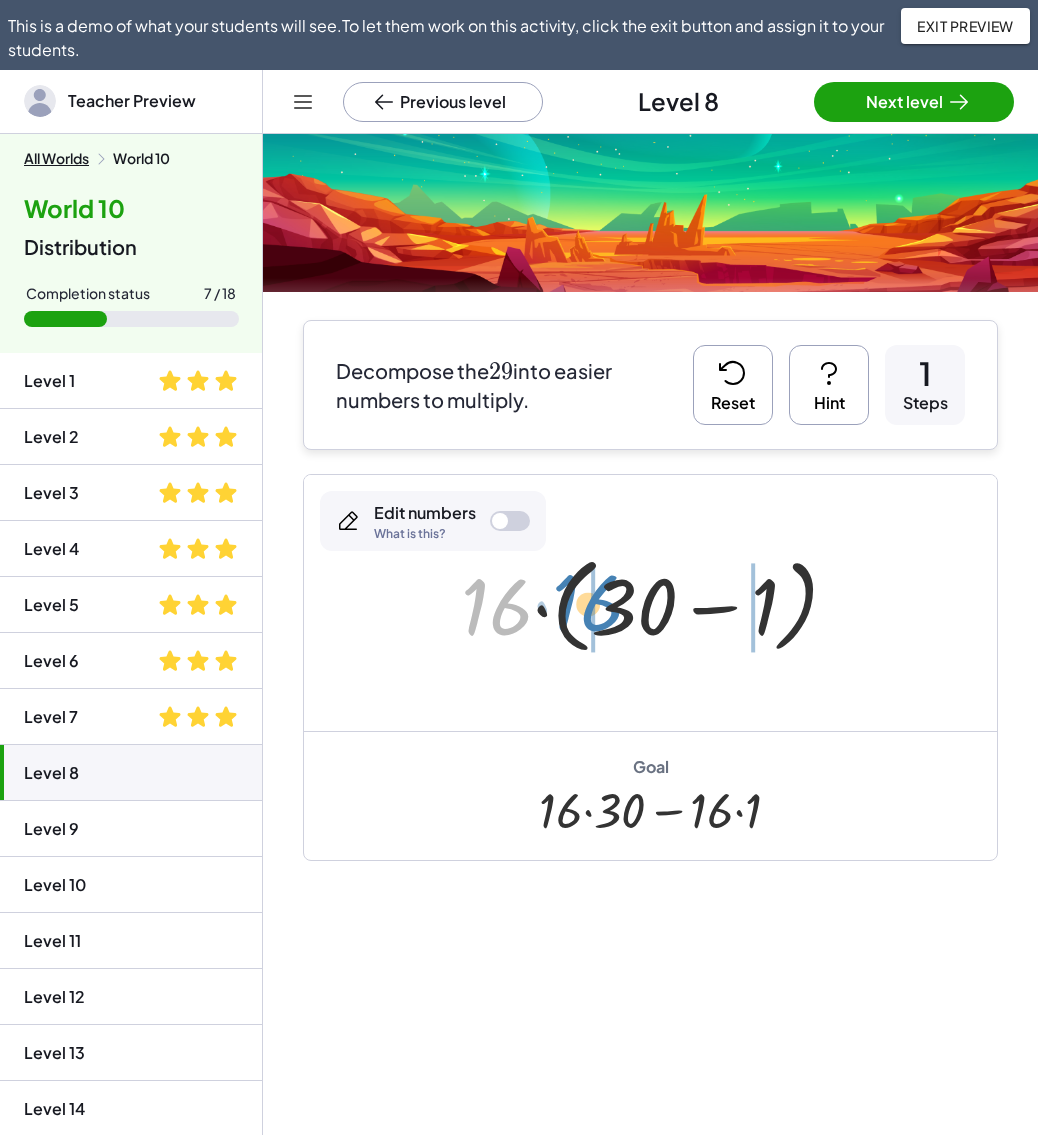 drag, startPoint x: 492, startPoint y: 610, endPoint x: 583, endPoint y: 606, distance: 91.08787 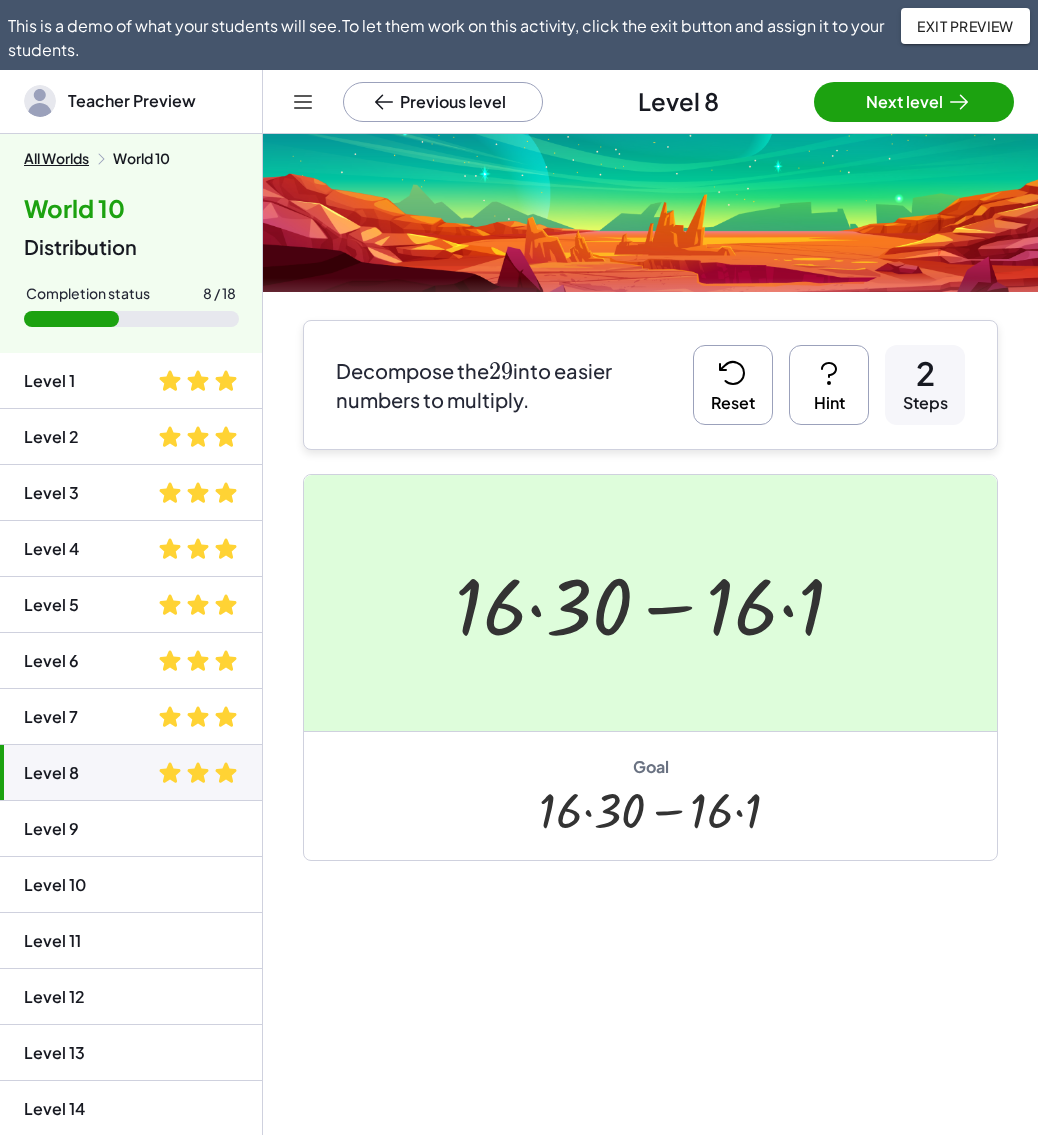 click on "This is a demo of what your students will see.   To let them work on this activity, click the exit button and assign it to your students.  Exit Preview Teacher Preview  Previous level   Level 8  Next level   All Worlds   World 10  World 10 Distribution  Completion status  8 / 18 Level 1 Level 2 Level 3 Level 4 Level 5 Level 6 Level 7 Level 8 Level 9 Level 10 Level 11 Level 12 Level 13 Level 14 Level 15 Level 16 Level 17 Level 18 Tap and hold on any bracket to grab the parentheses term. Then drag to commute as one object.  Reset   Hint  0 Steps Hint Tap and hold on the left bracket to grab  ﻿ ( 12 − 21 ) \left(12-21\right) ( 1 2 − 2 1 ) ﻿ , then move that term to the right to commute. · ( + 12 − 21 ) · ( + 4 + 2 ) ×  Edit numbers   What is this?   Goal  · ( + 4 + 2 ) · ( + 12 − 21 ) Drag a number into parentheses to distribute. This multiplies each term in the parentheses by that number.  Reset   Hint  0 Steps Hint Distribute the  ﻿ 2 2 2 ﻿ , then multiply  ﻿ 2 ∗ 30 2*30" at bounding box center [519, 567] 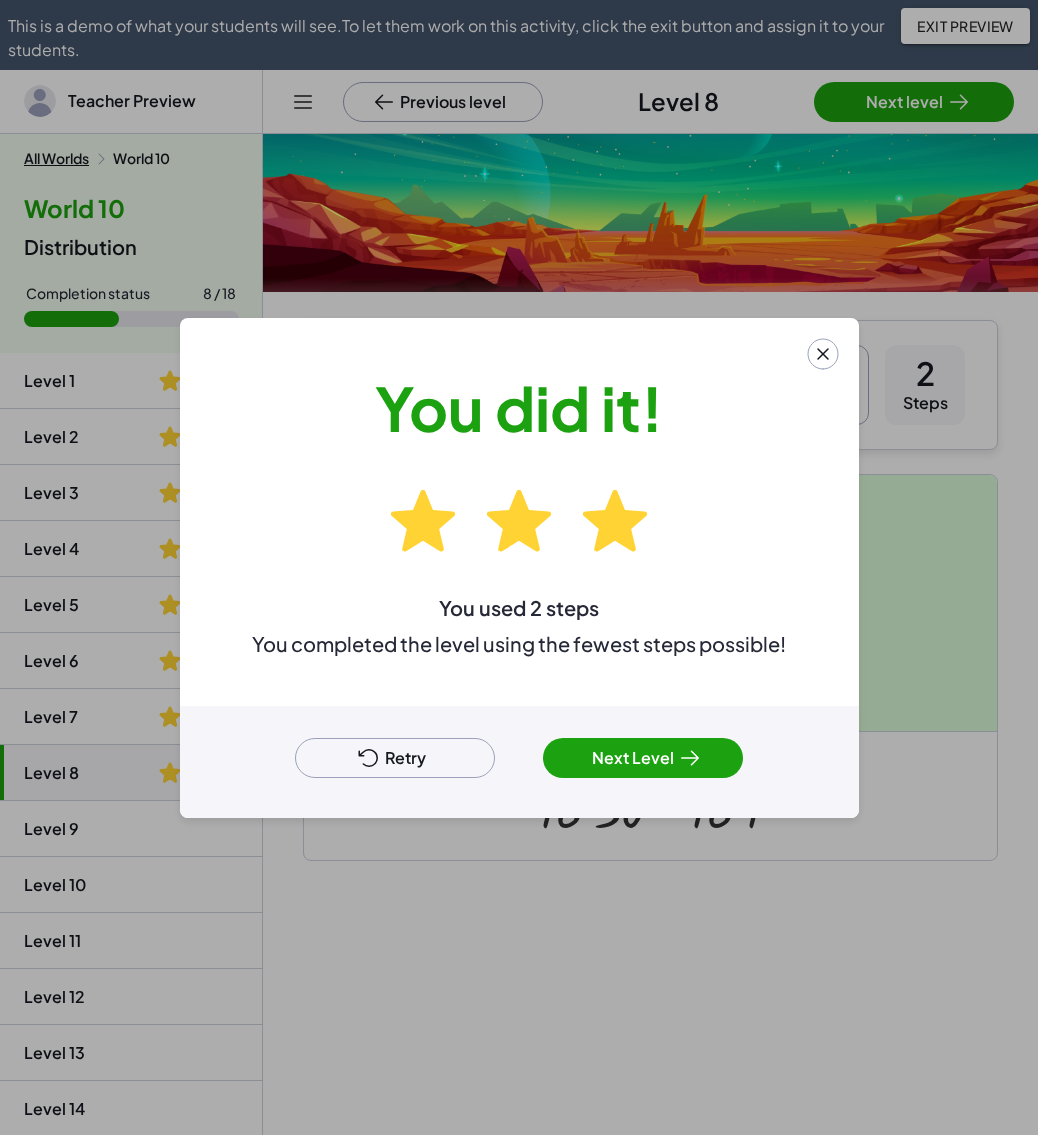 click on "Retry" at bounding box center [395, 758] 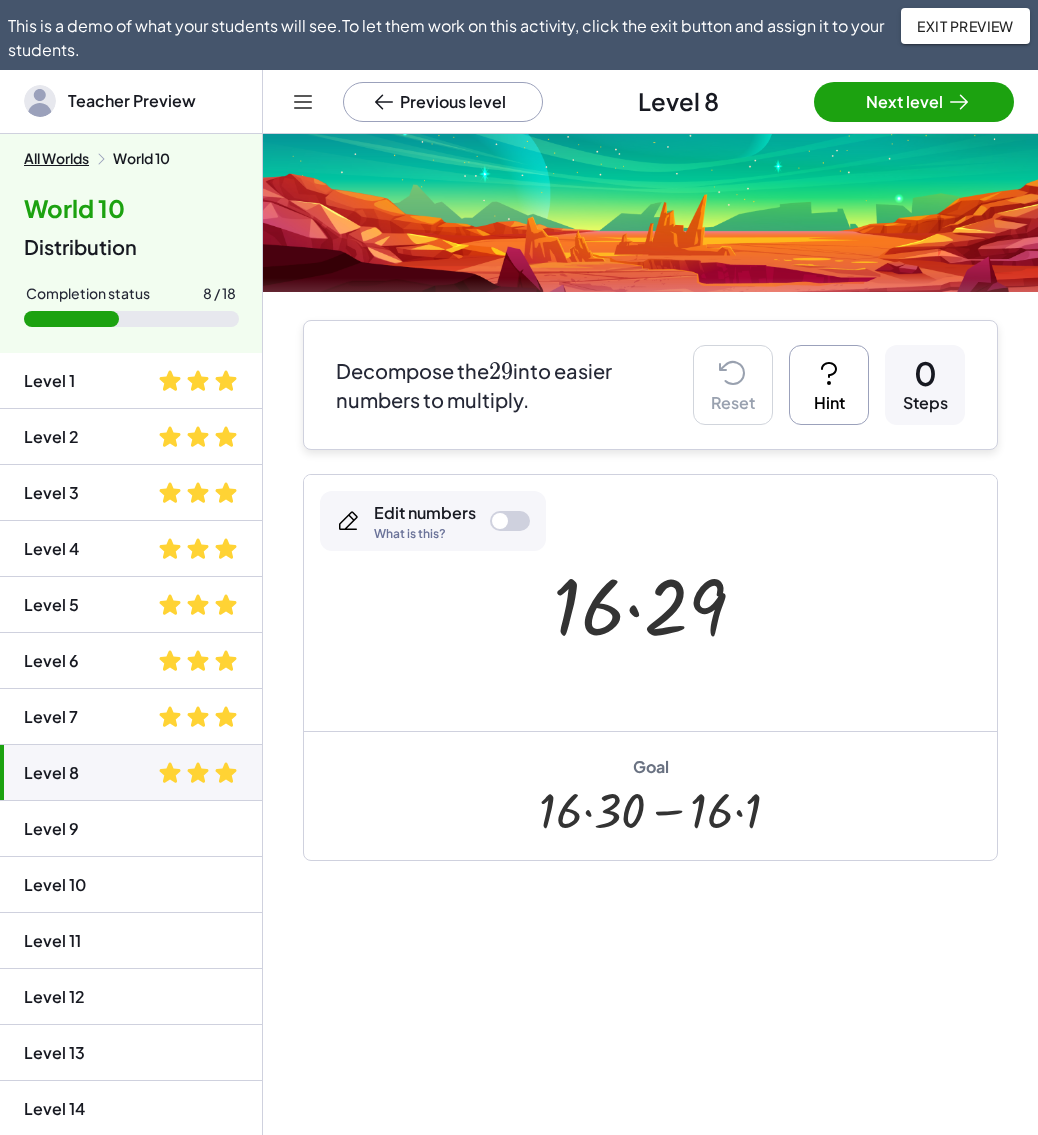 click on "Hint" at bounding box center (829, 385) 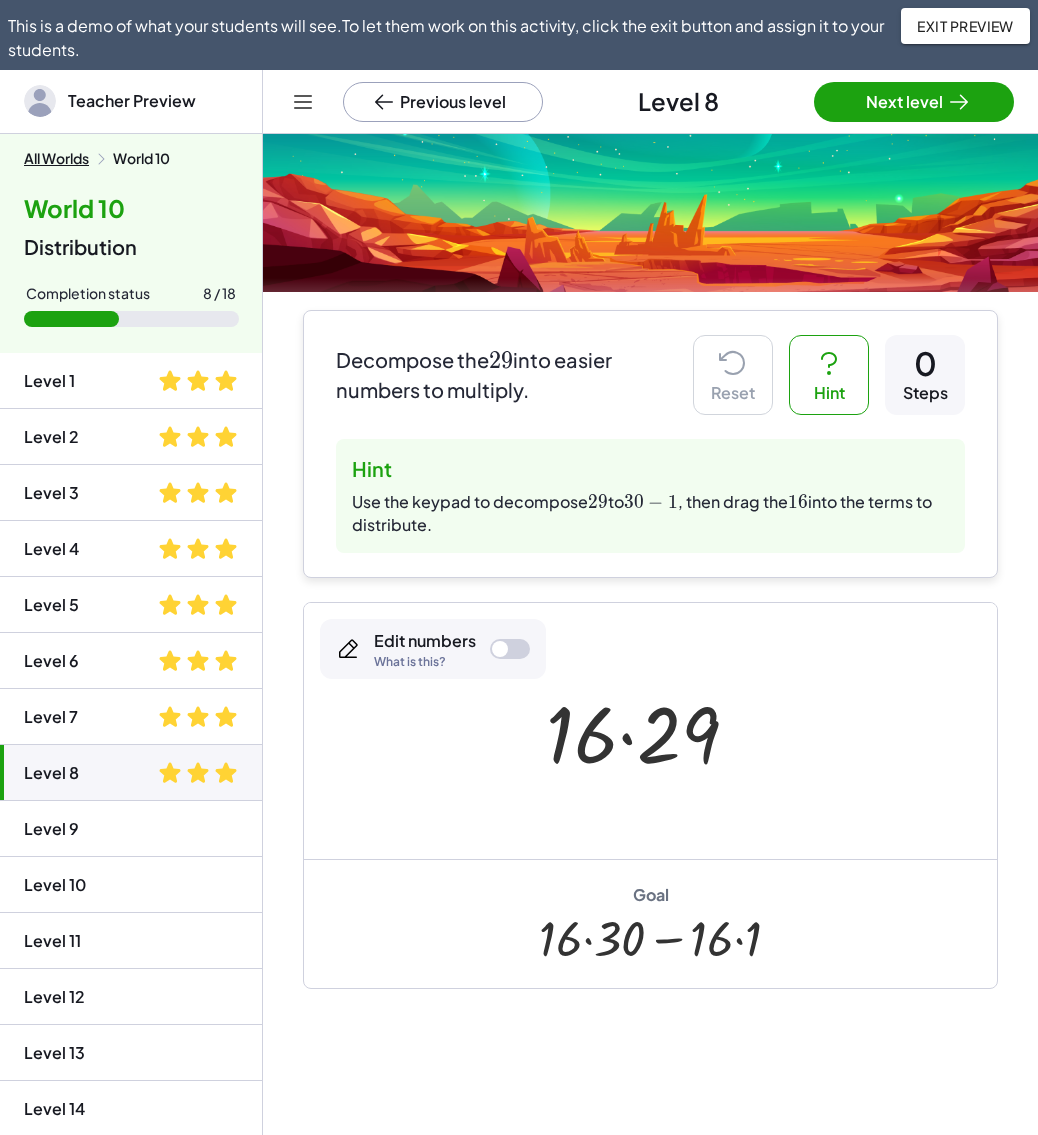 click at bounding box center (510, 649) 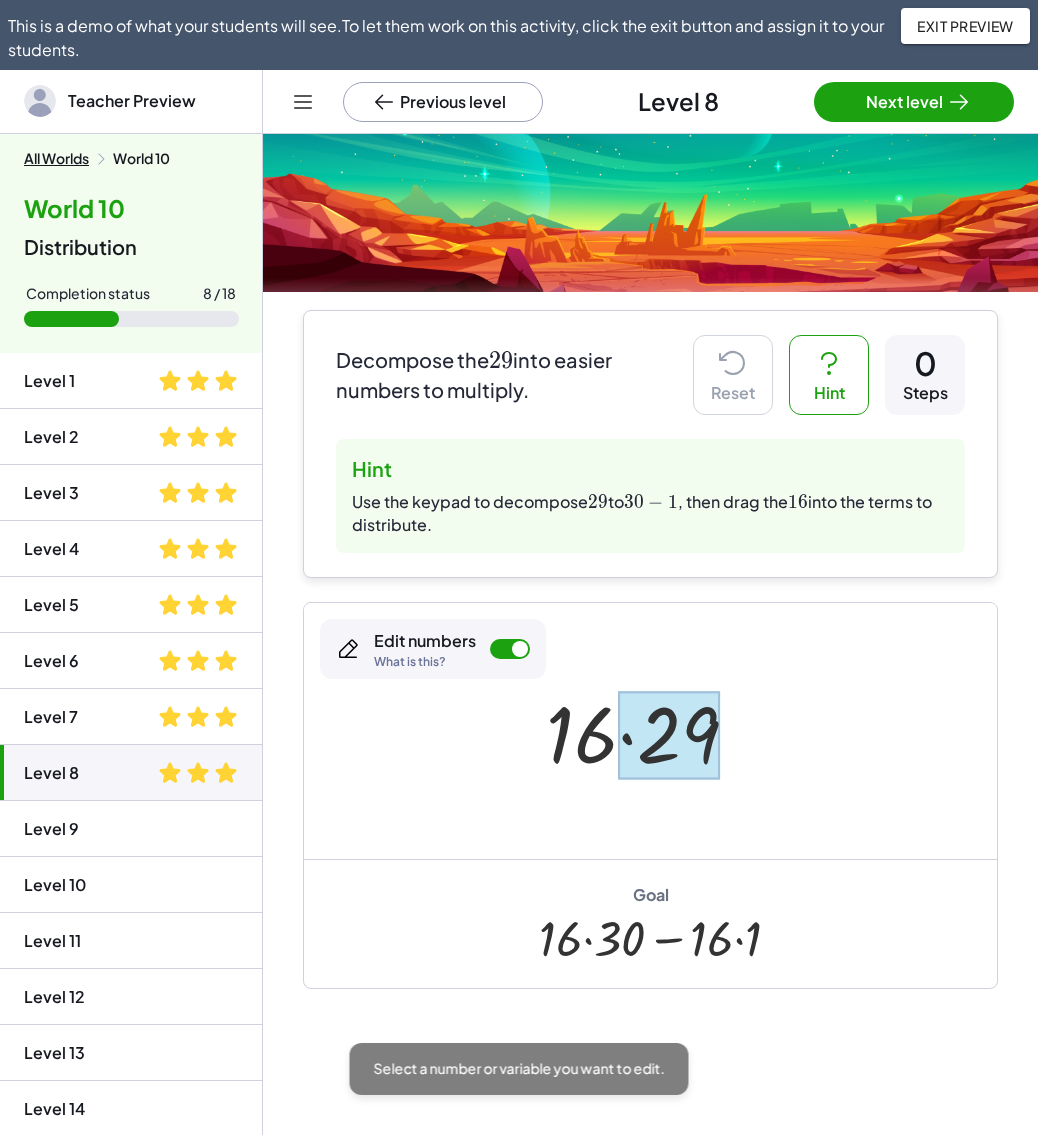 click at bounding box center (669, 735) 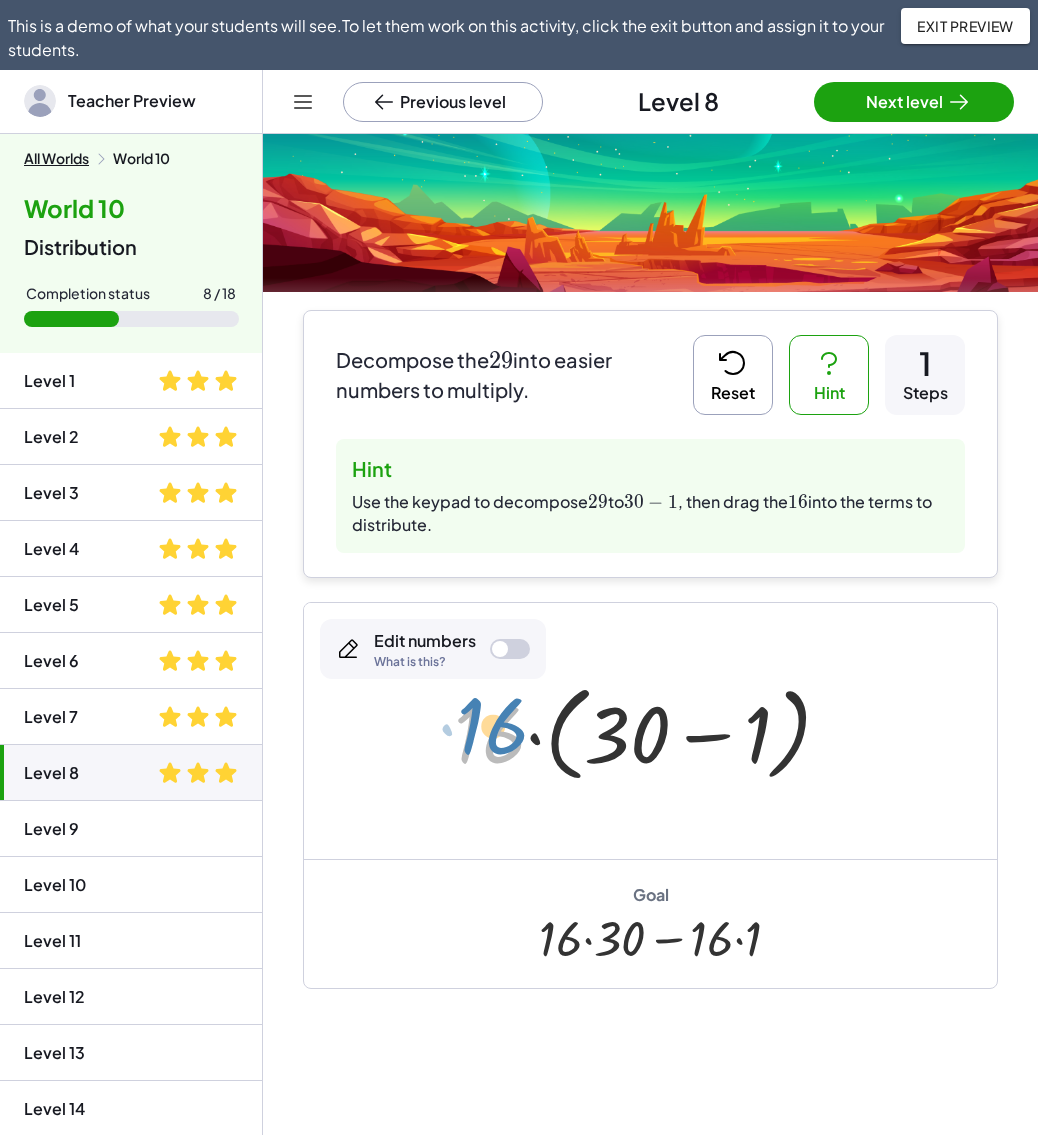 click at bounding box center [650, 731] 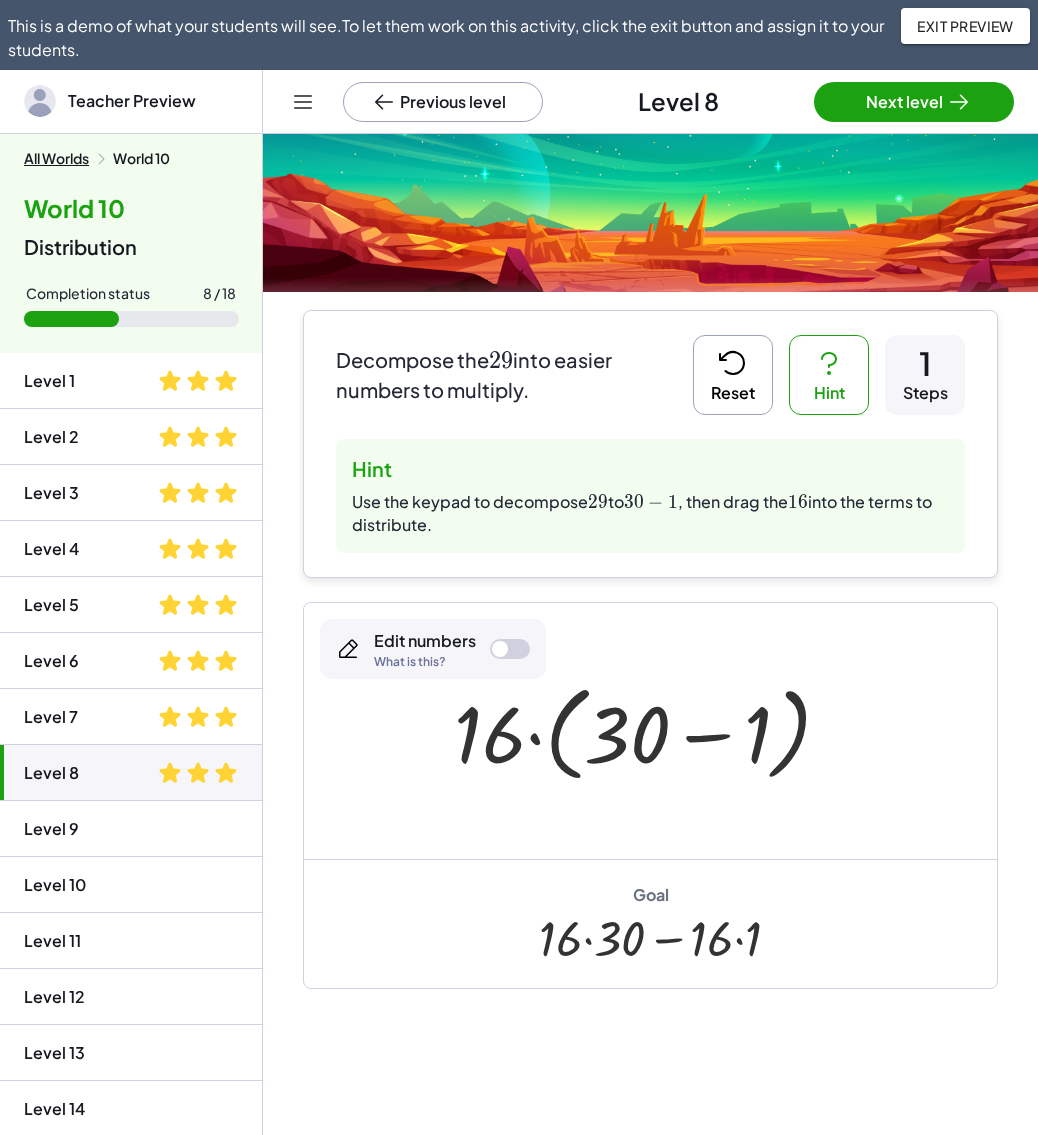 click on "Level 9" 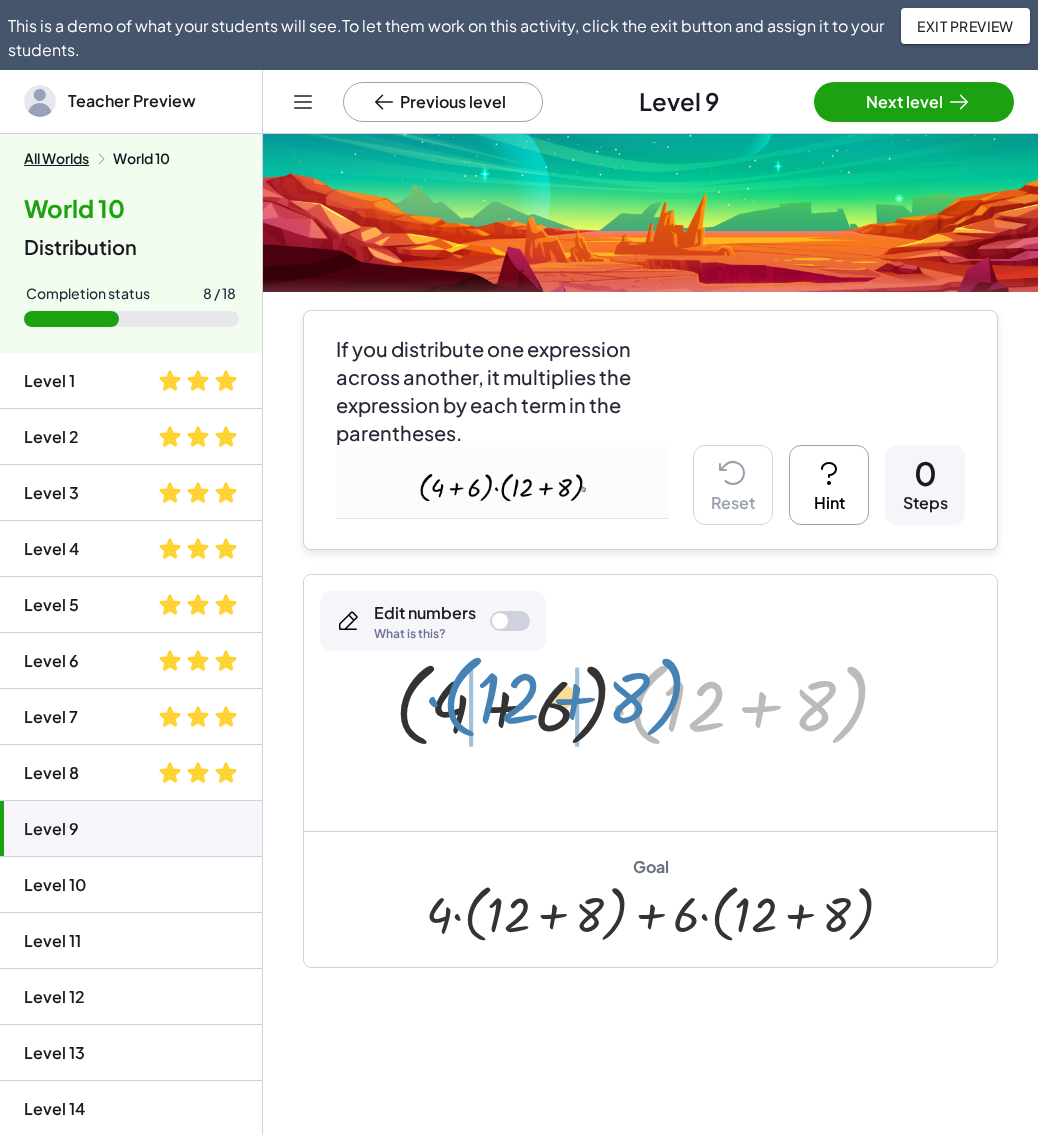 drag, startPoint x: 642, startPoint y: 730, endPoint x: 456, endPoint y: 722, distance: 186.17197 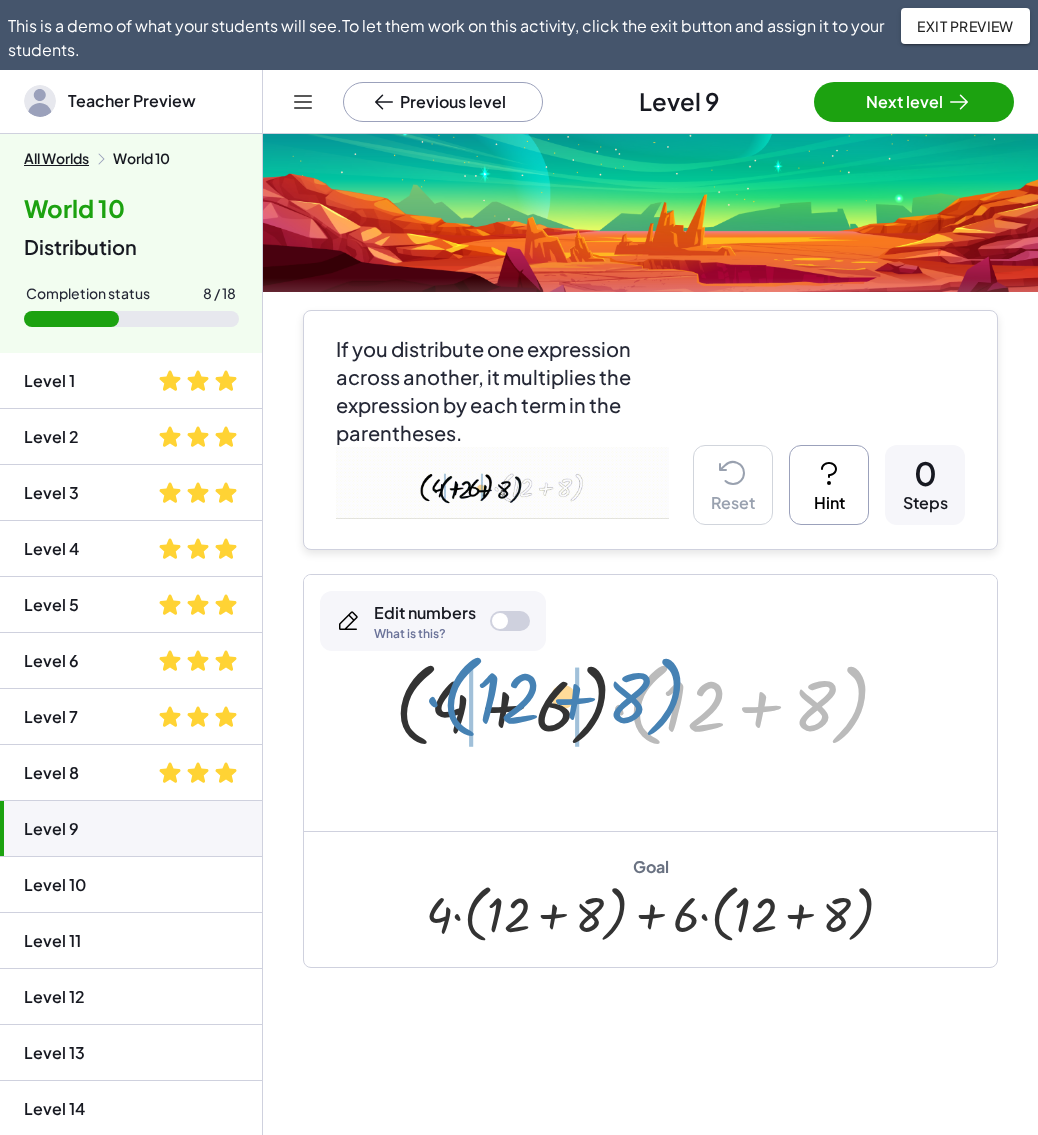 click at bounding box center [650, 702] 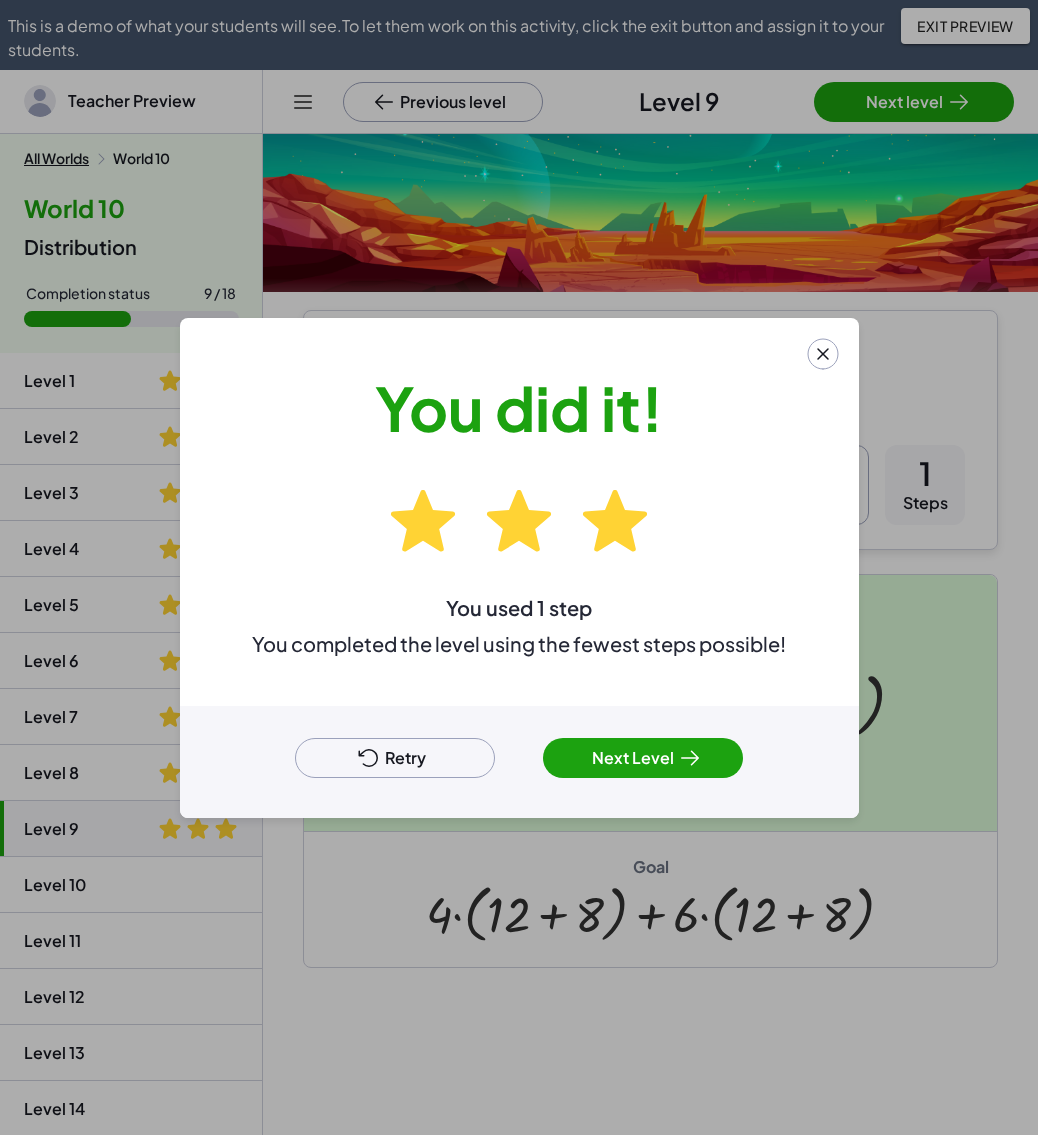 click on "Retry" at bounding box center (395, 758) 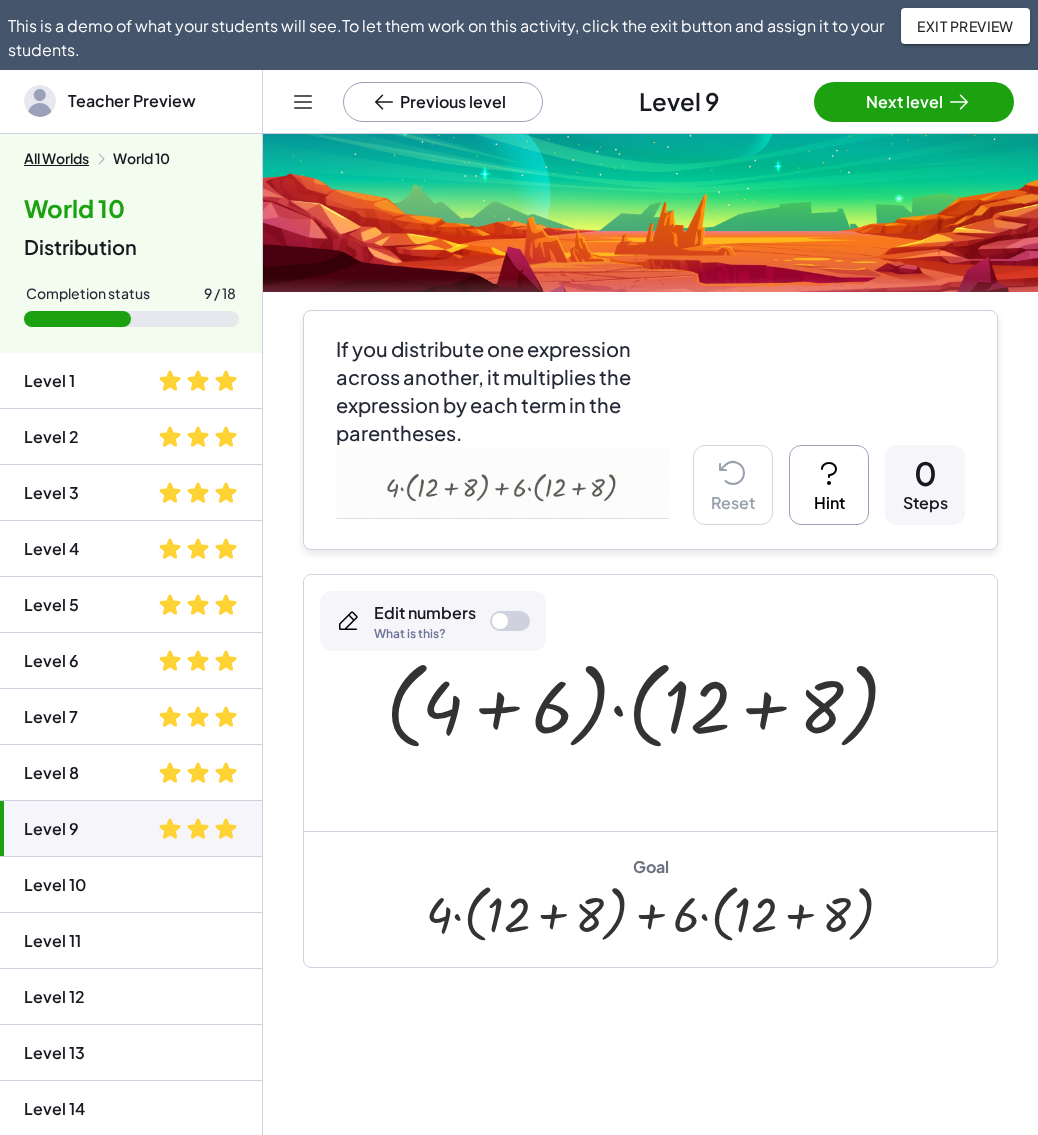 click on "Hint" at bounding box center [829, 485] 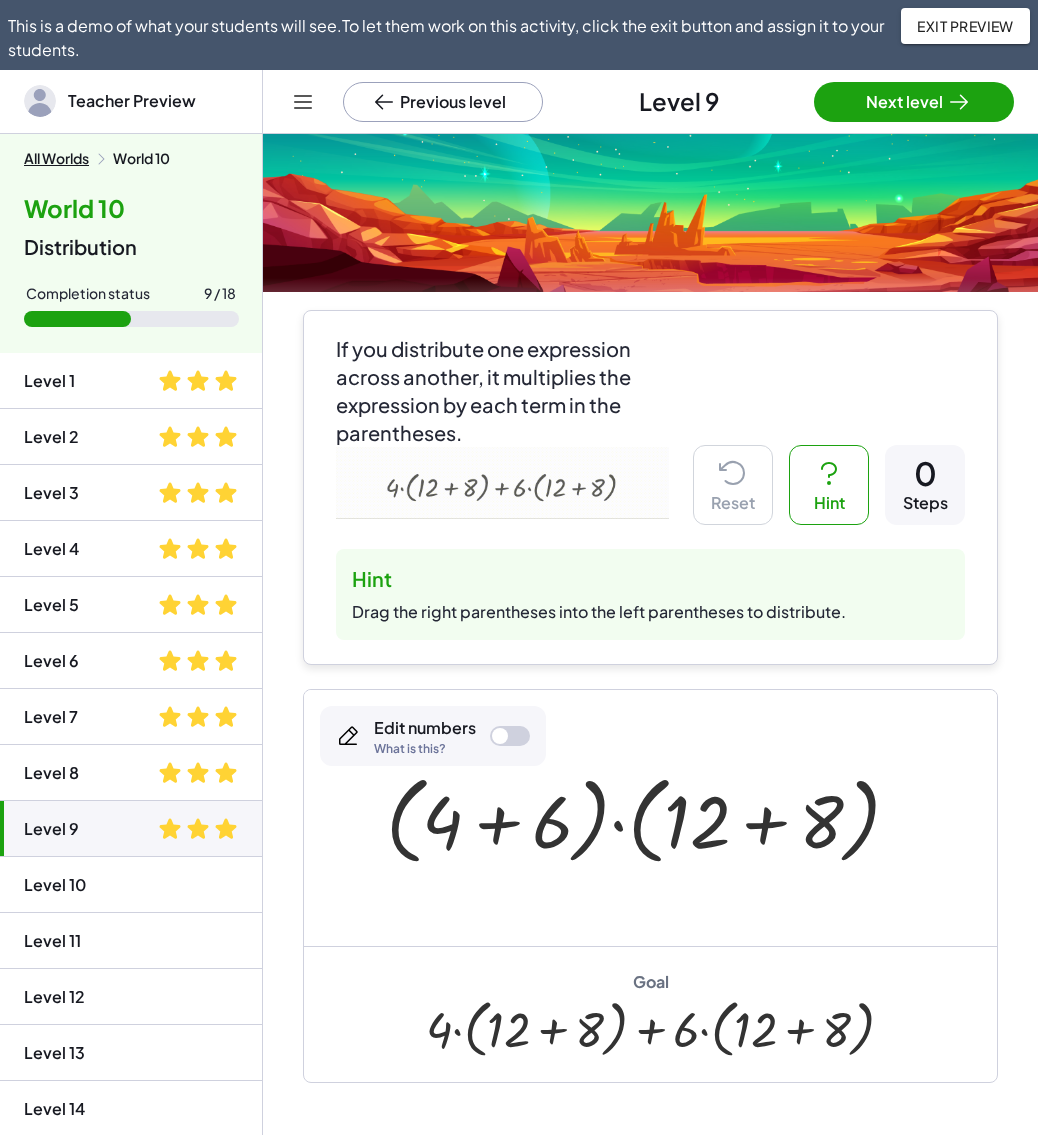 scroll, scrollTop: 100, scrollLeft: 0, axis: vertical 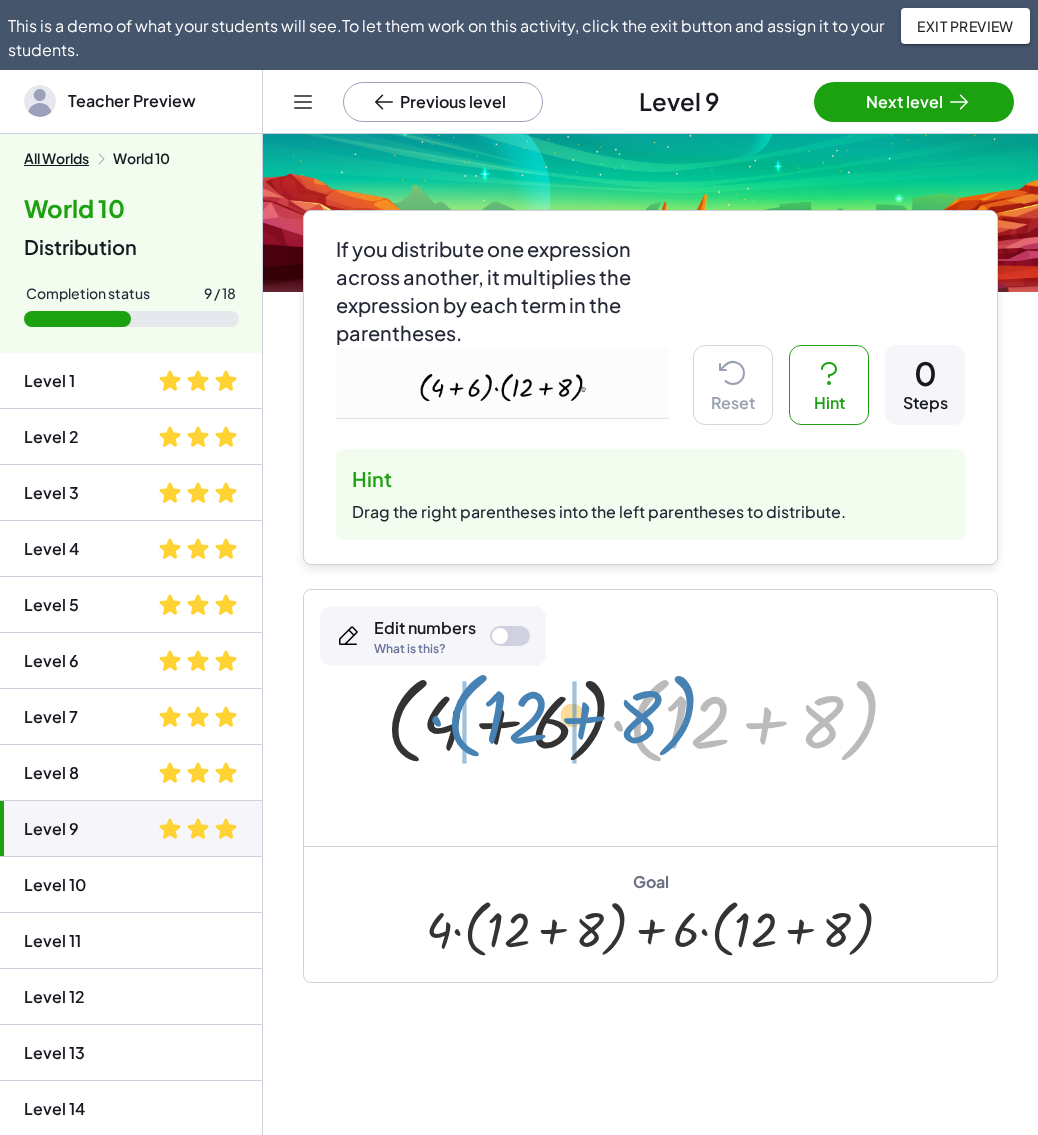 drag, startPoint x: 639, startPoint y: 733, endPoint x: 457, endPoint y: 728, distance: 182.06866 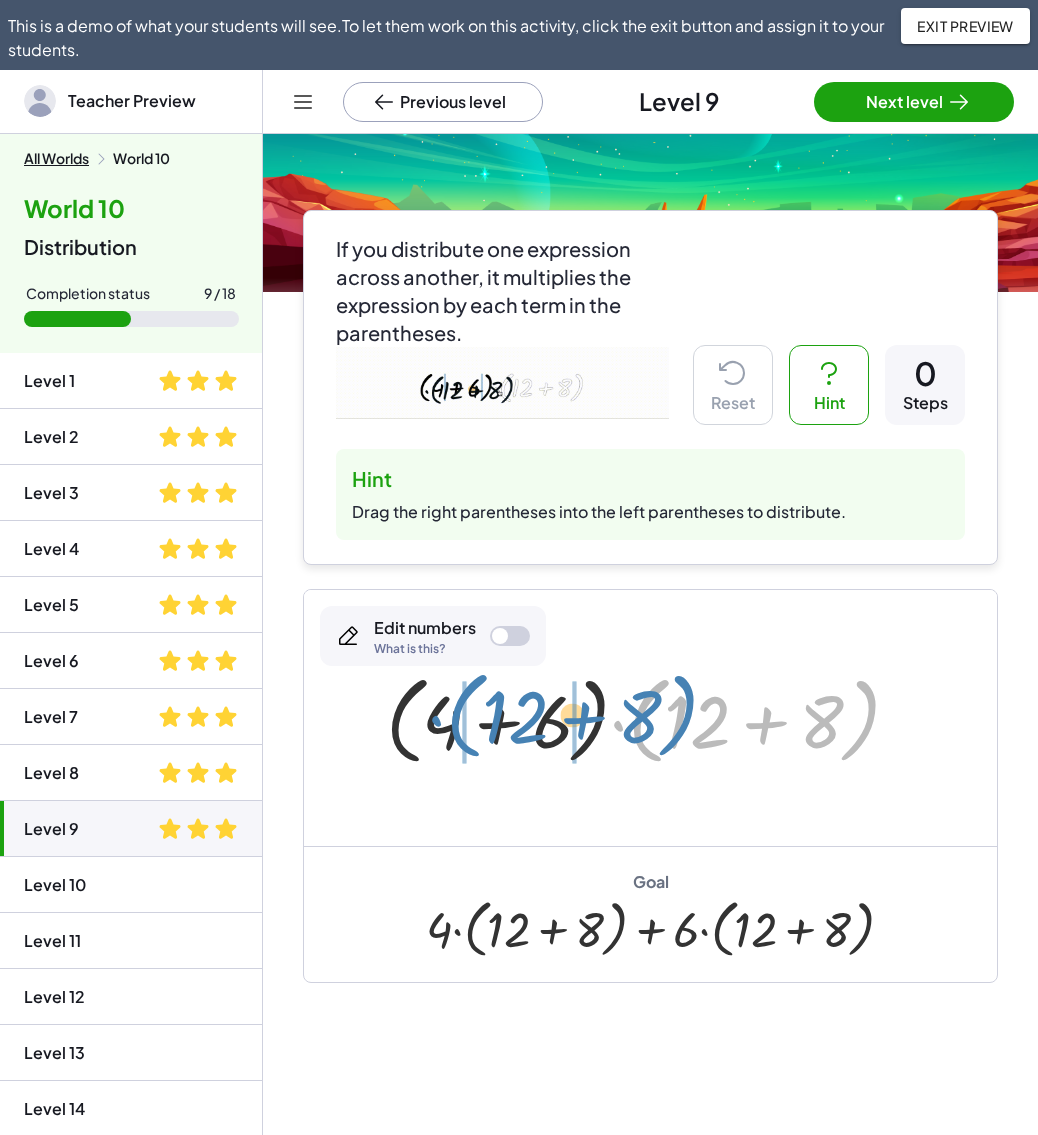 click at bounding box center (651, 718) 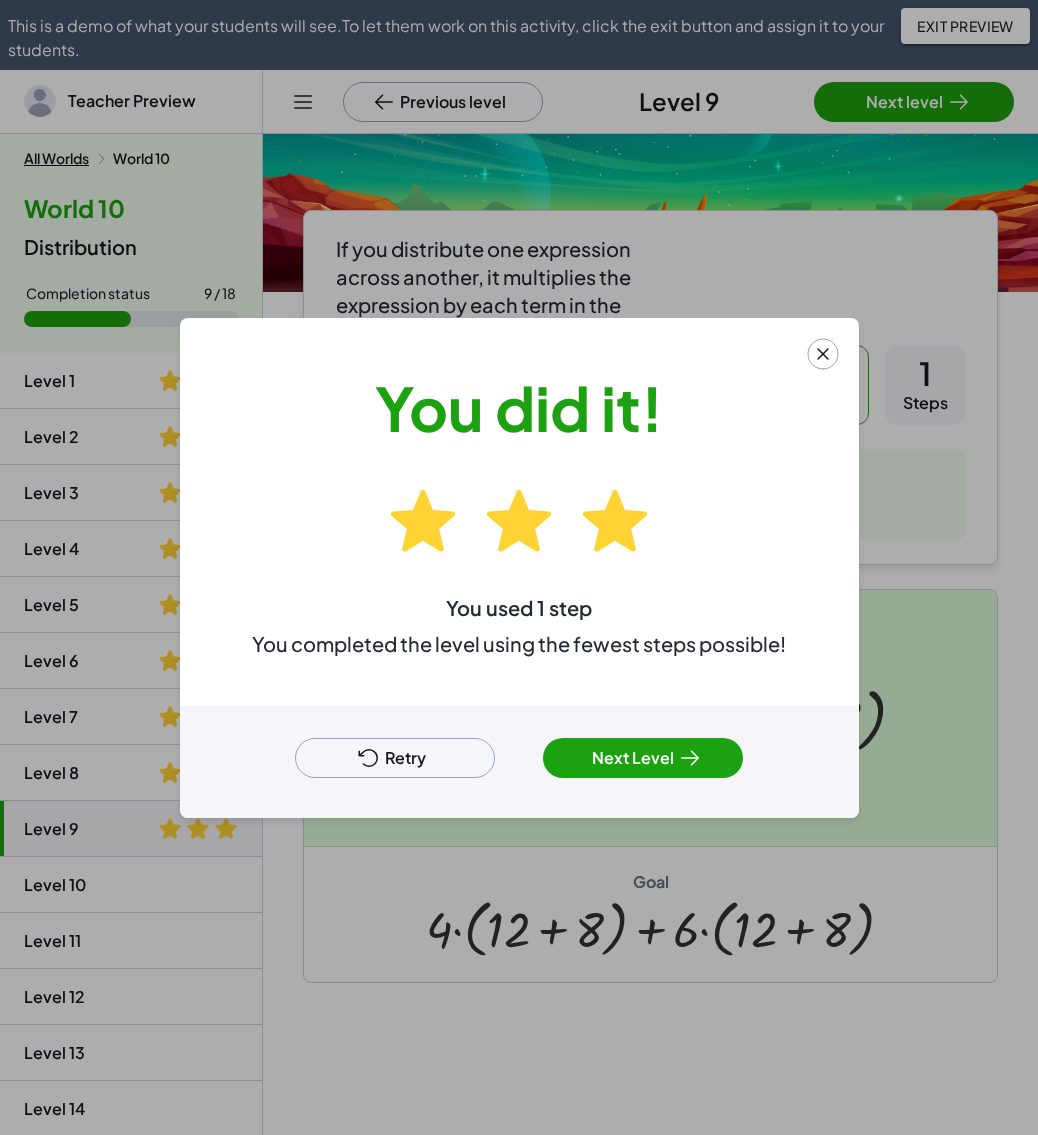 click on "Next Level" at bounding box center [643, 758] 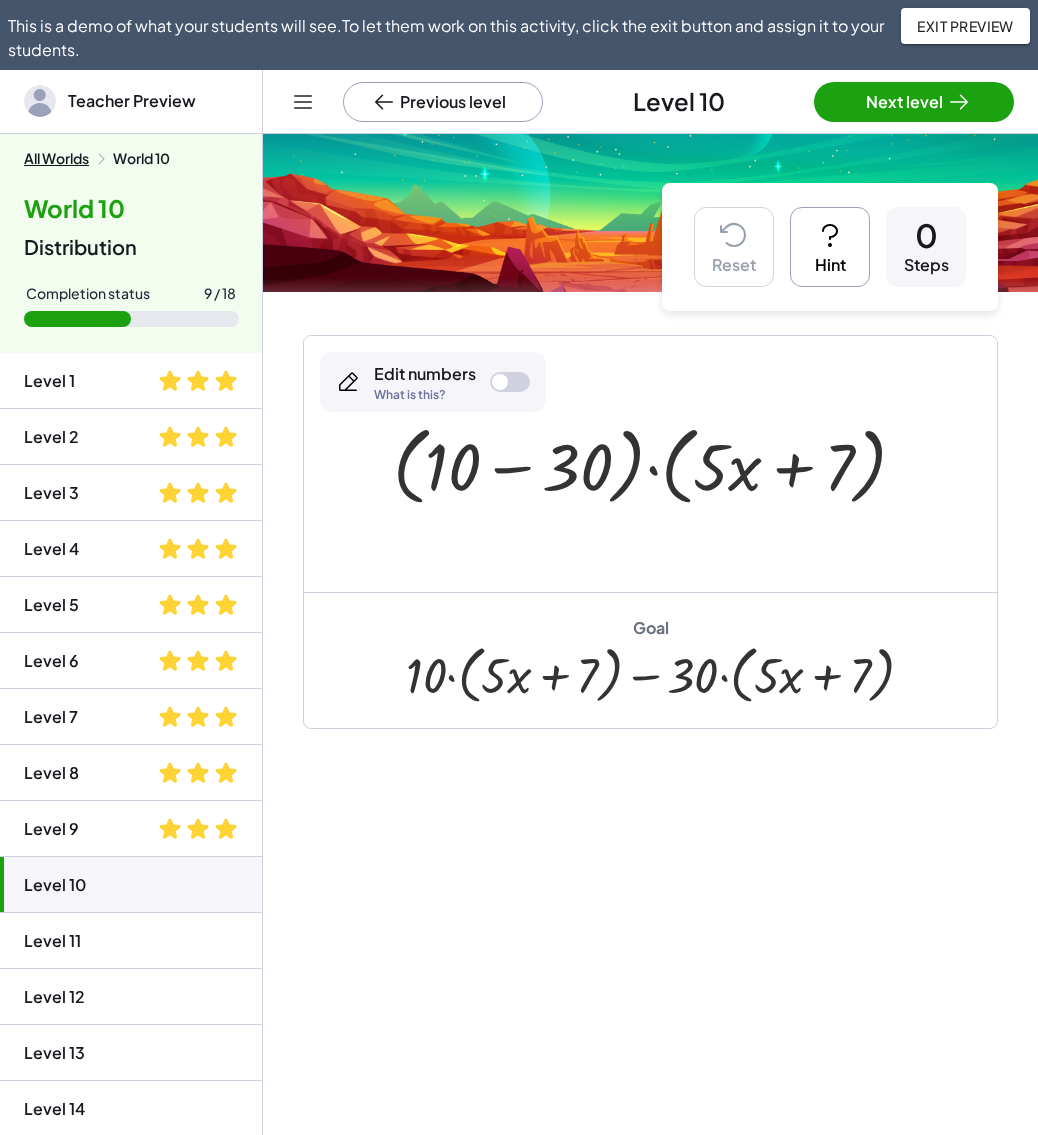 click on "Hint" at bounding box center [830, 247] 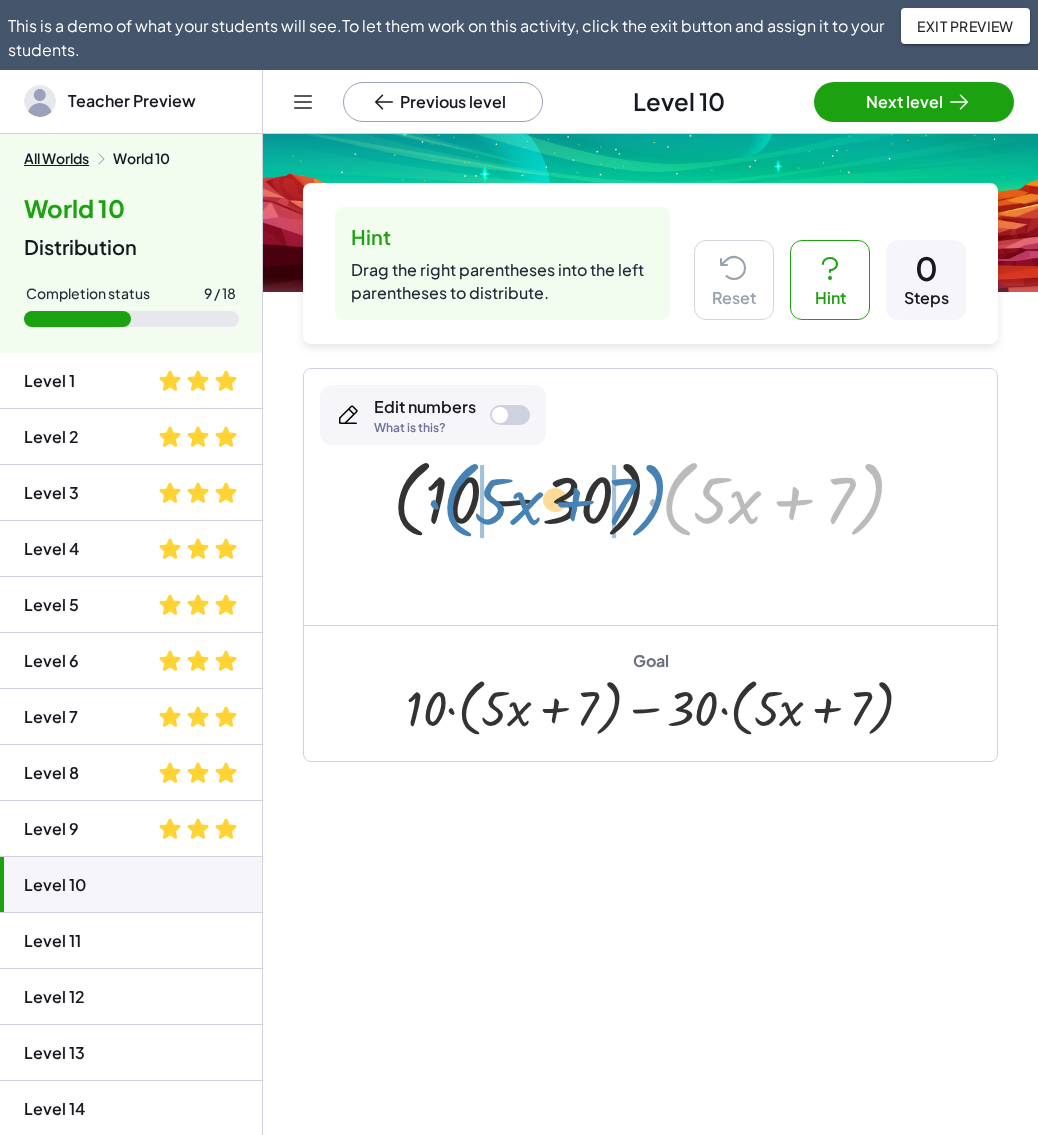 drag, startPoint x: 679, startPoint y: 518, endPoint x: 460, endPoint y: 519, distance: 219.00229 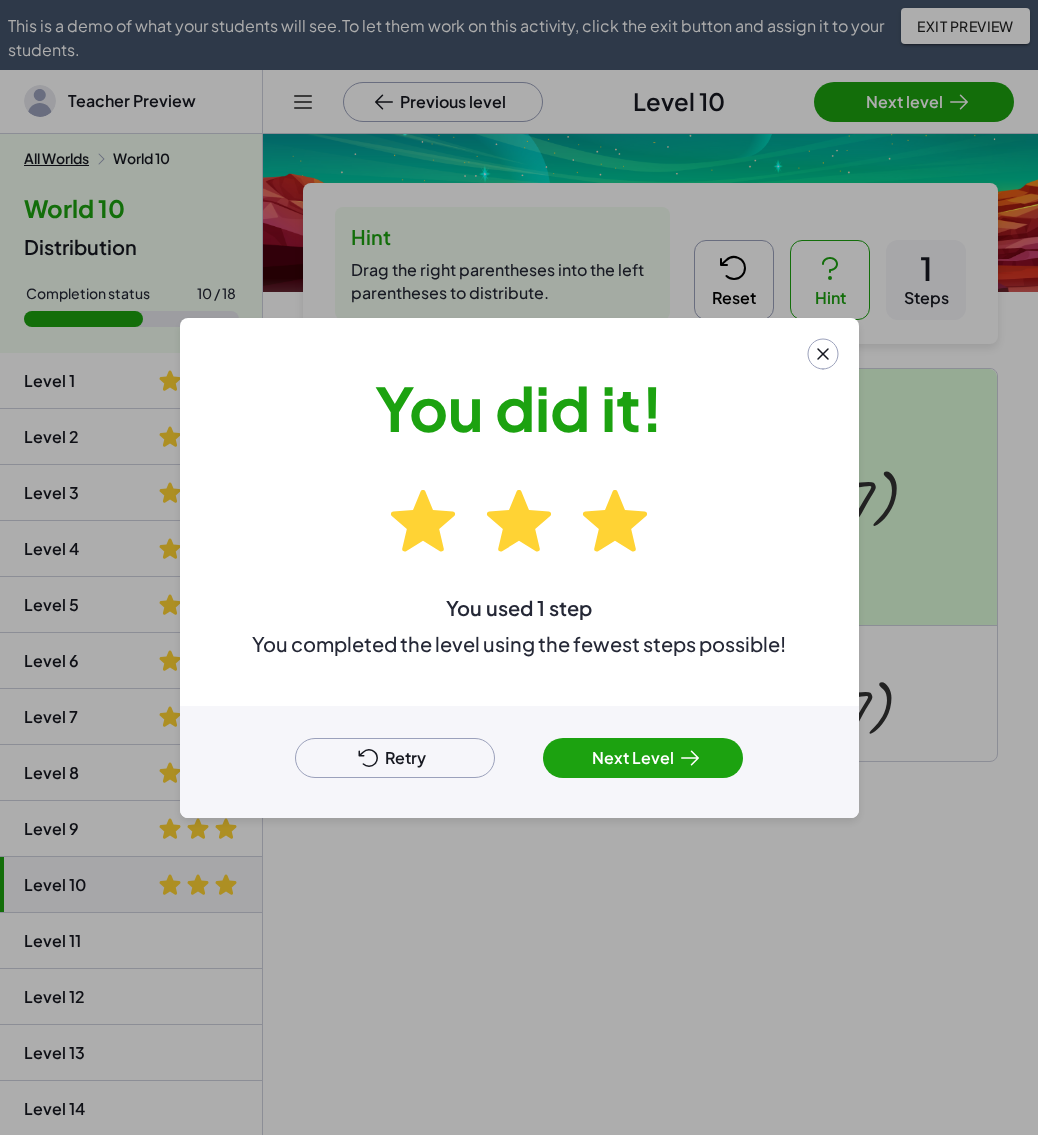 click on "Retry" at bounding box center [395, 758] 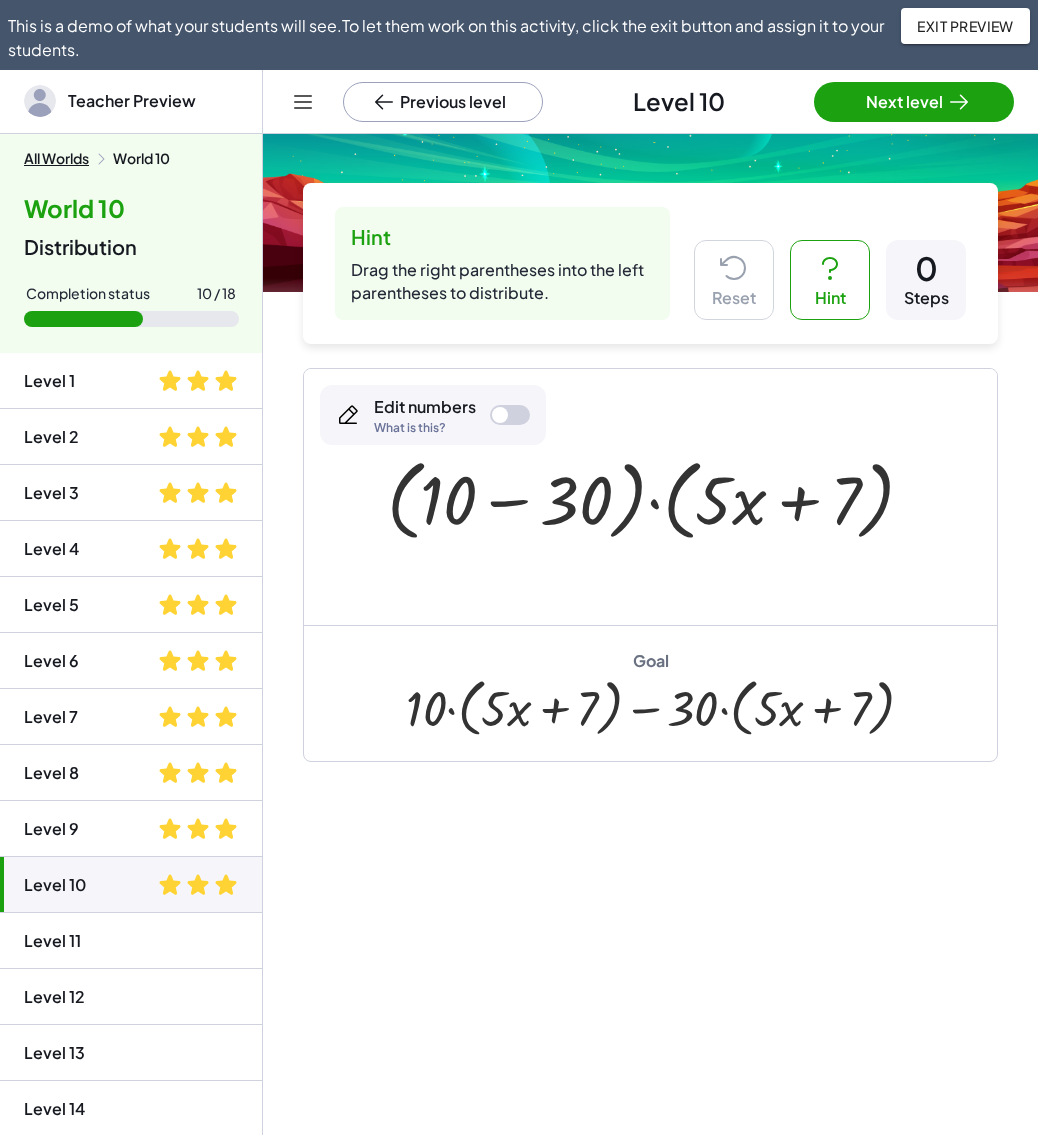 click on "Level 11" 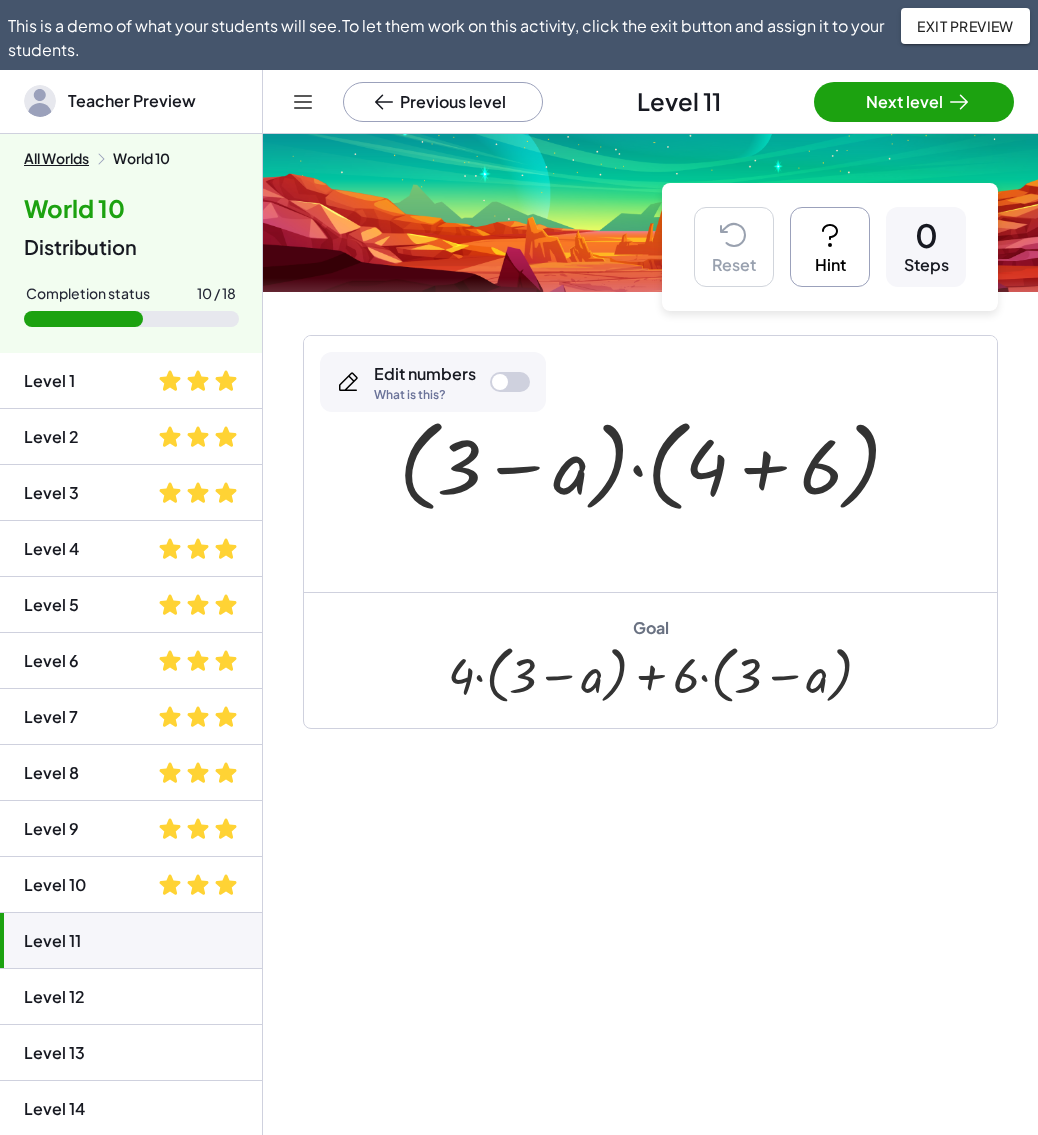 click on "Hint" at bounding box center (830, 247) 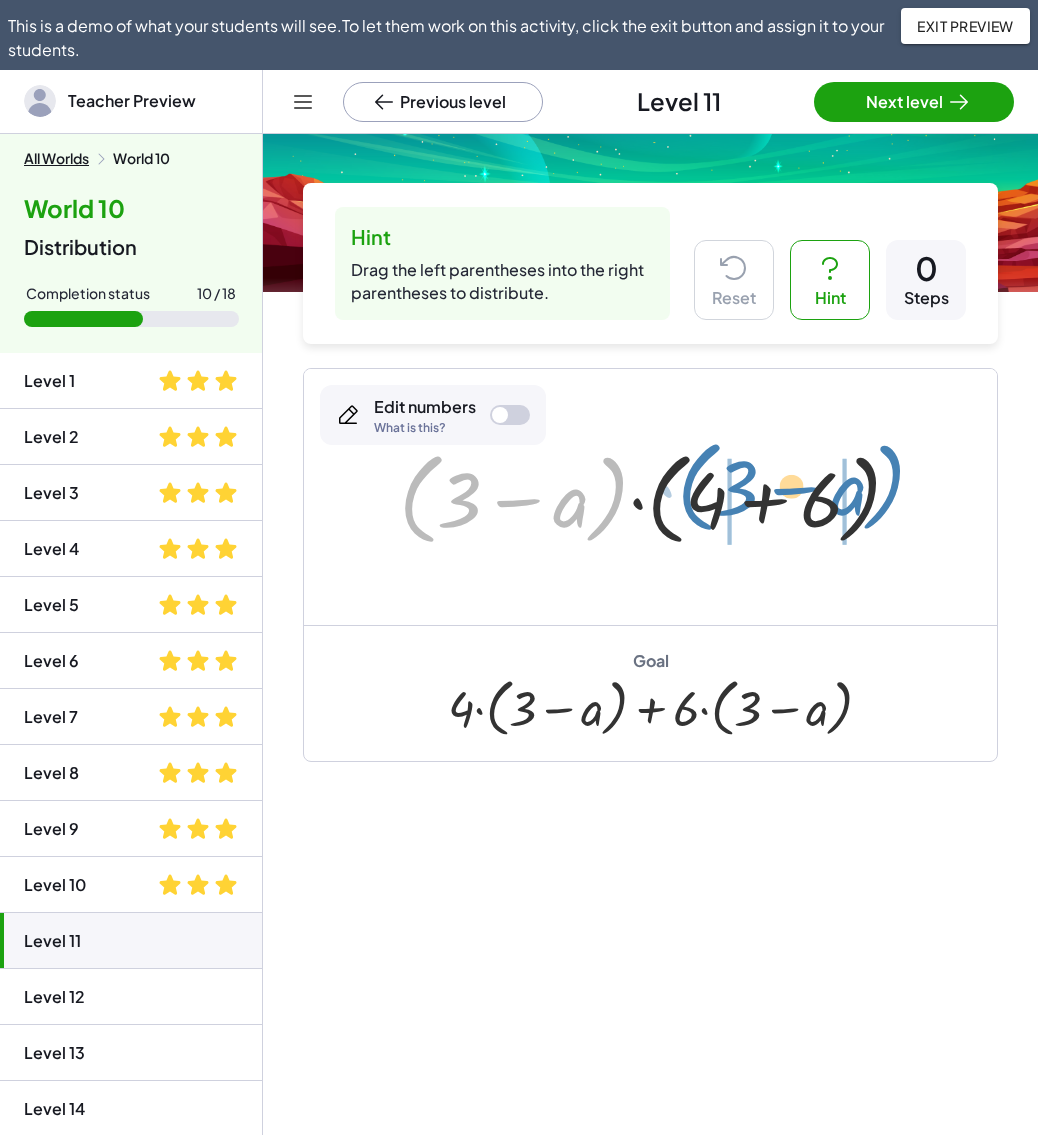 drag, startPoint x: 416, startPoint y: 523, endPoint x: 696, endPoint y: 512, distance: 280.21597 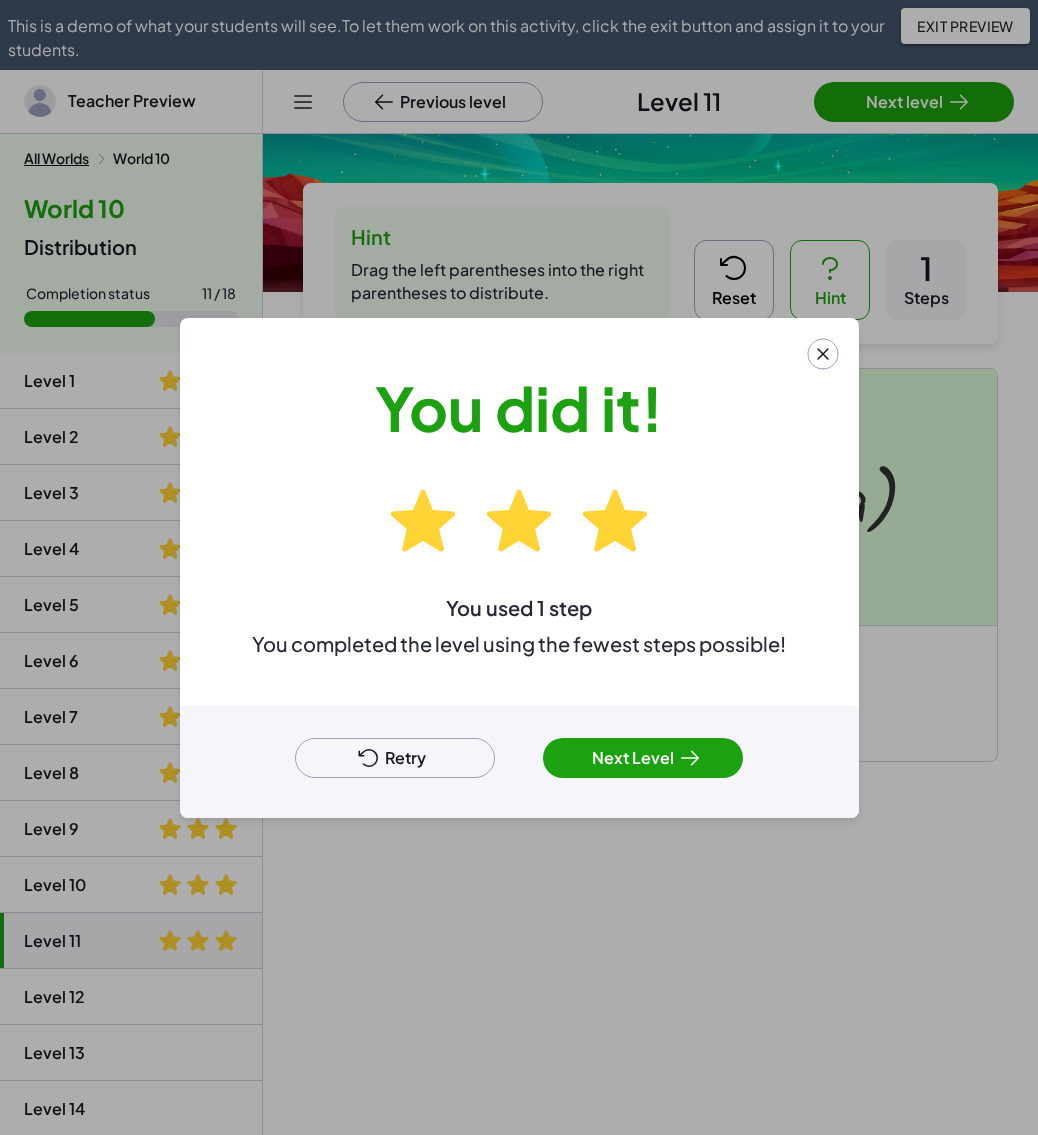 click on "Retry" at bounding box center (395, 758) 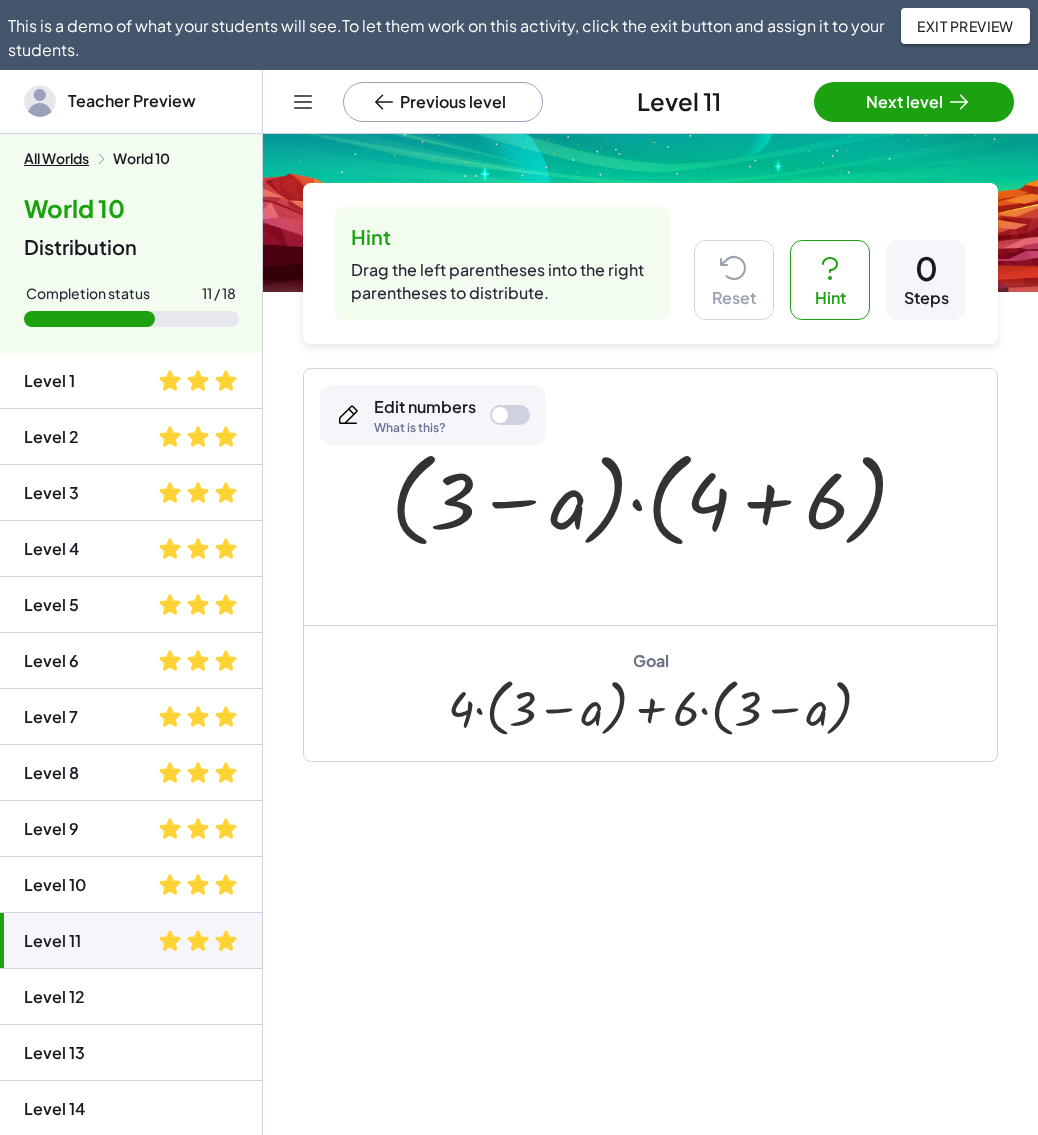 click on "Level 9" 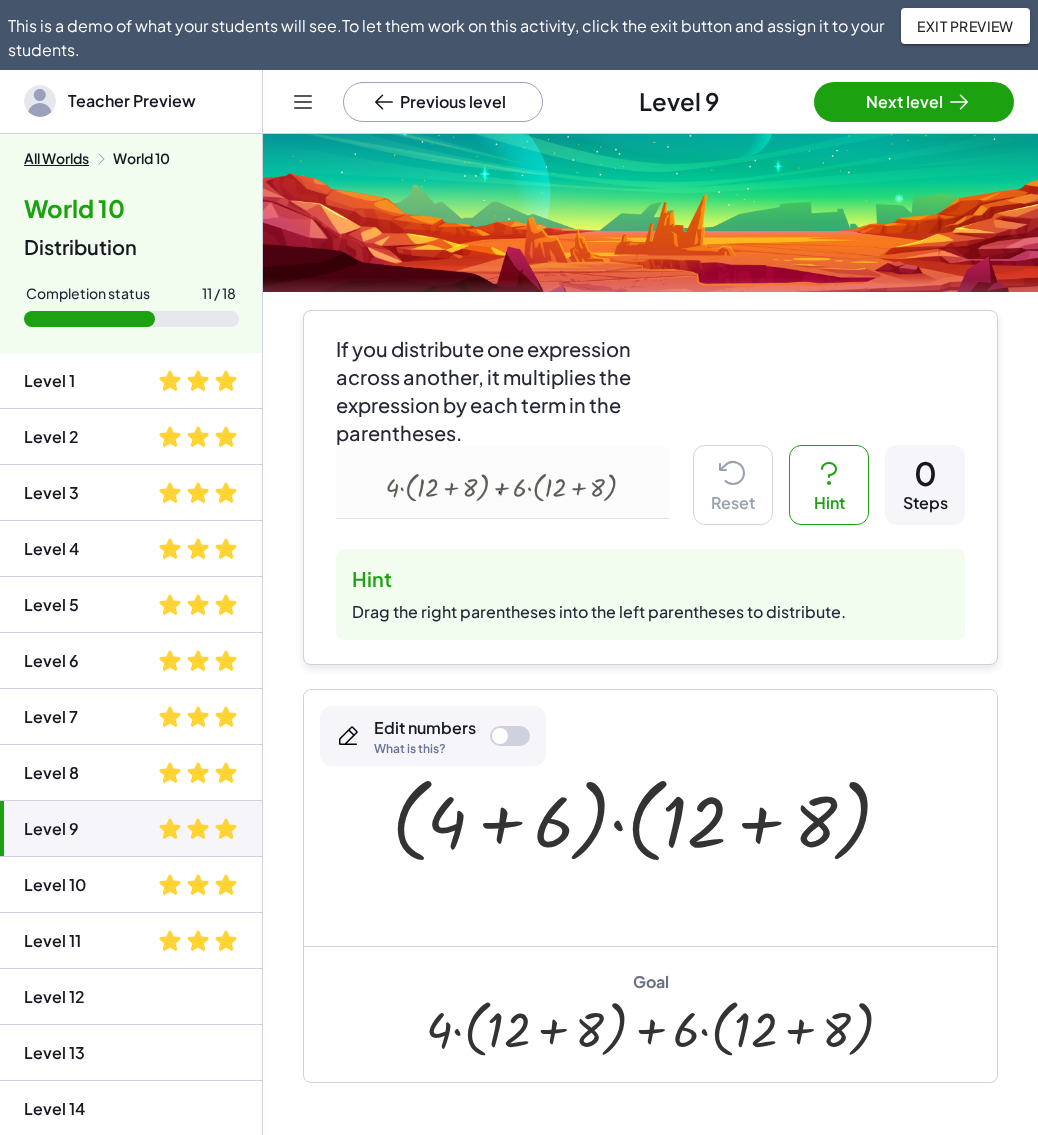 click on "Level 10" 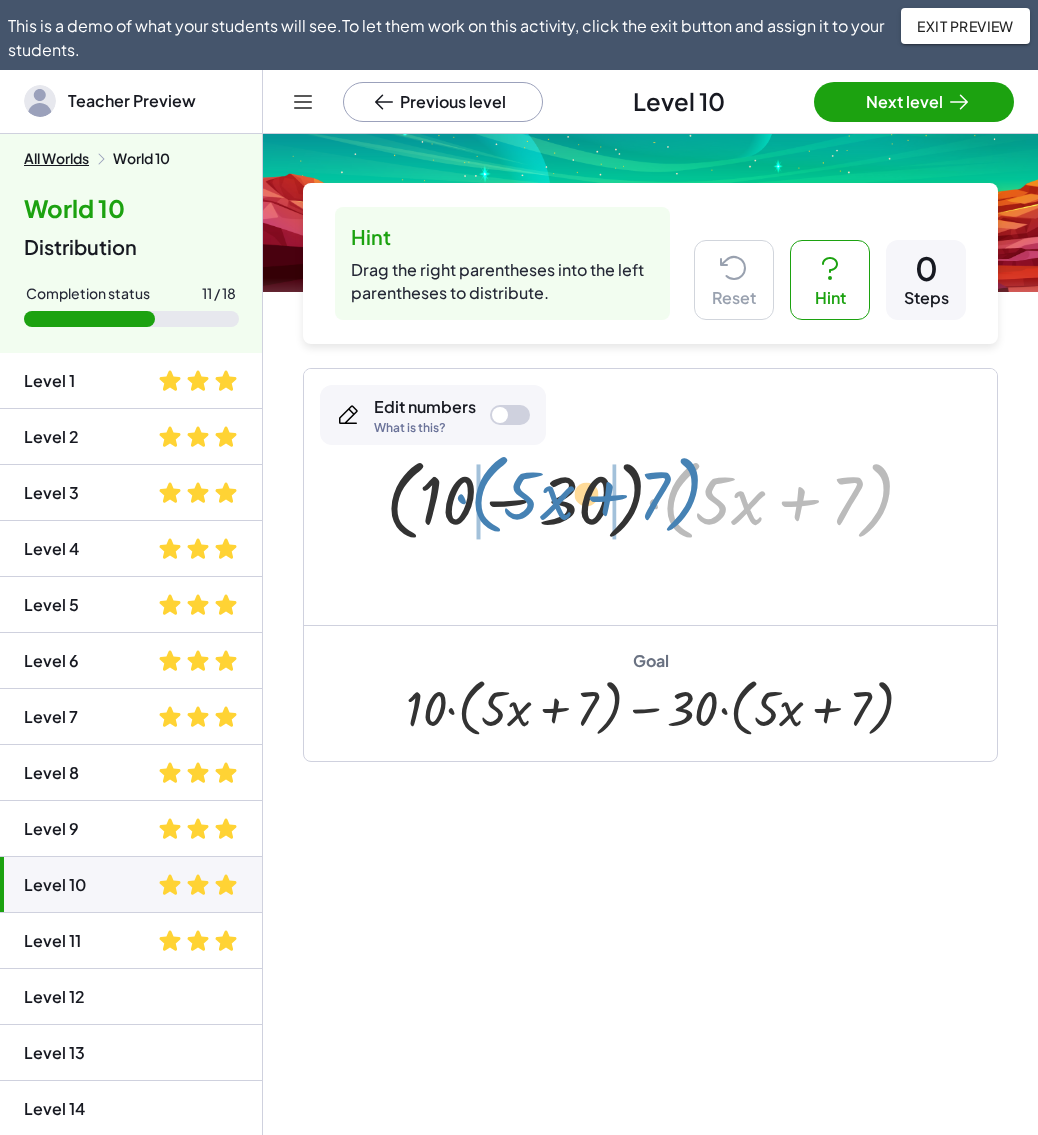 drag, startPoint x: 677, startPoint y: 513, endPoint x: 481, endPoint y: 504, distance: 196.20653 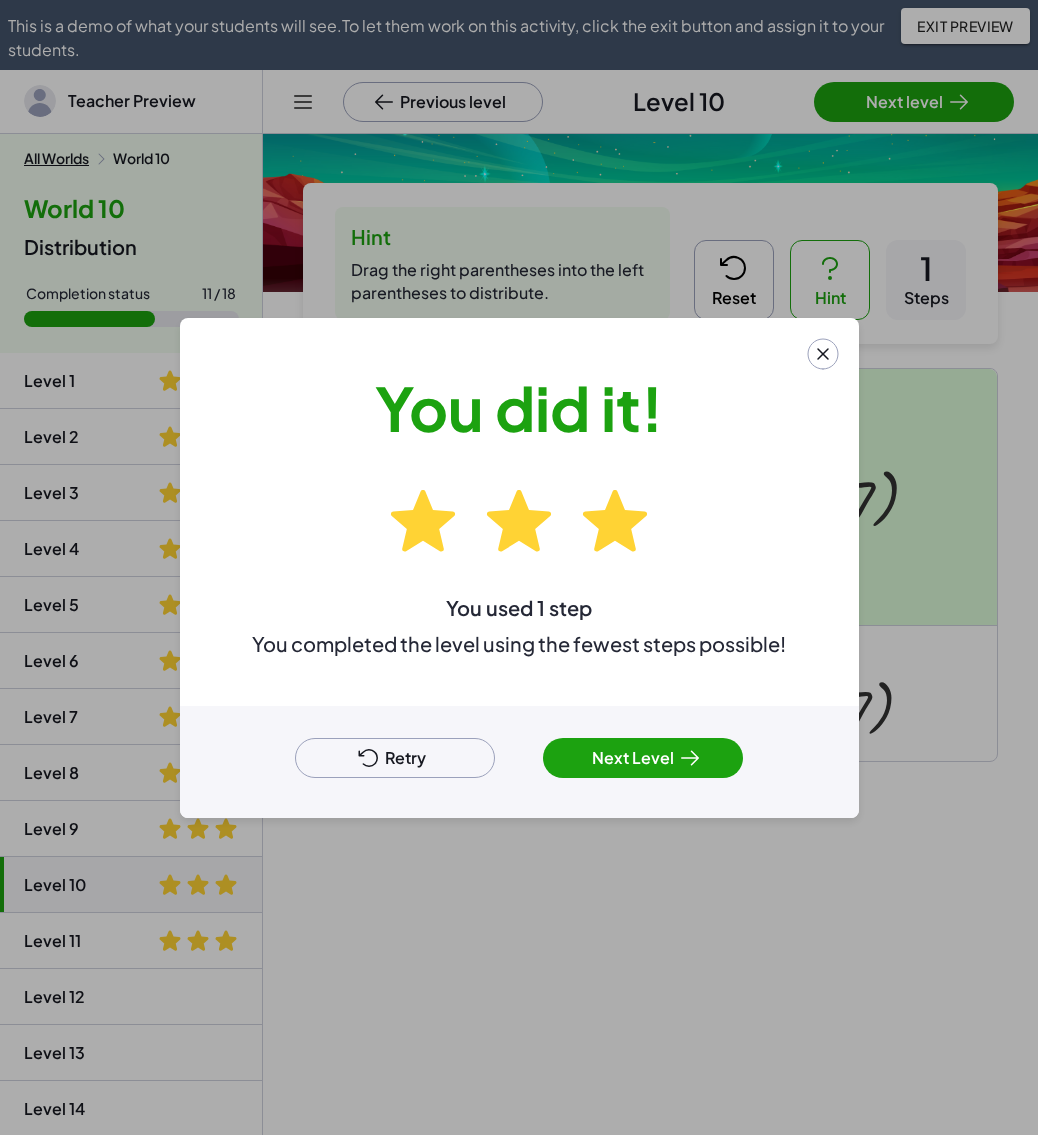 click on "Retry" at bounding box center [395, 758] 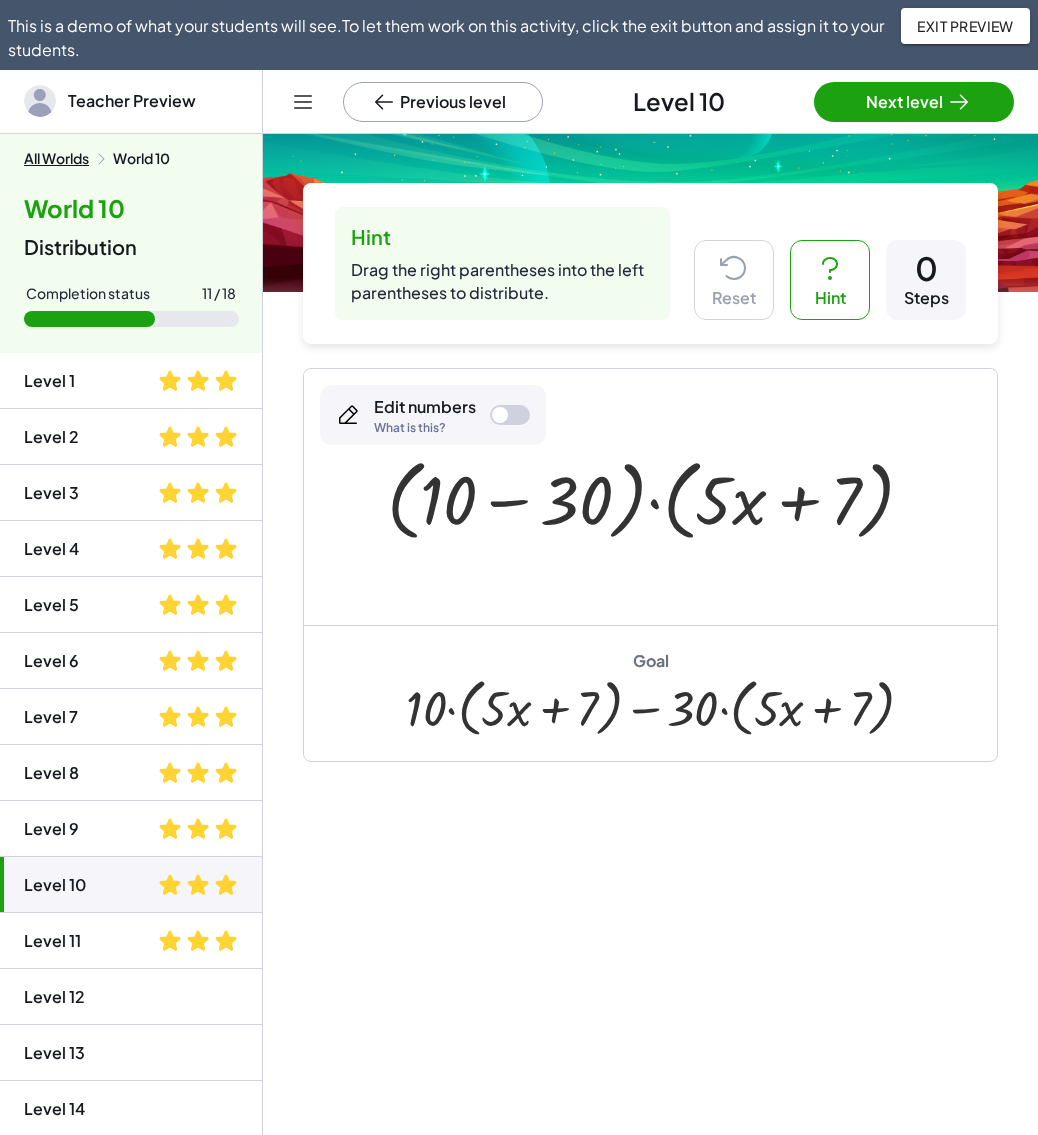 click on "Level 11" 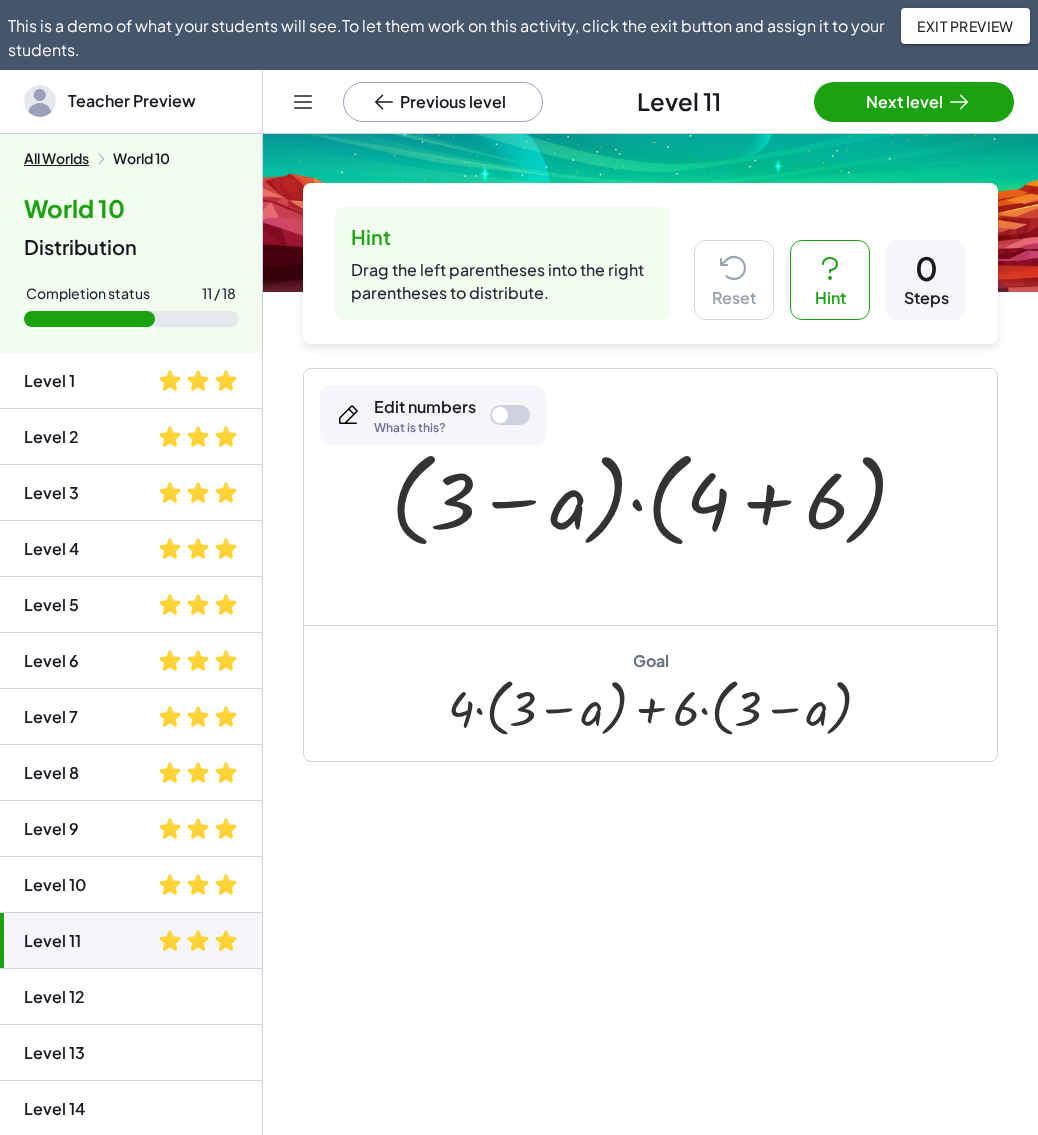 click 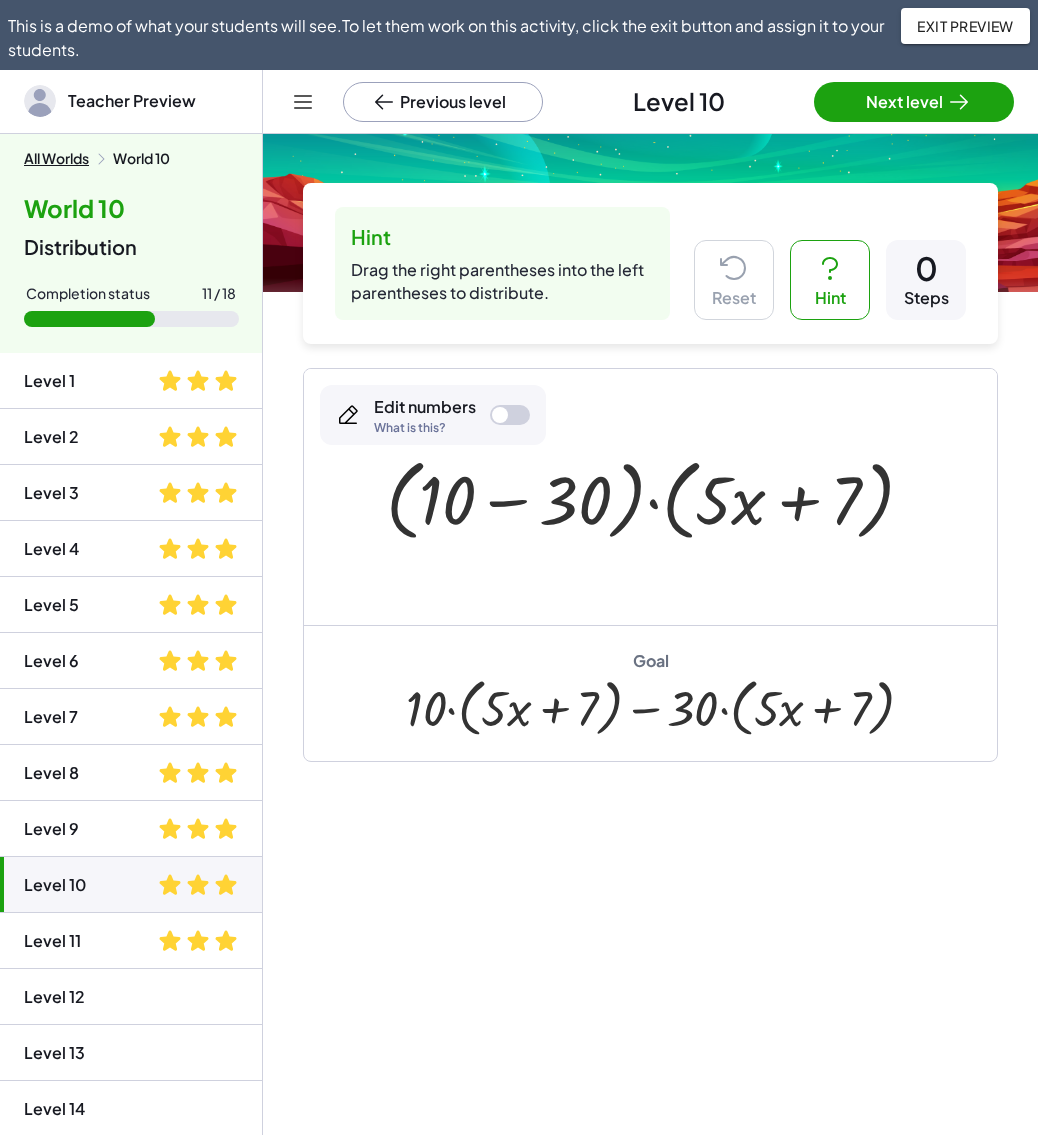 click on "Level 9" 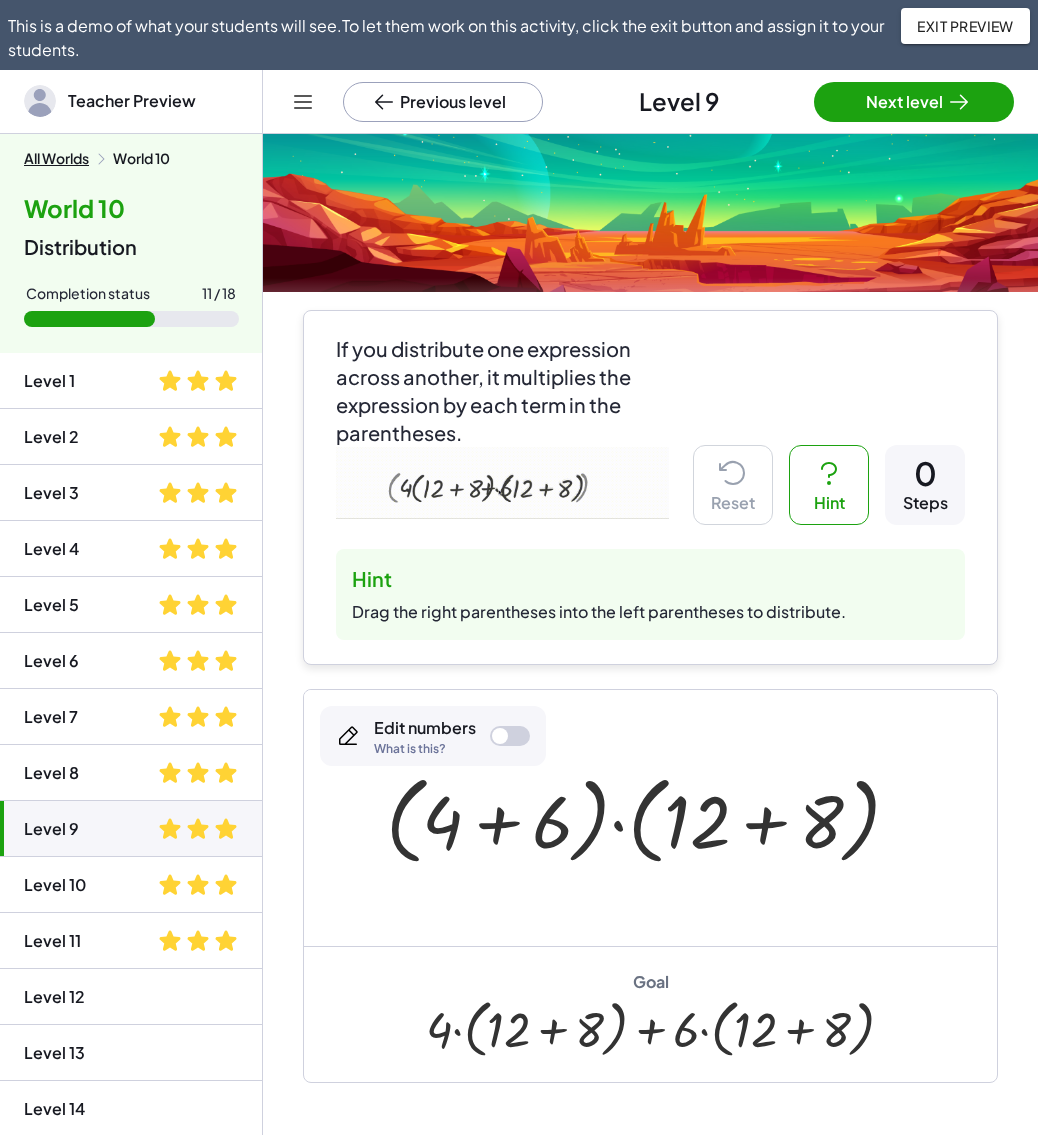 click 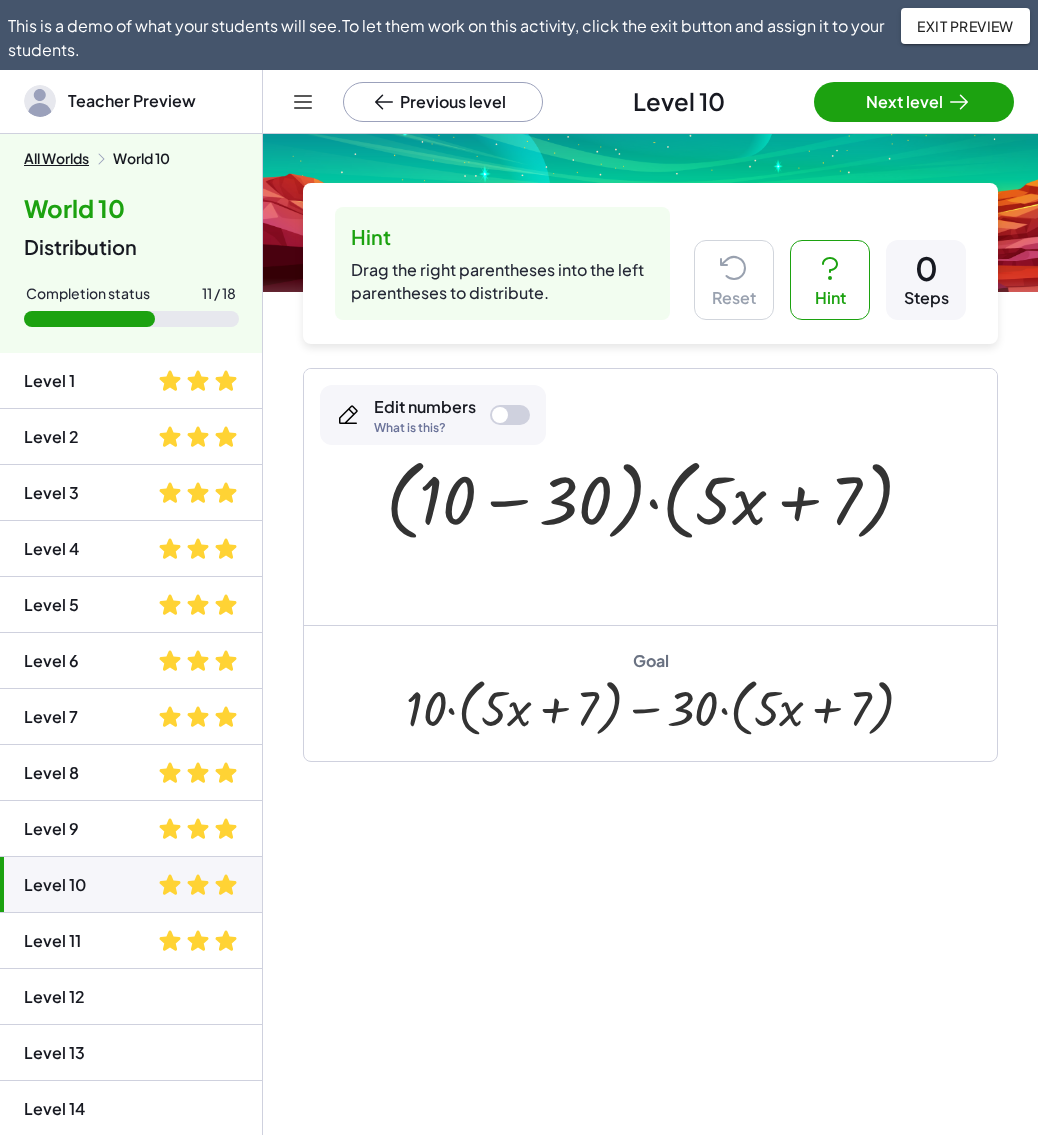 click on "Level 12" 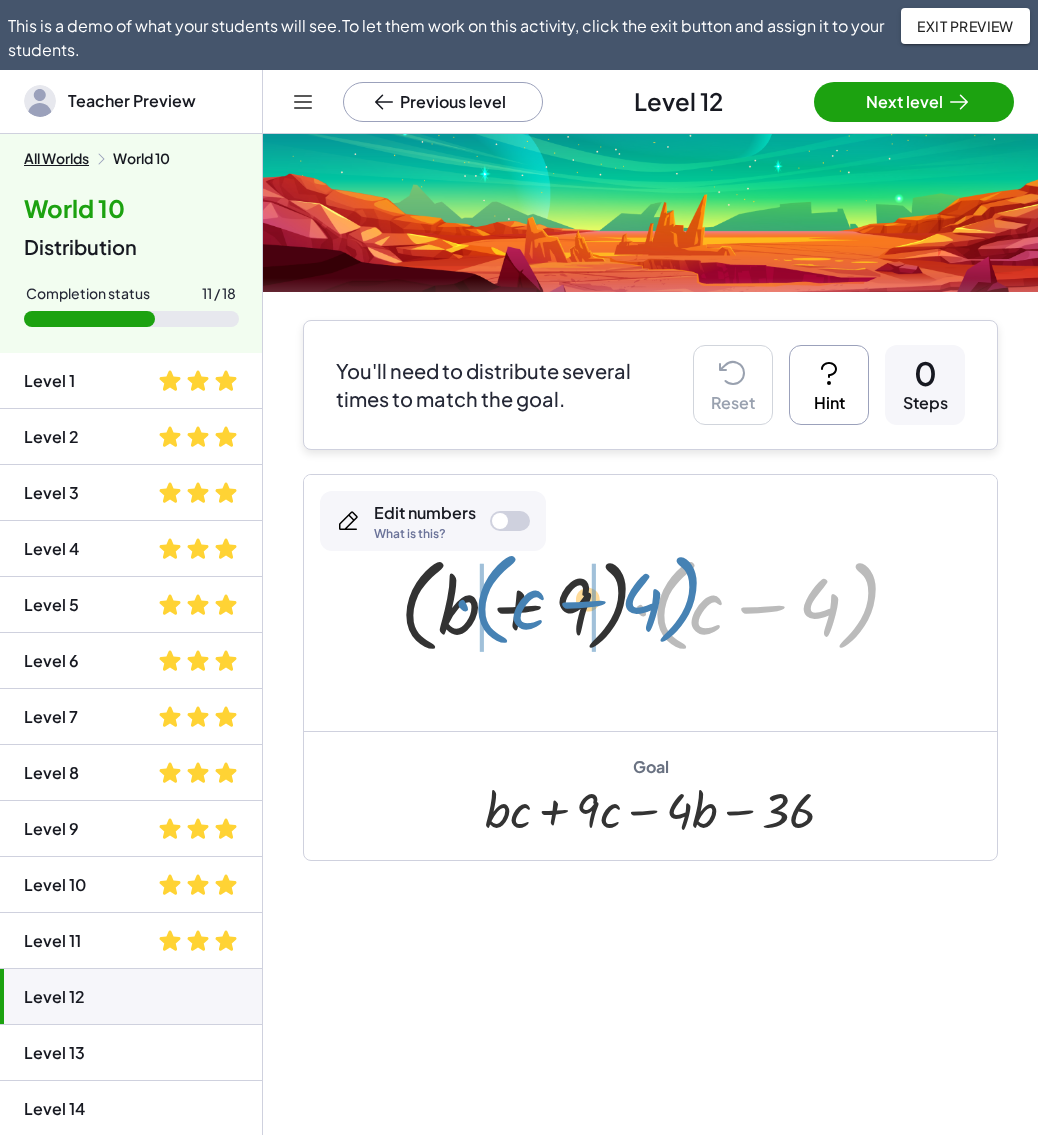 drag, startPoint x: 667, startPoint y: 624, endPoint x: 488, endPoint y: 618, distance: 179.10052 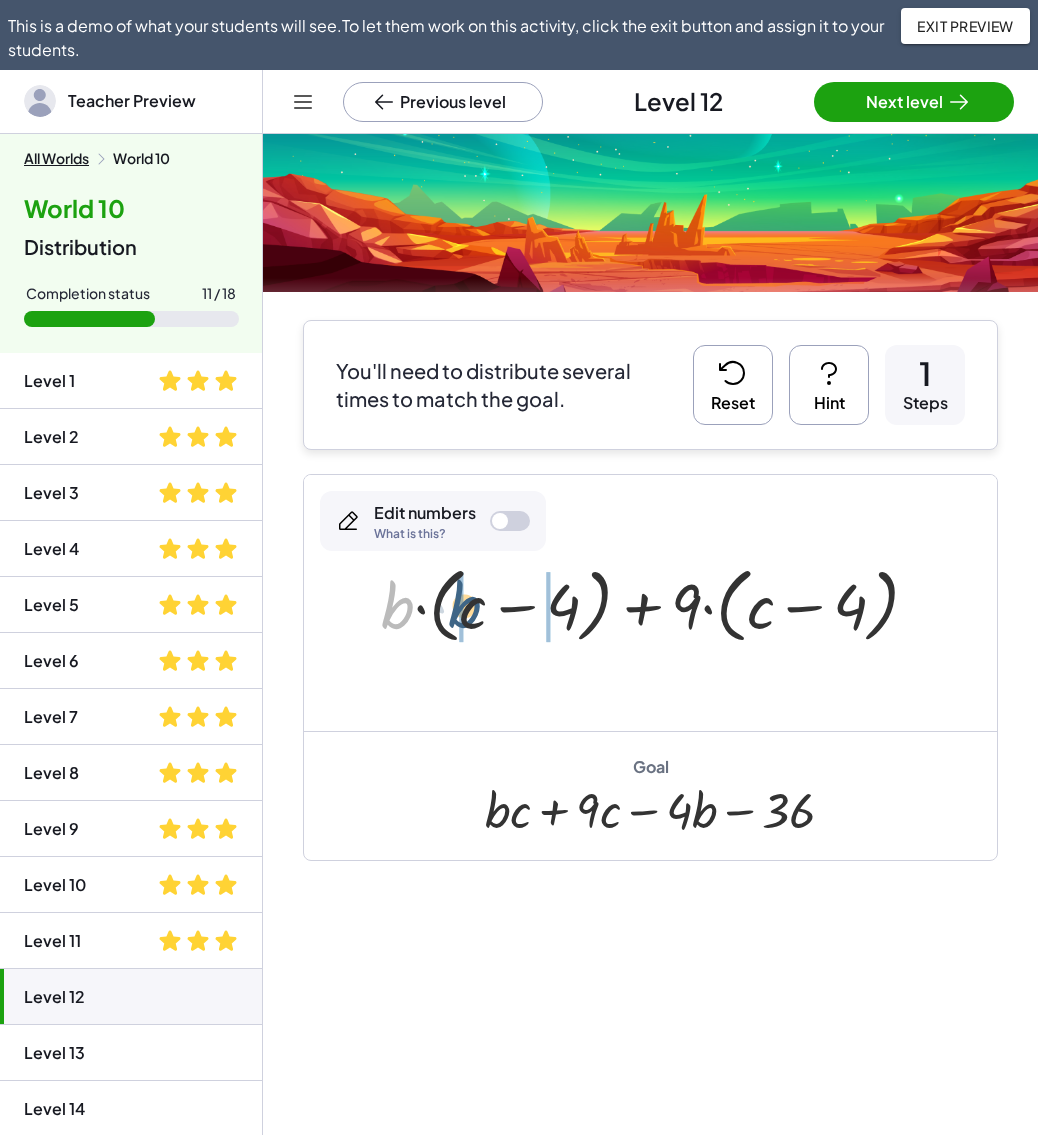 drag, startPoint x: 393, startPoint y: 615, endPoint x: 462, endPoint y: 614, distance: 69.00725 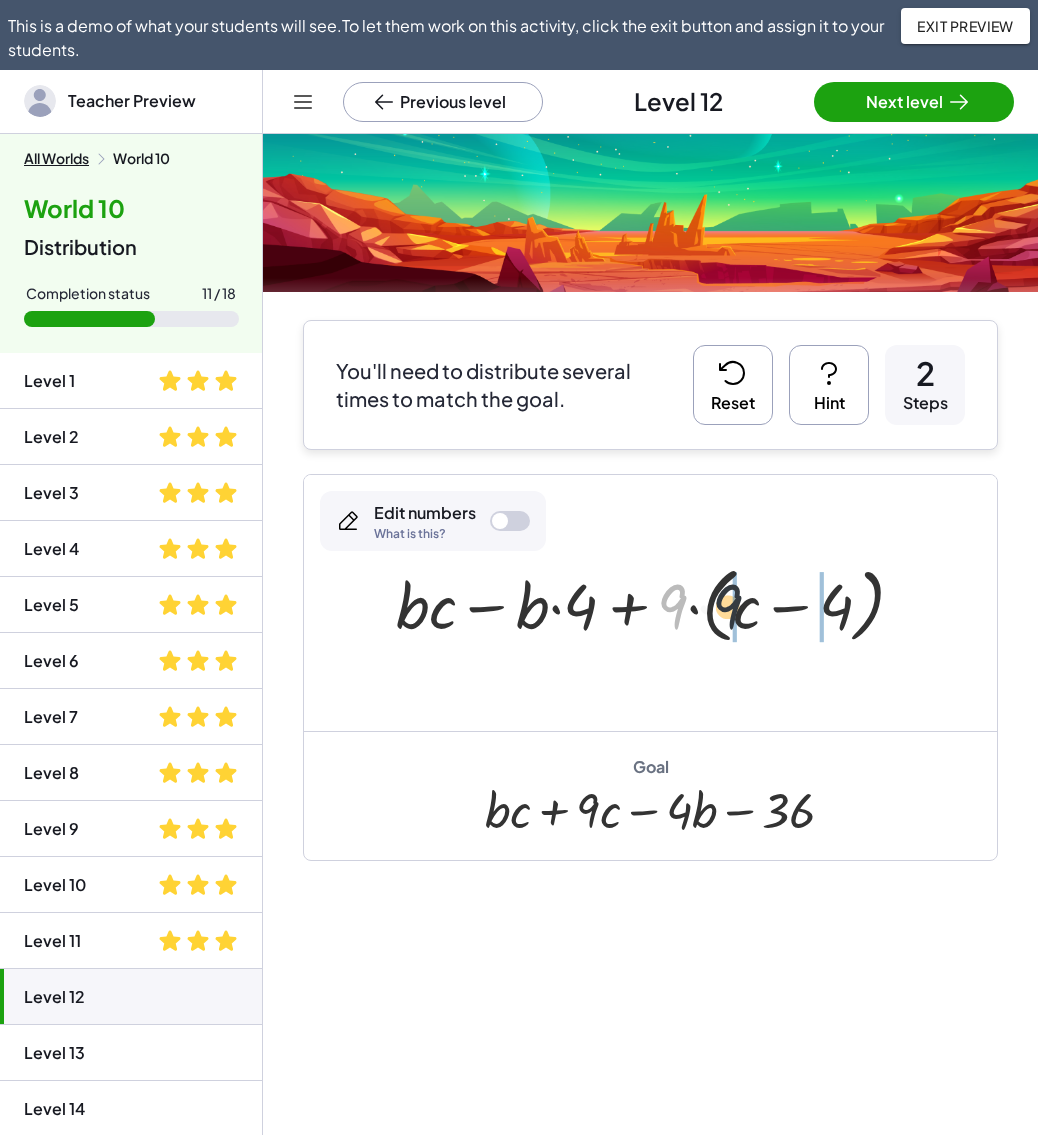 drag, startPoint x: 670, startPoint y: 607, endPoint x: 729, endPoint y: 607, distance: 59 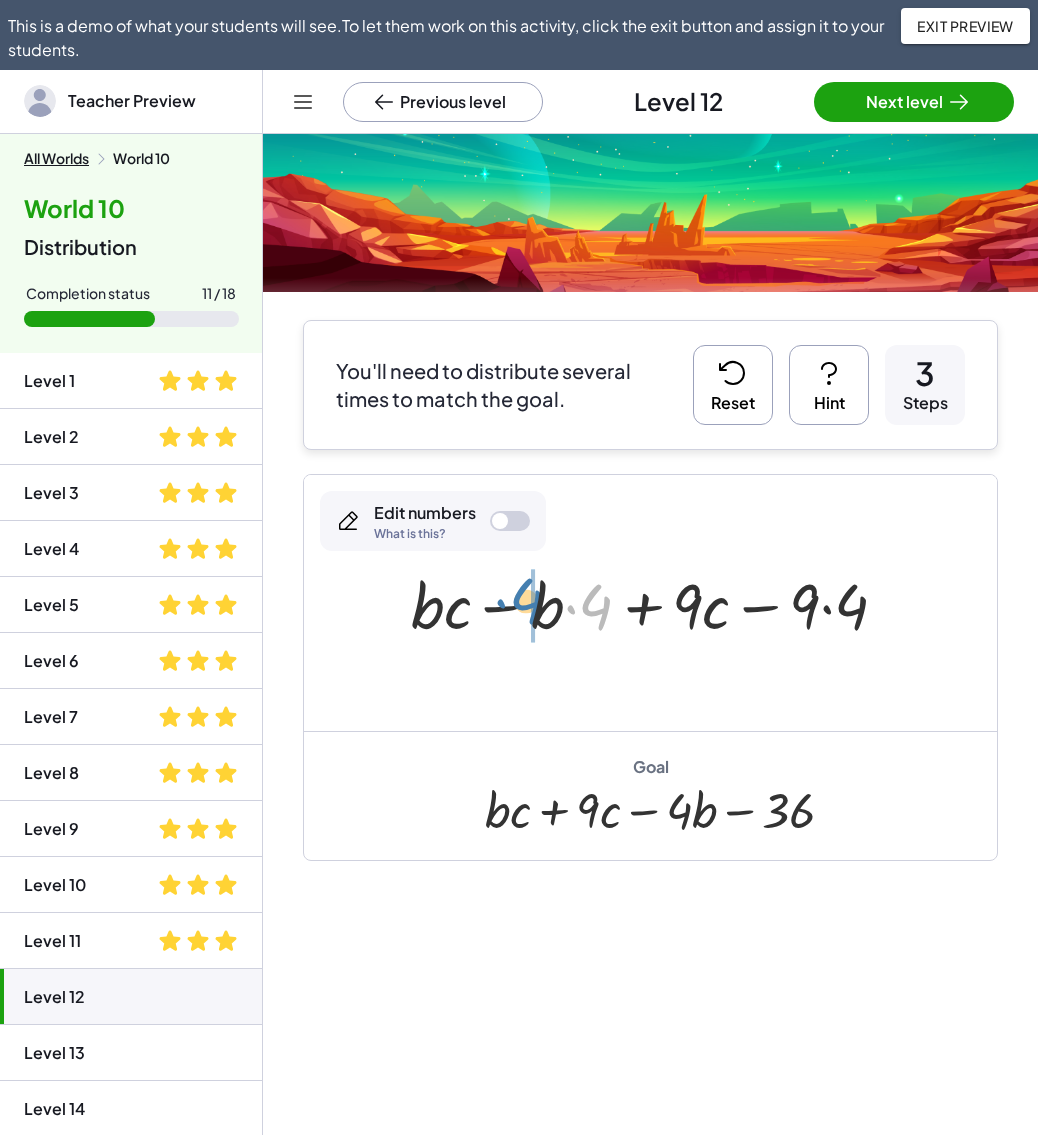 drag, startPoint x: 589, startPoint y: 613, endPoint x: 519, endPoint y: 607, distance: 70.256676 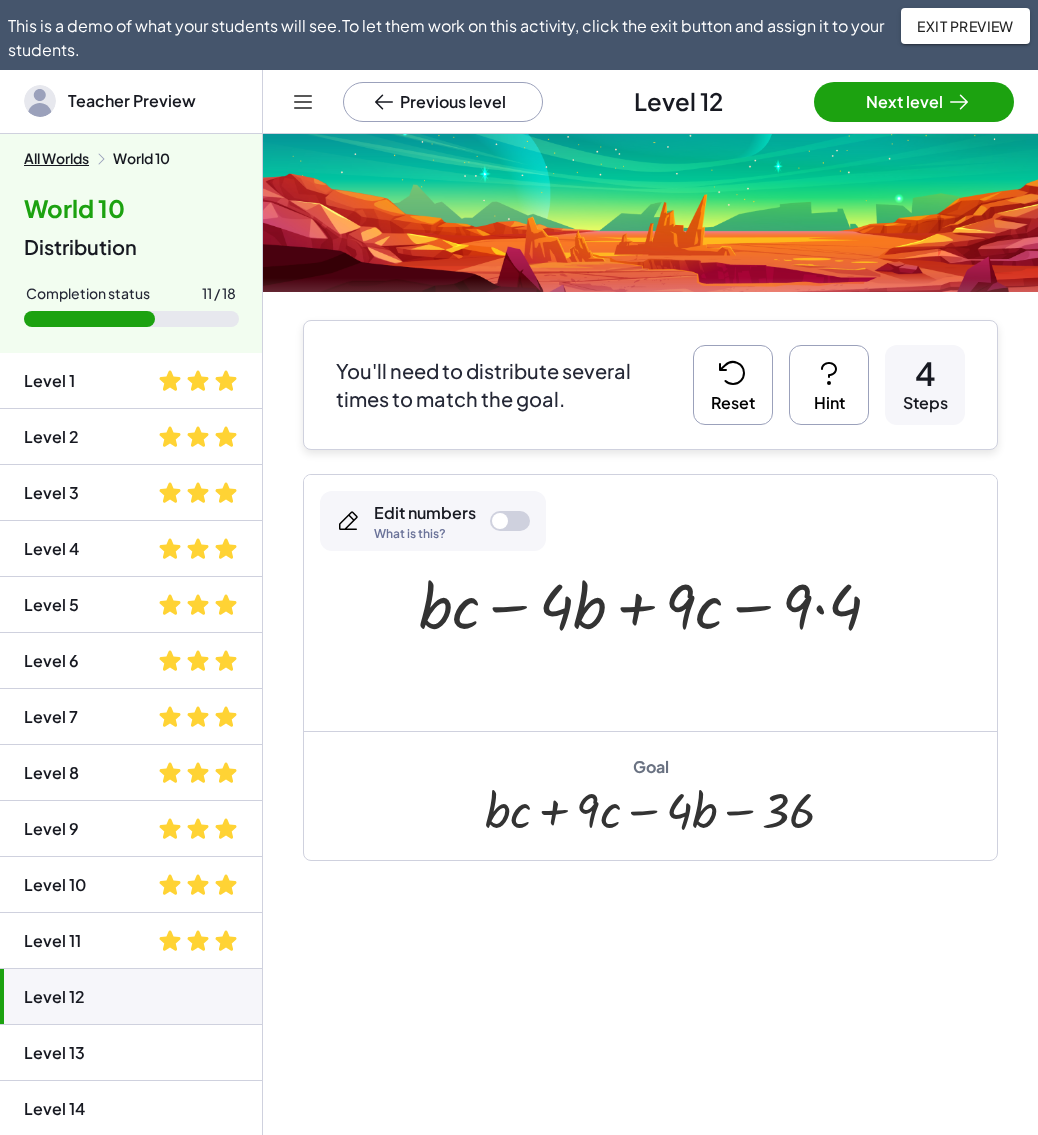 click at bounding box center [658, 603] 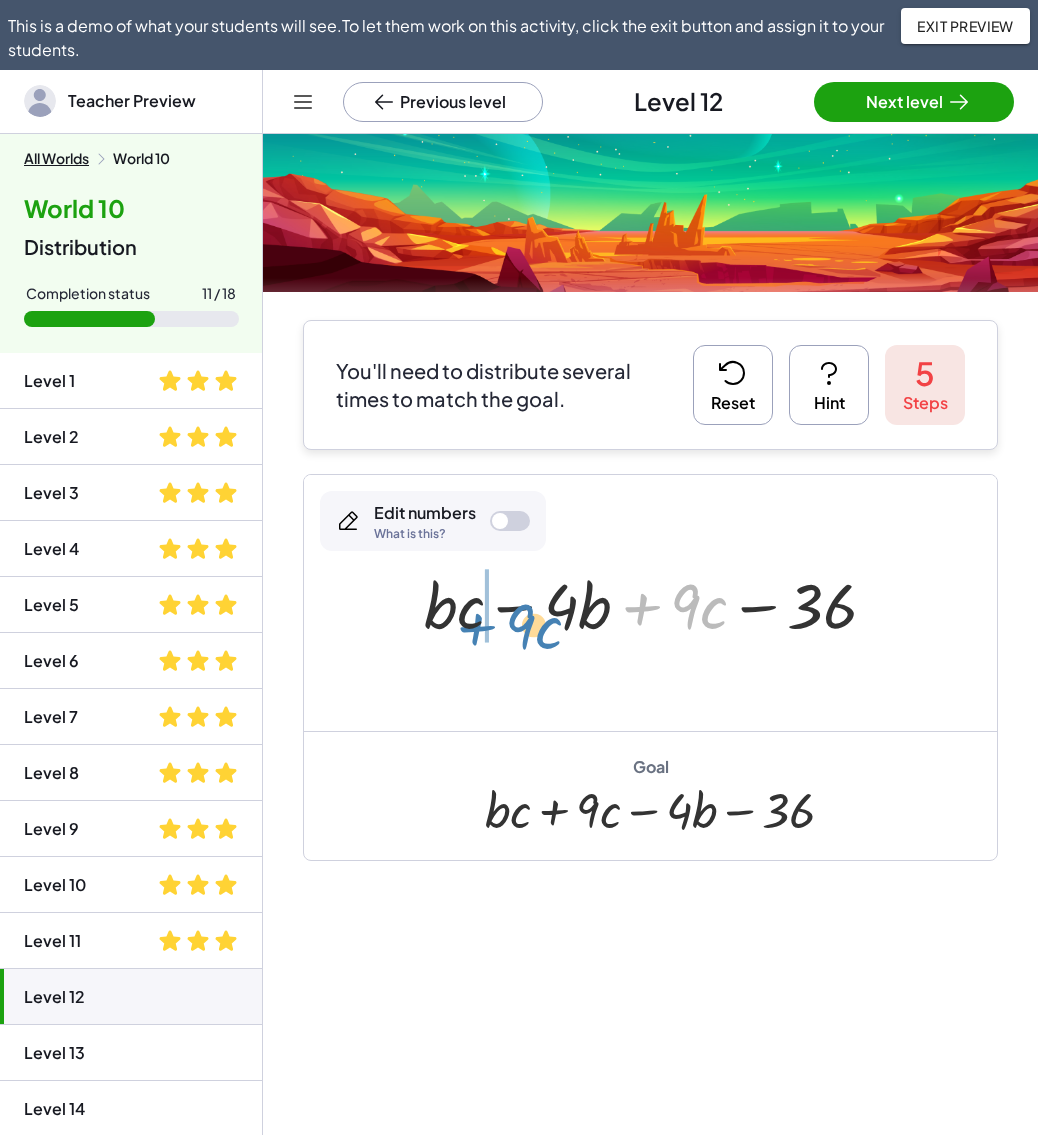 drag, startPoint x: 646, startPoint y: 601, endPoint x: 476, endPoint y: 615, distance: 170.5755 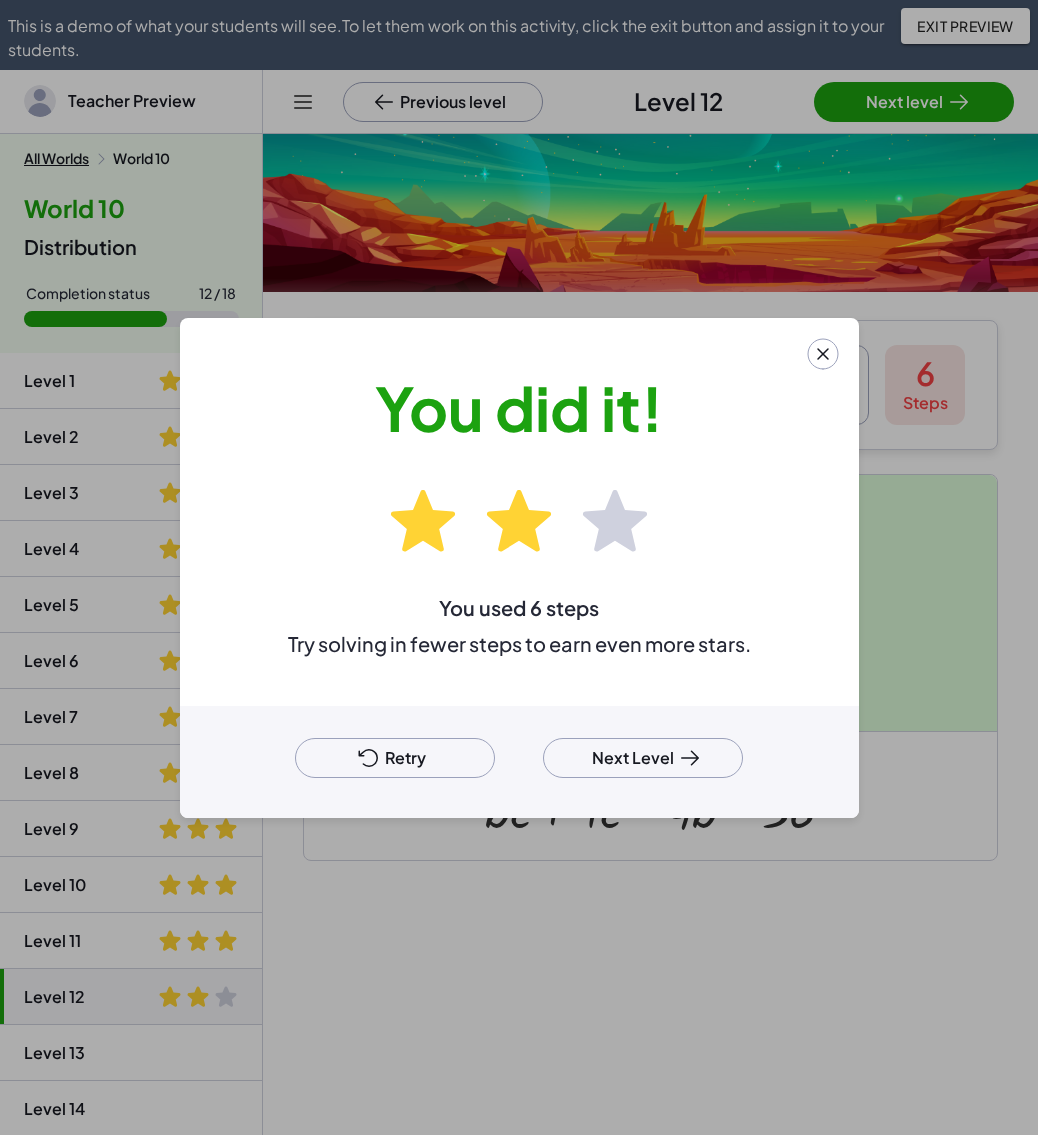 click on "You did it!   You used 6 steps  Try solving in fewer steps to earn even more stars.   Retry  Next Level" 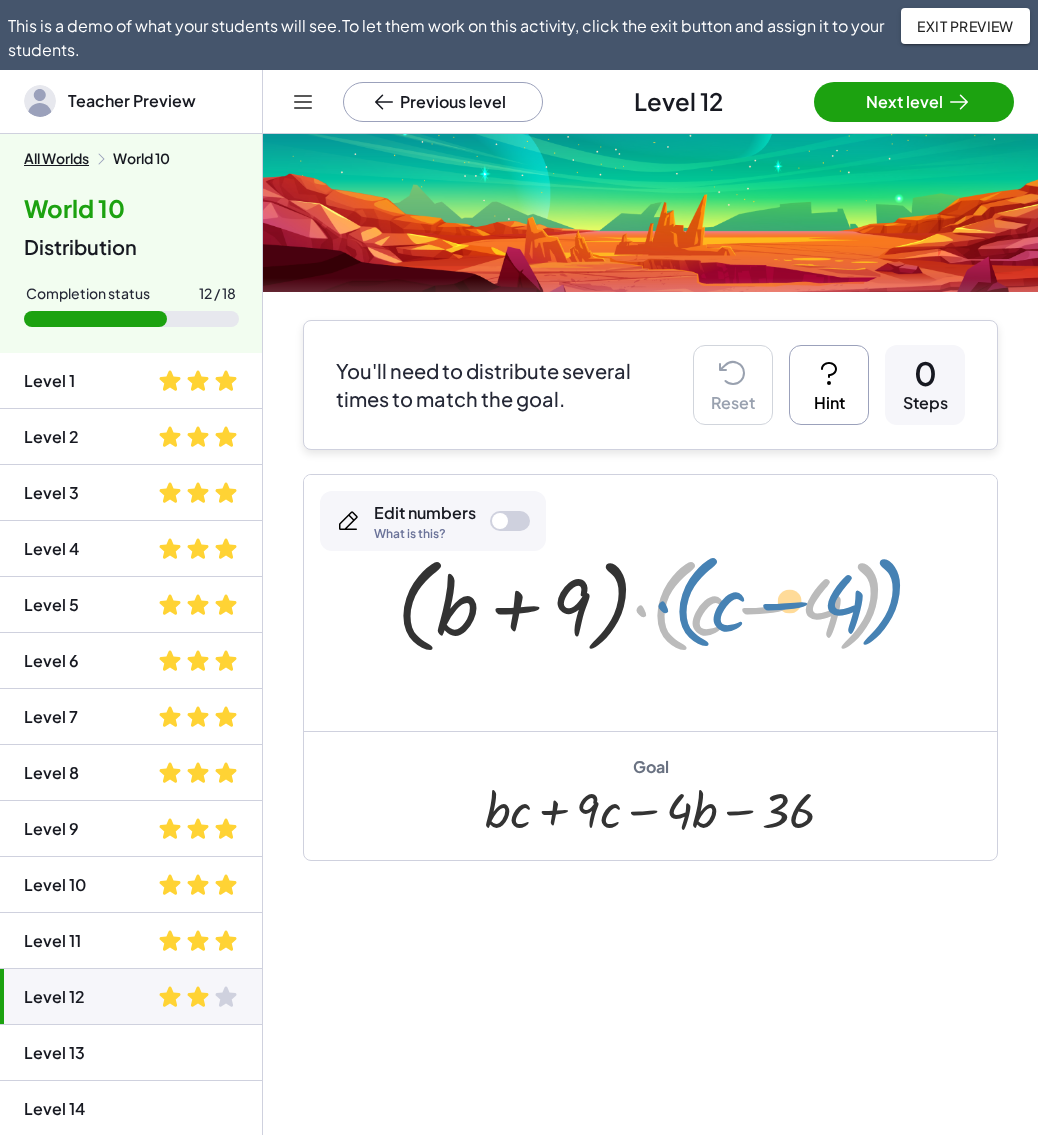 click at bounding box center (658, 603) 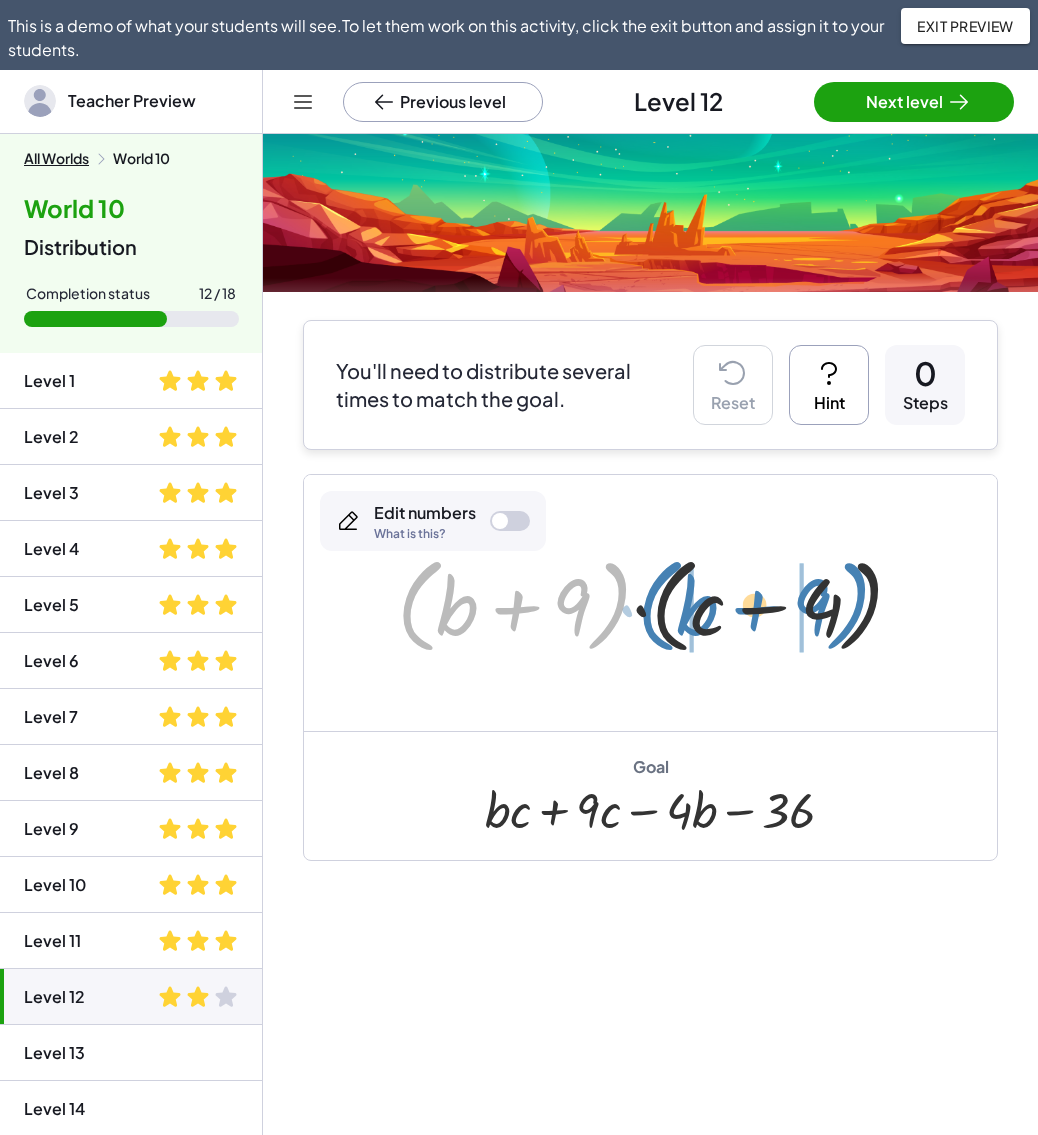 drag, startPoint x: 408, startPoint y: 615, endPoint x: 647, endPoint y: 615, distance: 239 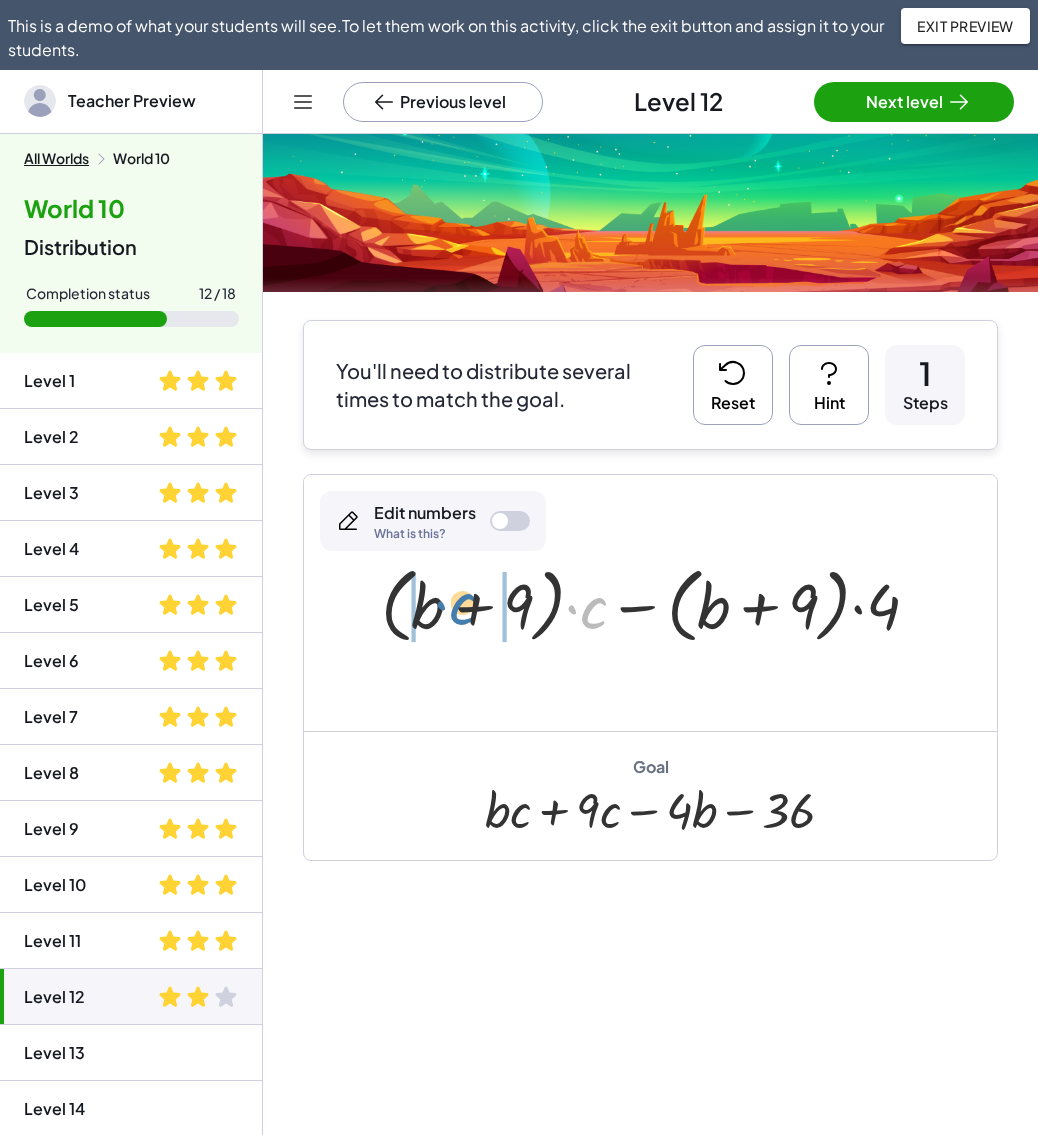 drag, startPoint x: 597, startPoint y: 618, endPoint x: 459, endPoint y: 614, distance: 138.05795 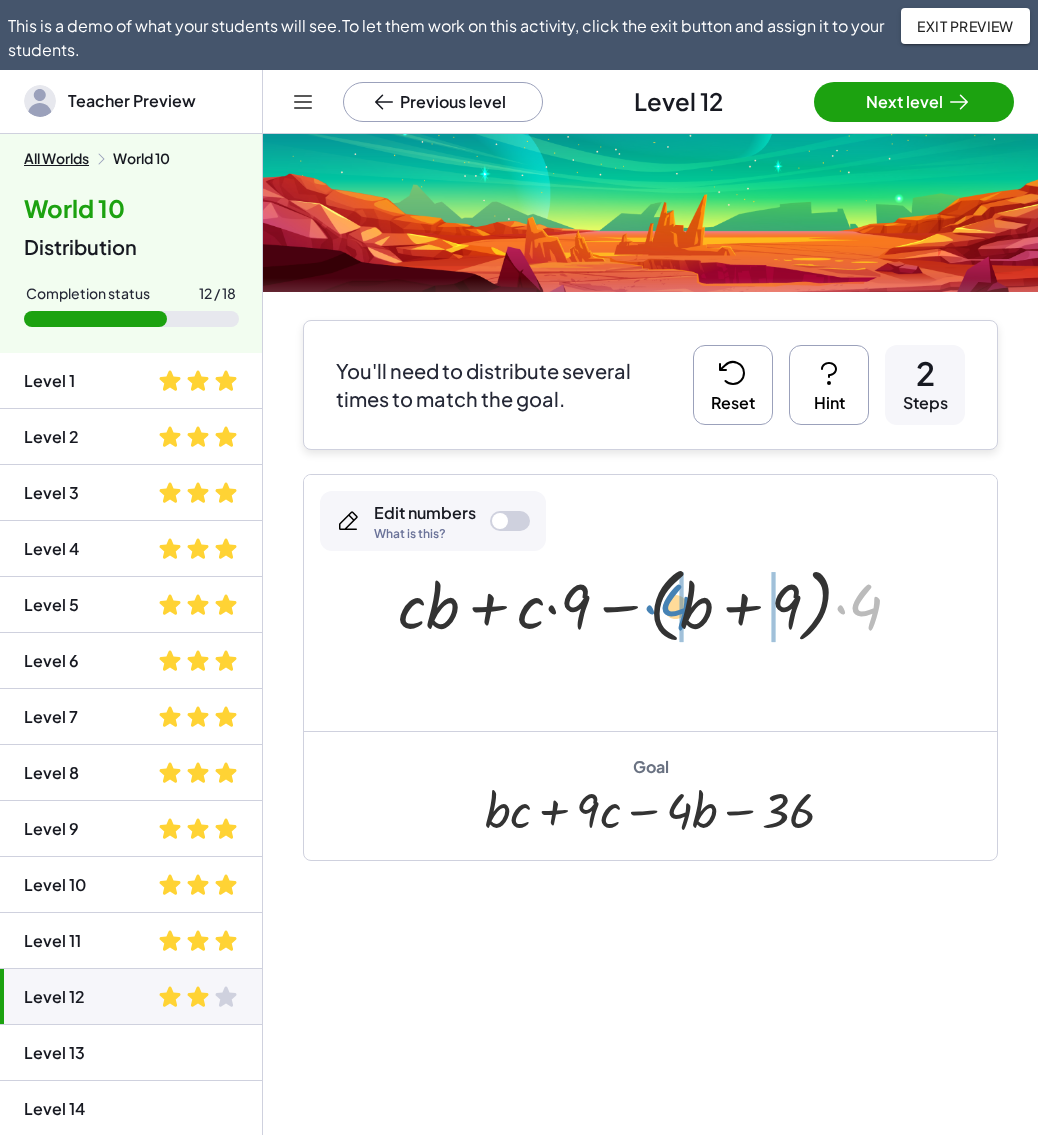 drag, startPoint x: 850, startPoint y: 608, endPoint x: 660, endPoint y: 608, distance: 190 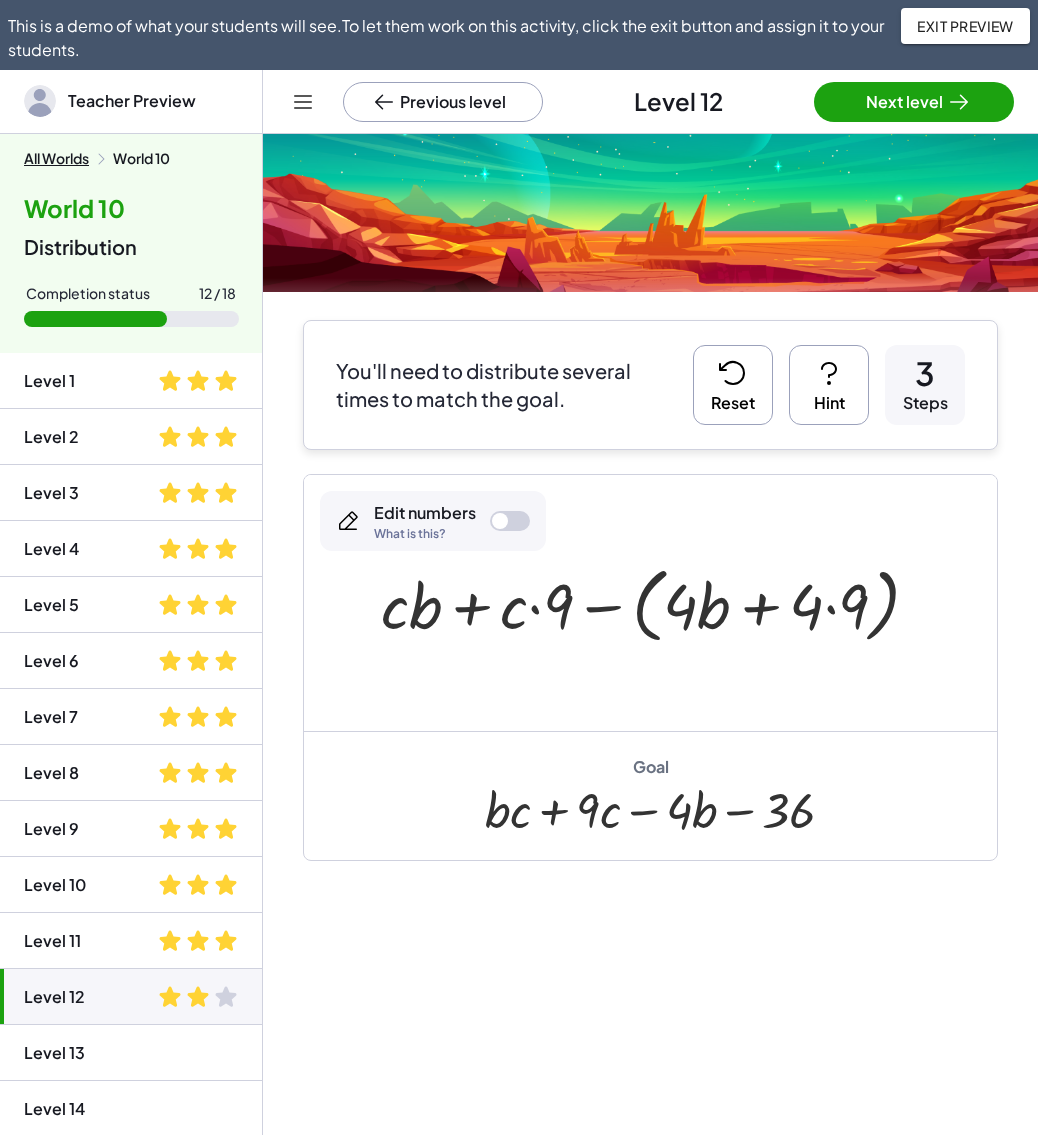 click at bounding box center [658, 603] 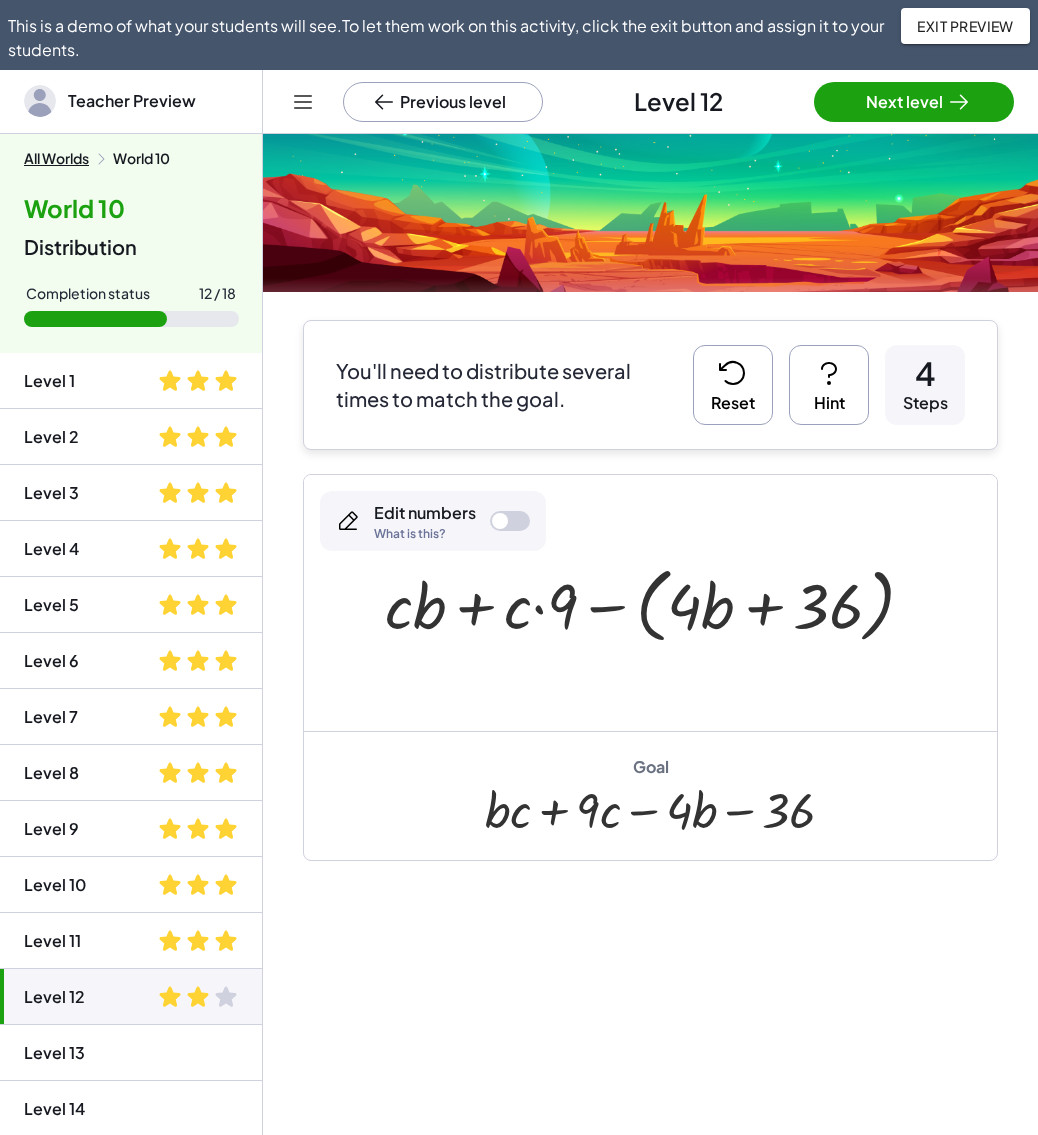 click at bounding box center (657, 603) 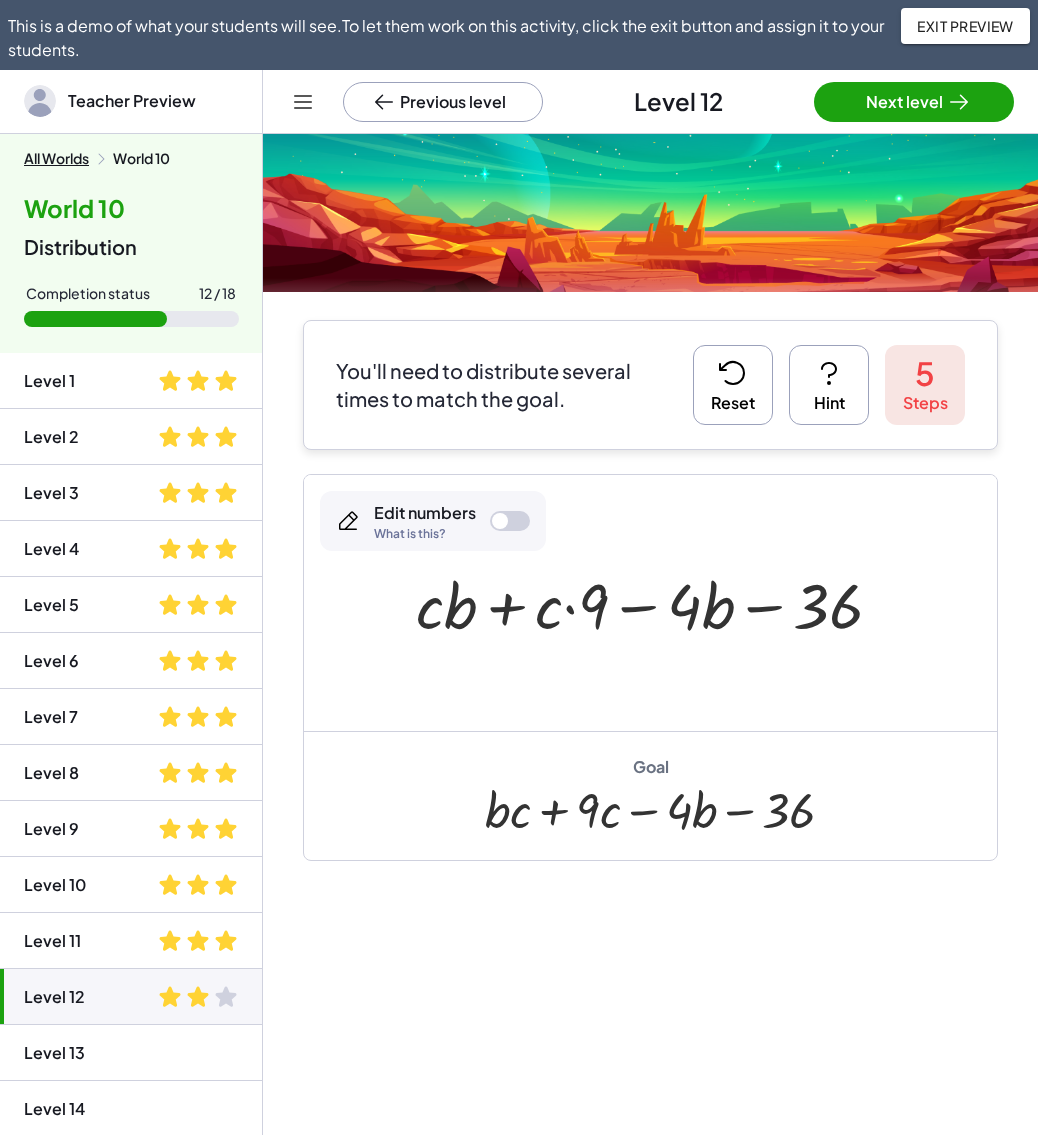 click on "Reset" at bounding box center (733, 385) 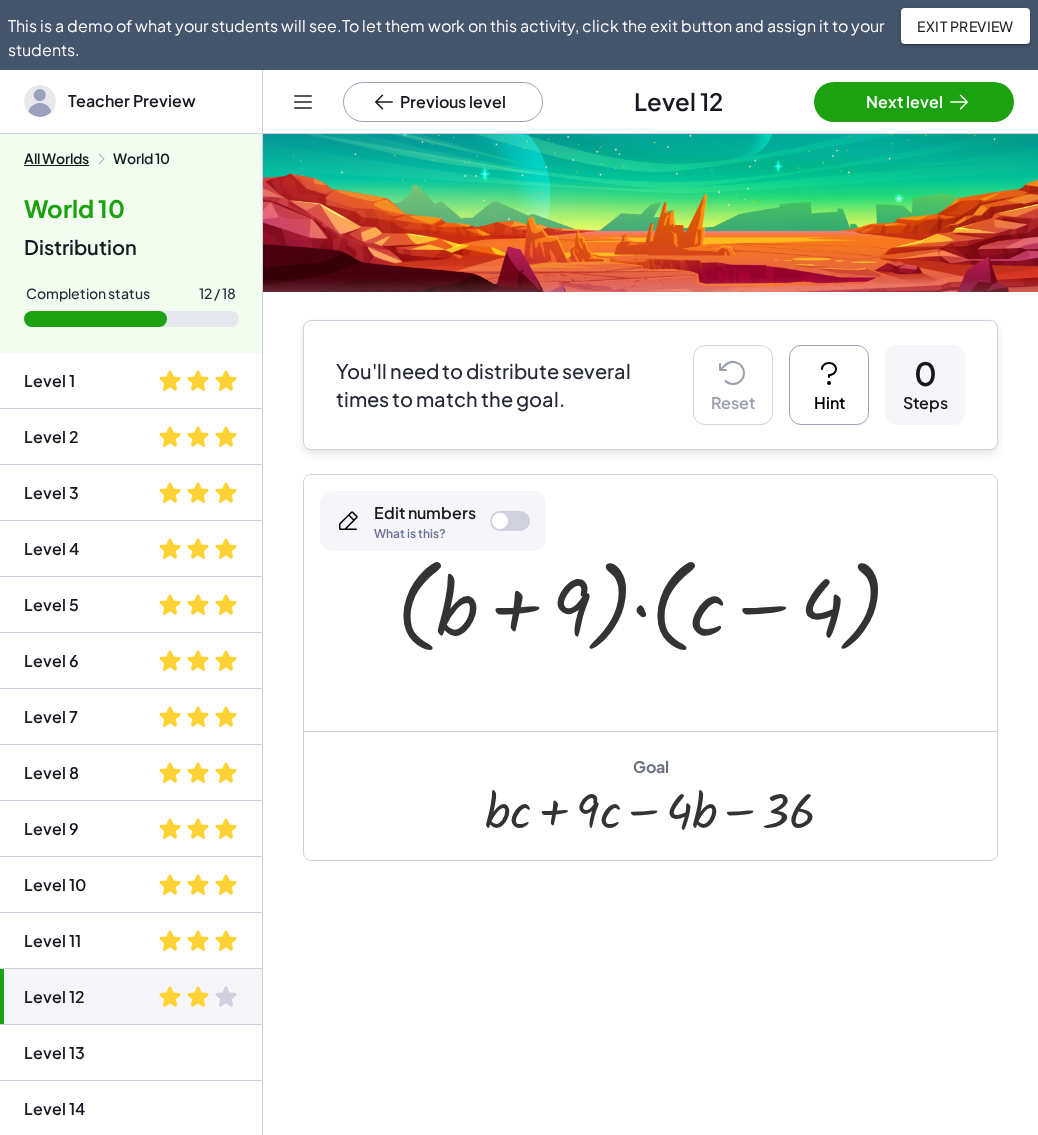 click 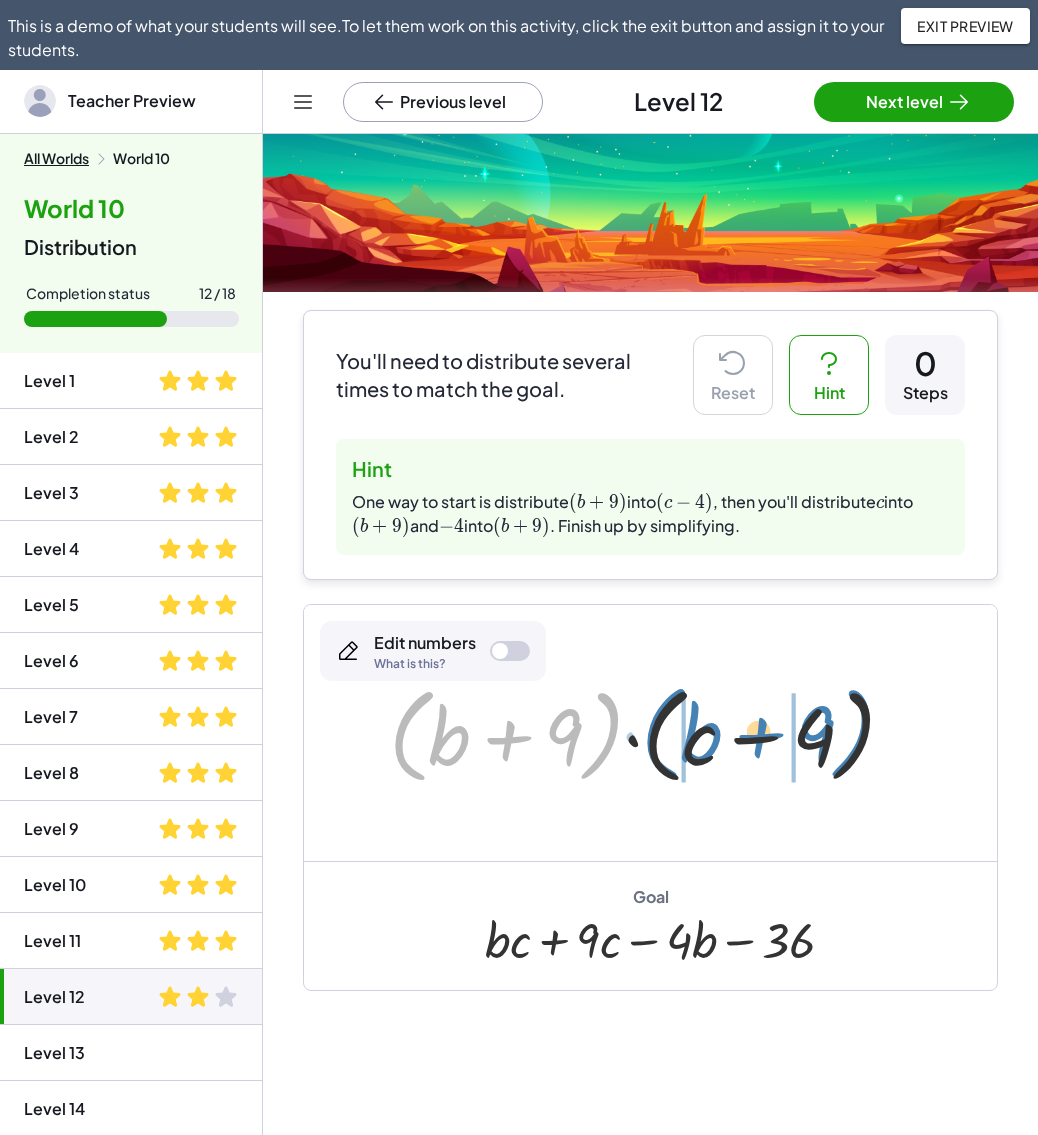 drag, startPoint x: 398, startPoint y: 753, endPoint x: 649, endPoint y: 750, distance: 251.01793 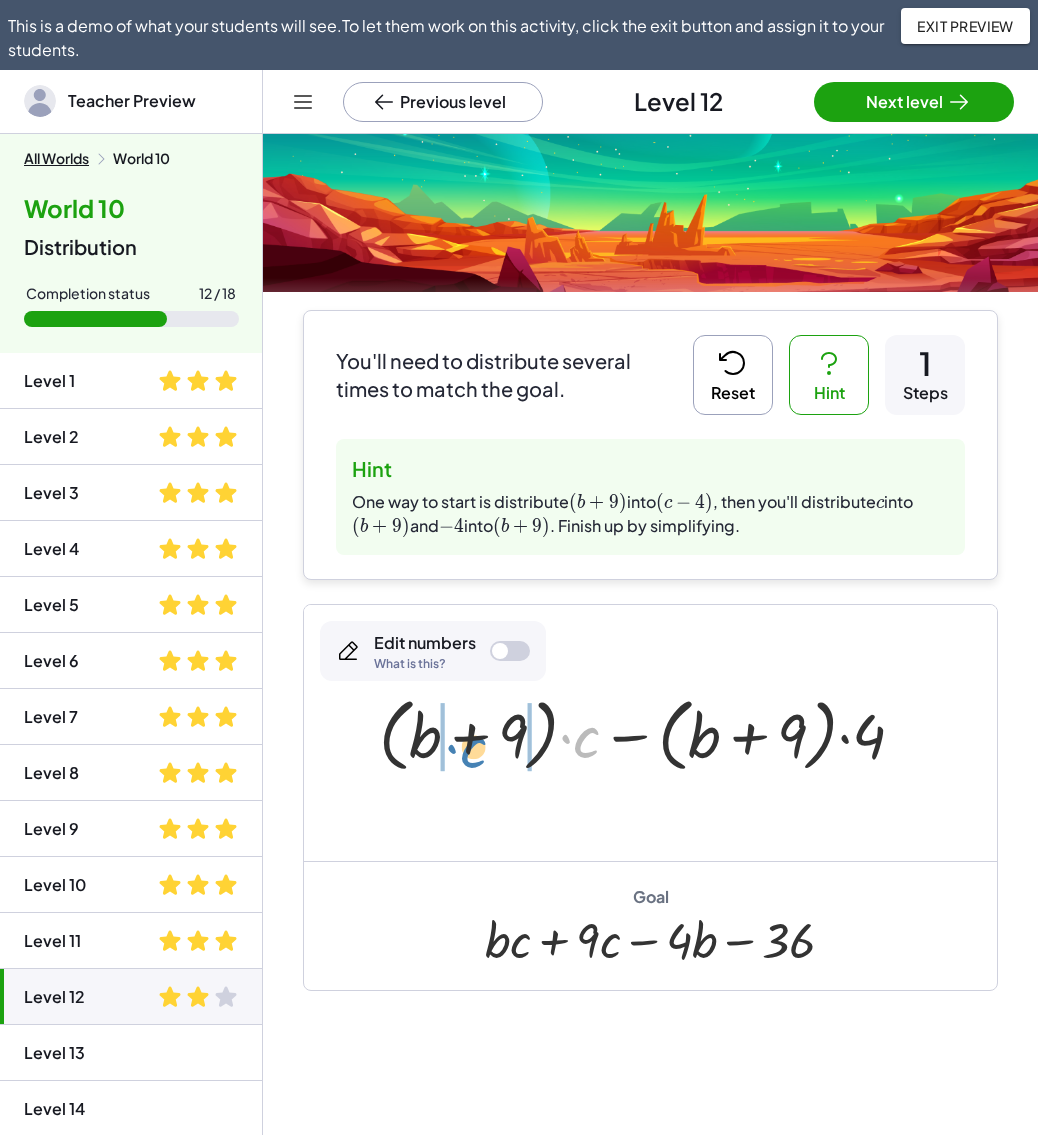 drag, startPoint x: 583, startPoint y: 744, endPoint x: 469, endPoint y: 754, distance: 114.43776 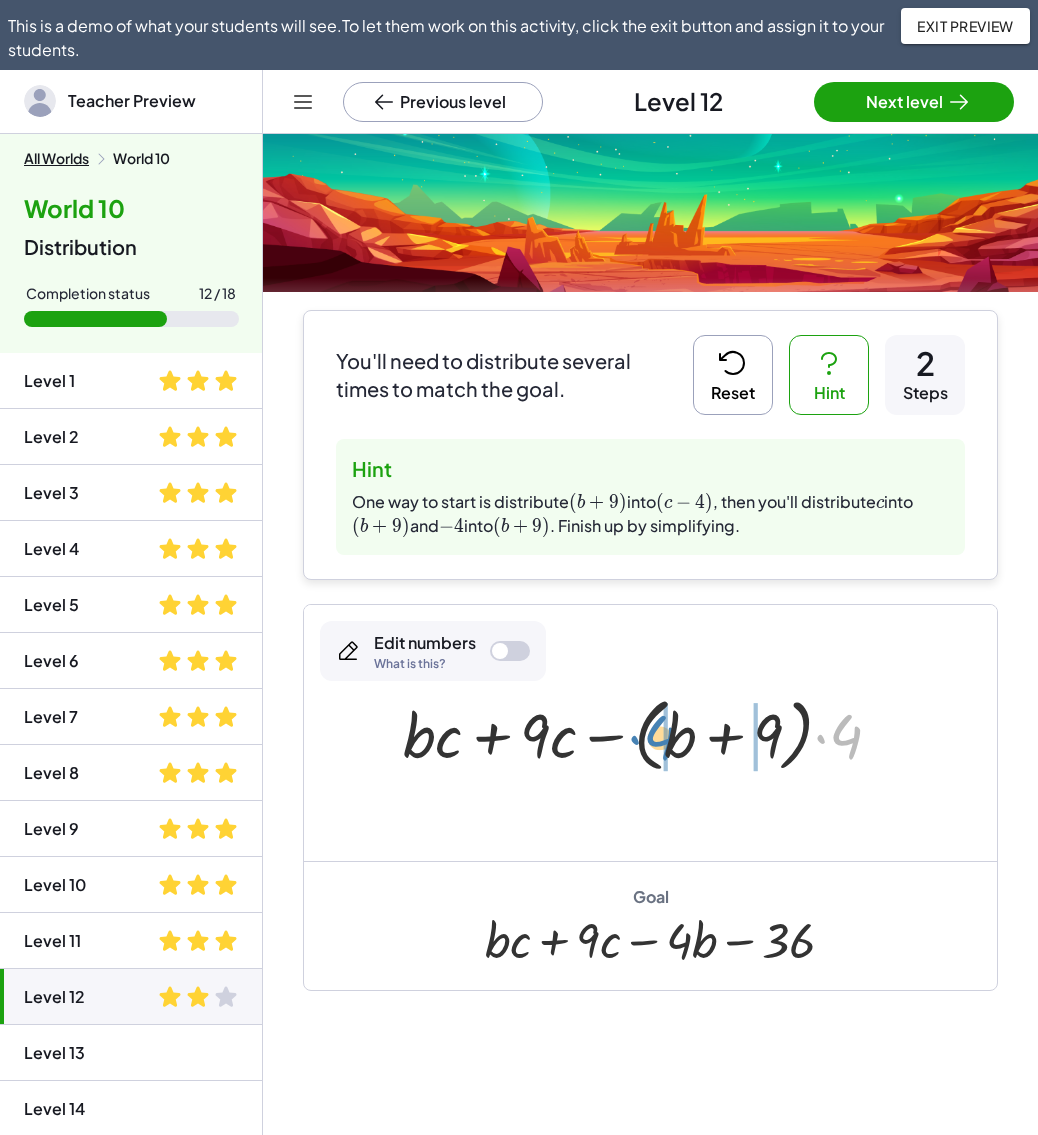drag, startPoint x: 840, startPoint y: 740, endPoint x: 654, endPoint y: 741, distance: 186.00269 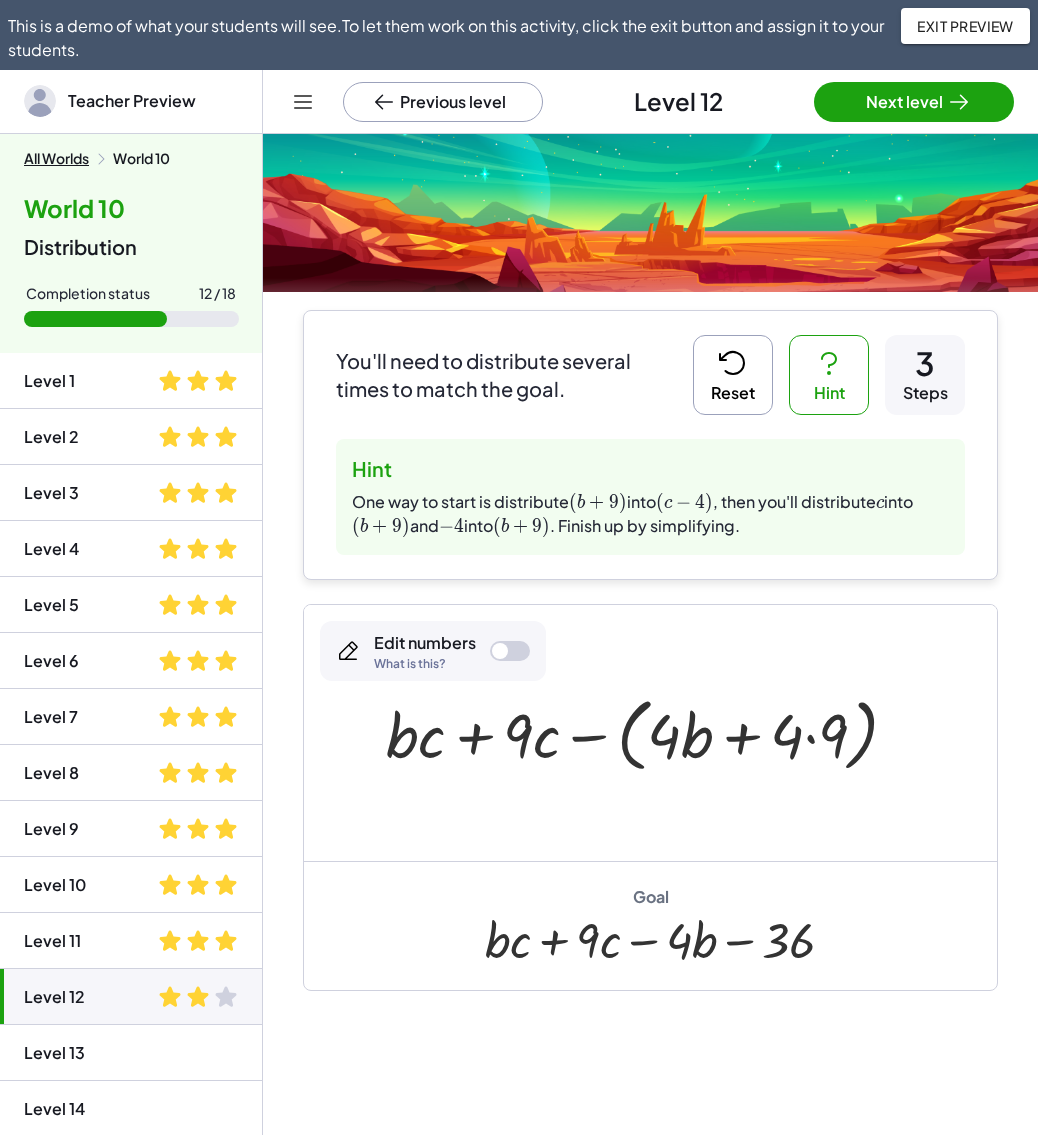 click at bounding box center (650, 733) 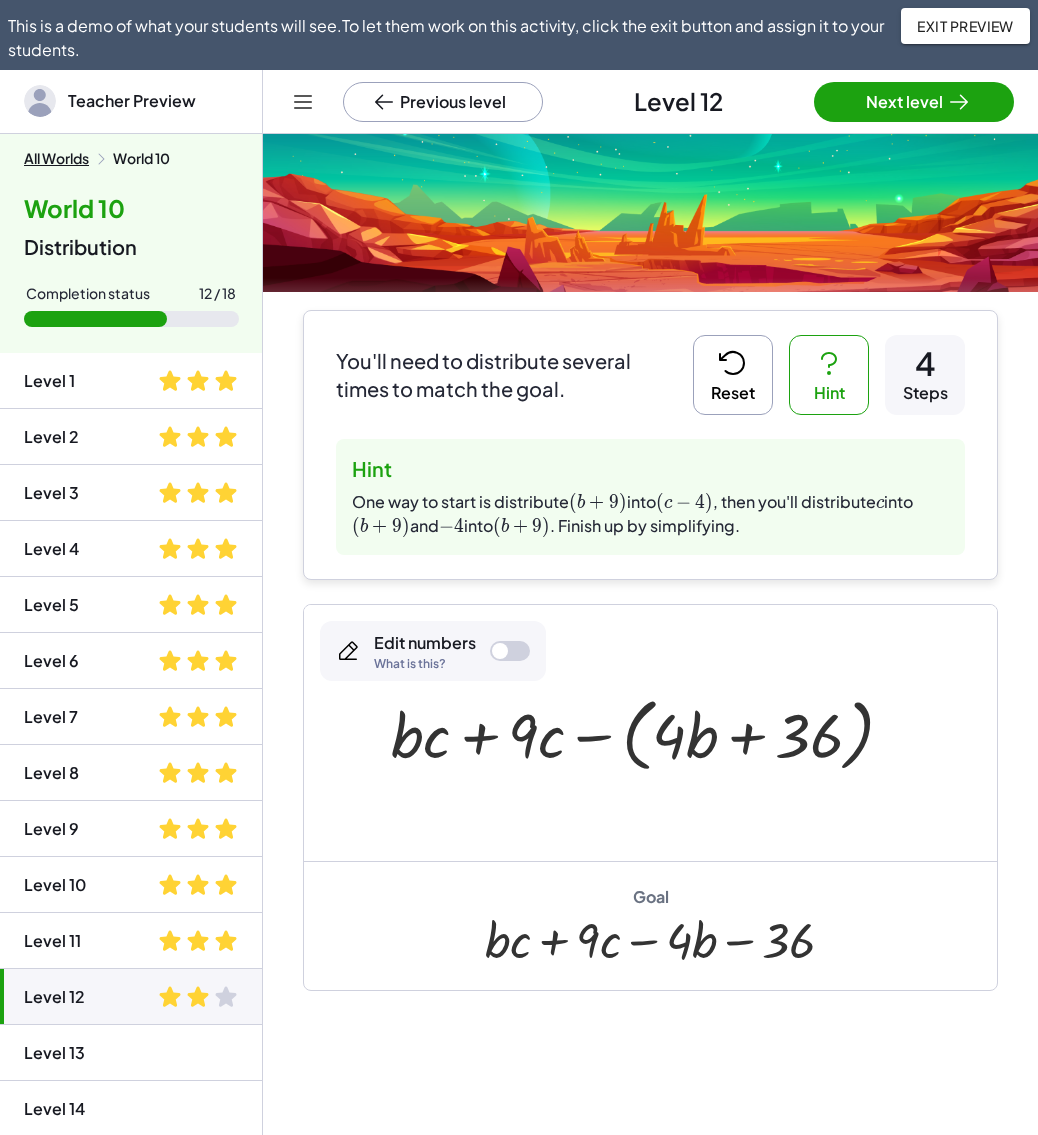 click at bounding box center [650, 733] 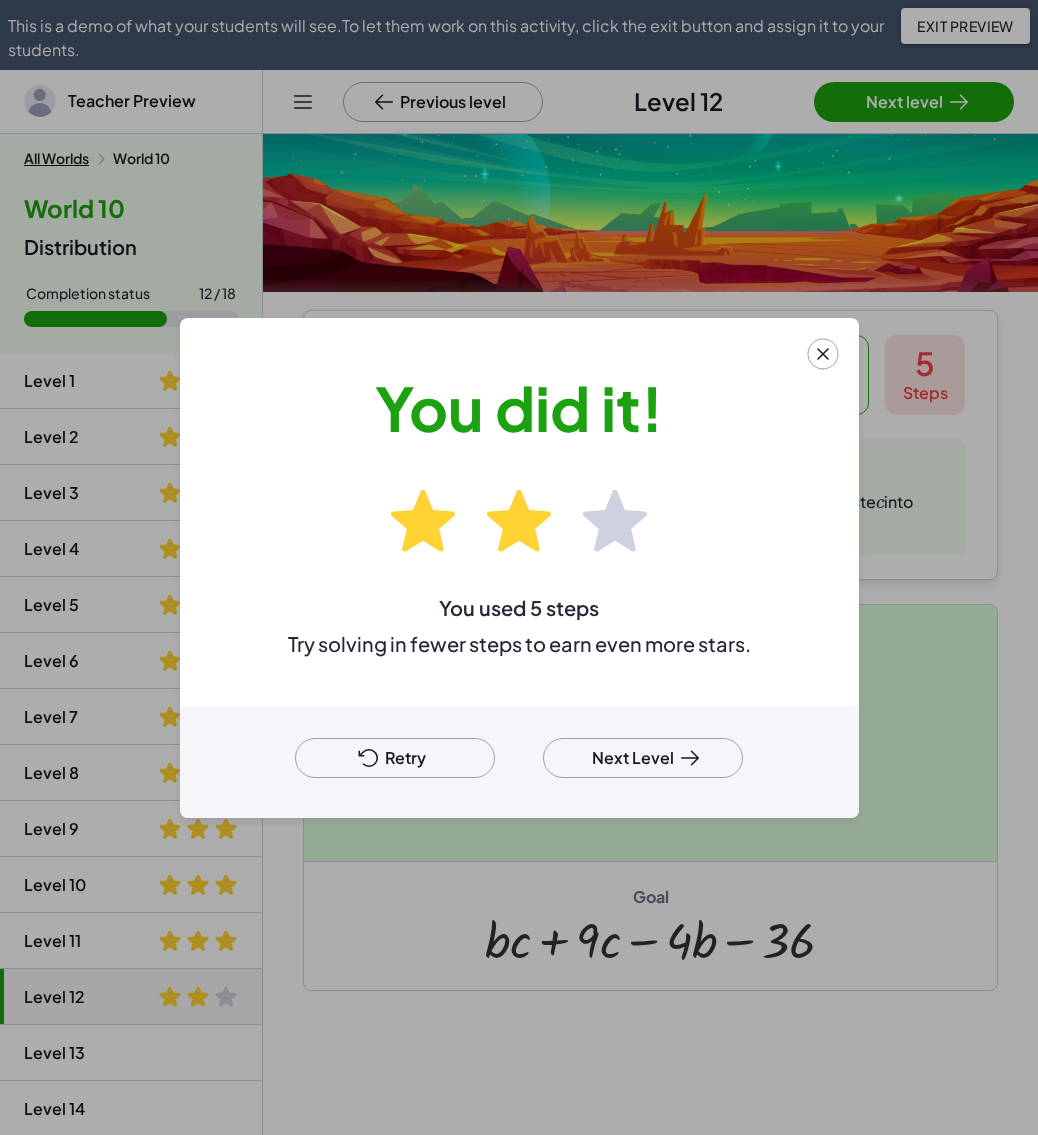 click on "Retry" at bounding box center (395, 758) 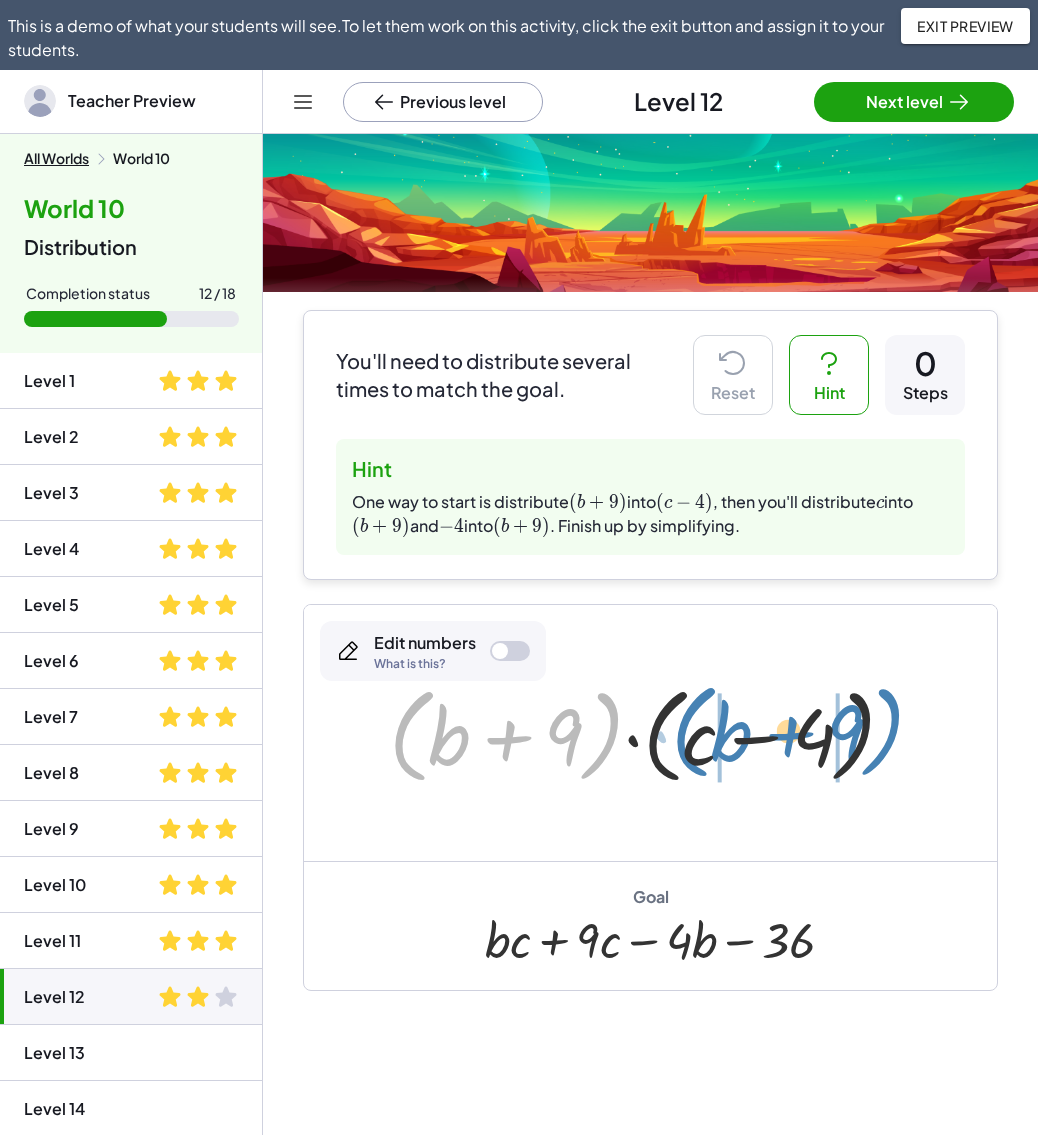 drag, startPoint x: 394, startPoint y: 752, endPoint x: 676, endPoint y: 748, distance: 282.02838 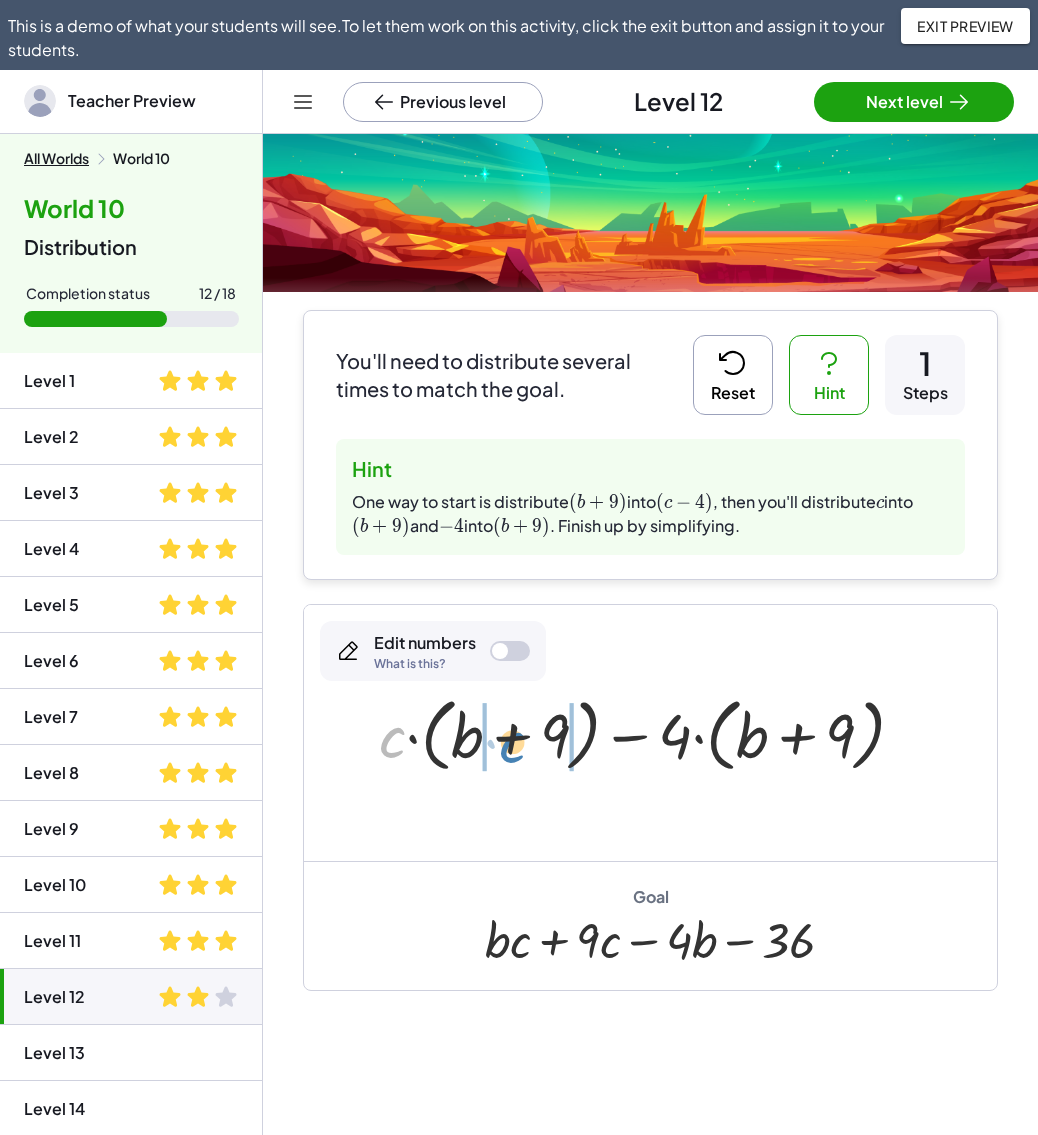 drag, startPoint x: 420, startPoint y: 745, endPoint x: 507, endPoint y: 753, distance: 87.36704 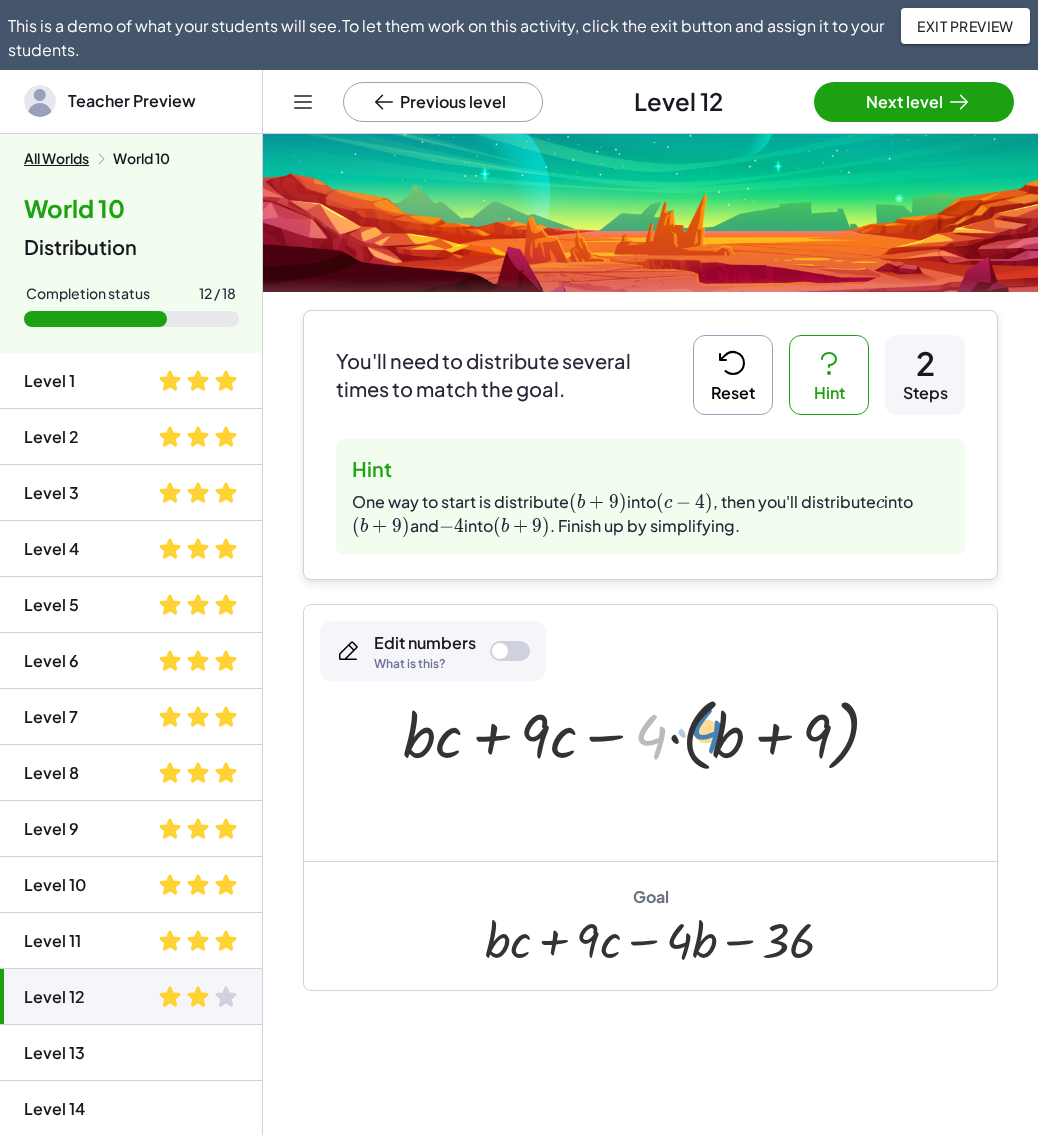 drag, startPoint x: 653, startPoint y: 745, endPoint x: 708, endPoint y: 739, distance: 55.326305 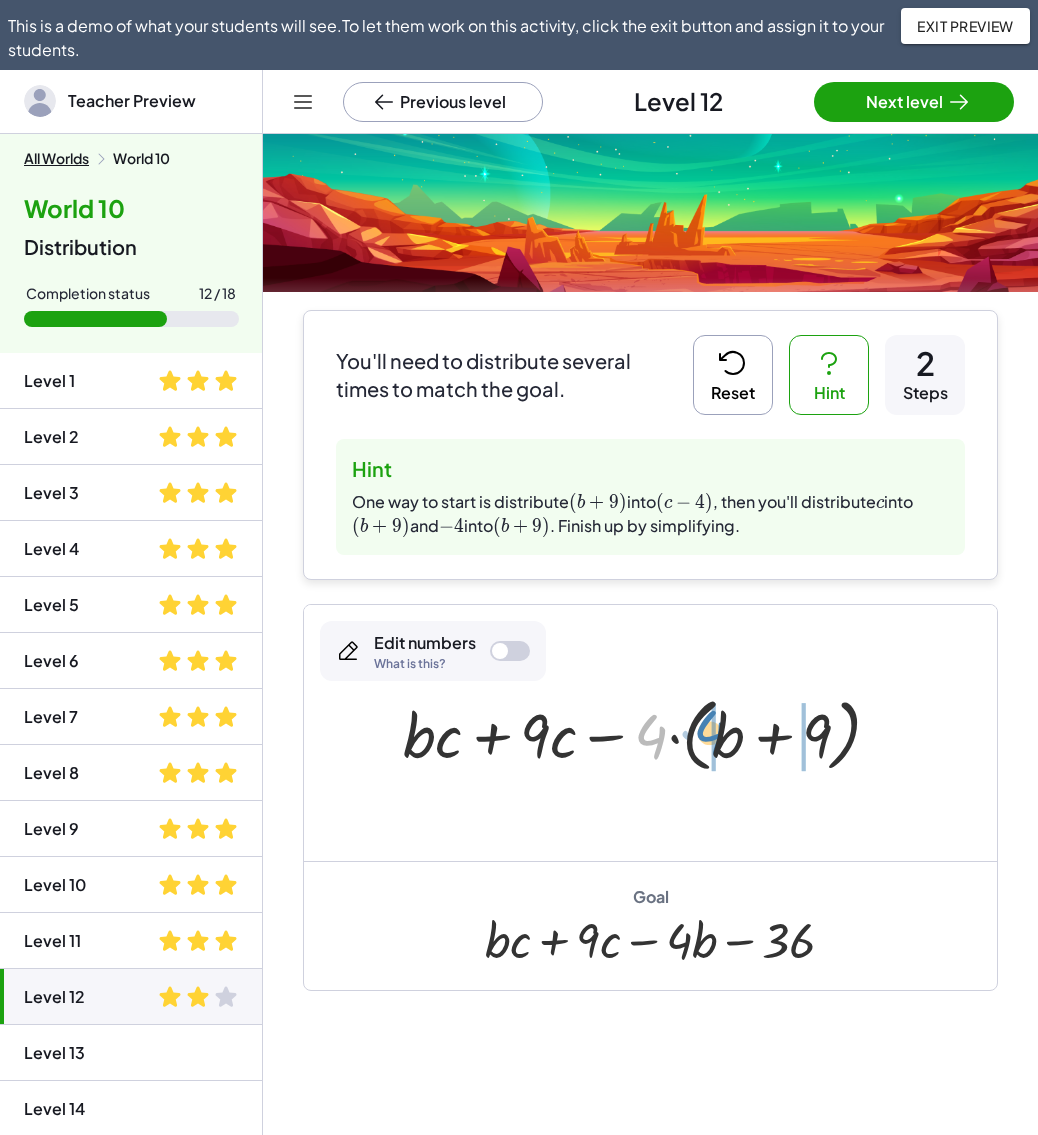 drag, startPoint x: 651, startPoint y: 736, endPoint x: 710, endPoint y: 732, distance: 59.135437 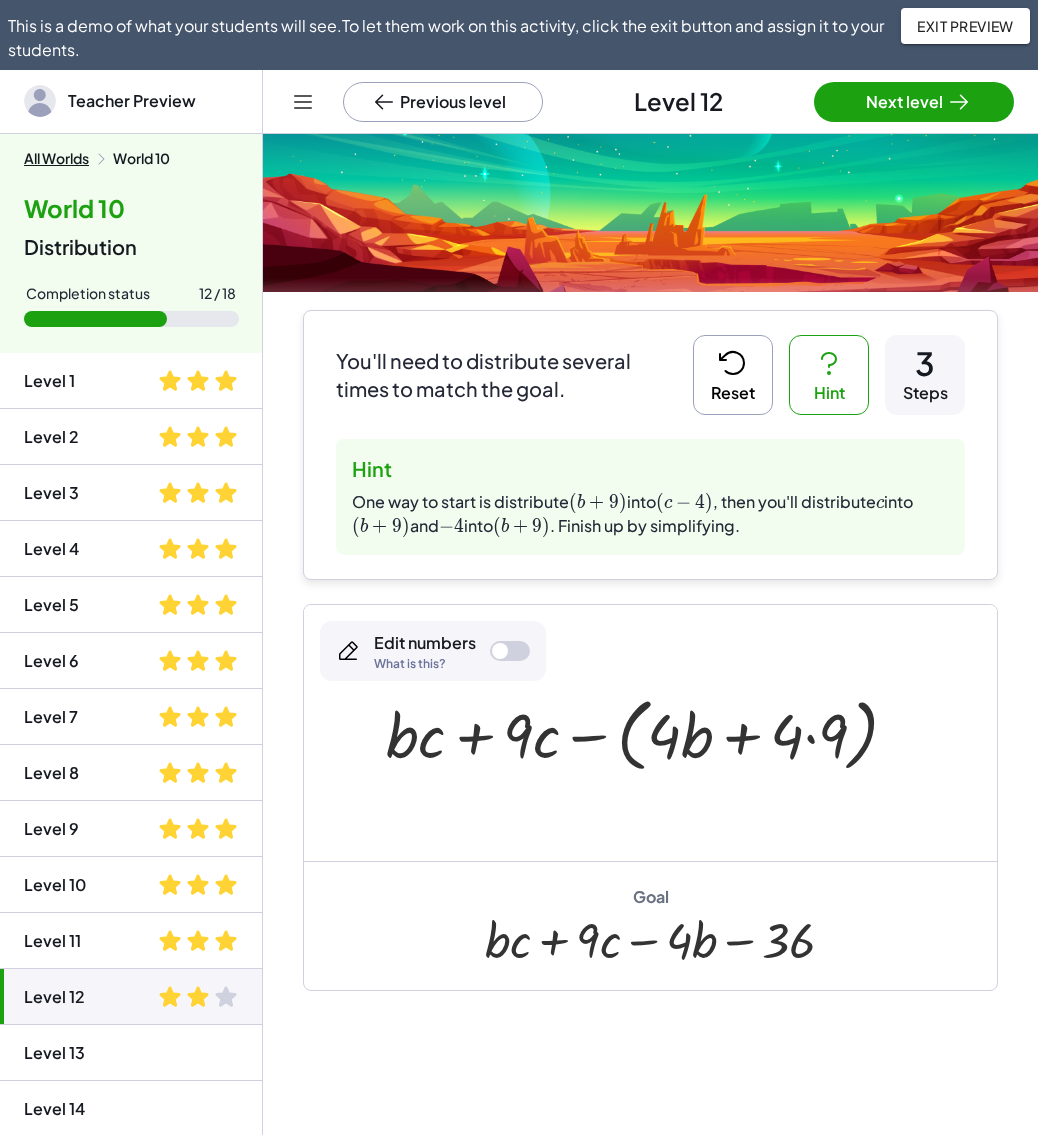 click at bounding box center (650, 733) 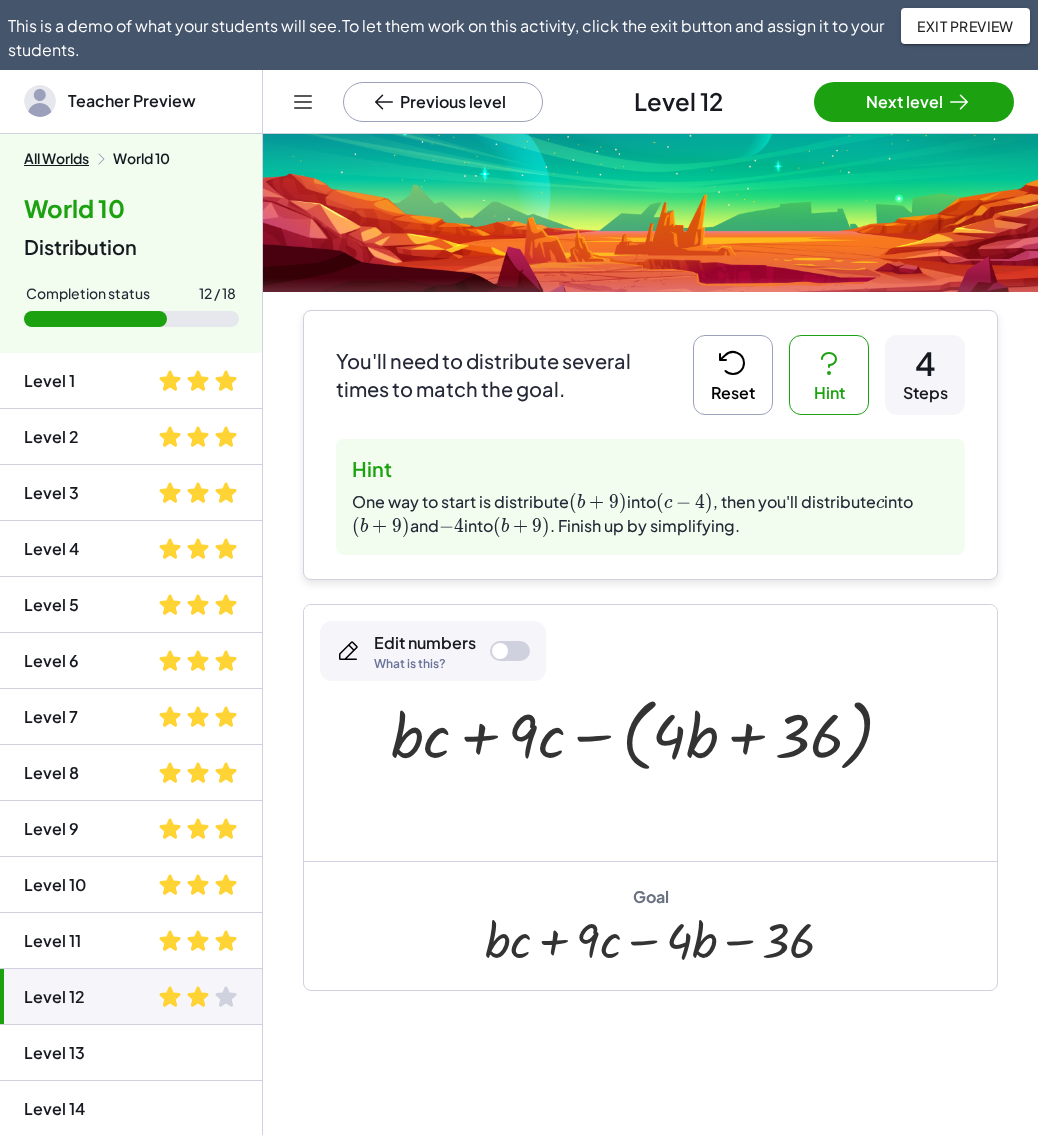 click at bounding box center [650, 733] 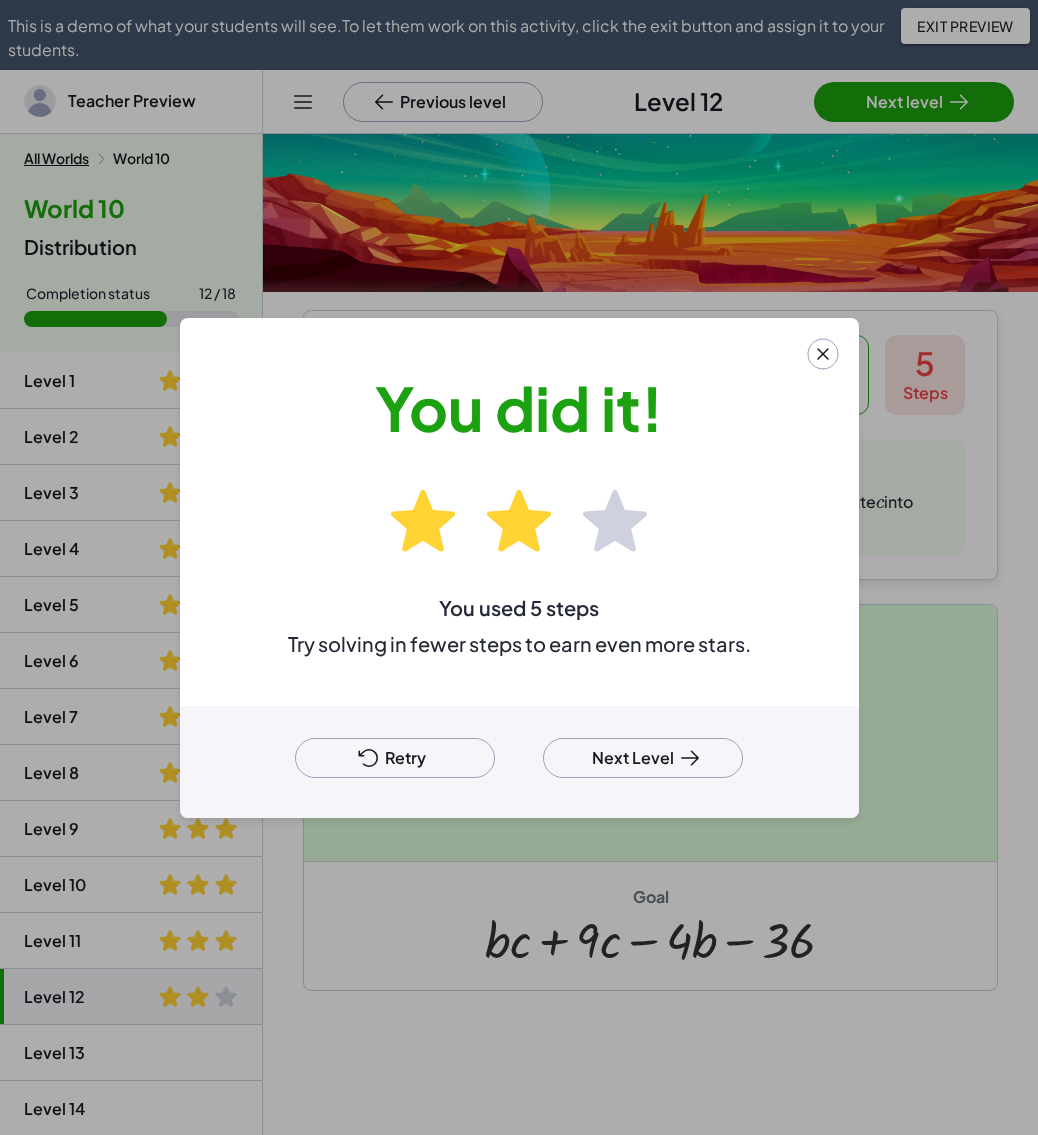click on "Next Level" at bounding box center [643, 758] 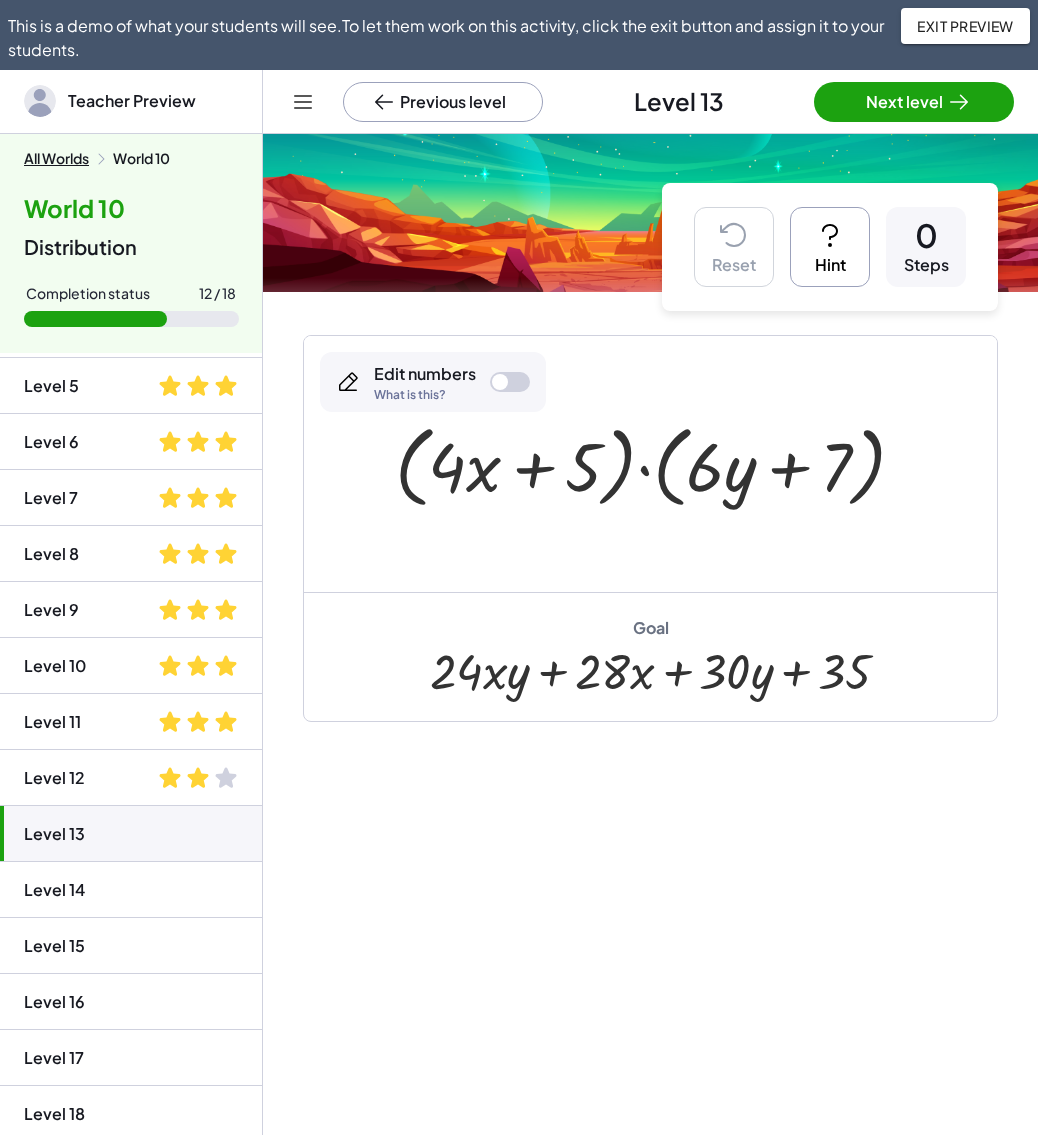 scroll, scrollTop: 226, scrollLeft: 0, axis: vertical 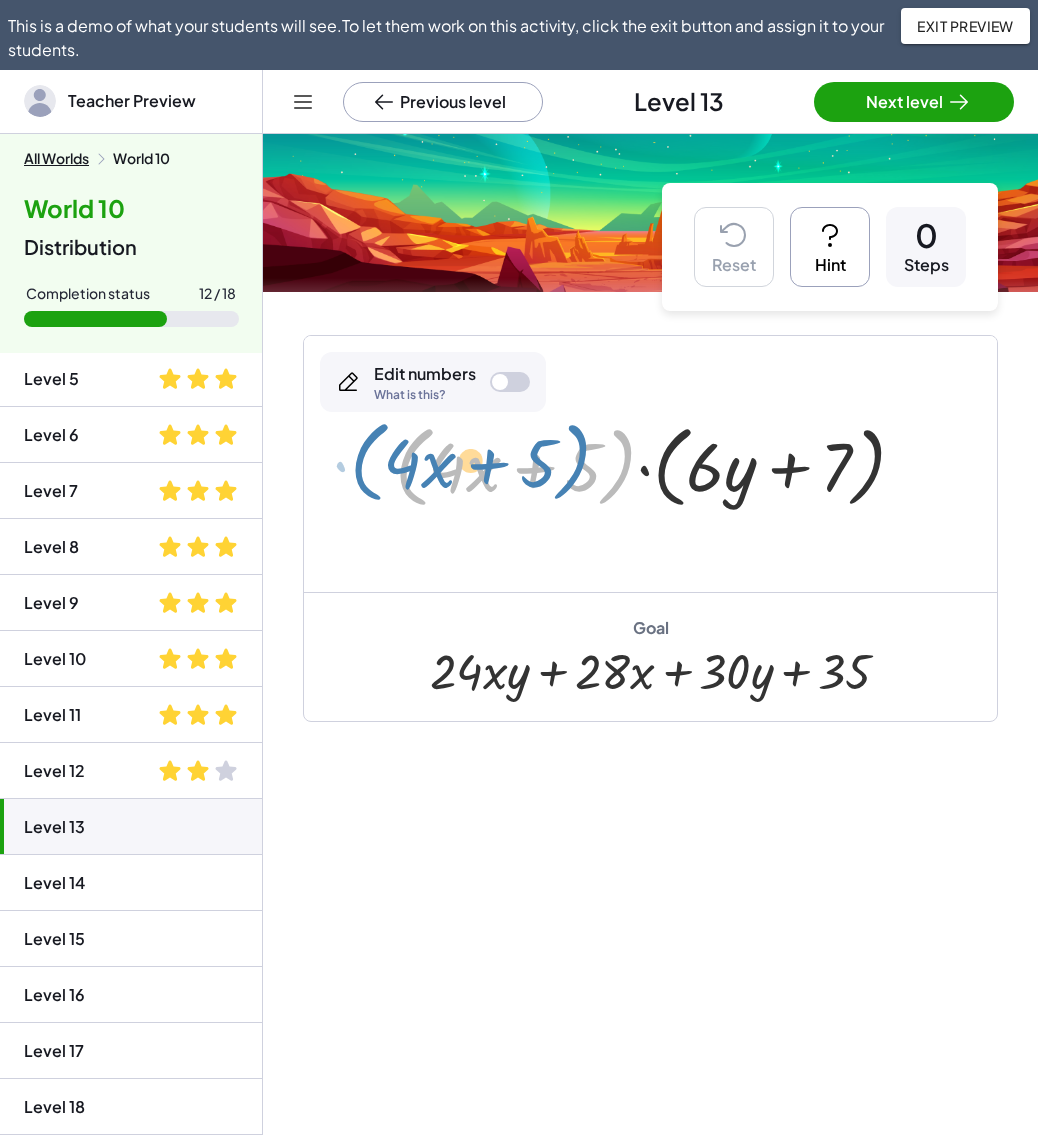 click at bounding box center [658, 464] 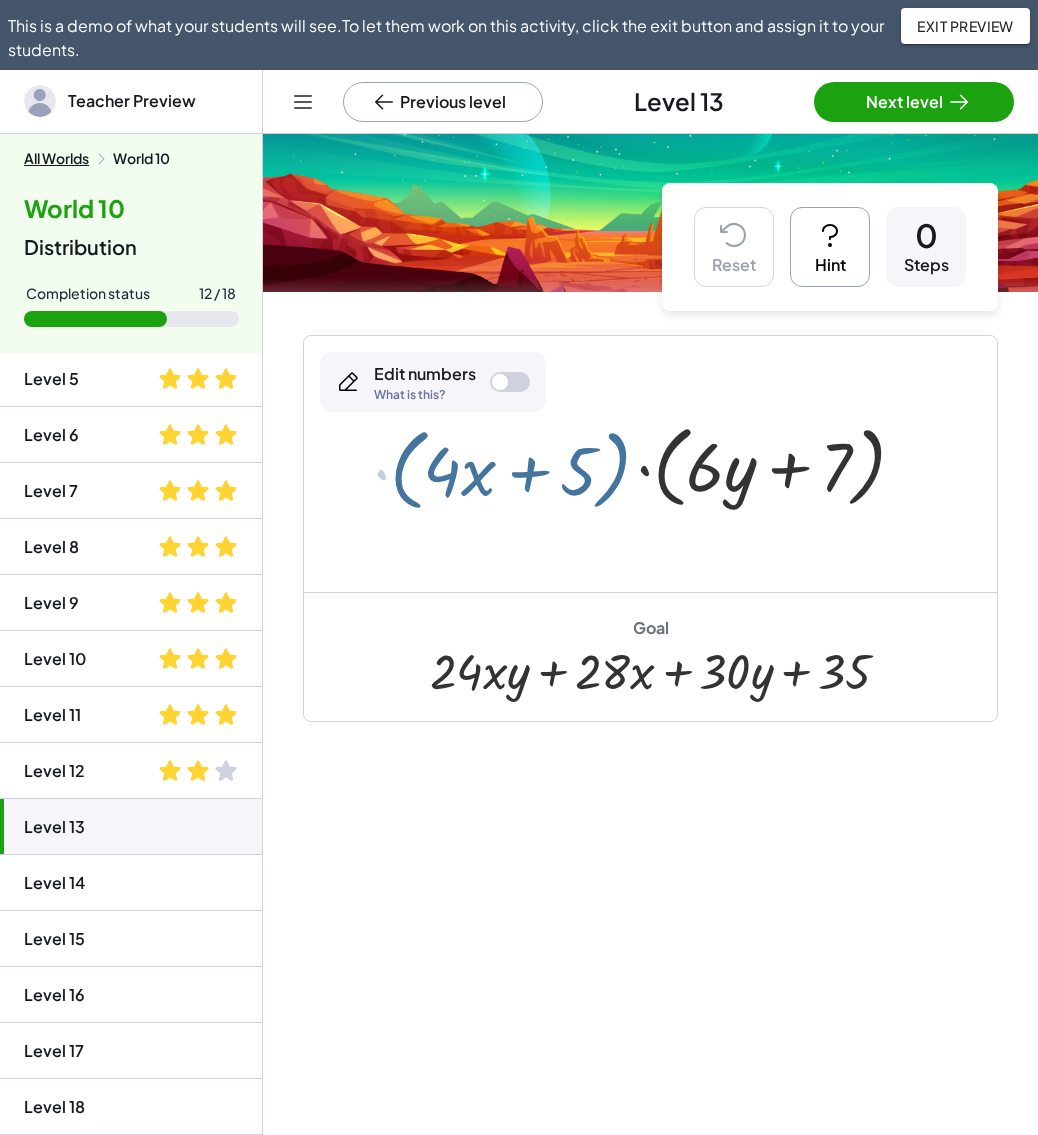 click on "Hint" at bounding box center (830, 247) 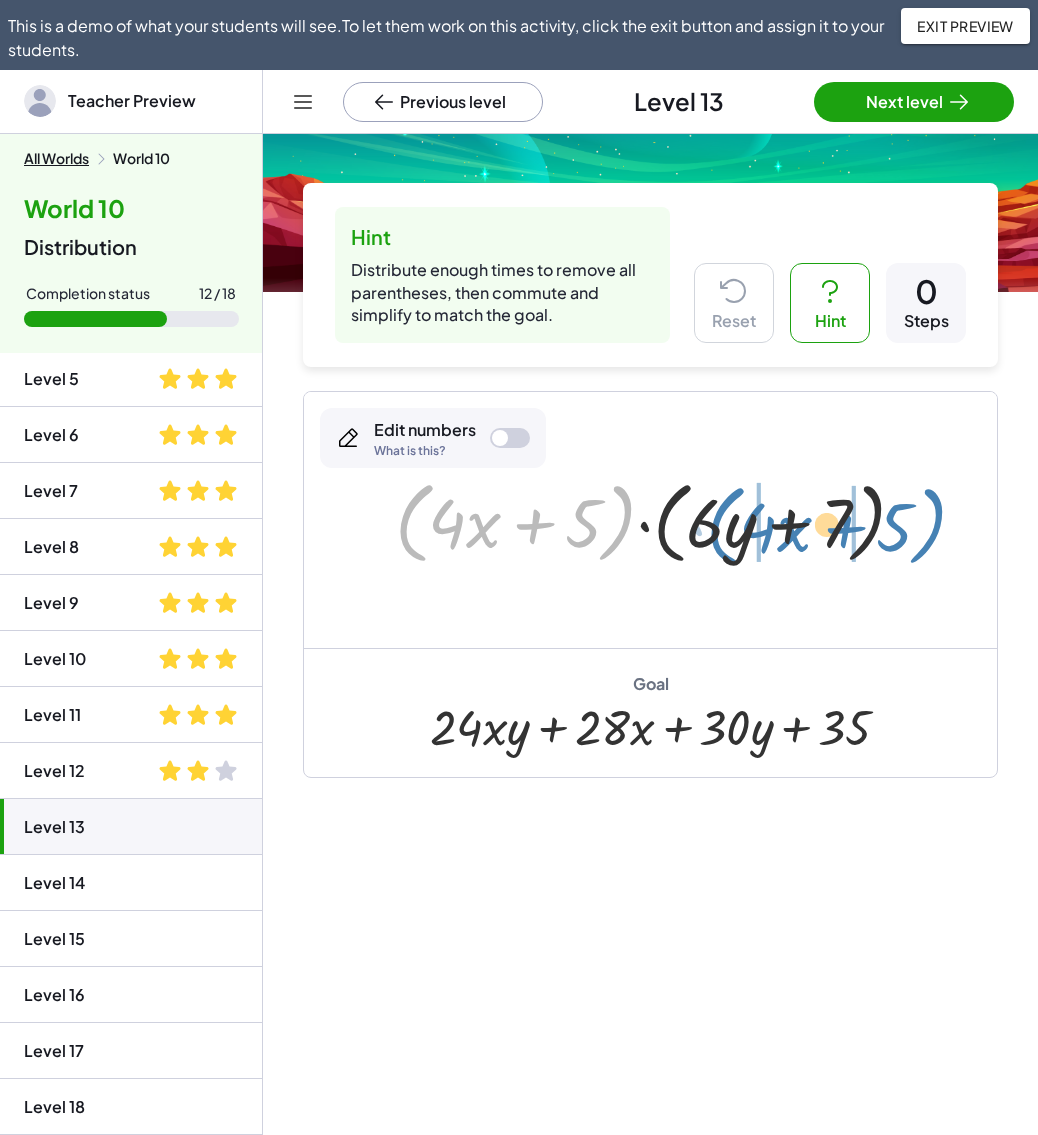 drag, startPoint x: 401, startPoint y: 527, endPoint x: 712, endPoint y: 530, distance: 311.01447 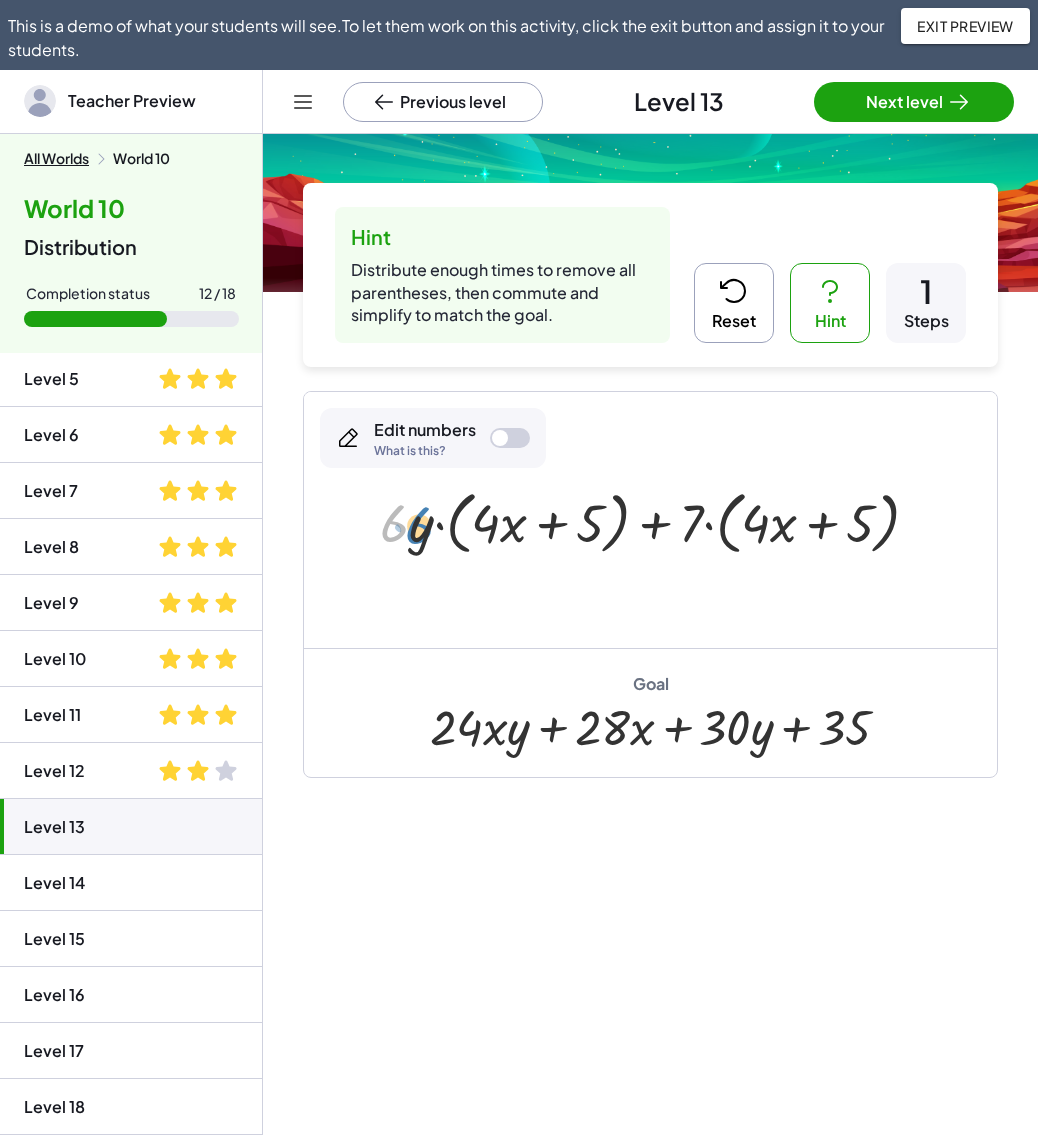 drag, startPoint x: 403, startPoint y: 531, endPoint x: 424, endPoint y: 522, distance: 22.847319 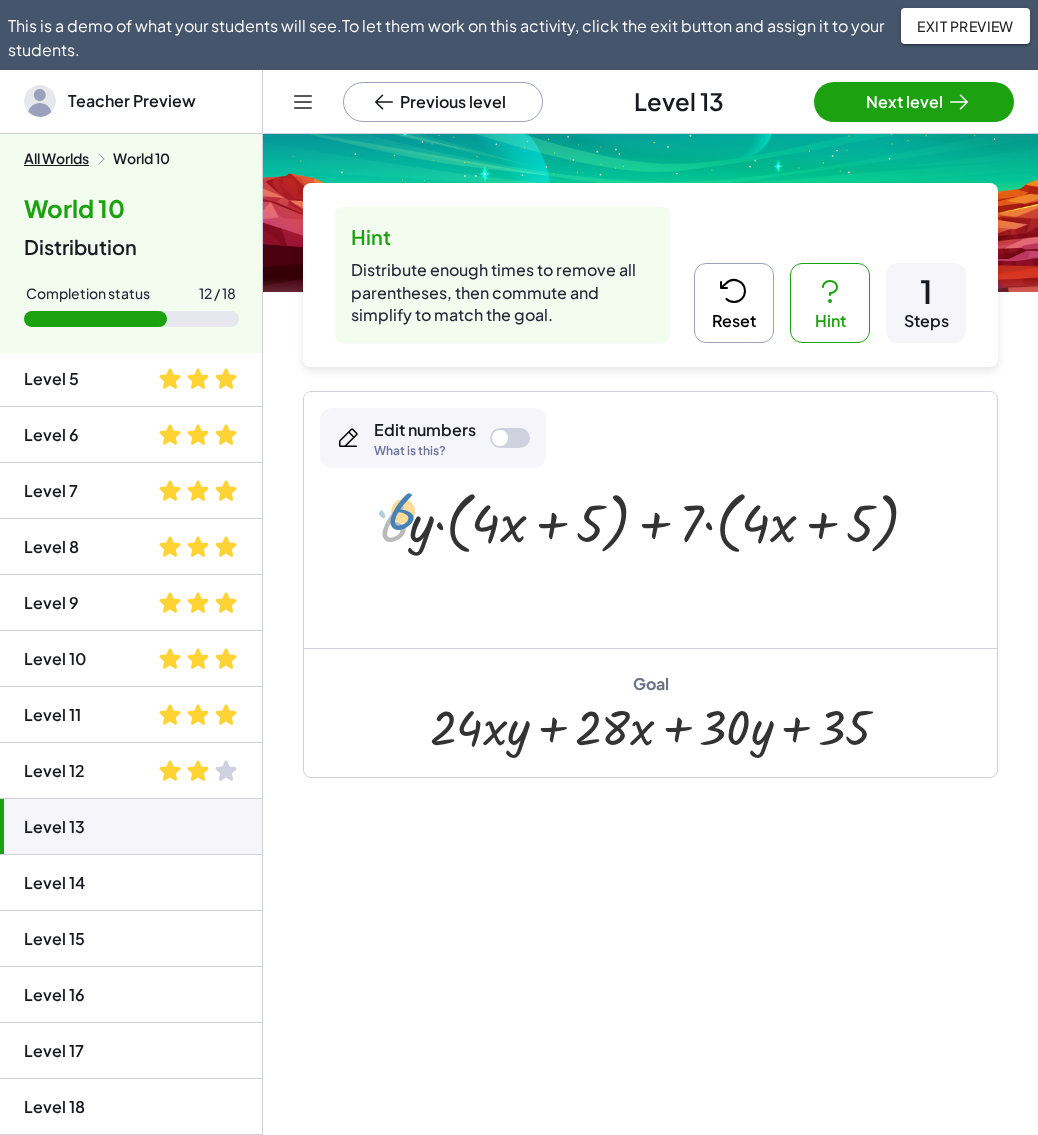 drag, startPoint x: 401, startPoint y: 529, endPoint x: 402, endPoint y: 515, distance: 14.035668 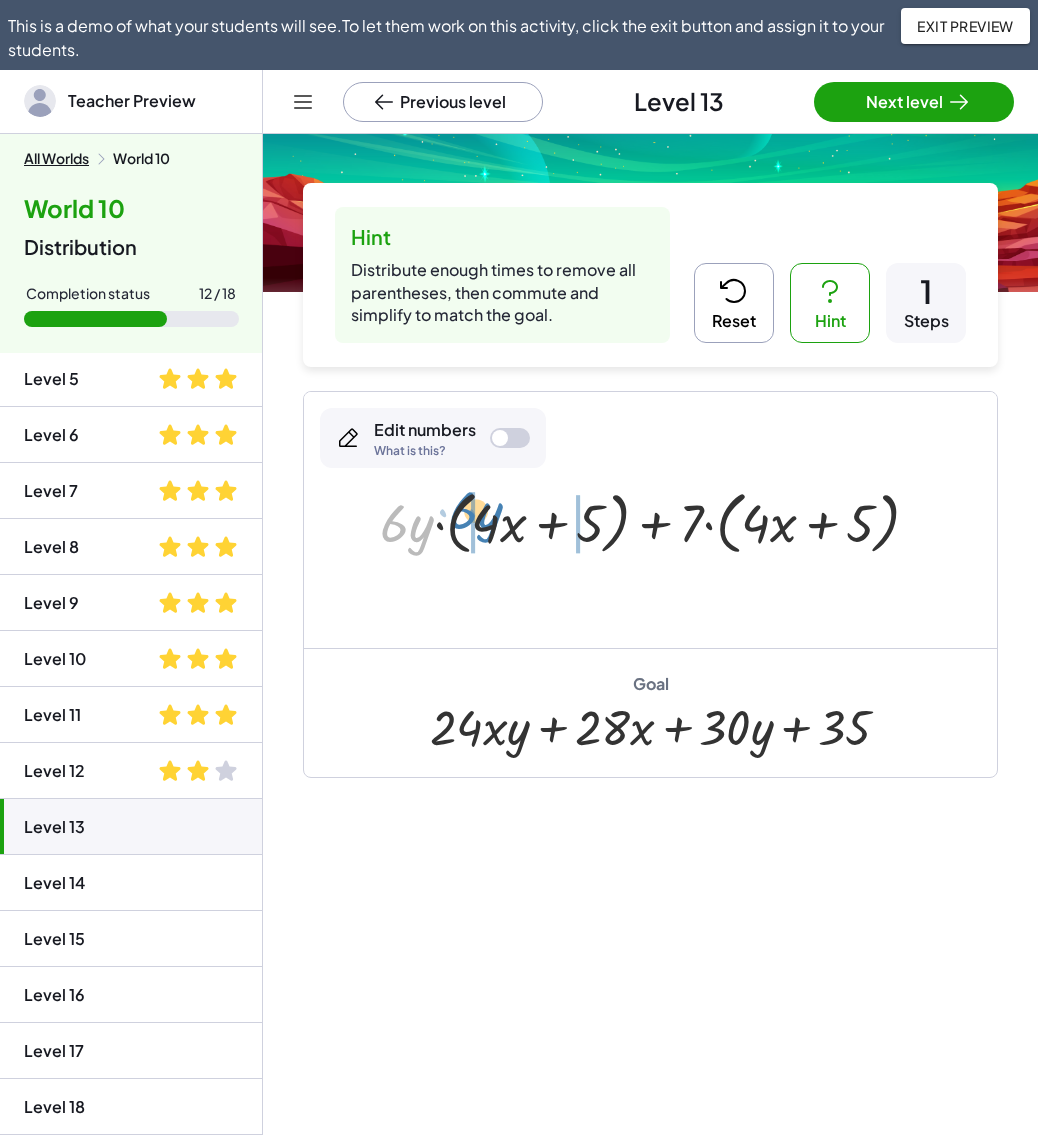 drag, startPoint x: 422, startPoint y: 525, endPoint x: 491, endPoint y: 512, distance: 70.21396 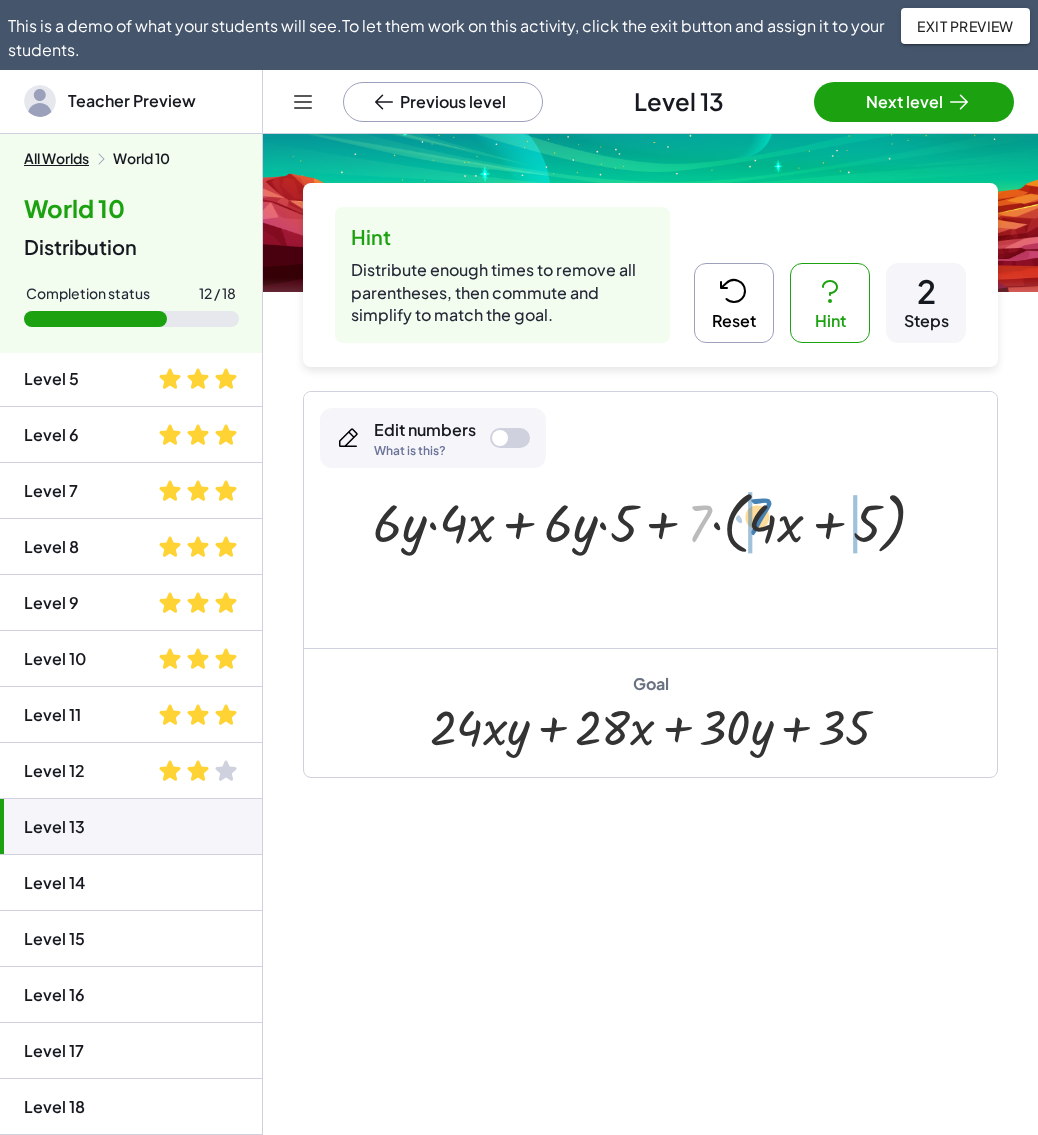 drag, startPoint x: 695, startPoint y: 523, endPoint x: 754, endPoint y: 516, distance: 59.413803 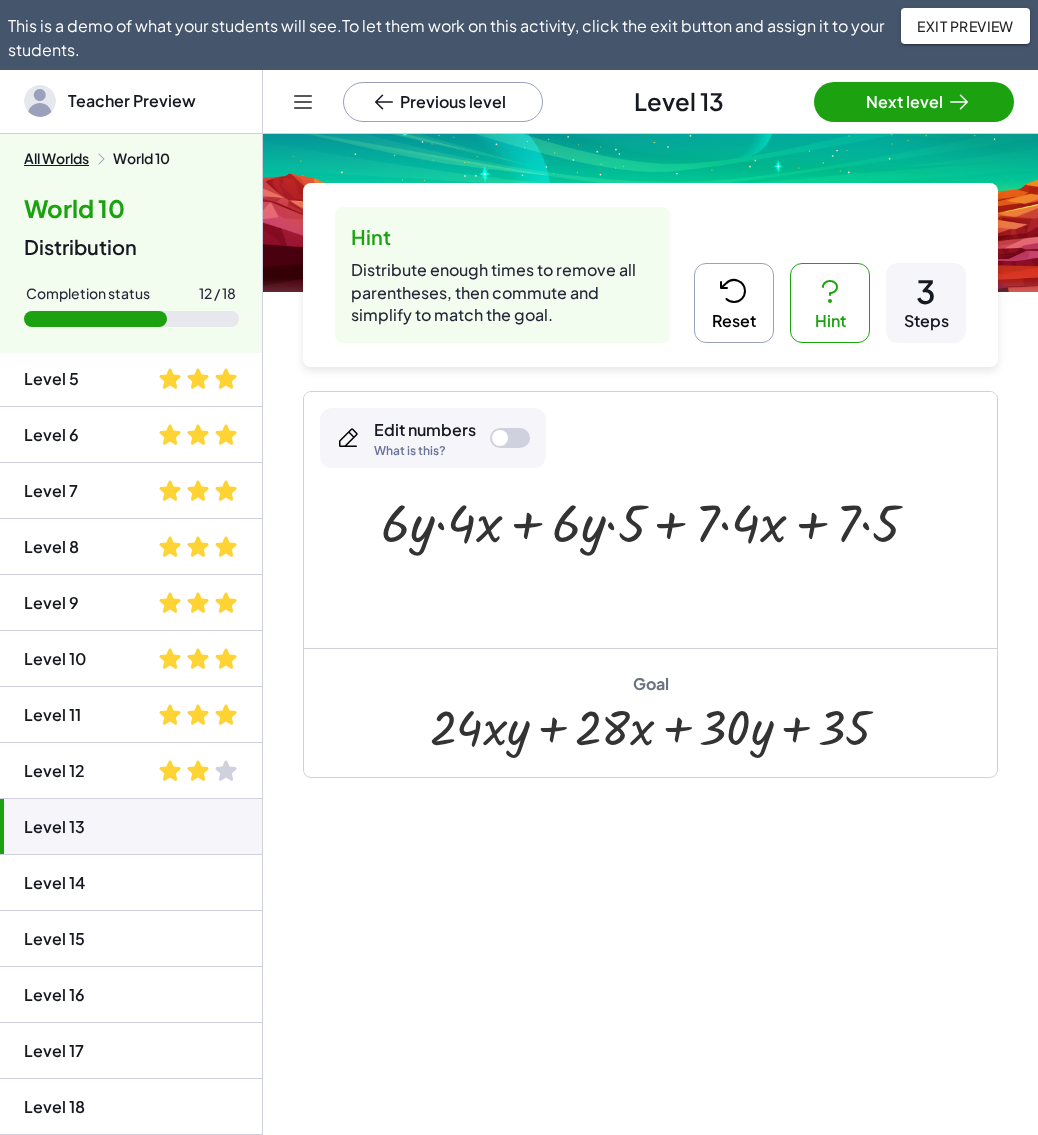 click at bounding box center (658, 520) 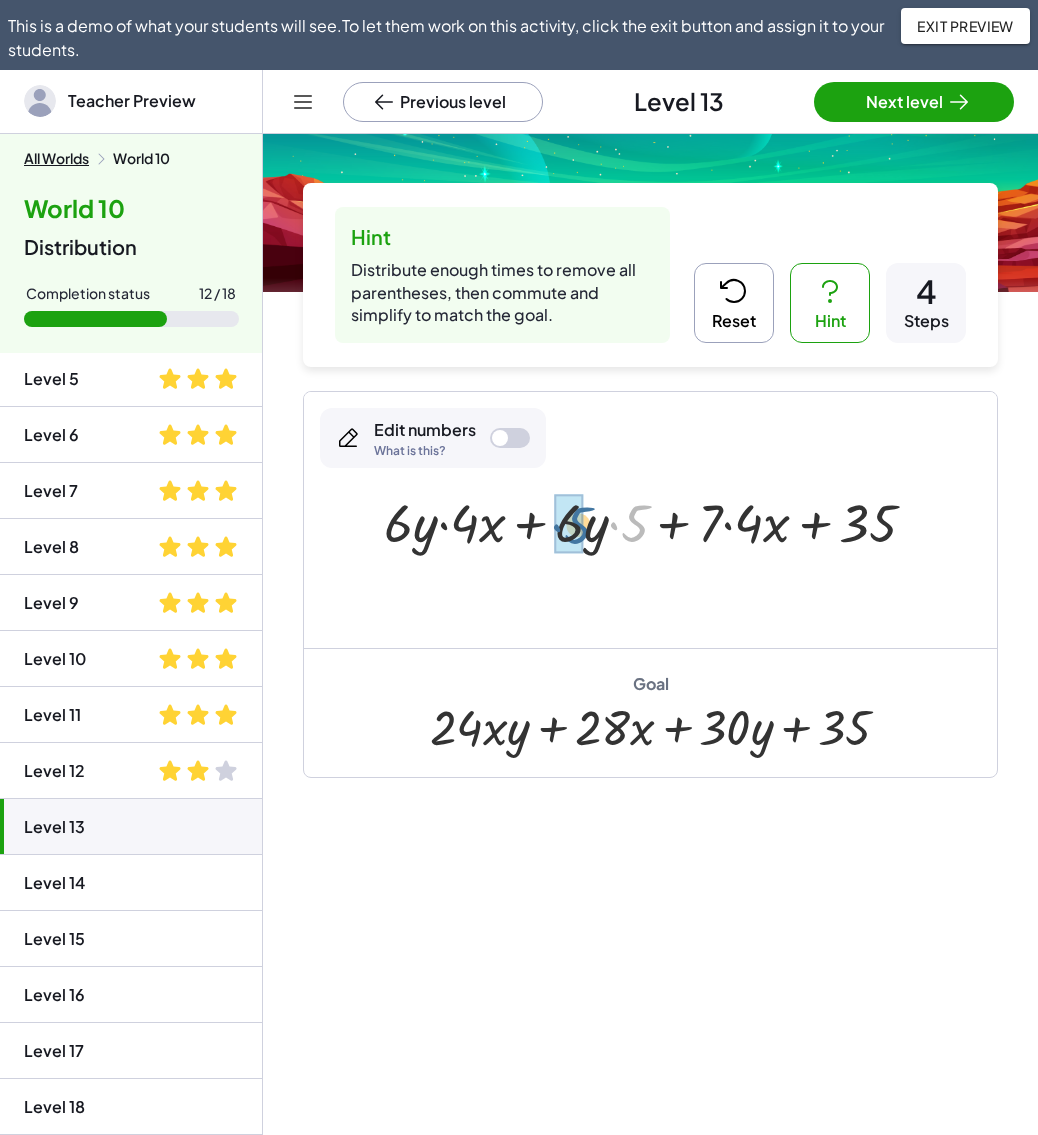 drag, startPoint x: 639, startPoint y: 519, endPoint x: 582, endPoint y: 521, distance: 57.035076 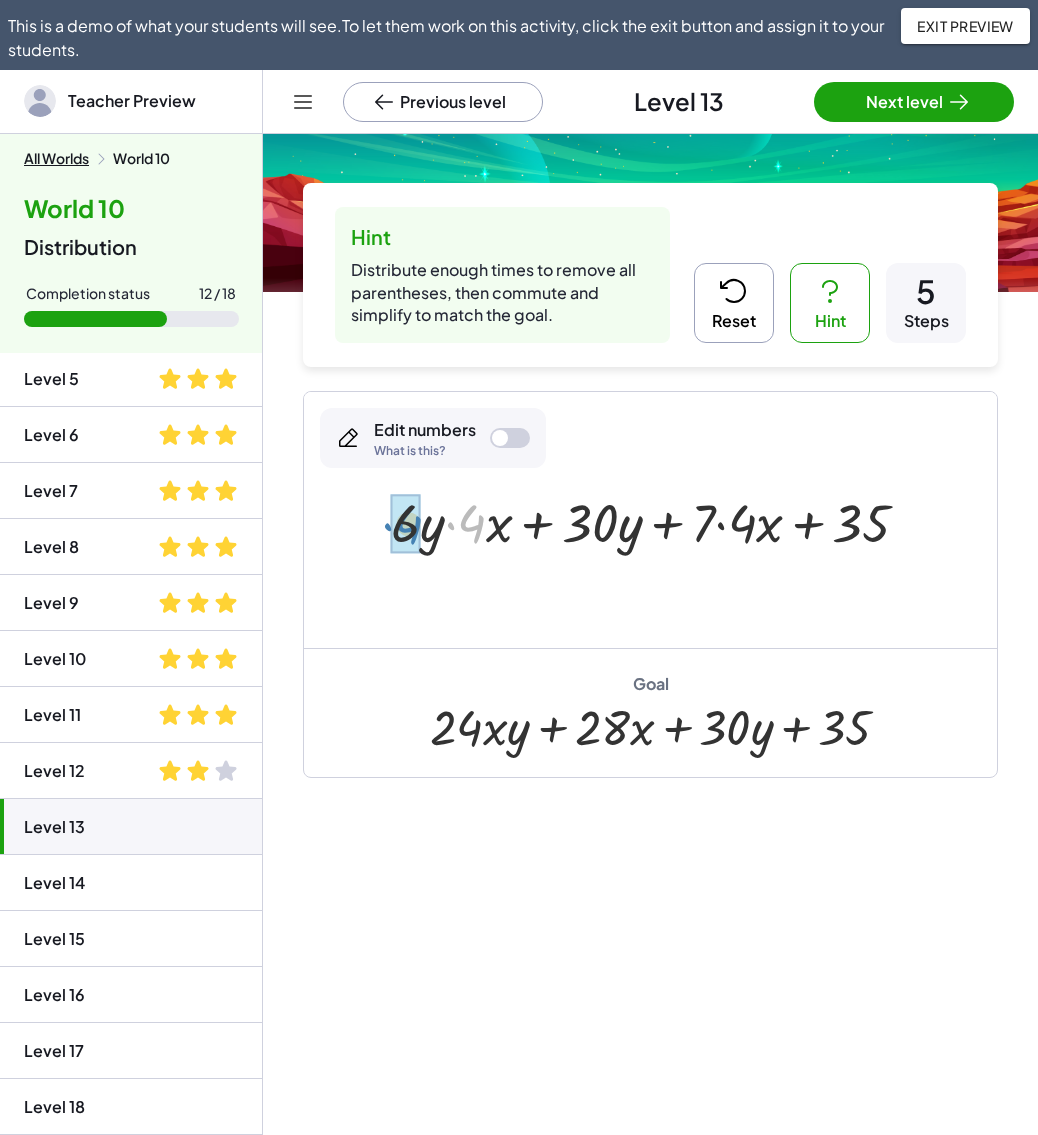 drag, startPoint x: 470, startPoint y: 527, endPoint x: 407, endPoint y: 528, distance: 63.007935 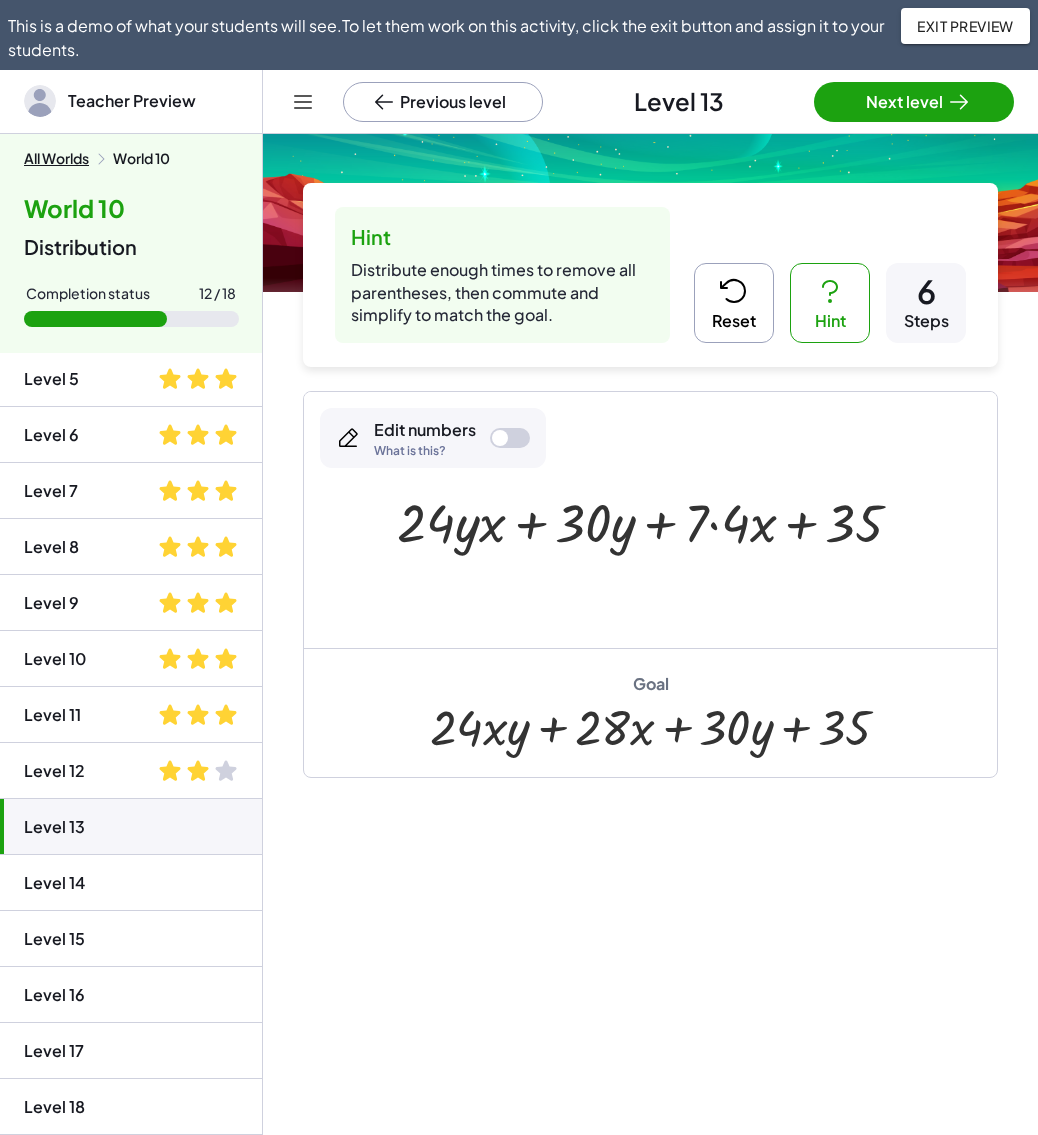 click at bounding box center [657, 520] 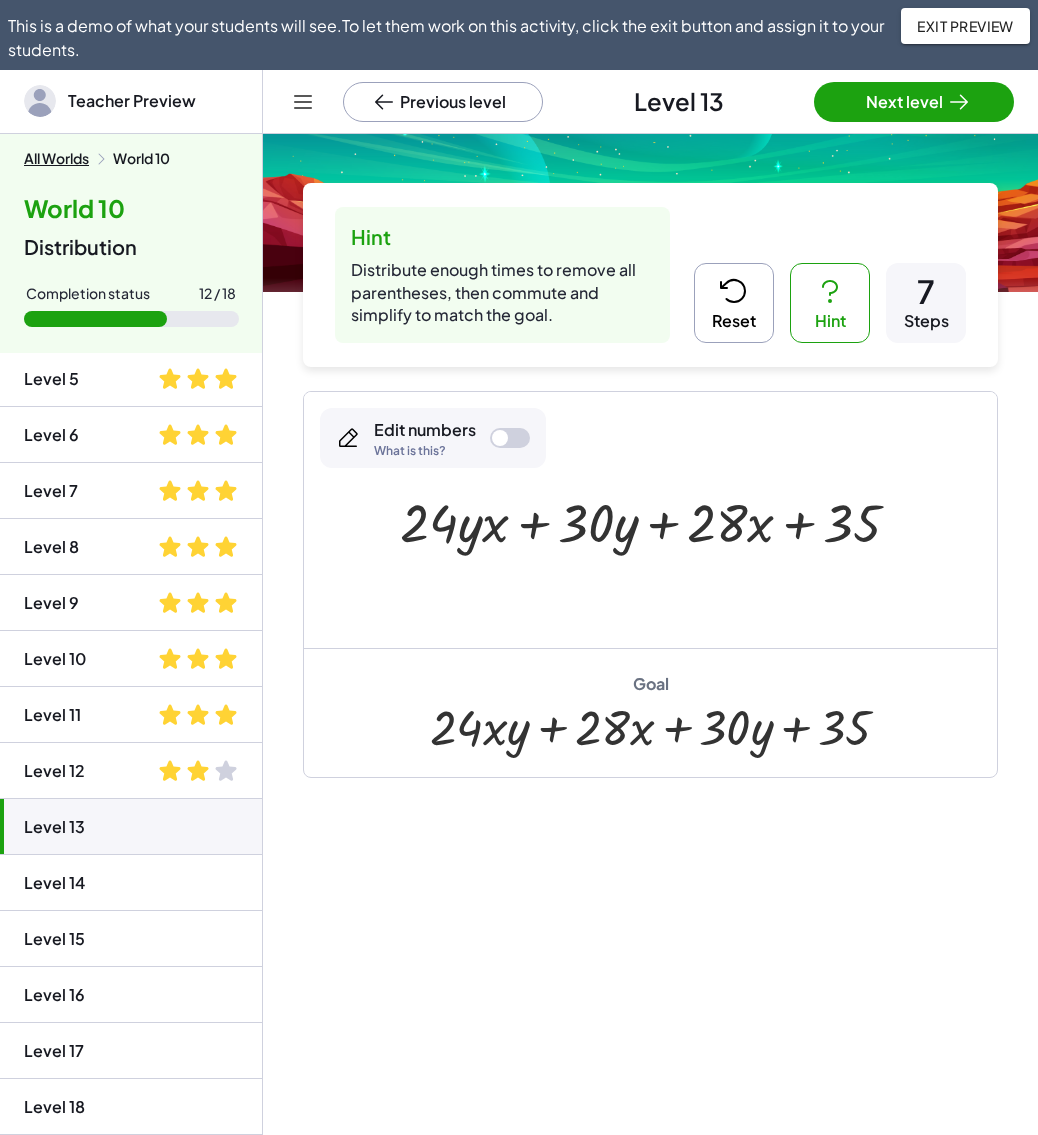 click on "Reset" at bounding box center (734, 303) 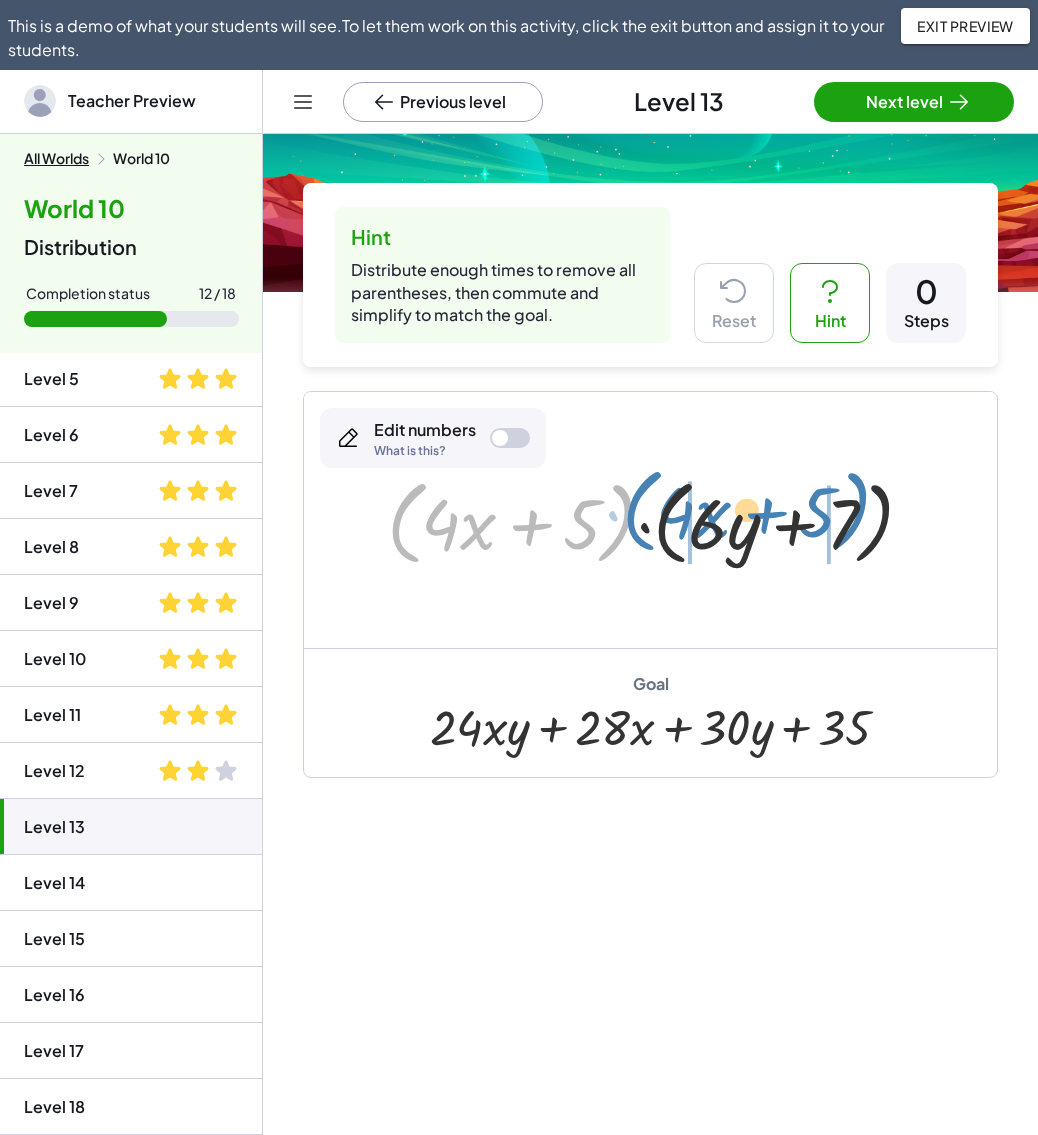 drag, startPoint x: 411, startPoint y: 528, endPoint x: 636, endPoint y: 523, distance: 225.05554 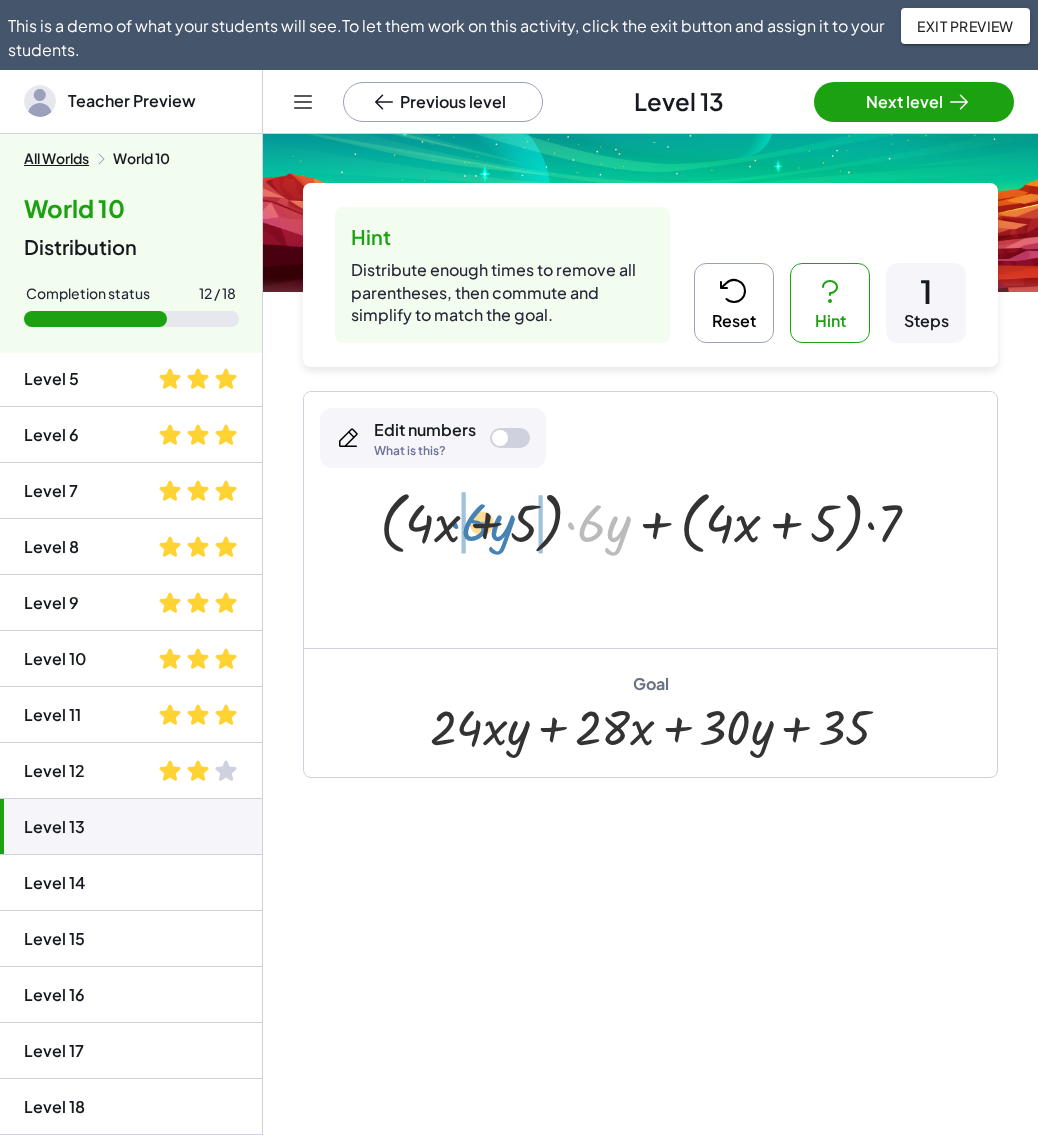drag, startPoint x: 595, startPoint y: 528, endPoint x: 479, endPoint y: 527, distance: 116.00431 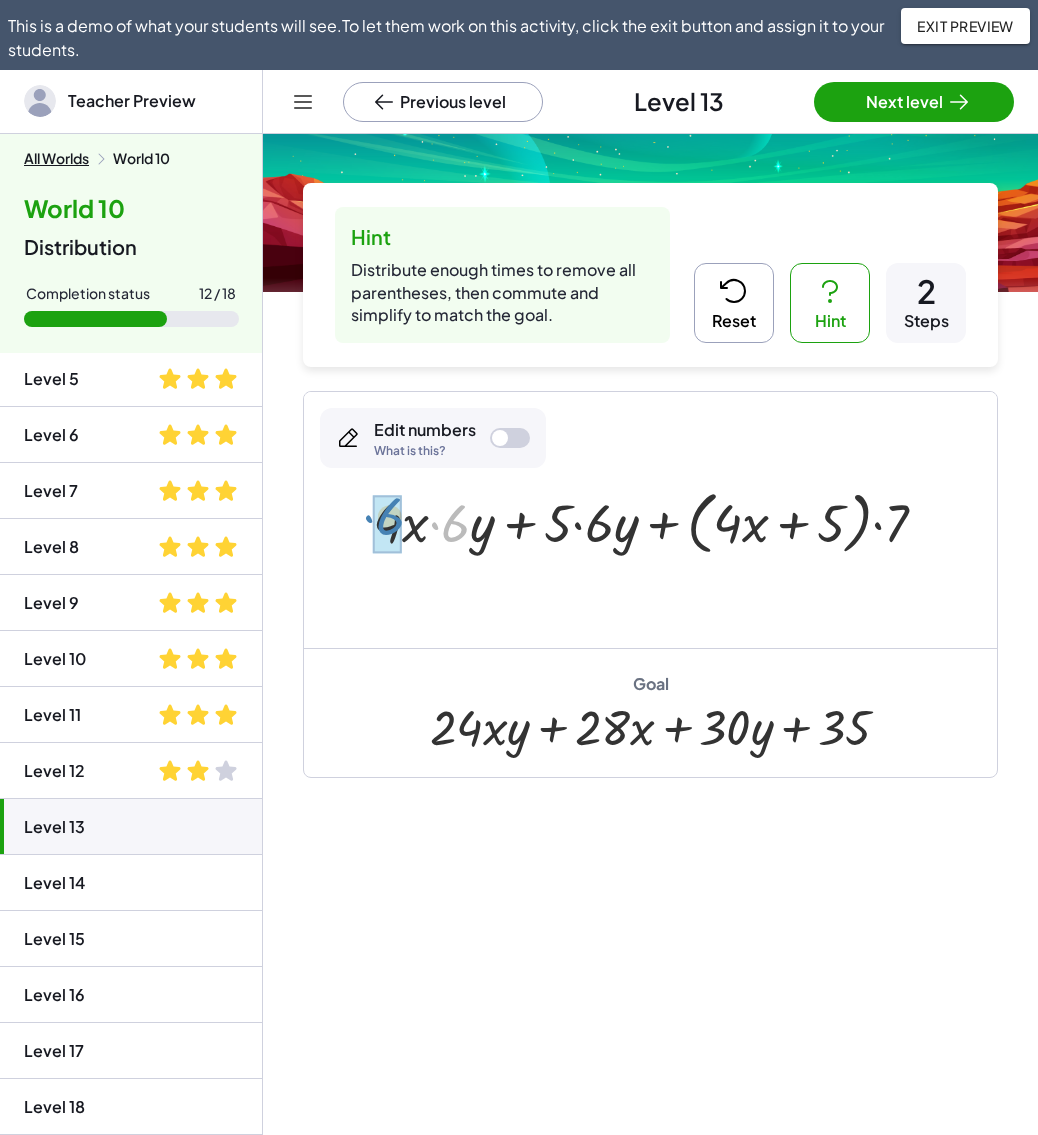 drag, startPoint x: 455, startPoint y: 531, endPoint x: 389, endPoint y: 526, distance: 66.189125 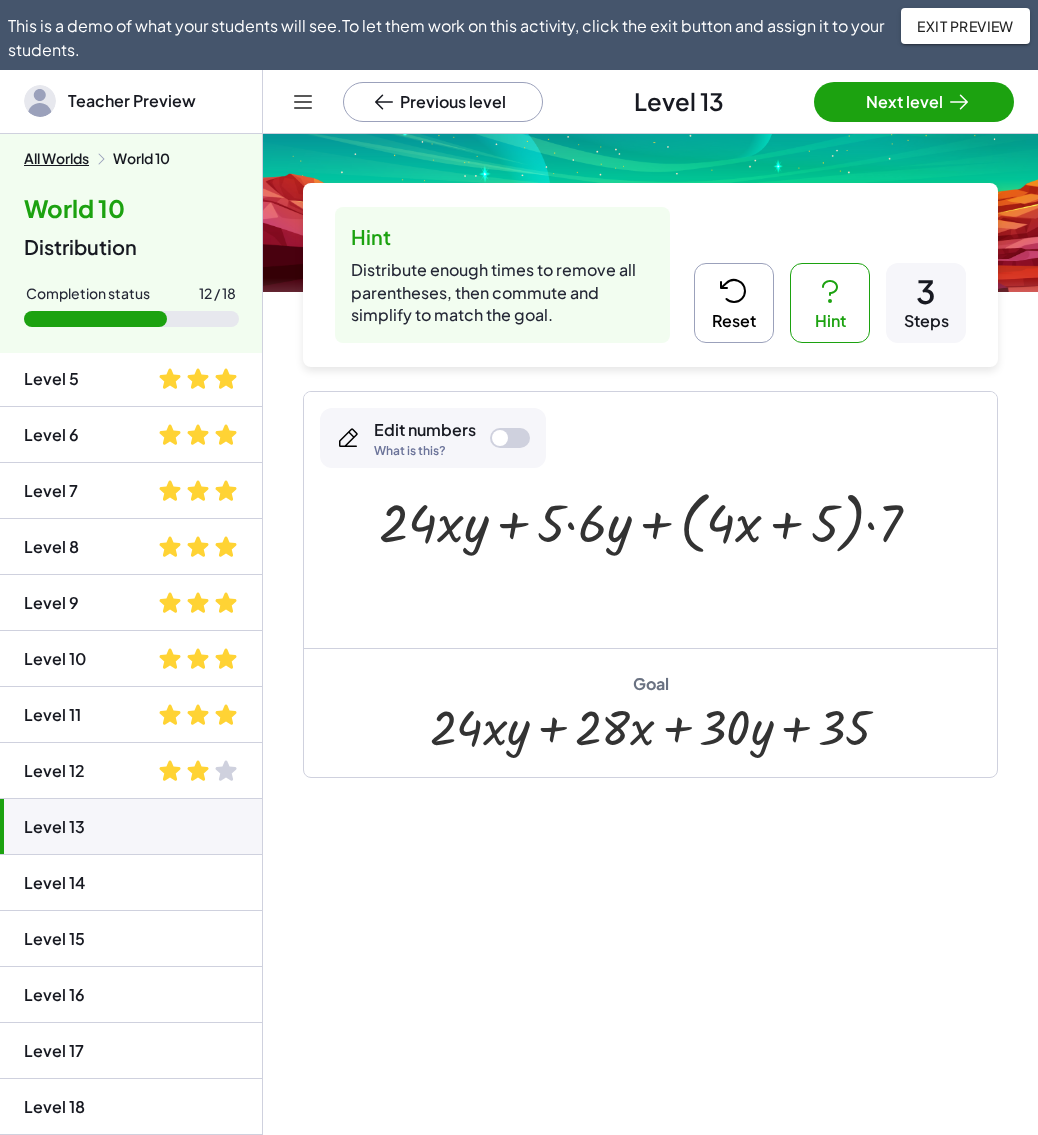 click at bounding box center [658, 520] 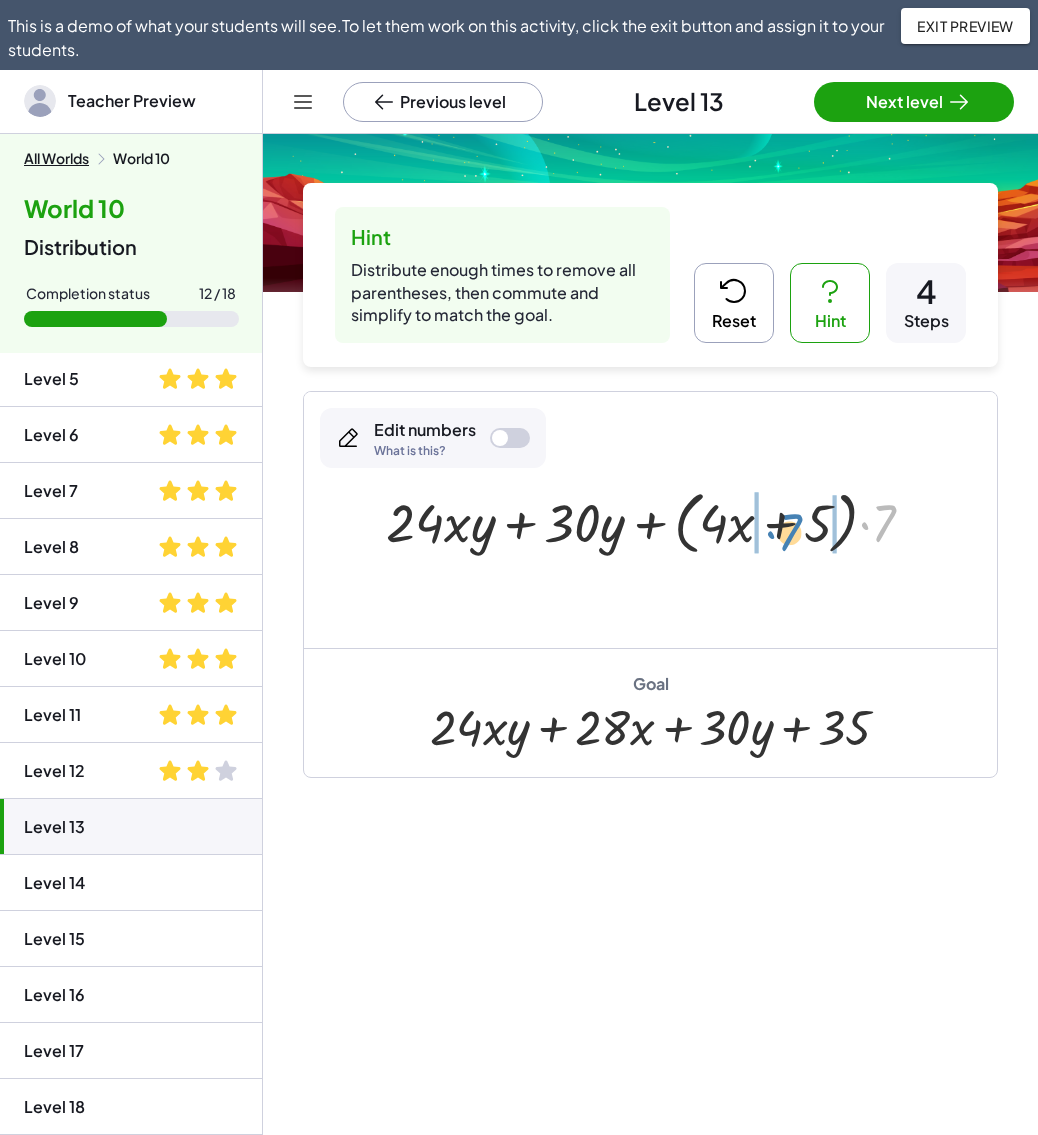 drag, startPoint x: 880, startPoint y: 534, endPoint x: 786, endPoint y: 543, distance: 94.42987 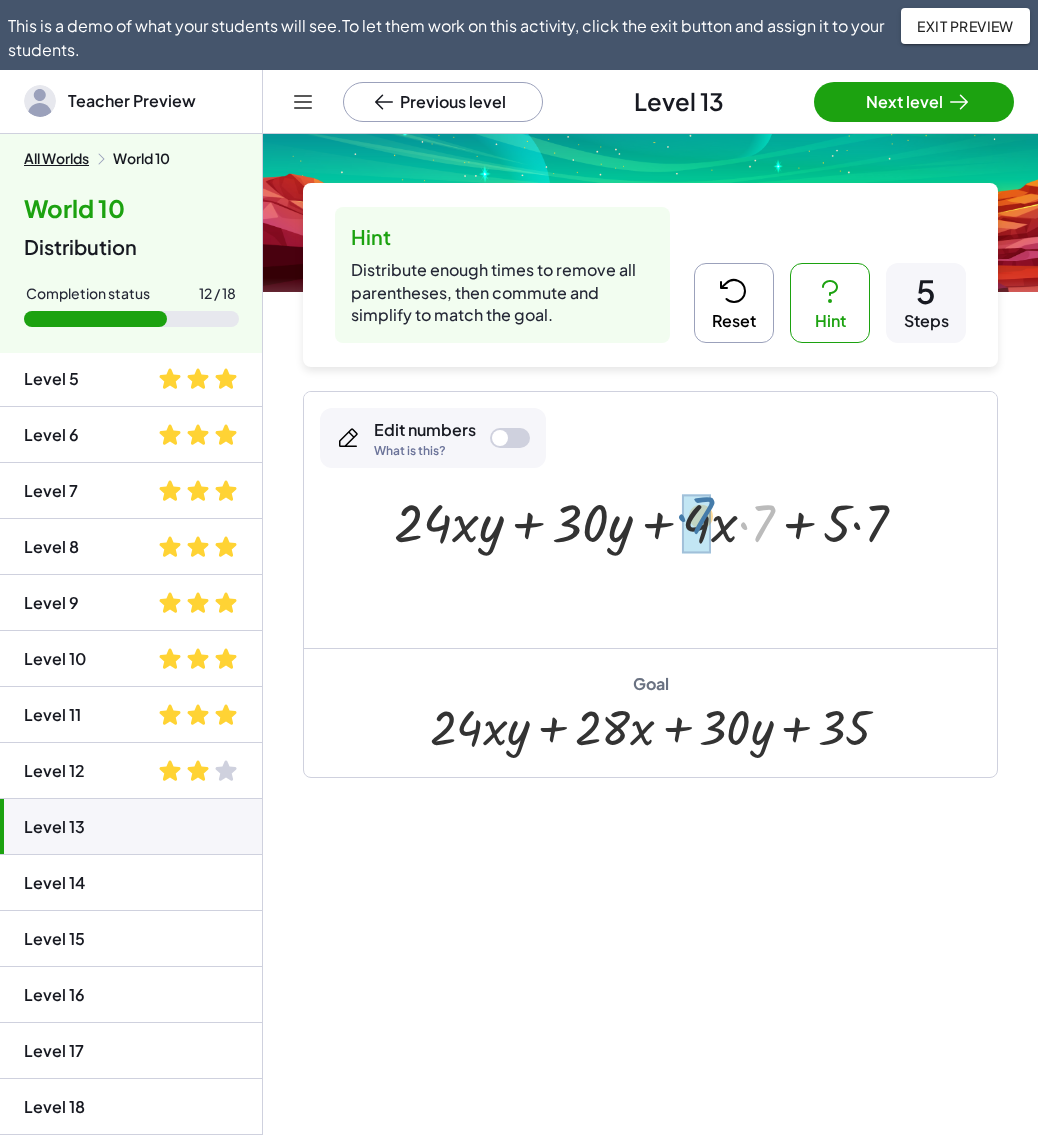 drag, startPoint x: 763, startPoint y: 531, endPoint x: 701, endPoint y: 524, distance: 62.39391 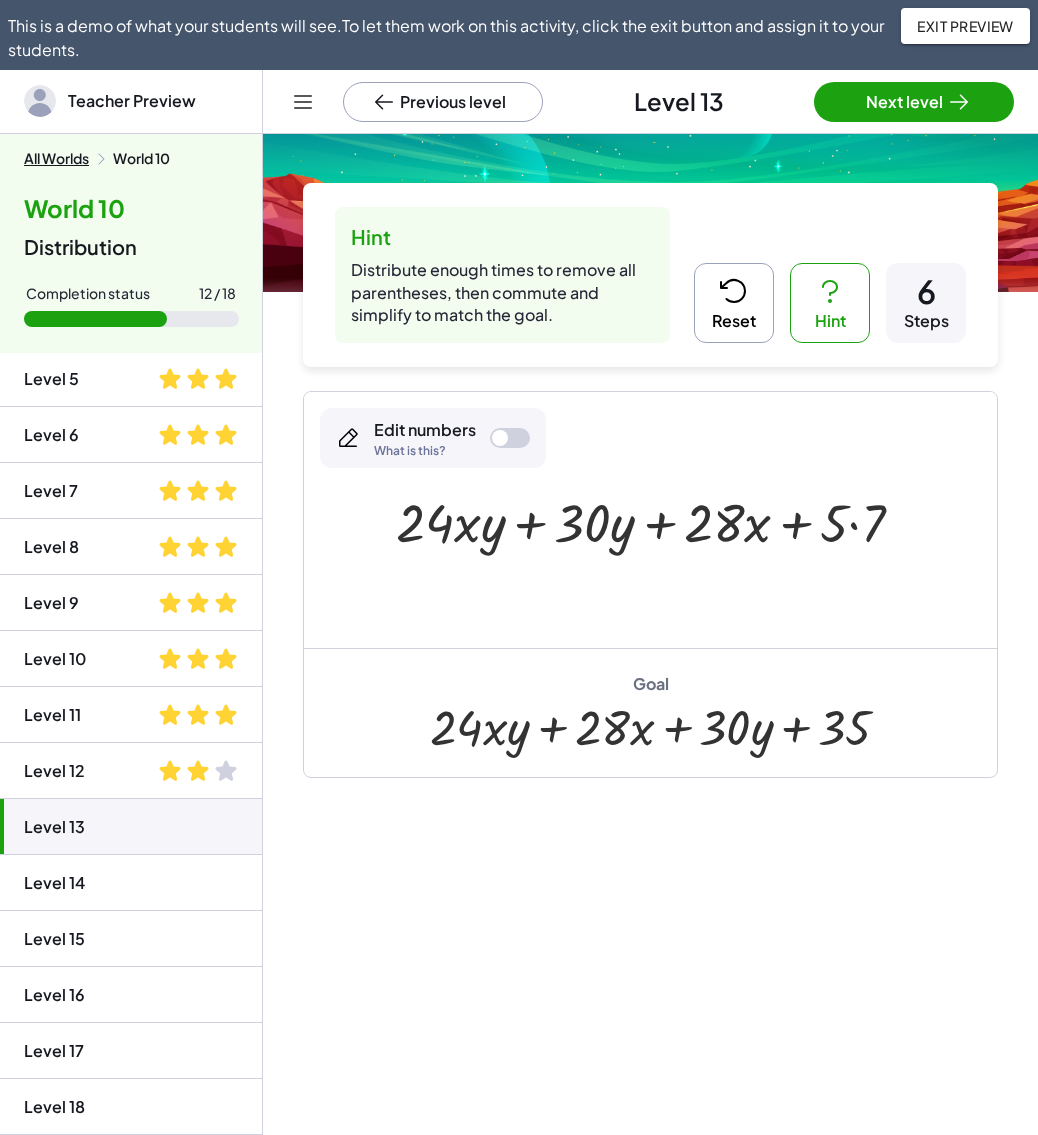 click at bounding box center (658, 520) 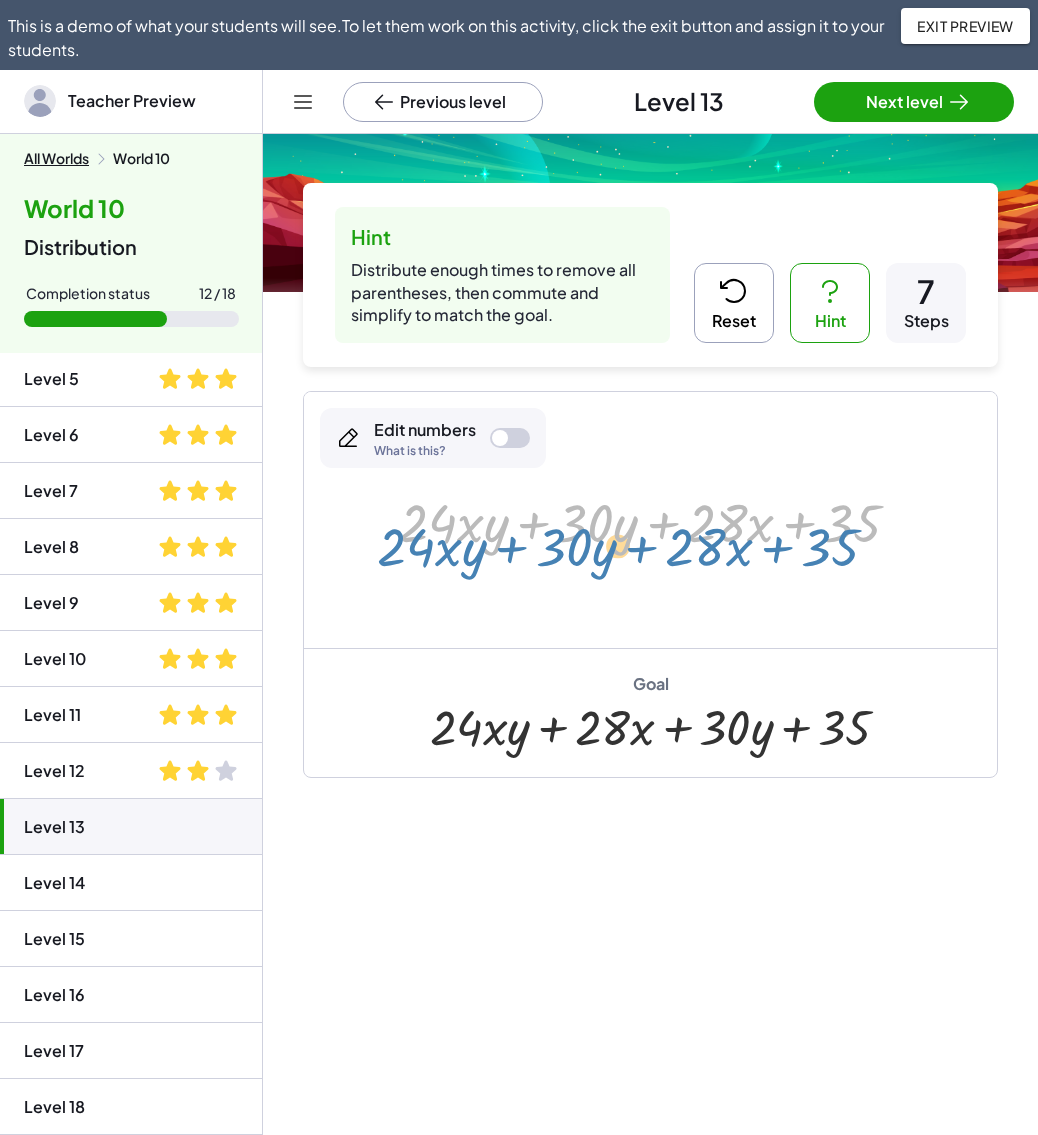 drag, startPoint x: 658, startPoint y: 522, endPoint x: 649, endPoint y: 537, distance: 17.492855 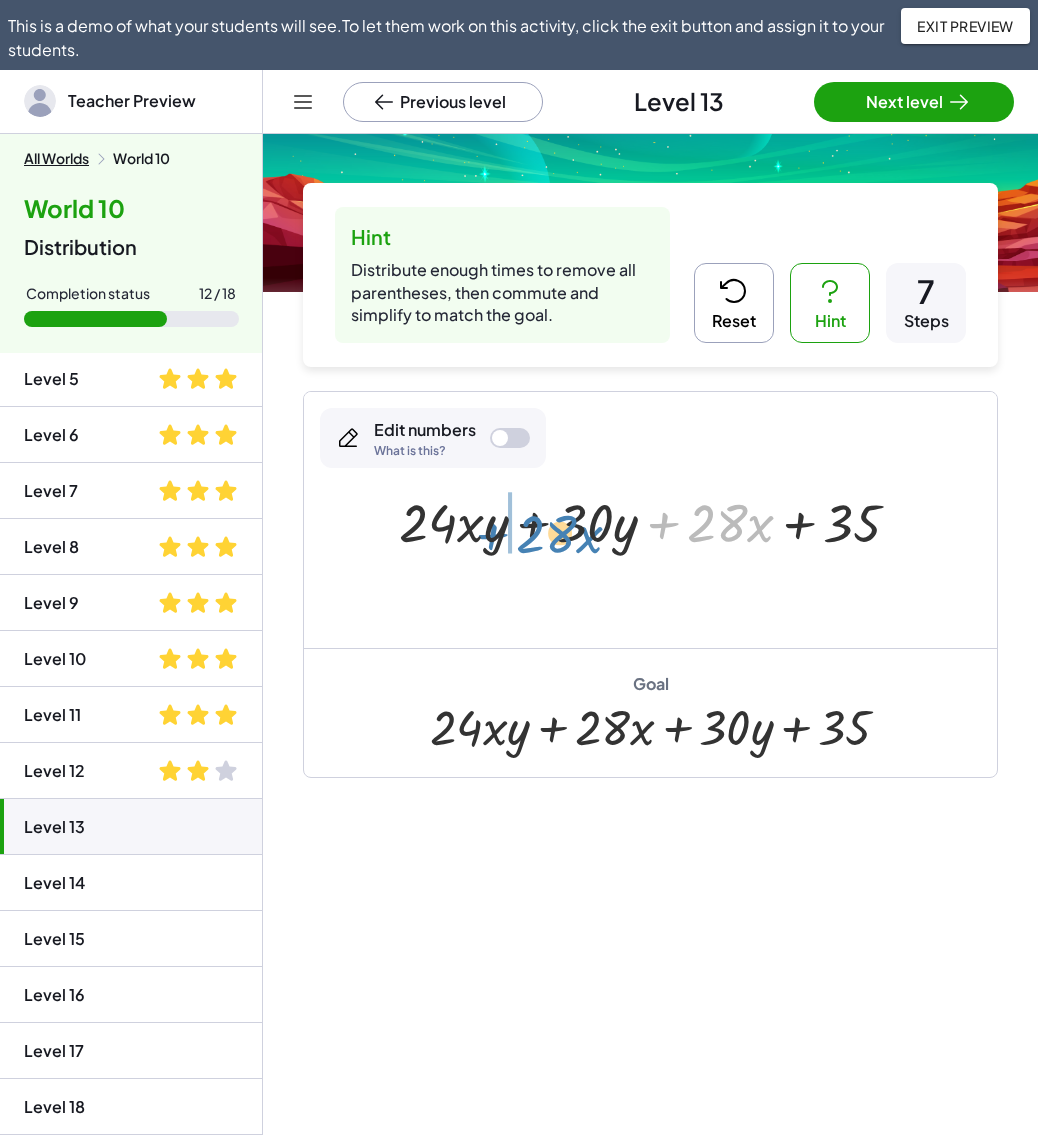 drag, startPoint x: 688, startPoint y: 522, endPoint x: 517, endPoint y: 533, distance: 171.35344 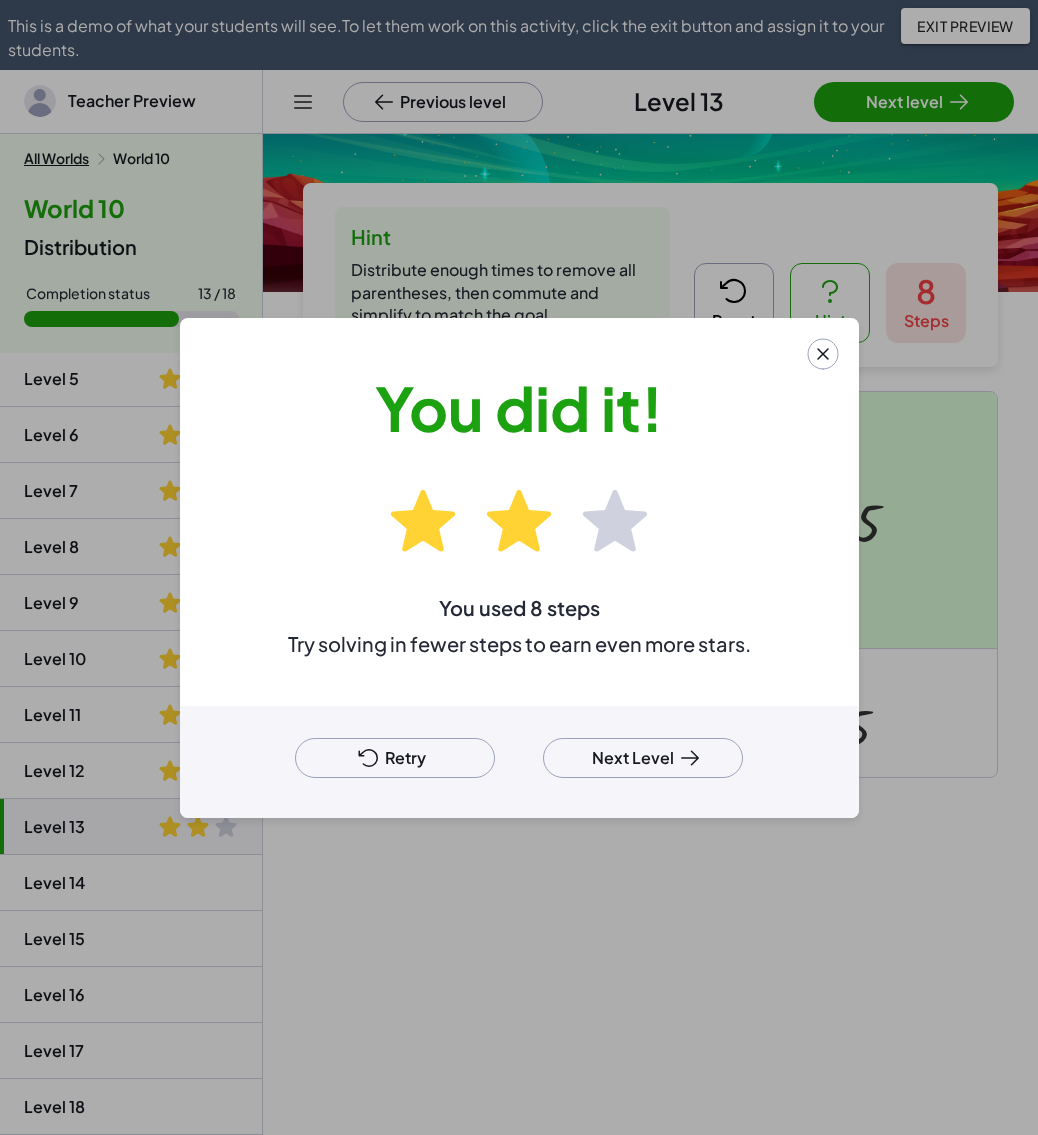 click on "Retry" at bounding box center [395, 758] 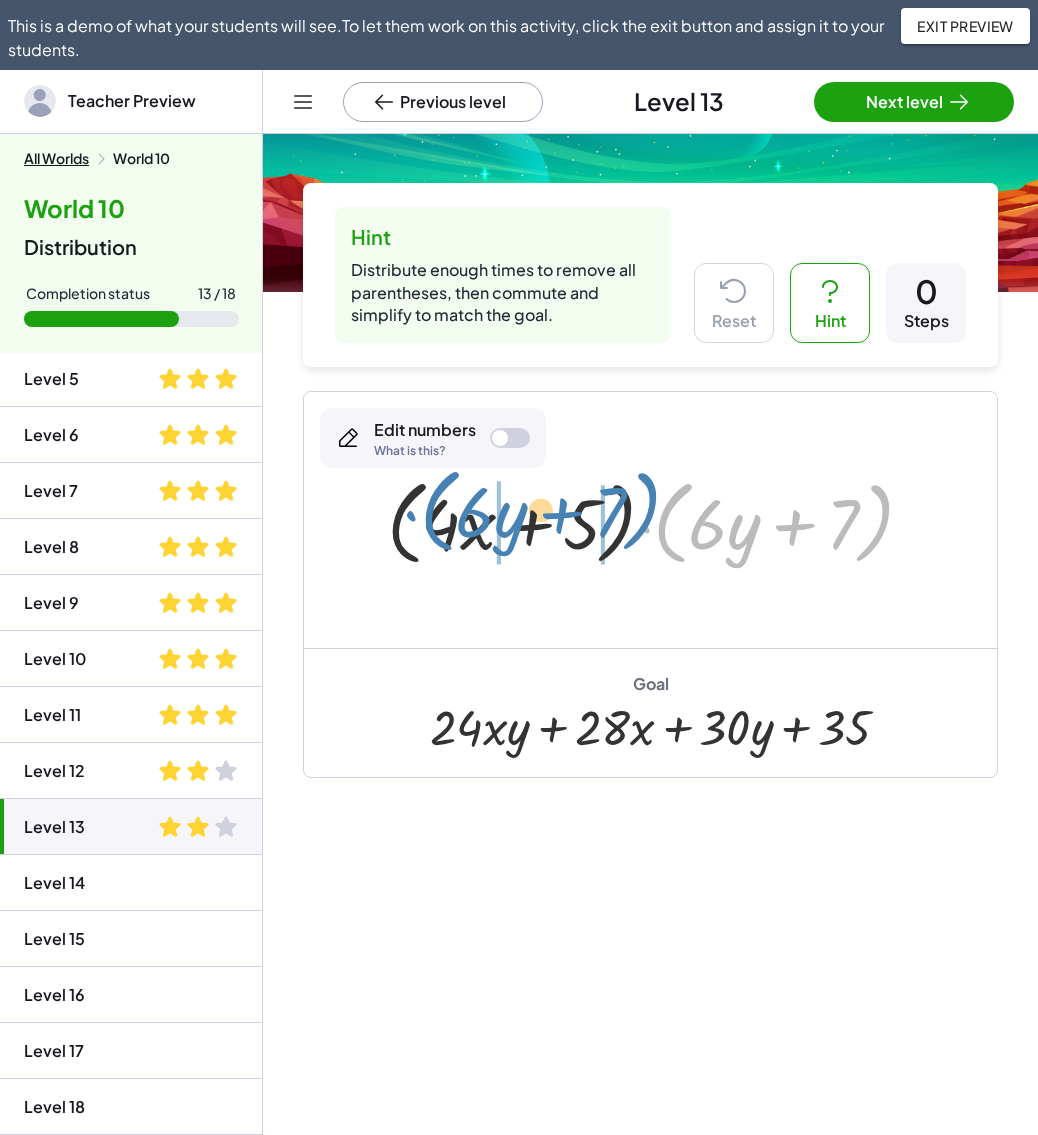 drag, startPoint x: 666, startPoint y: 545, endPoint x: 433, endPoint y: 533, distance: 233.3088 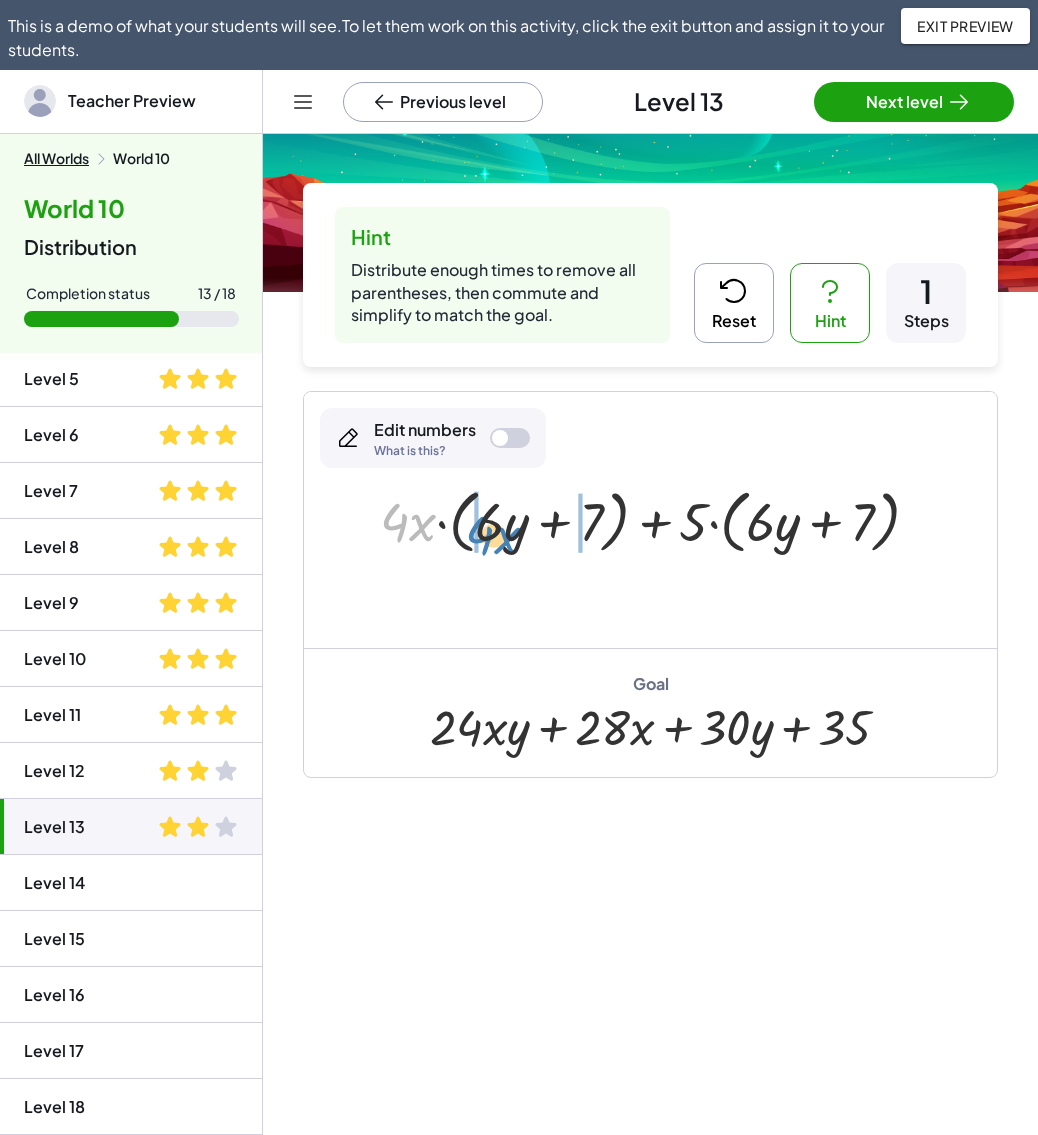 drag, startPoint x: 403, startPoint y: 523, endPoint x: 488, endPoint y: 535, distance: 85.84288 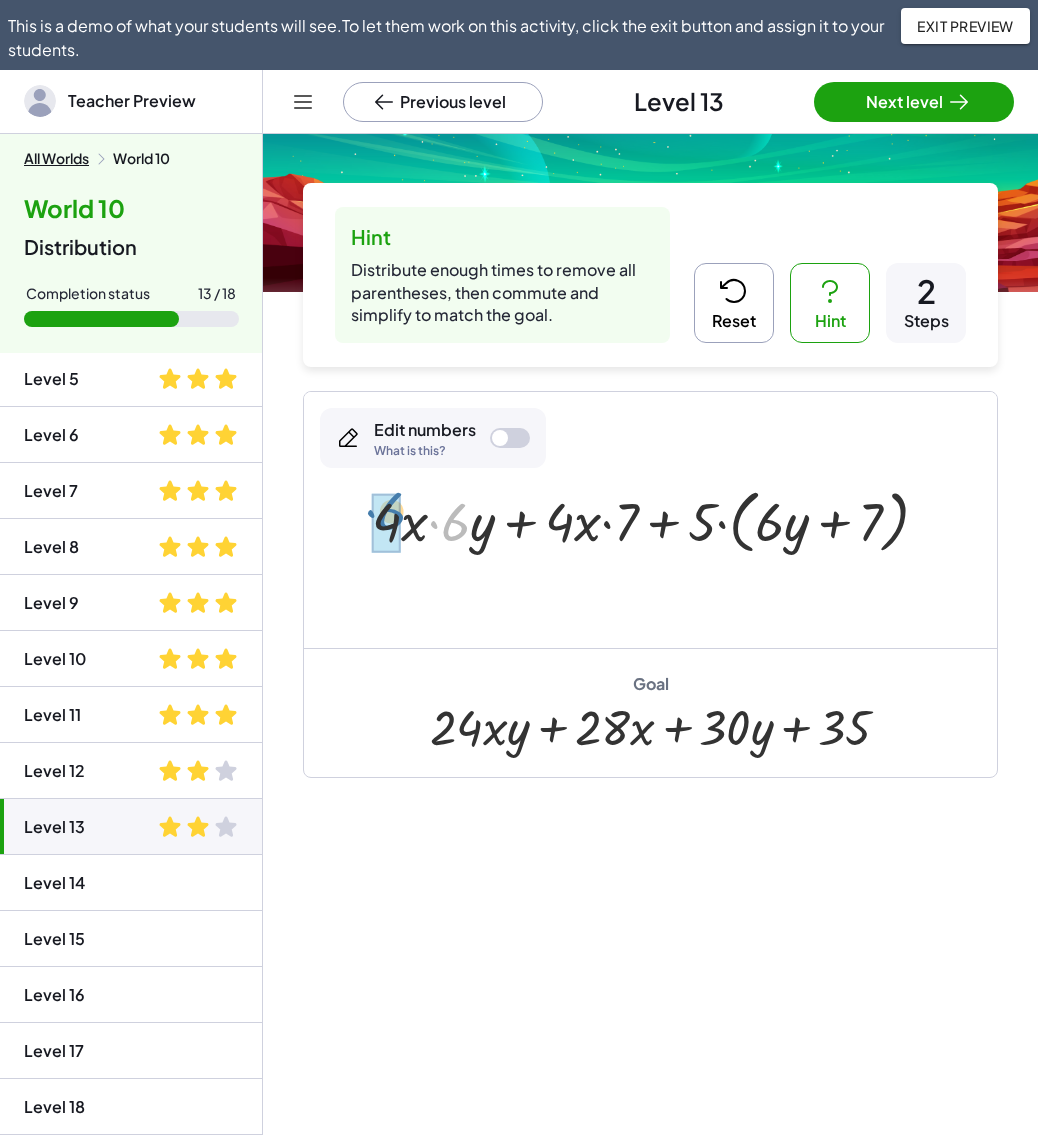 drag, startPoint x: 450, startPoint y: 529, endPoint x: 396, endPoint y: 525, distance: 54.147945 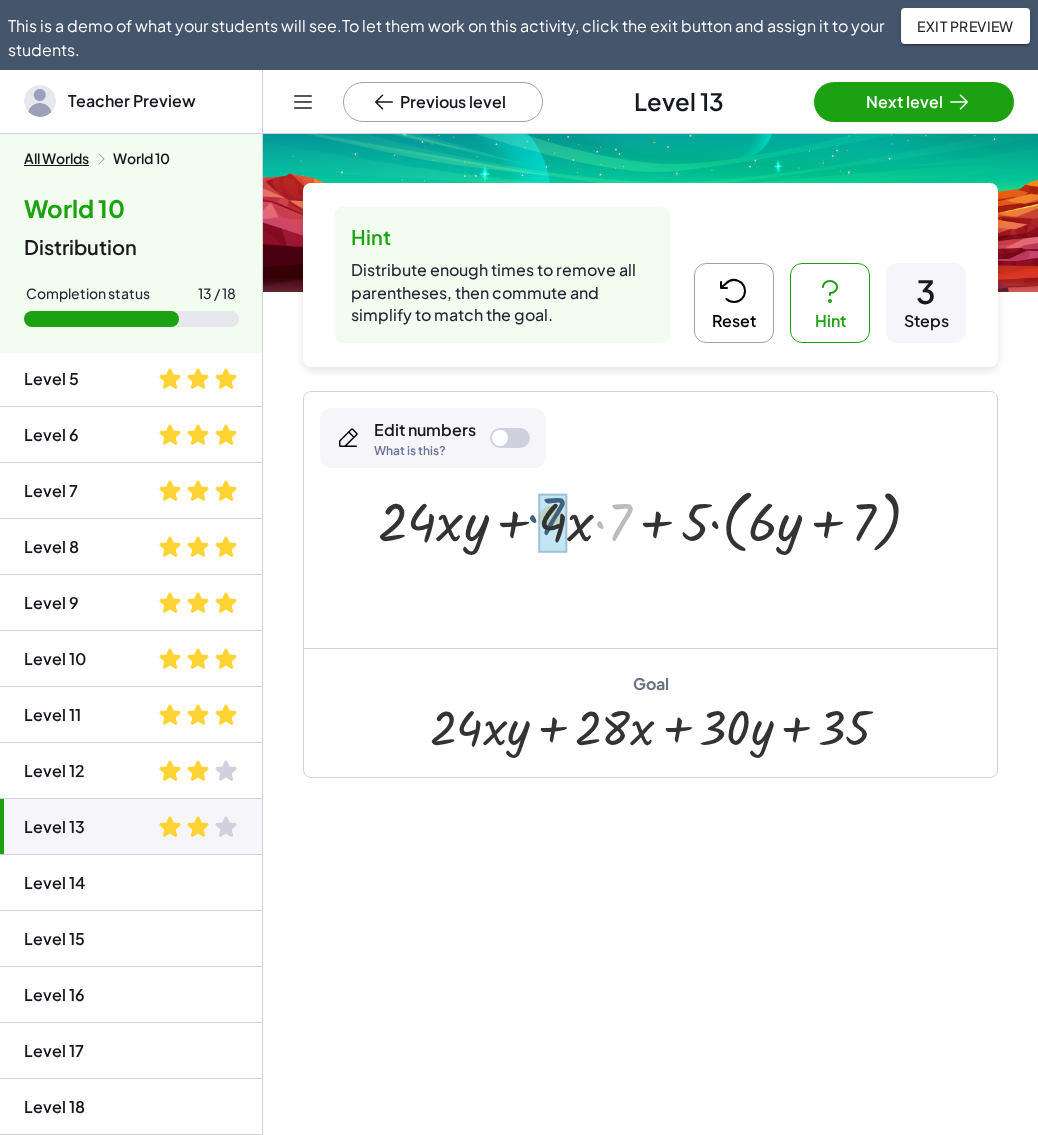 drag, startPoint x: 623, startPoint y: 518, endPoint x: 570, endPoint y: 503, distance: 55.081757 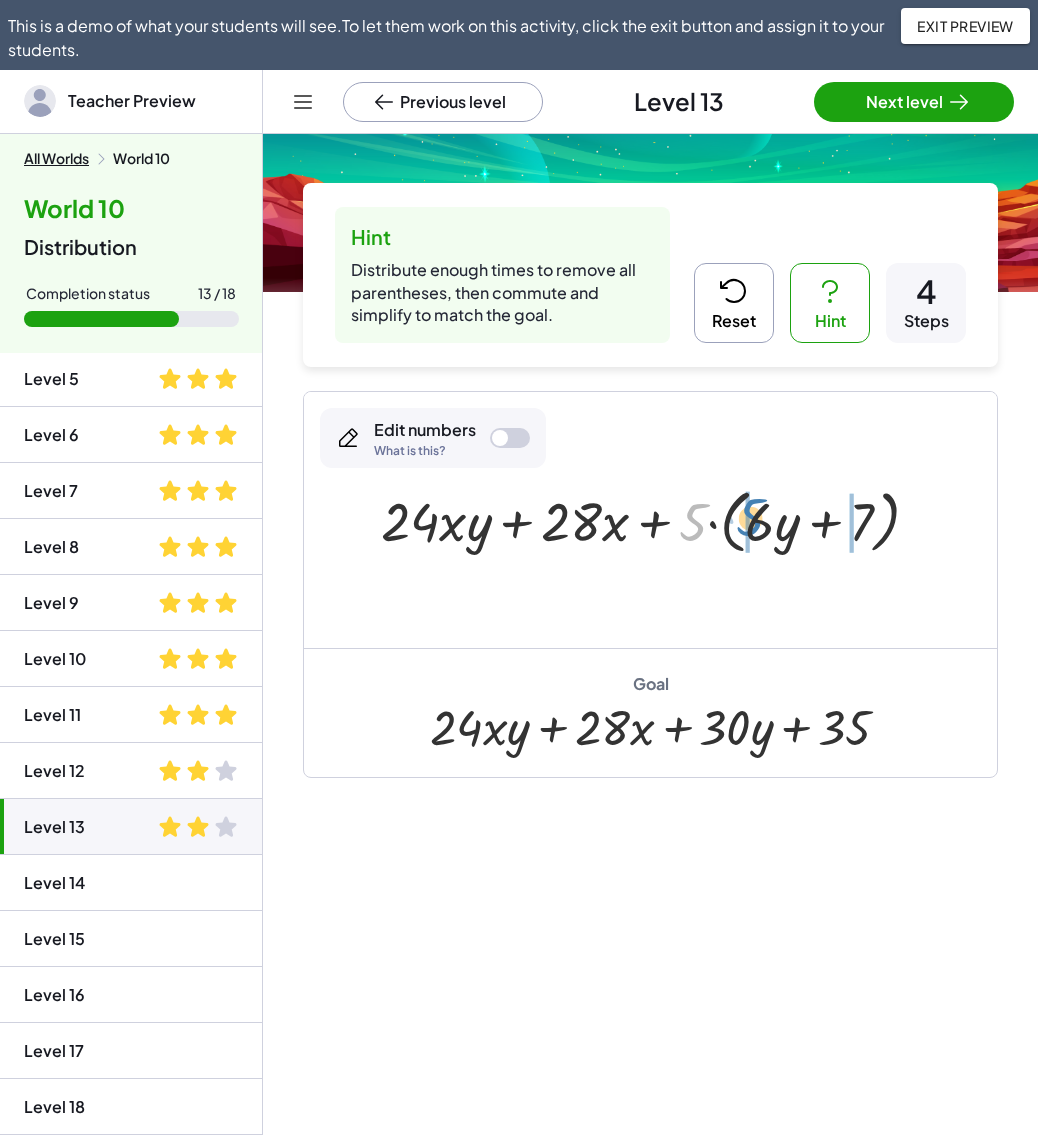 drag, startPoint x: 691, startPoint y: 523, endPoint x: 749, endPoint y: 518, distance: 58.21512 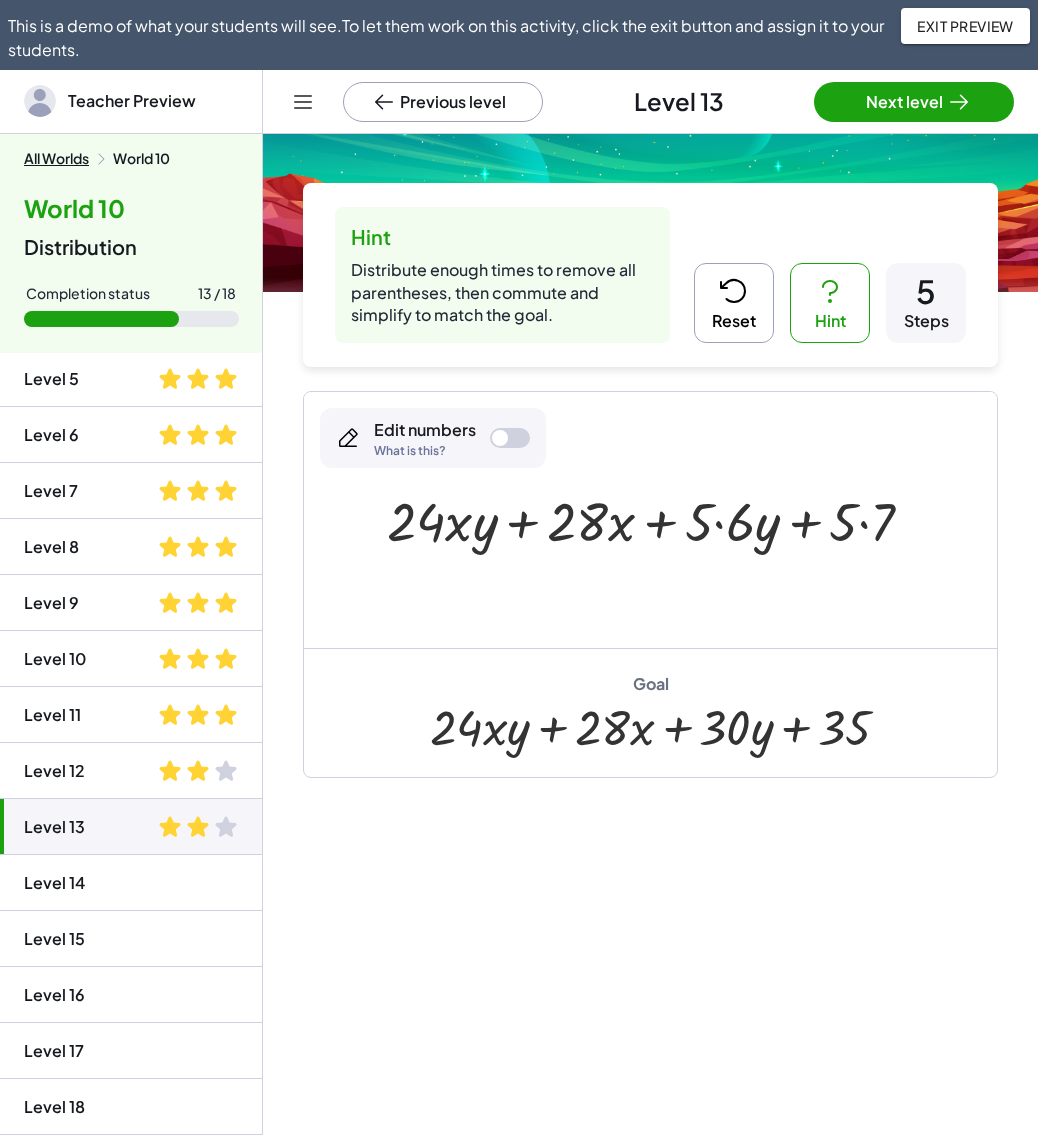 click at bounding box center (658, 519) 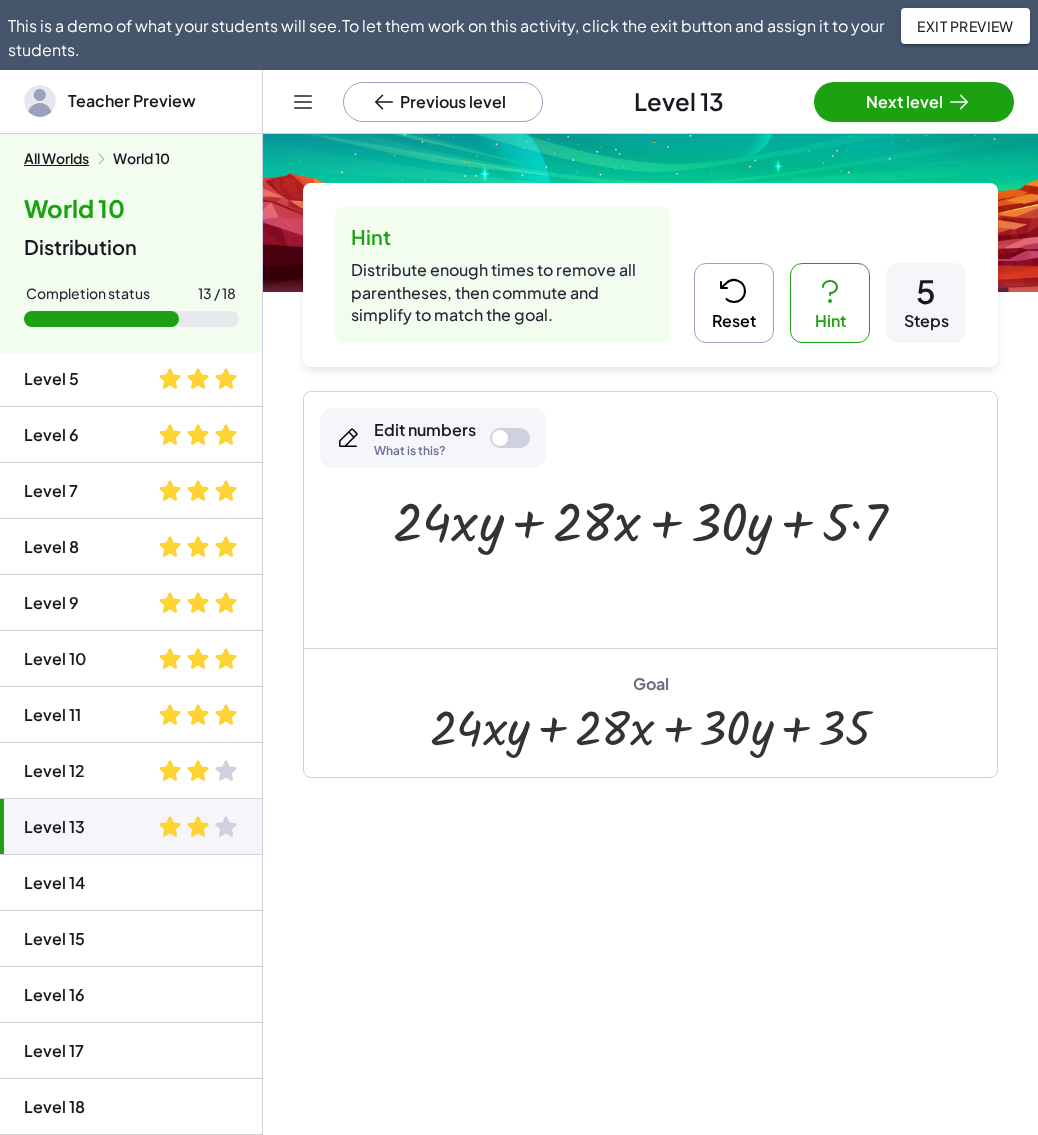 click at bounding box center [657, 519] 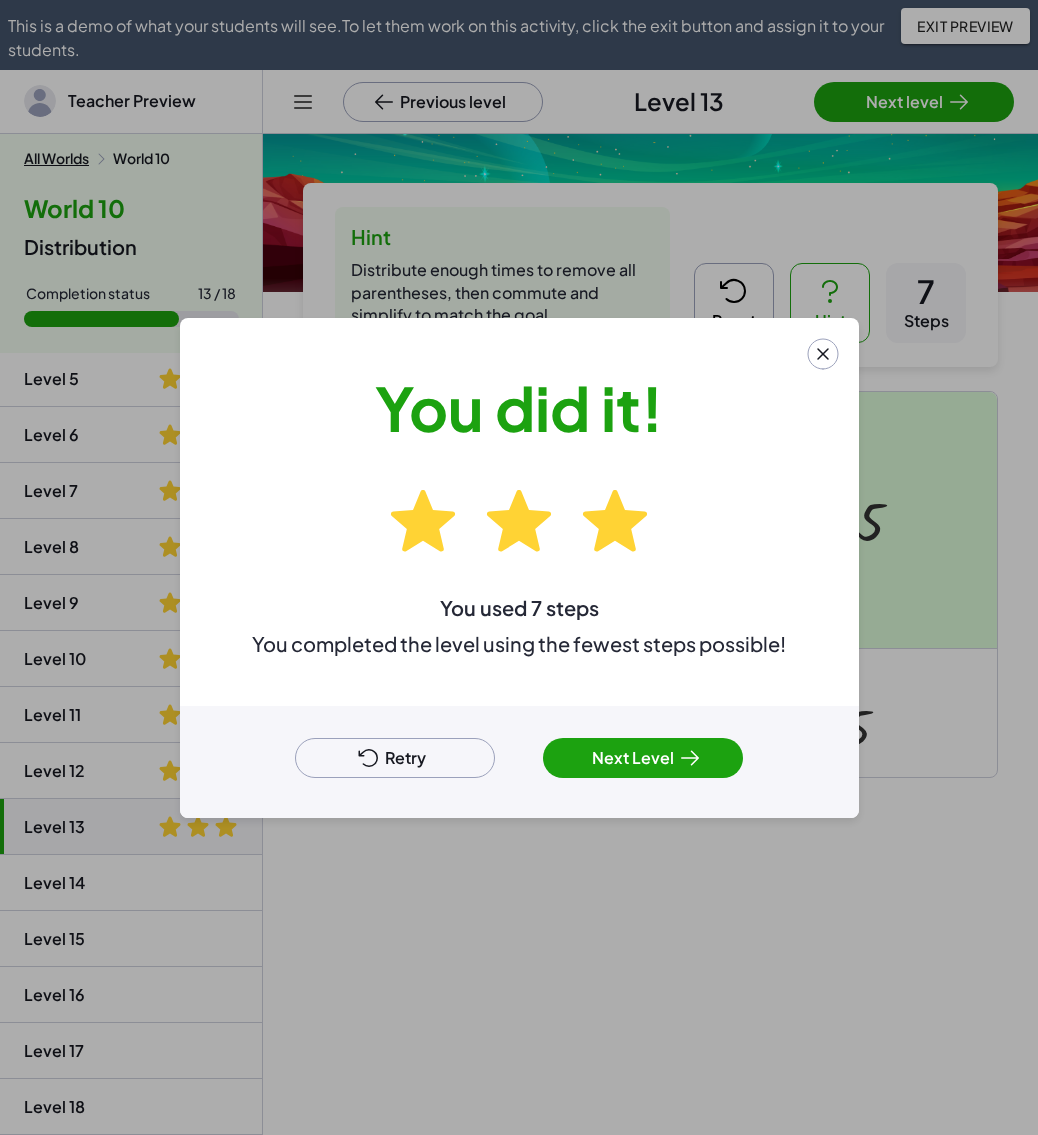 click on "Retry" at bounding box center [395, 758] 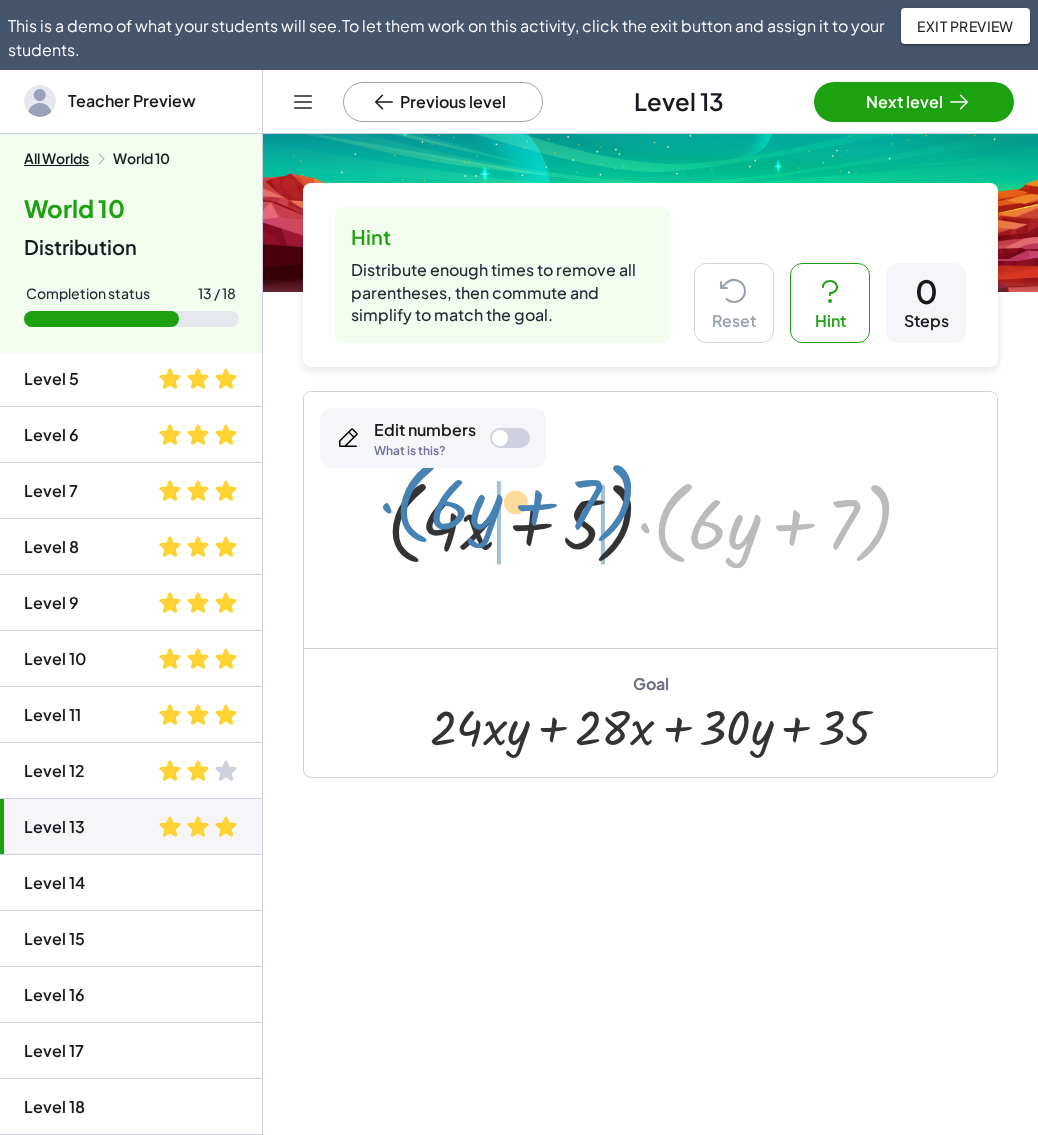 drag, startPoint x: 663, startPoint y: 515, endPoint x: 405, endPoint y: 495, distance: 258.77405 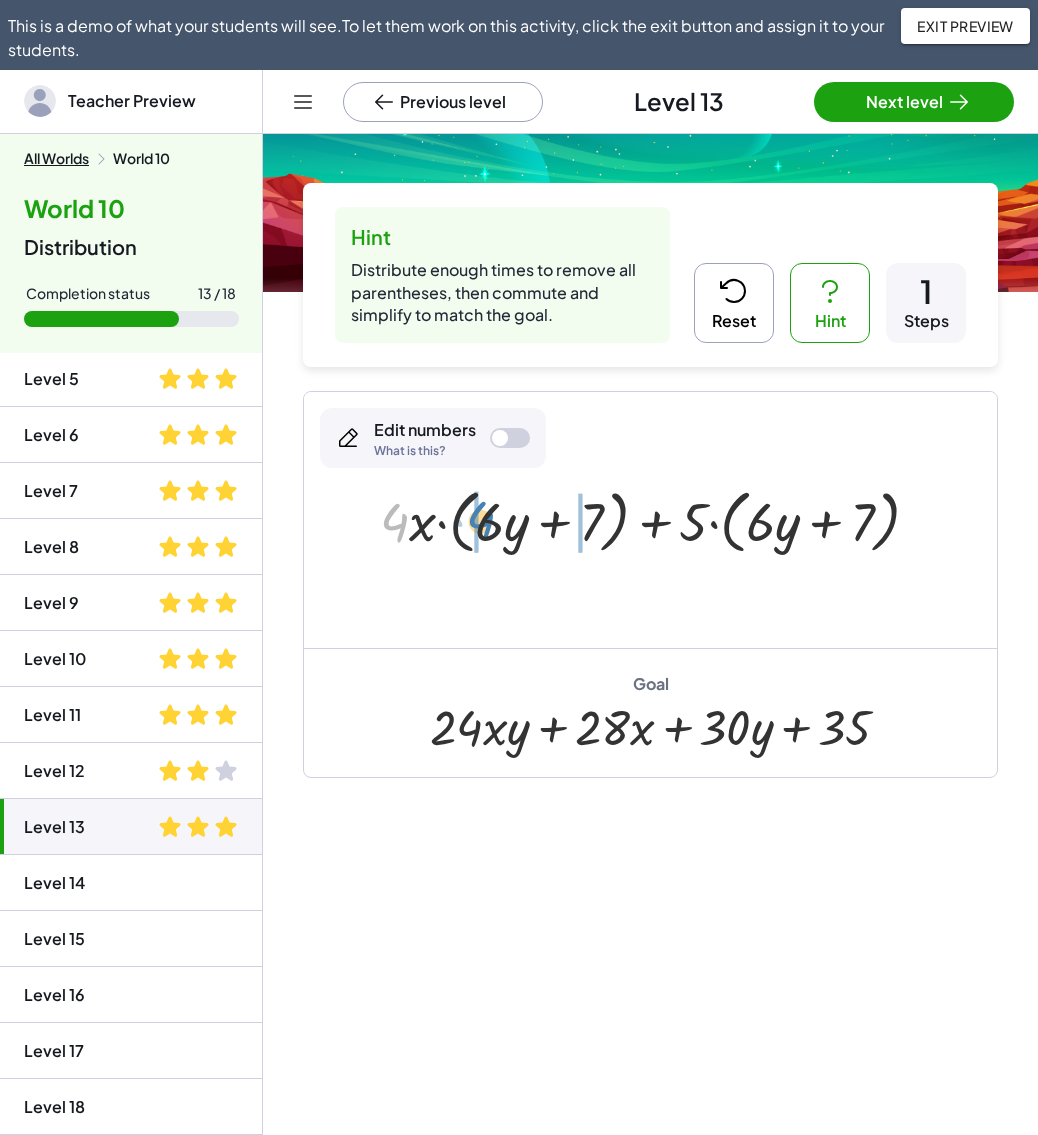drag, startPoint x: 397, startPoint y: 518, endPoint x: 483, endPoint y: 516, distance: 86.023254 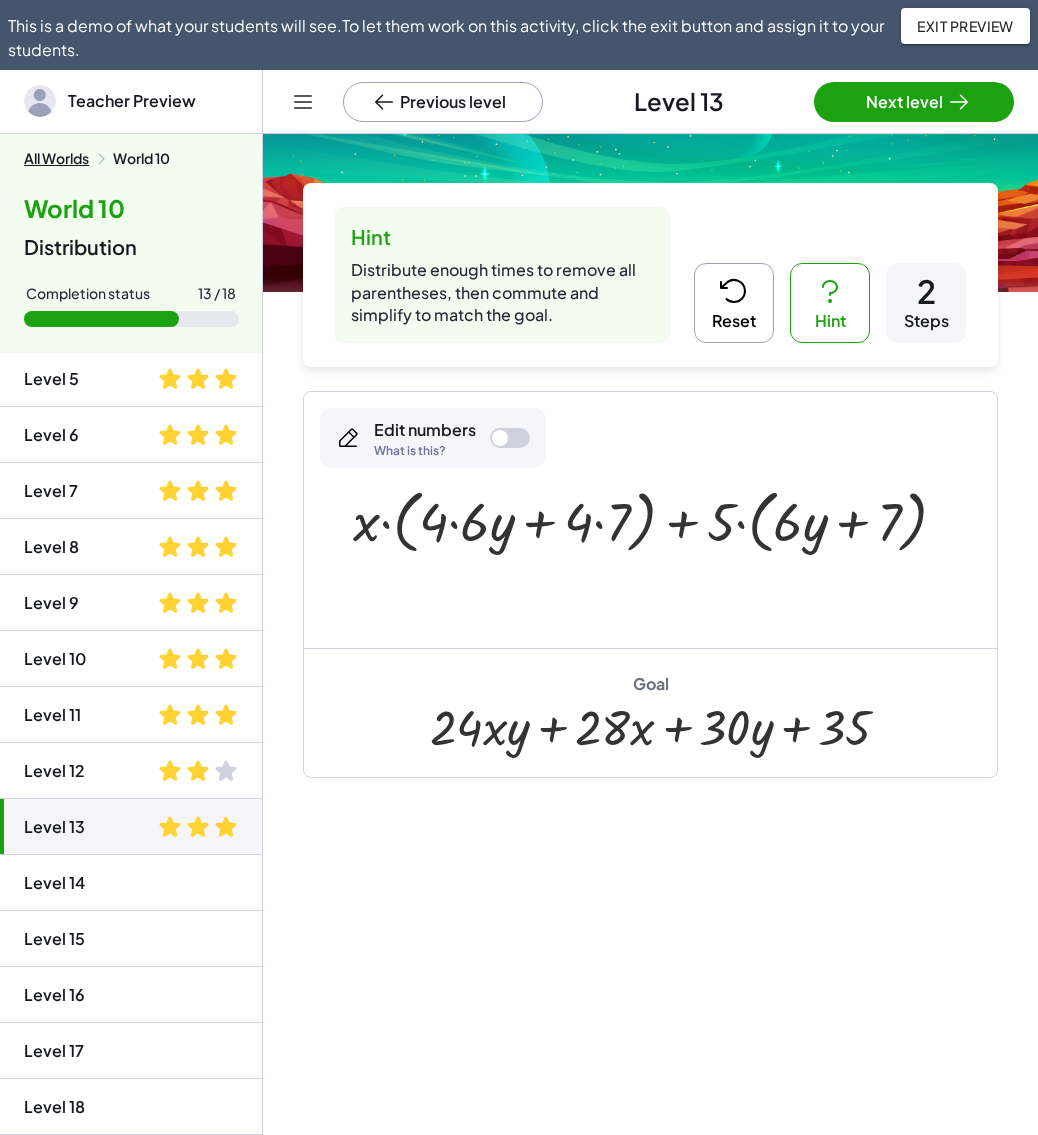 click on "Reset" at bounding box center (734, 303) 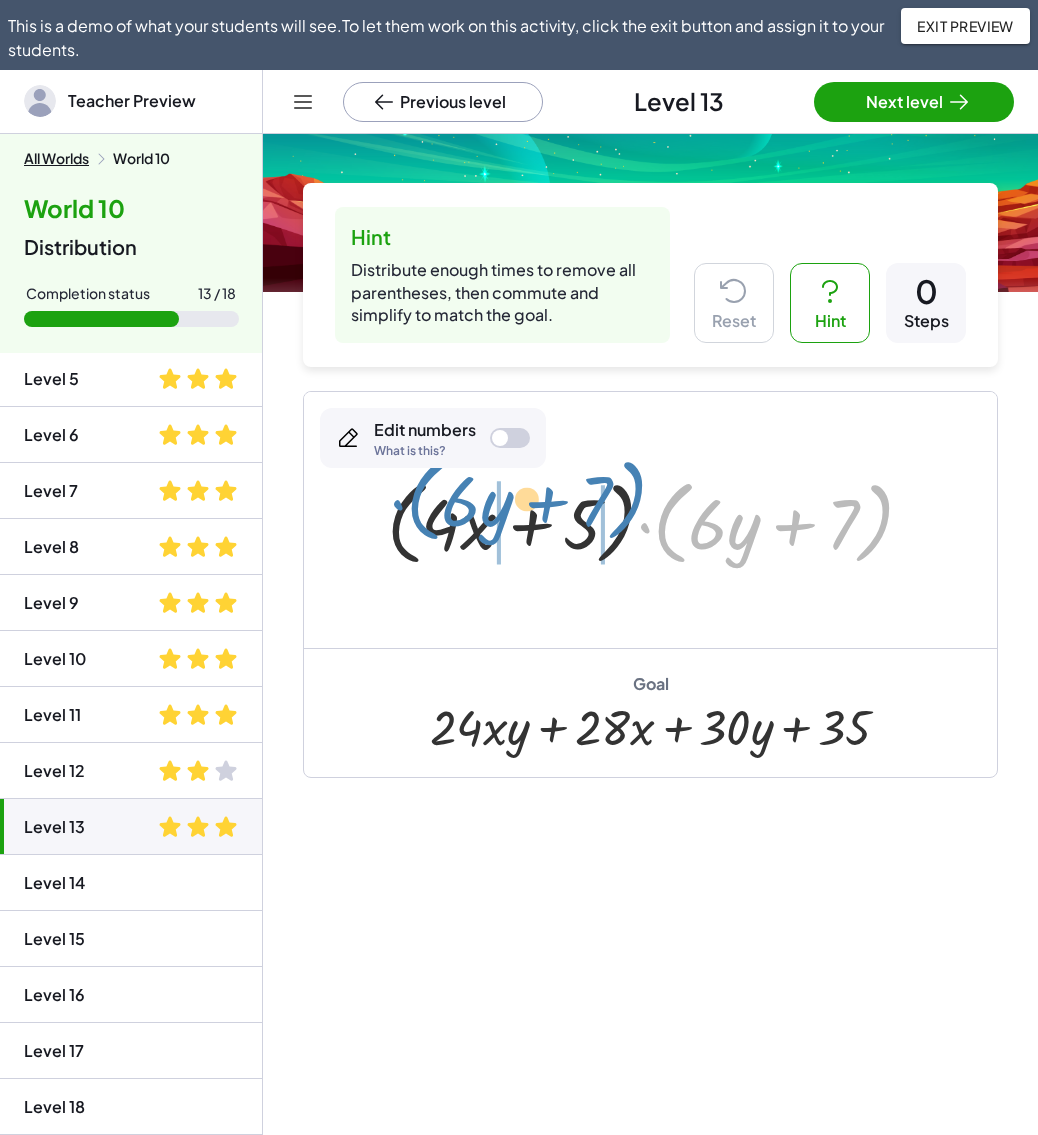 drag, startPoint x: 664, startPoint y: 531, endPoint x: 417, endPoint y: 508, distance: 248.06854 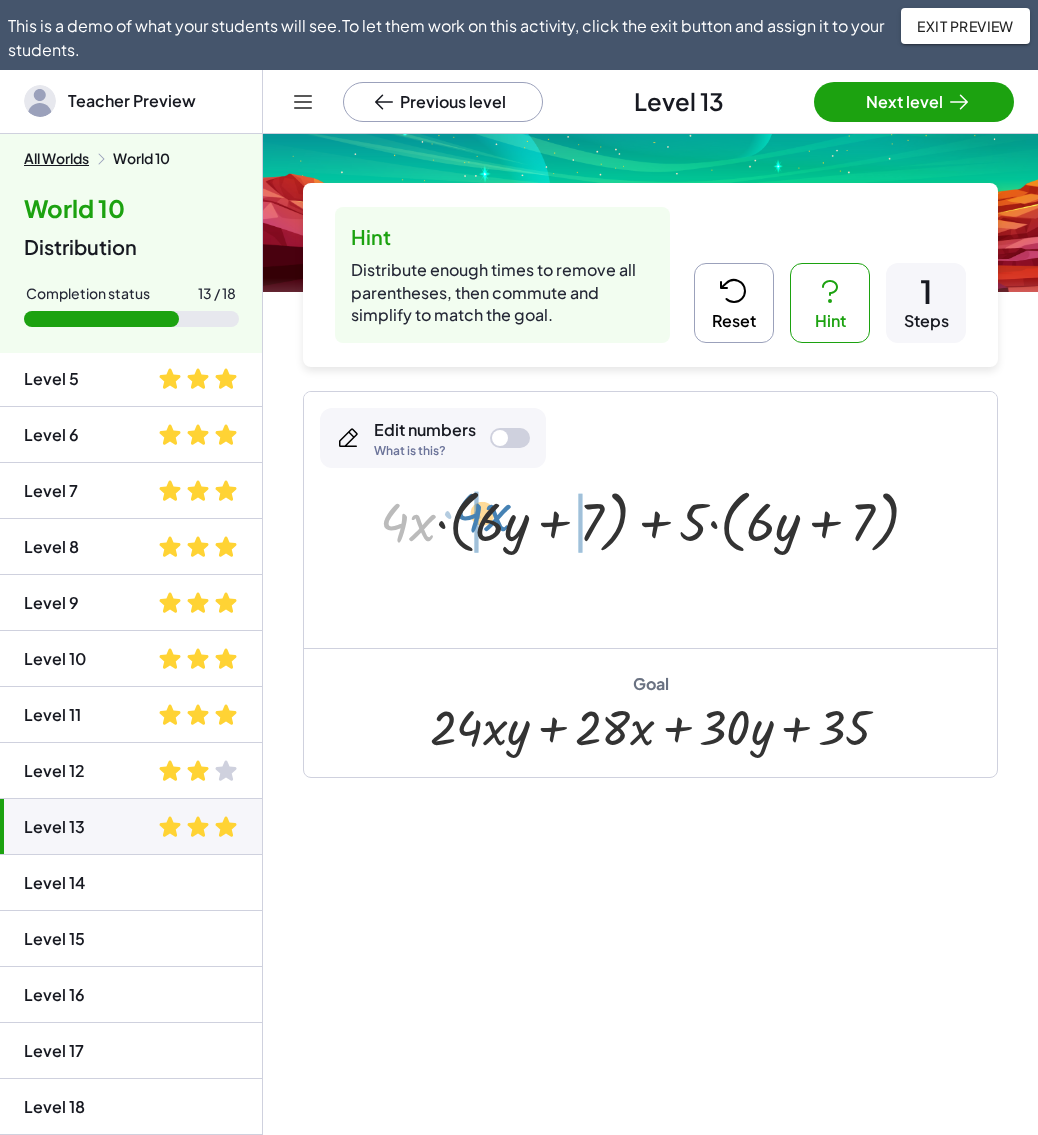 drag, startPoint x: 395, startPoint y: 524, endPoint x: 469, endPoint y: 514, distance: 74.672615 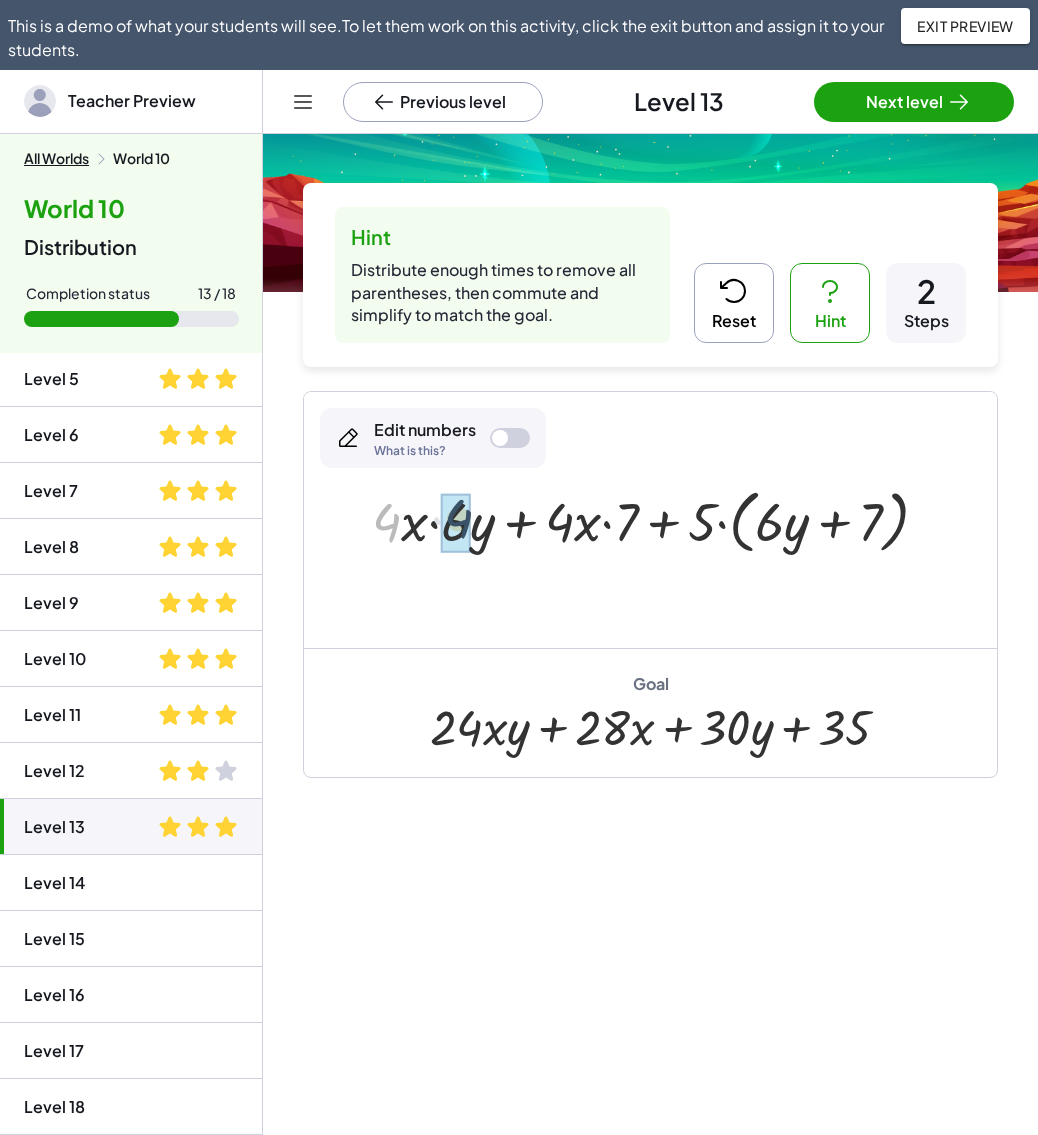 drag, startPoint x: 389, startPoint y: 520, endPoint x: 466, endPoint y: 521, distance: 77.00649 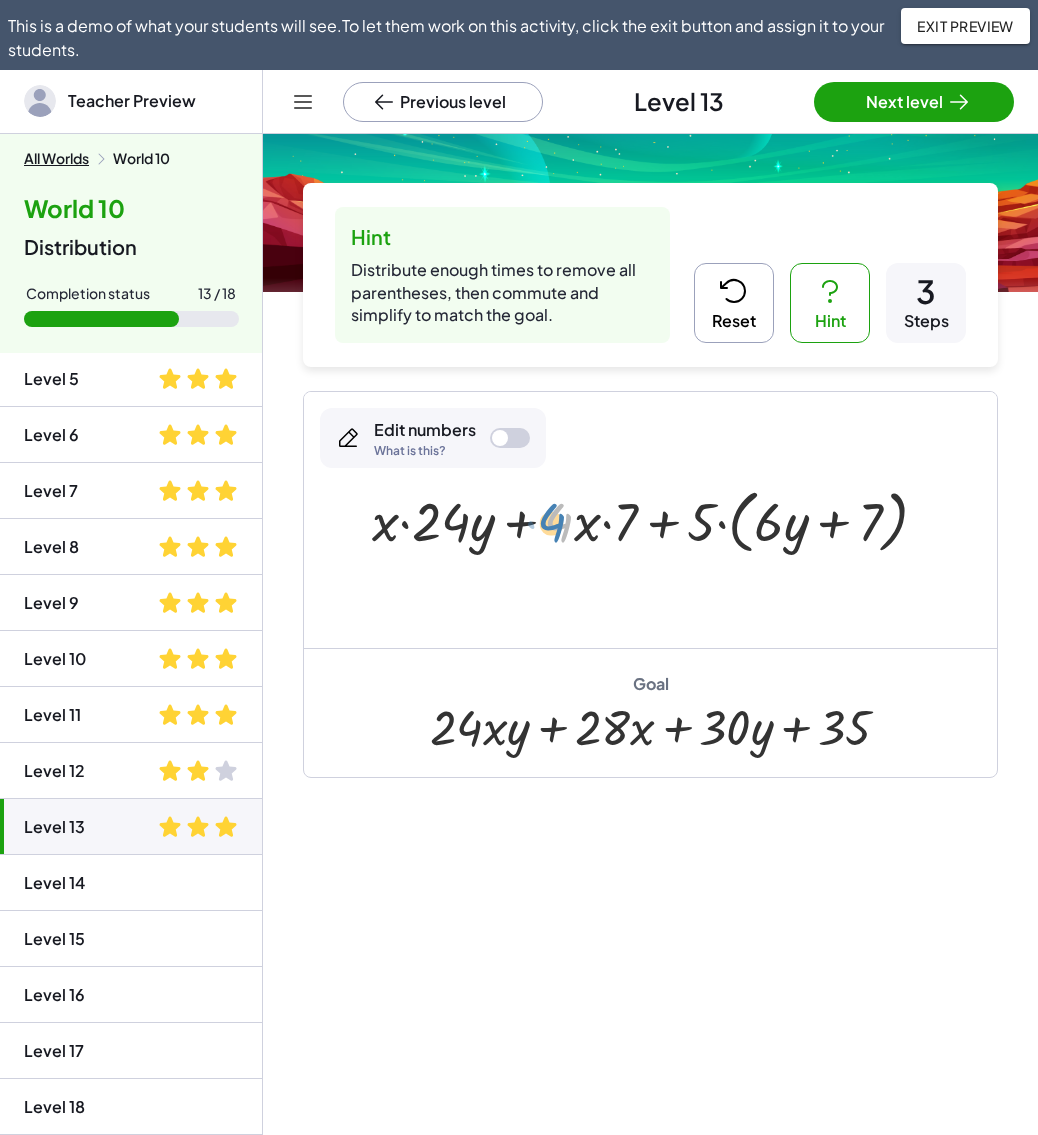 drag, startPoint x: 561, startPoint y: 520, endPoint x: 547, endPoint y: 521, distance: 14.035668 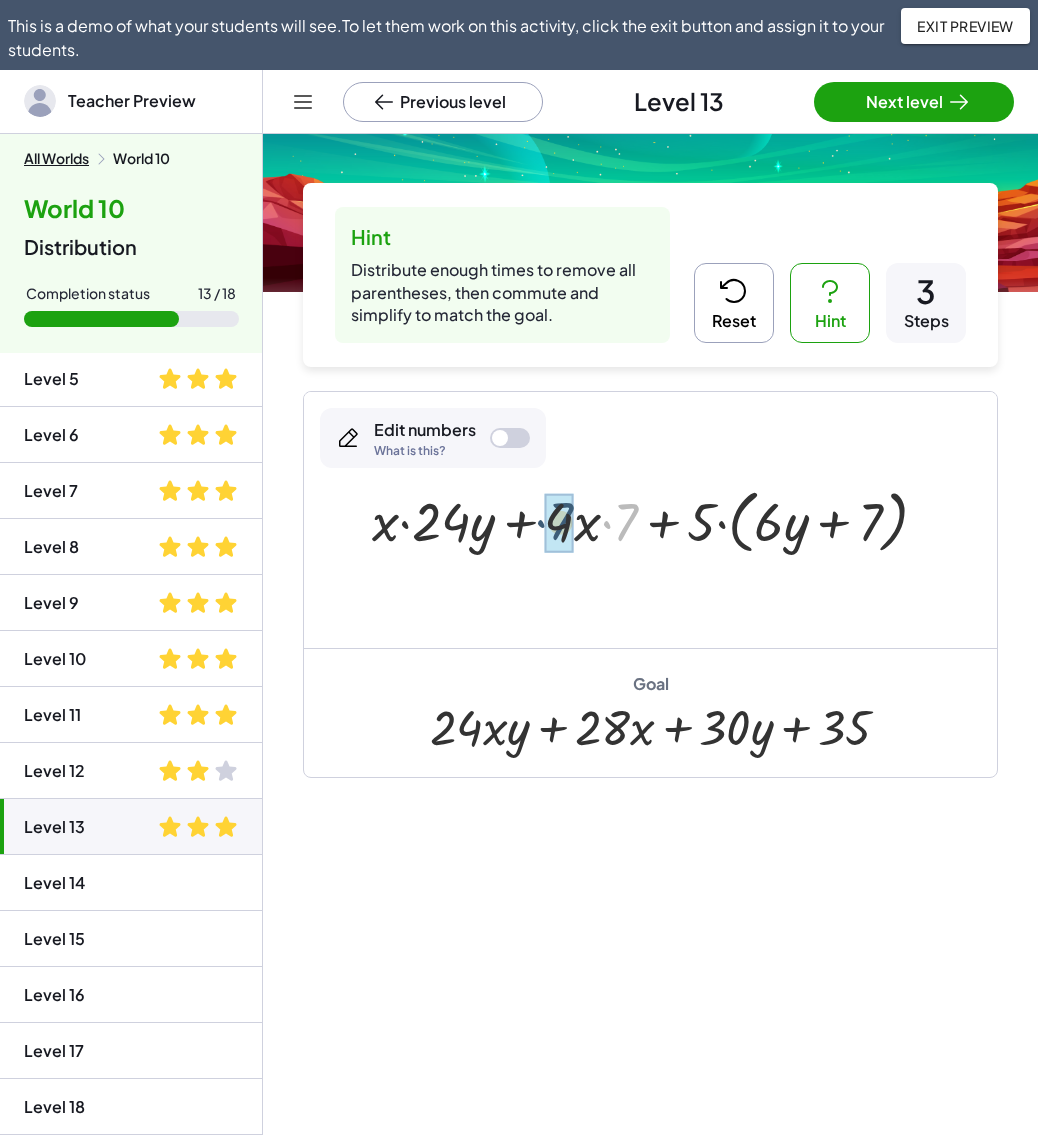 drag, startPoint x: 629, startPoint y: 519, endPoint x: 574, endPoint y: 513, distance: 55.326305 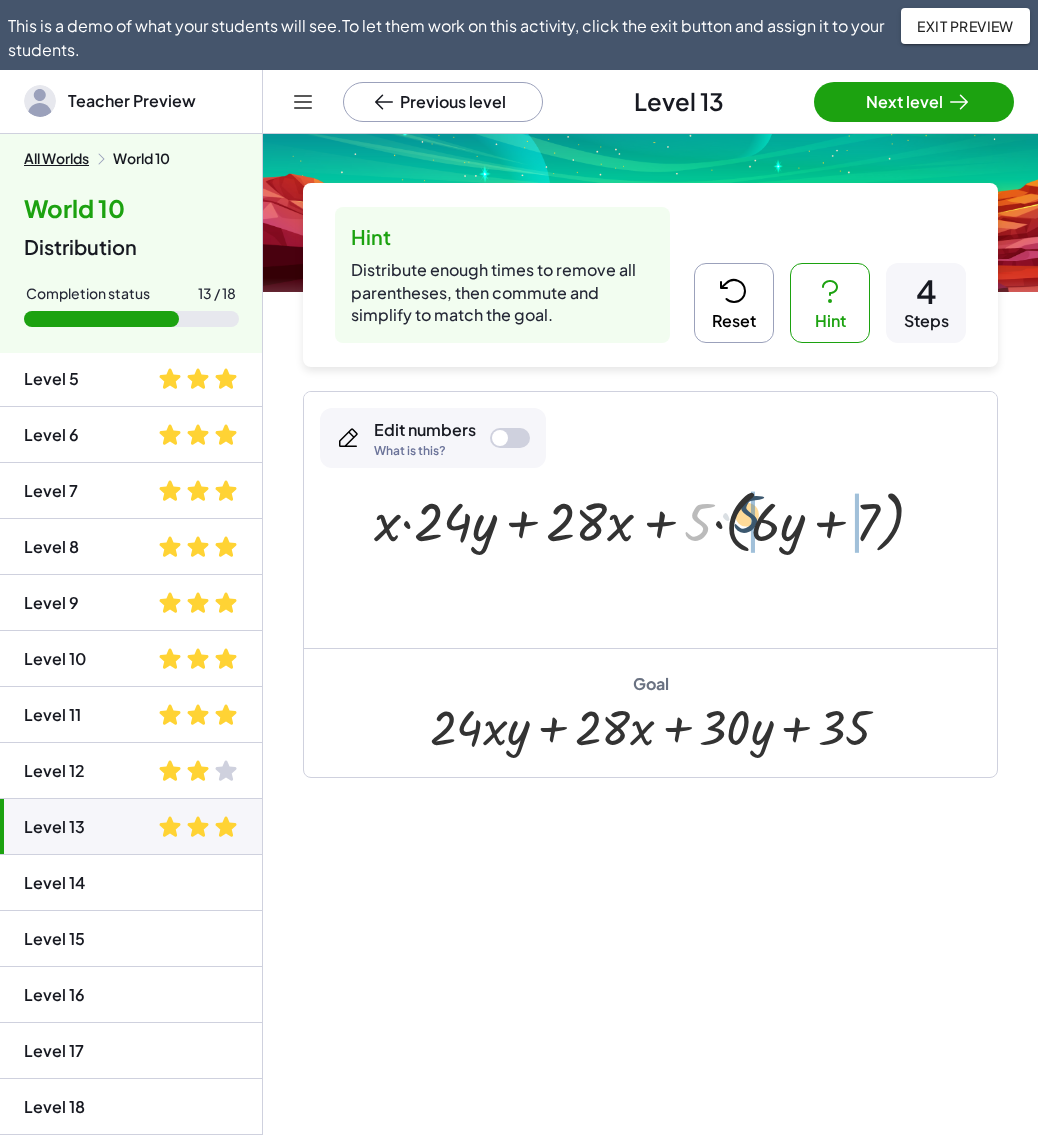 drag, startPoint x: 702, startPoint y: 526, endPoint x: 754, endPoint y: 521, distance: 52.23983 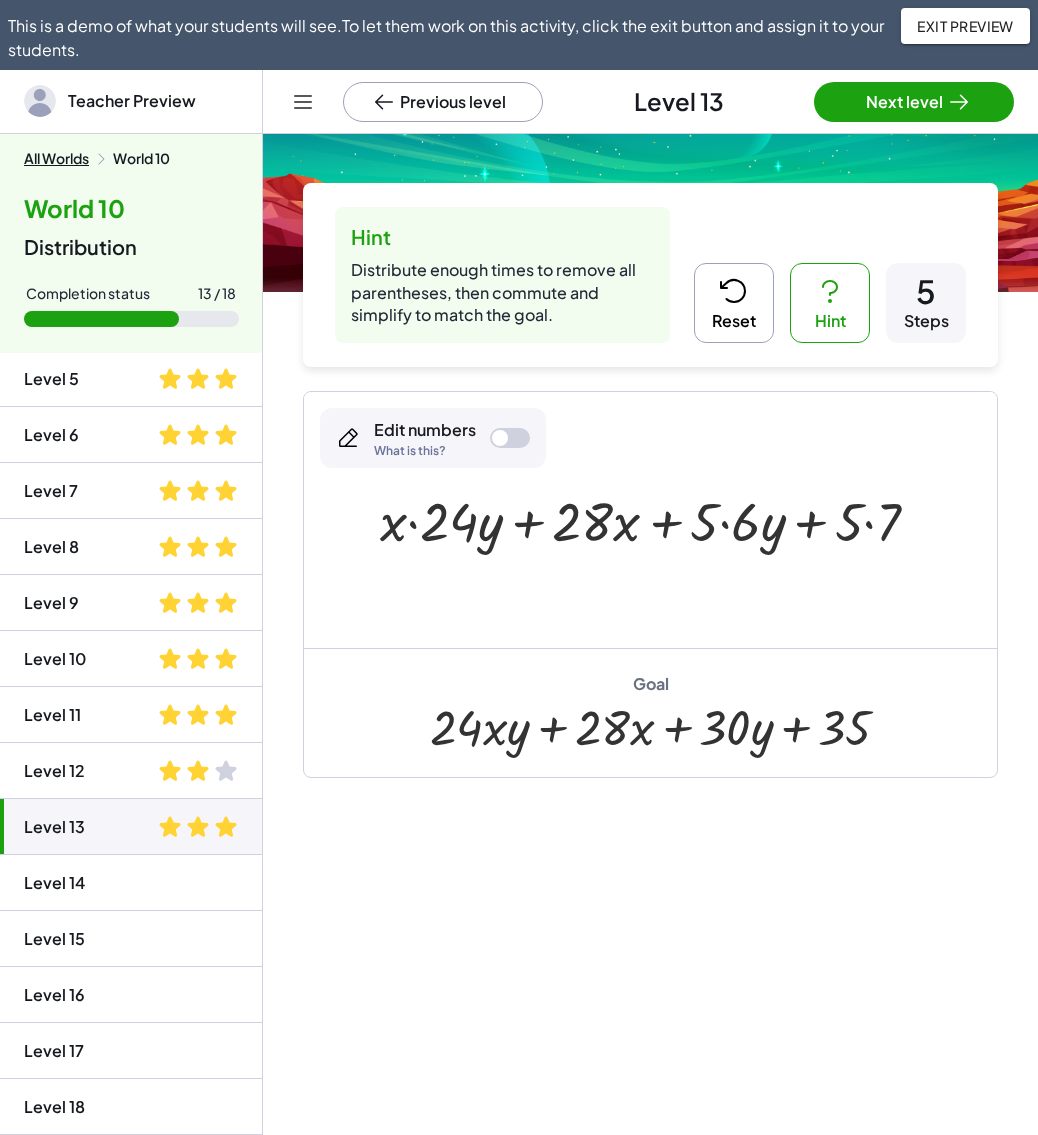 click at bounding box center (658, 519) 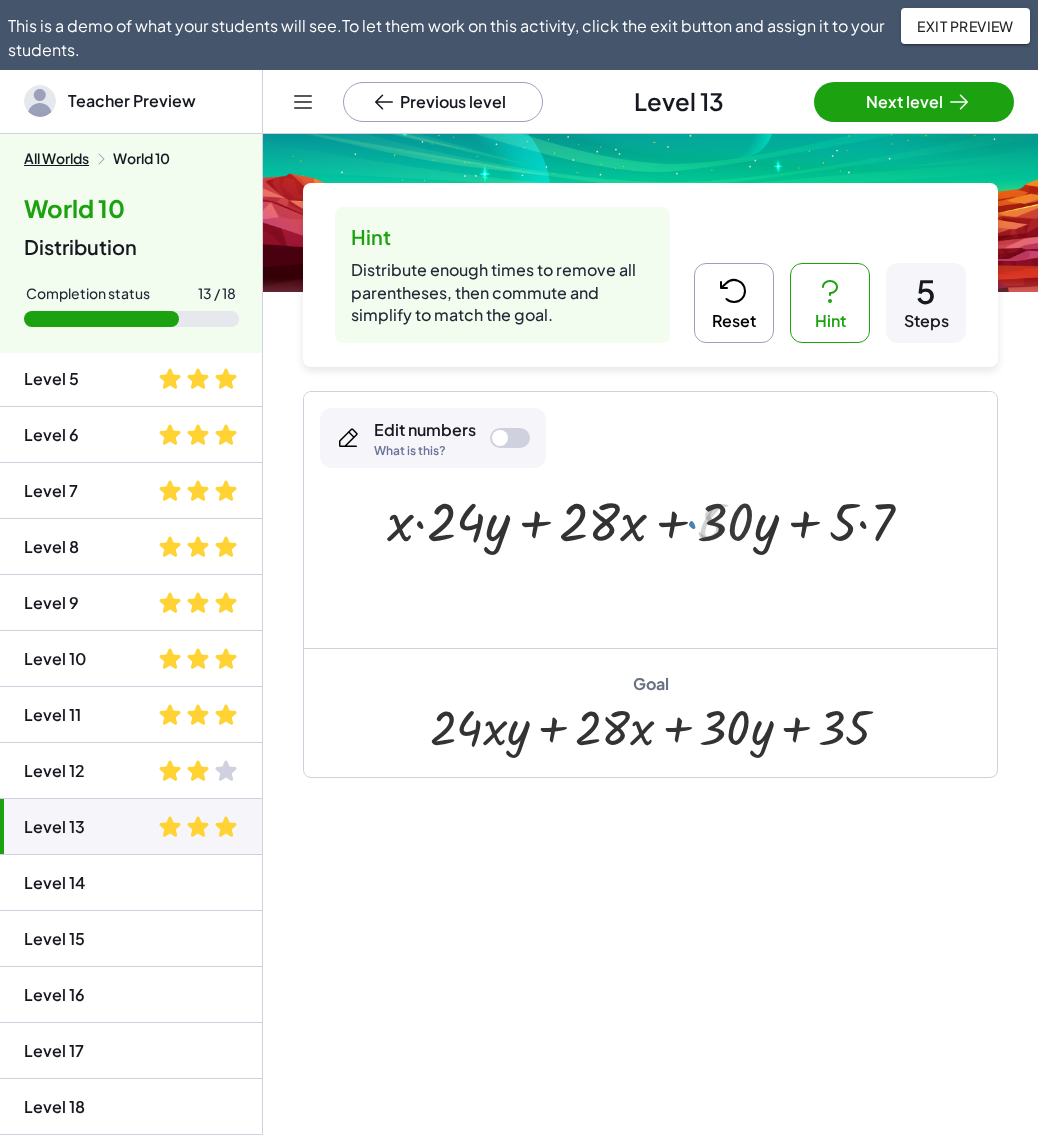 click at bounding box center [658, 519] 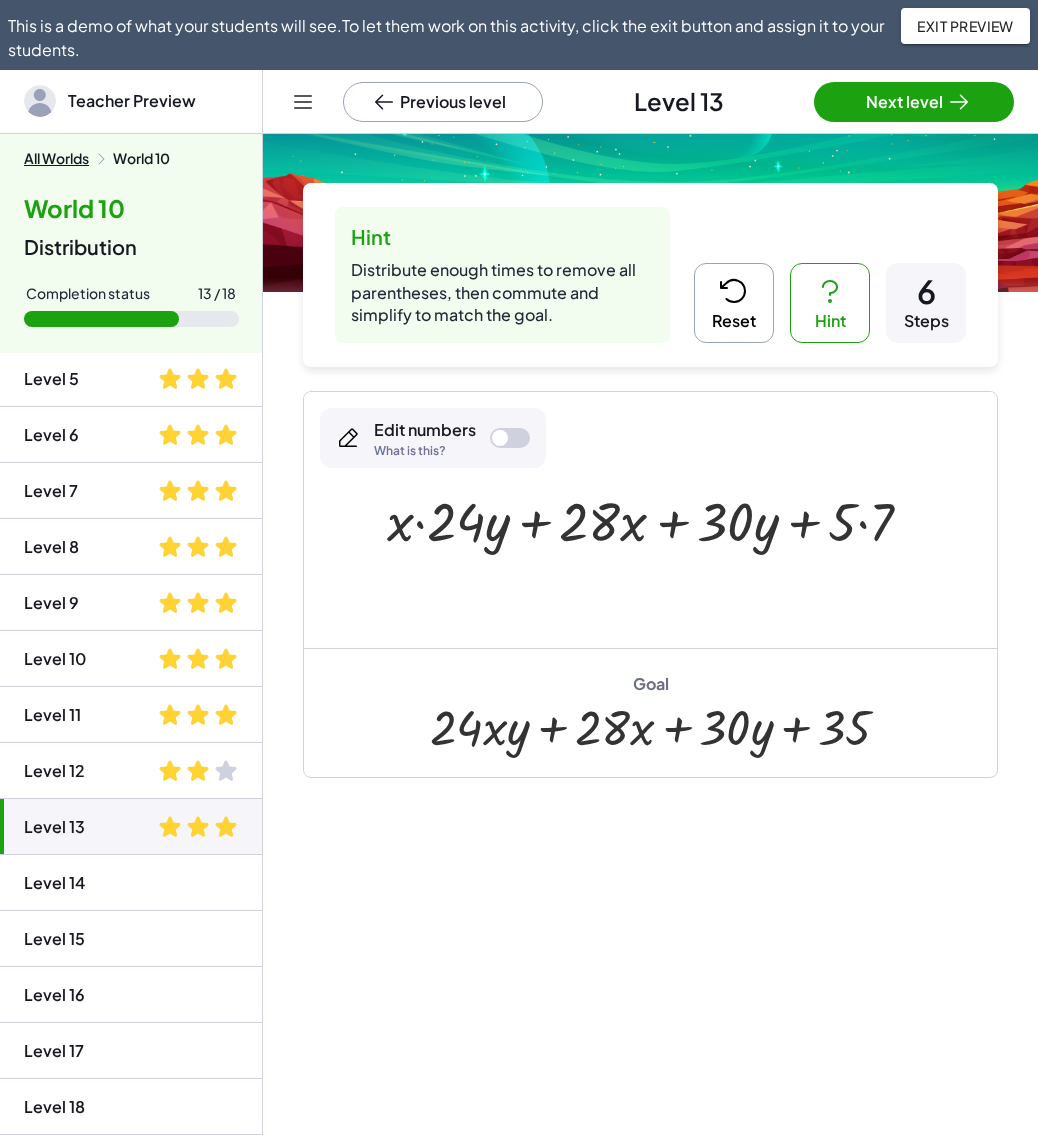 click at bounding box center (658, 519) 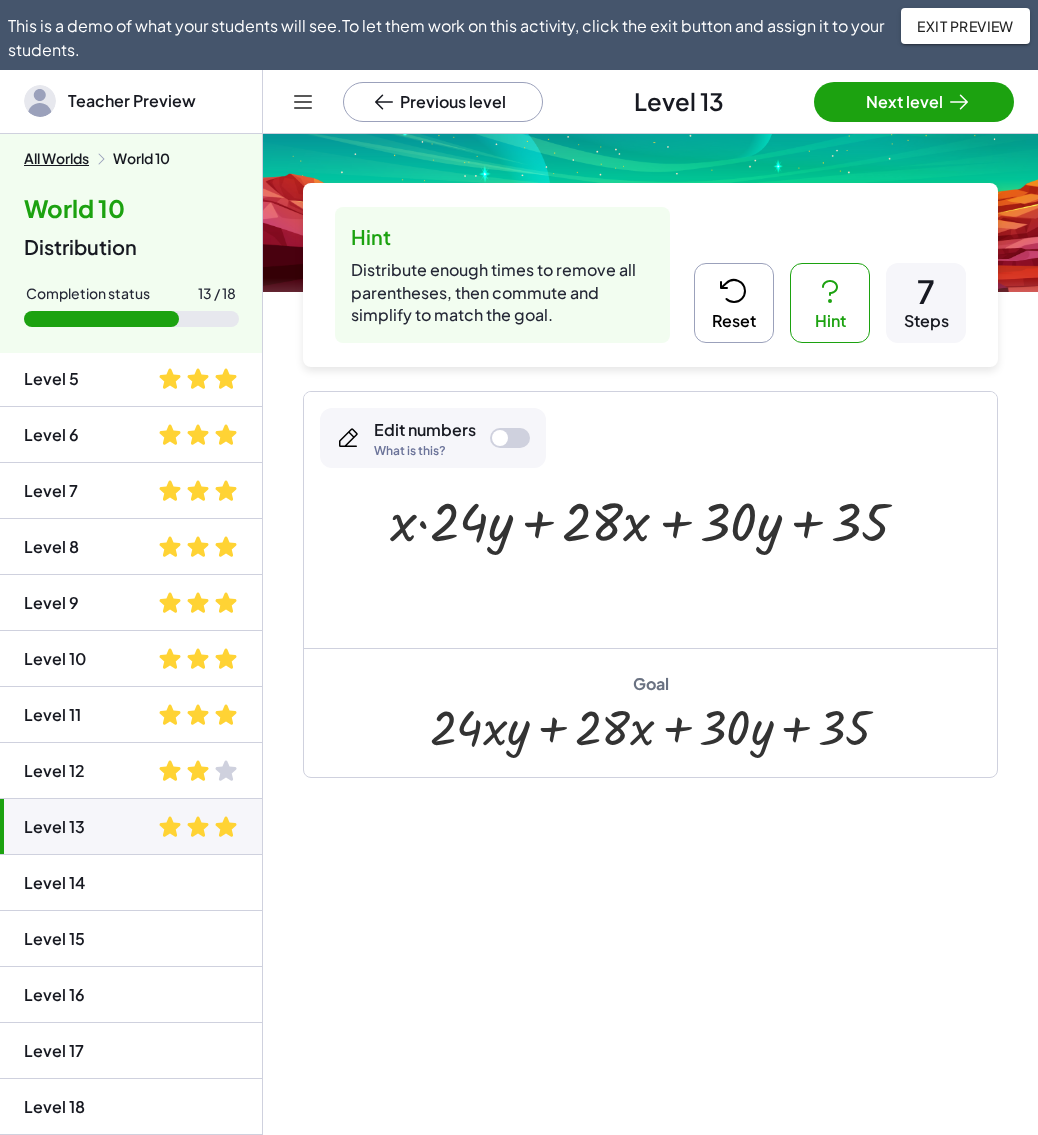 click on "Level 14" 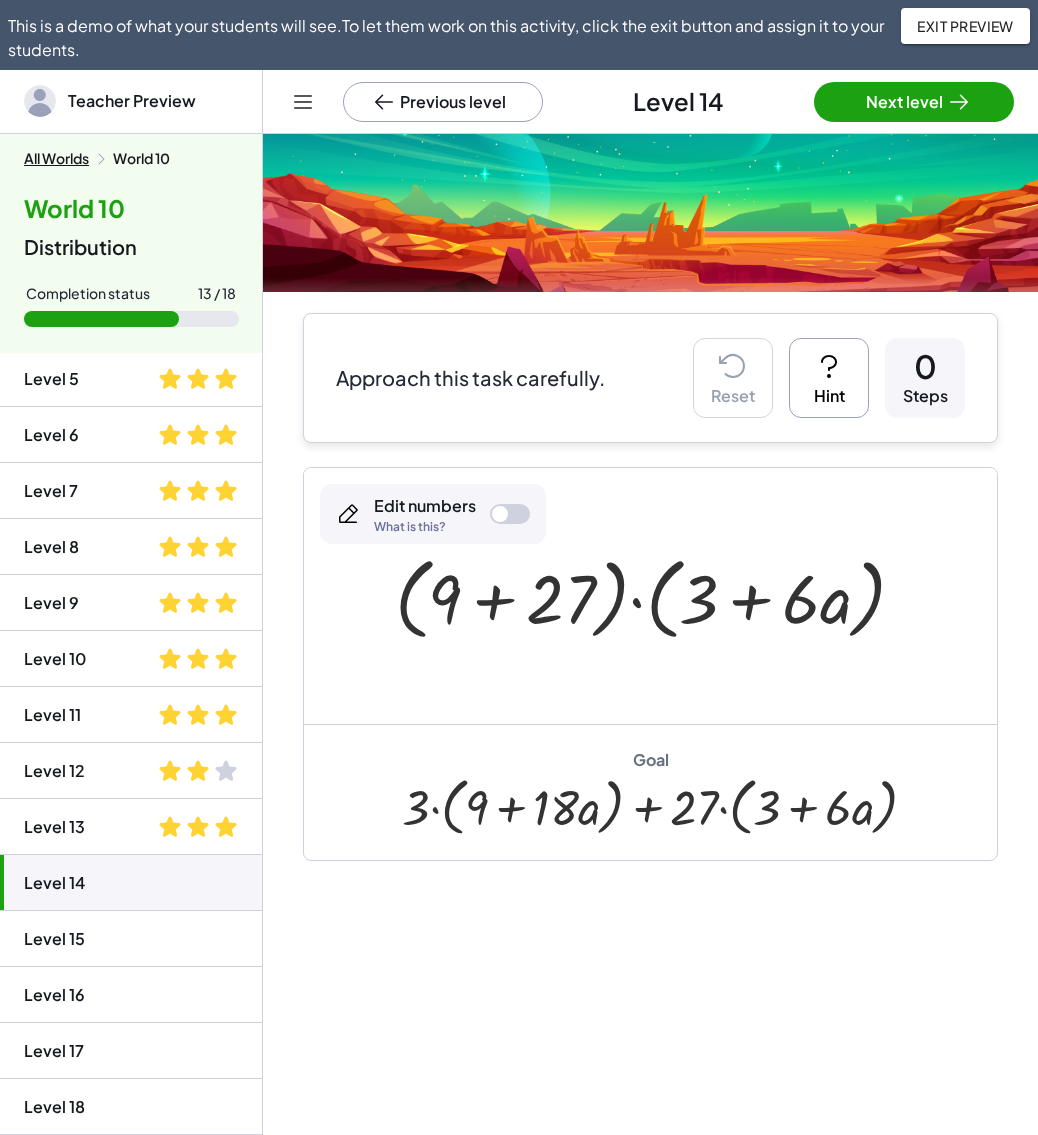drag, startPoint x: 177, startPoint y: 841, endPoint x: 173, endPoint y: 855, distance: 14.56022 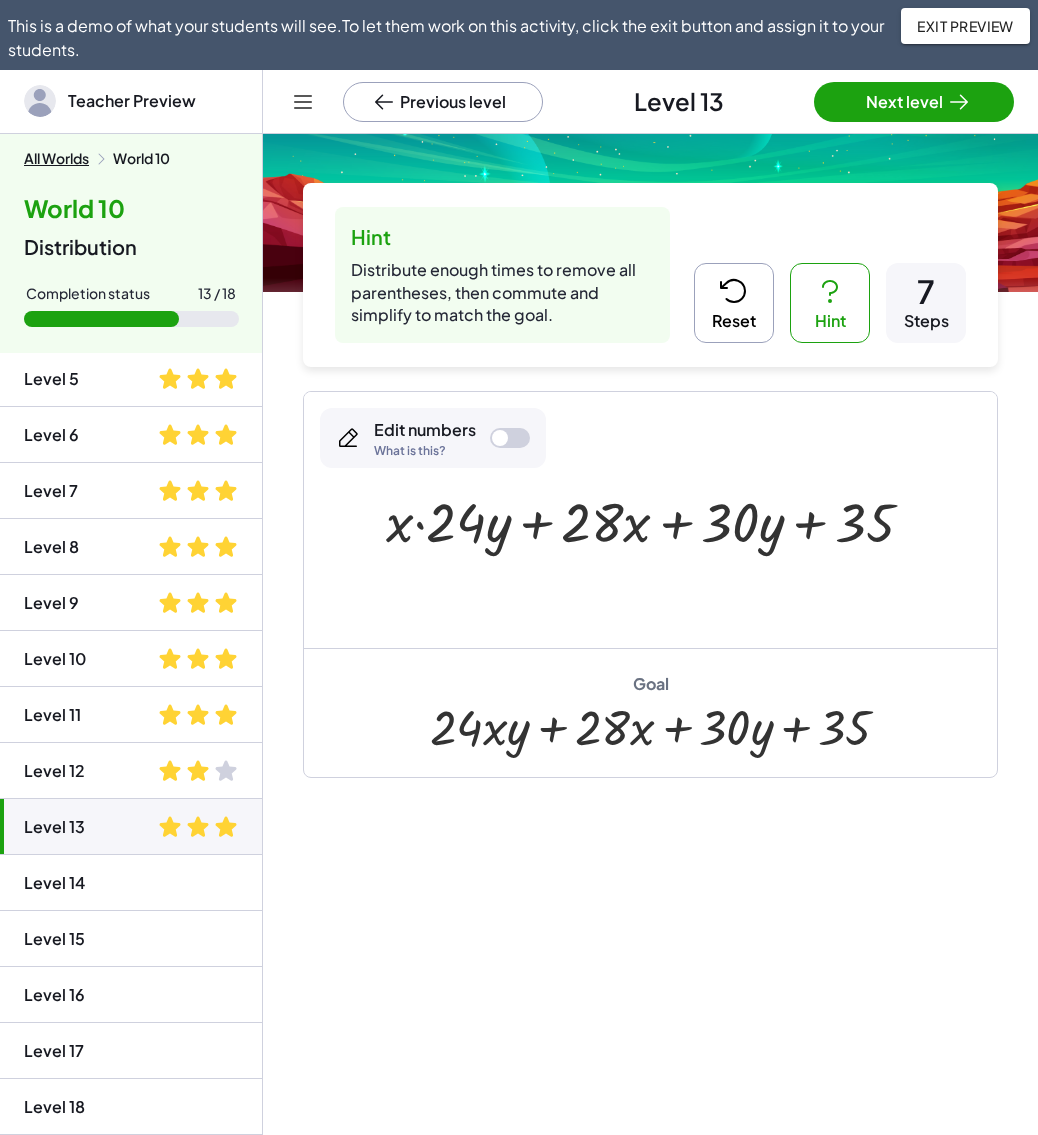 click on "Level 14" 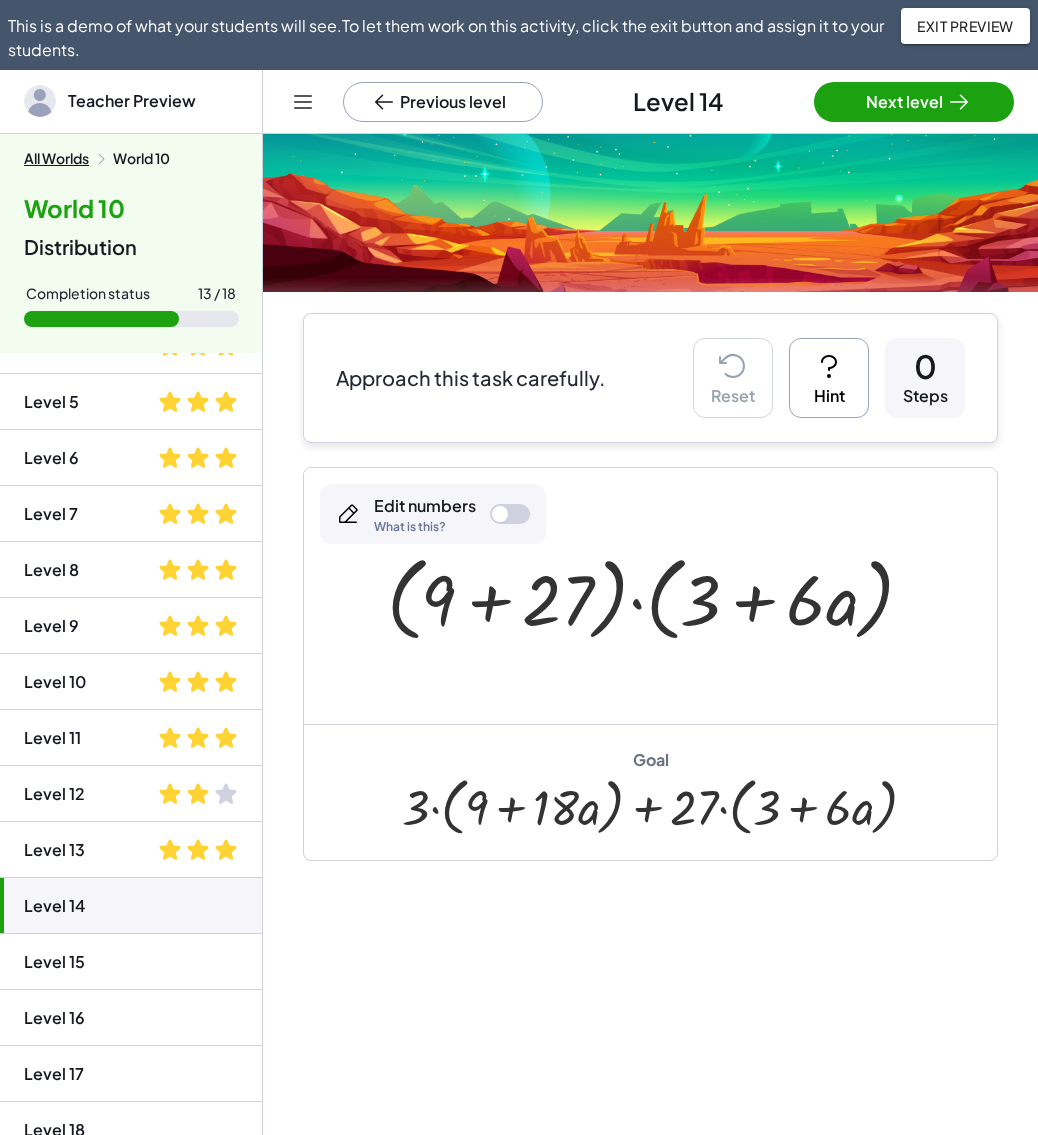 scroll, scrollTop: 226, scrollLeft: 0, axis: vertical 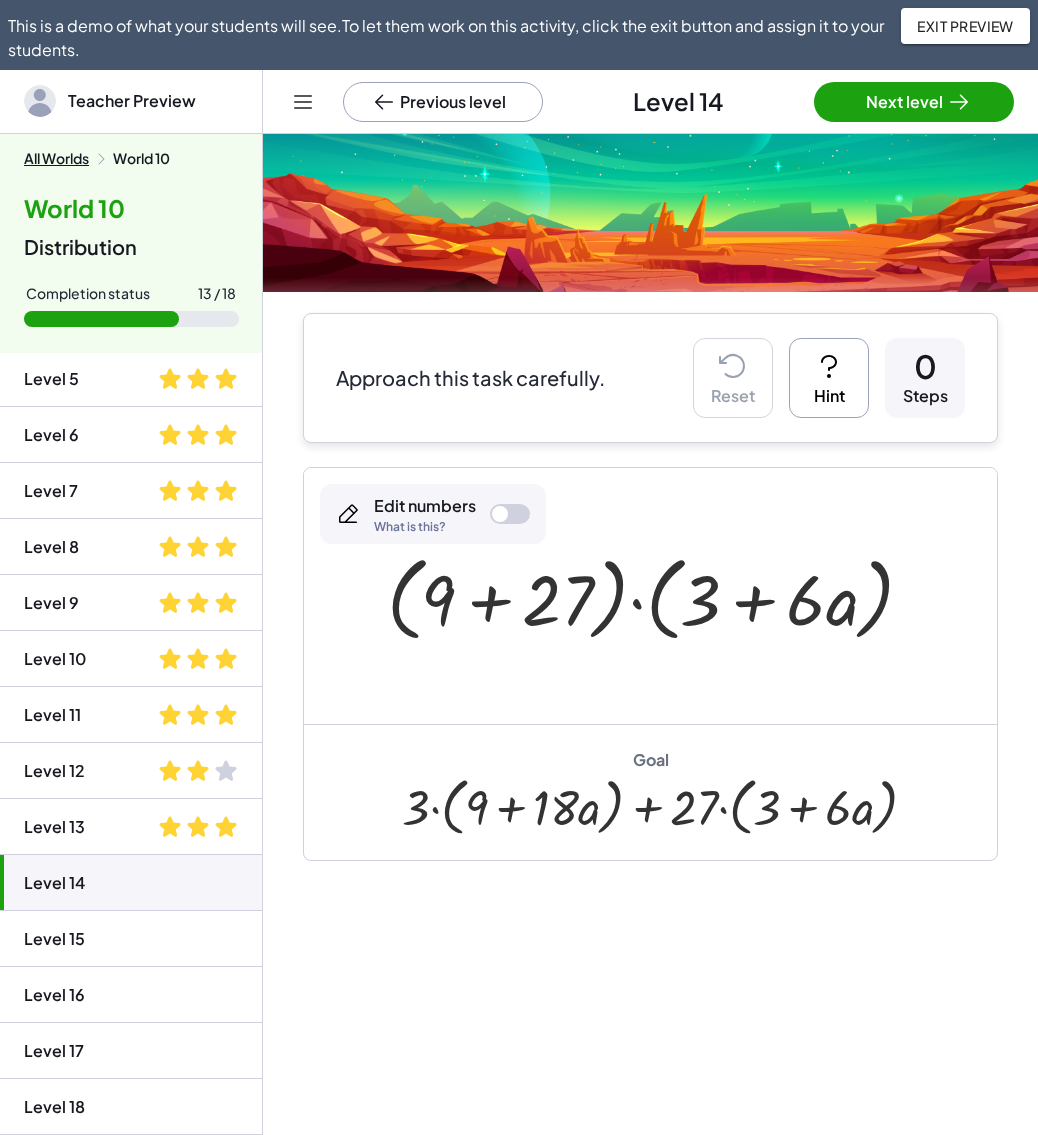 click 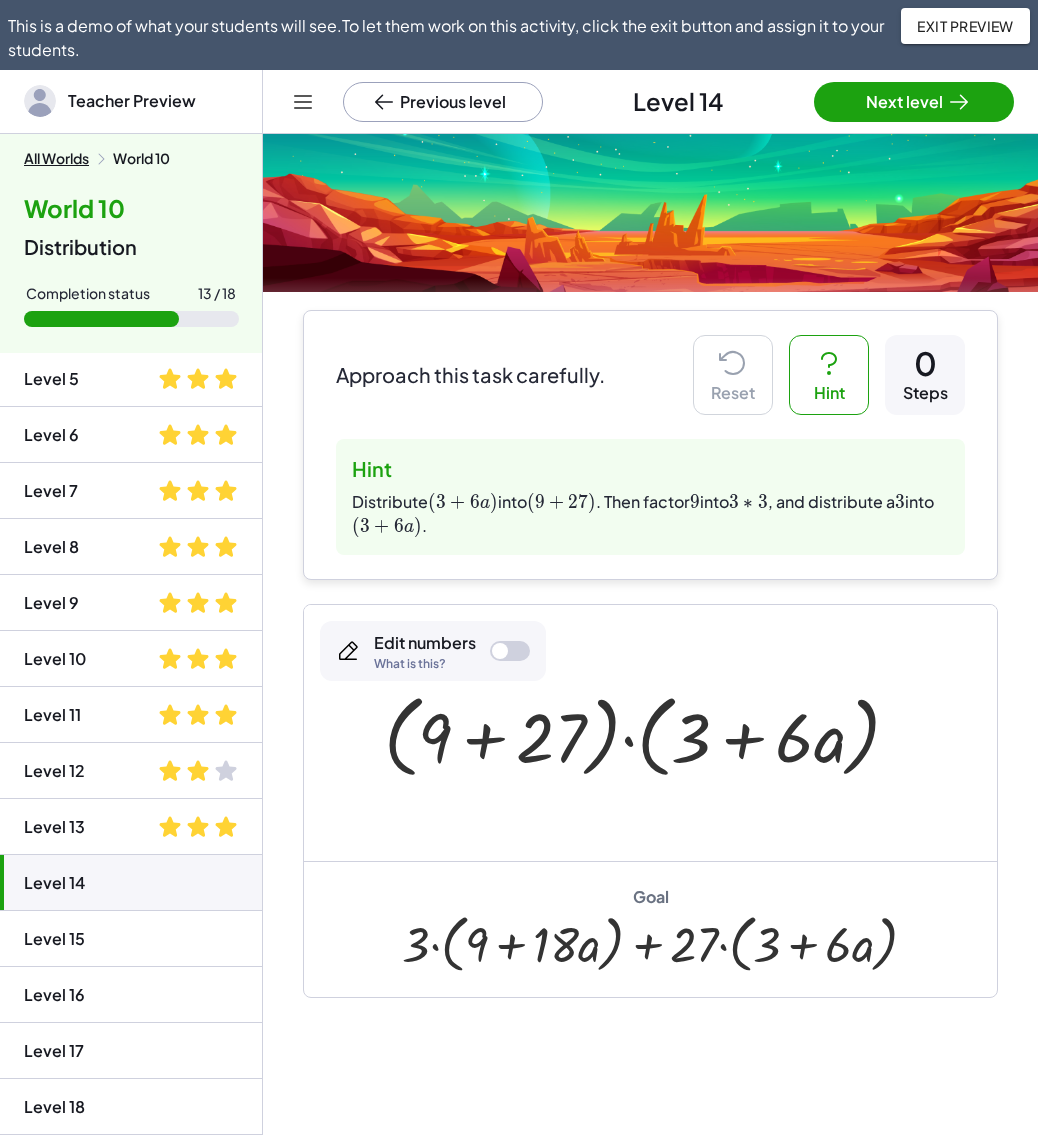 scroll, scrollTop: 100, scrollLeft: 0, axis: vertical 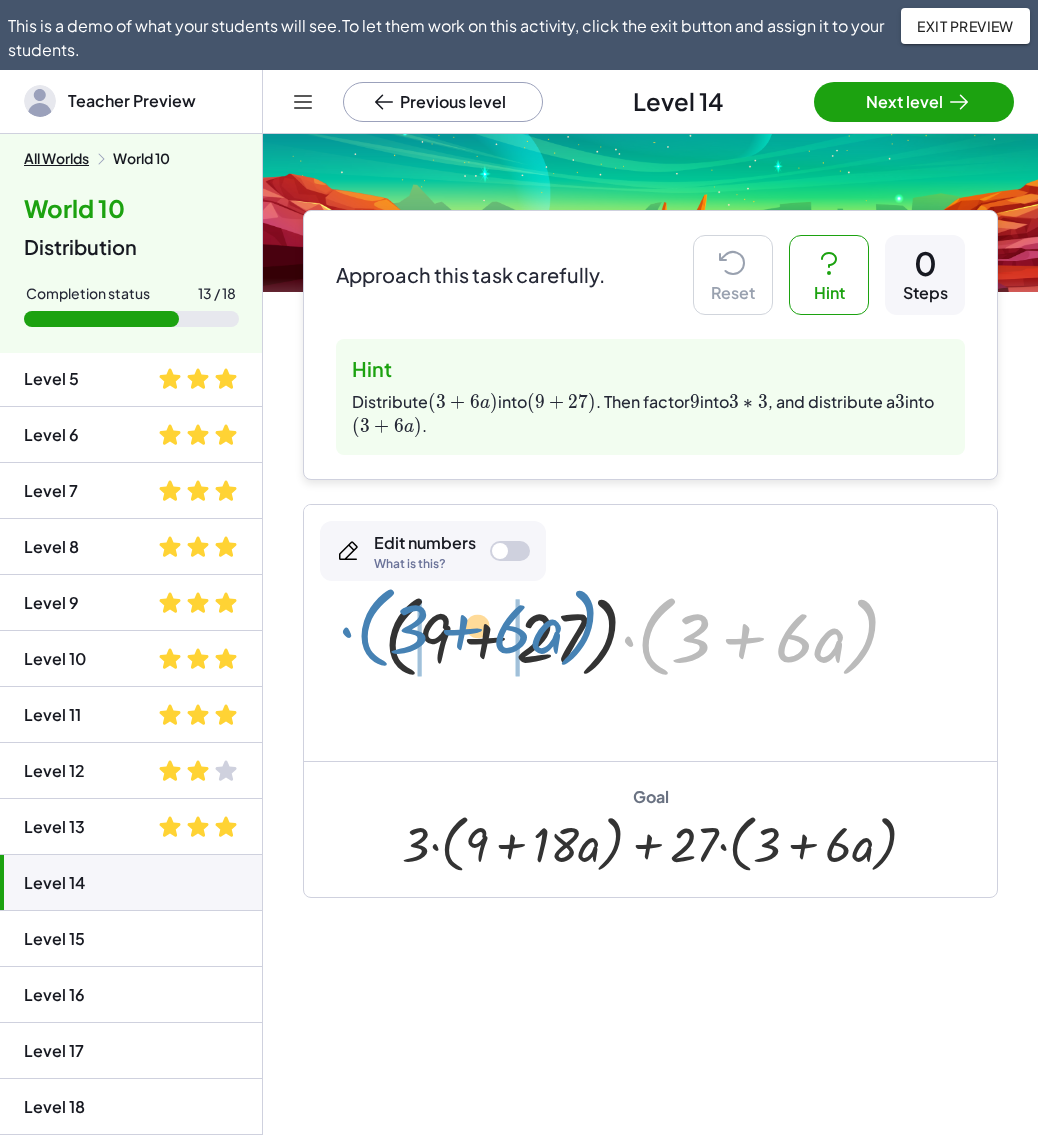 drag, startPoint x: 646, startPoint y: 638, endPoint x: 364, endPoint y: 629, distance: 282.1436 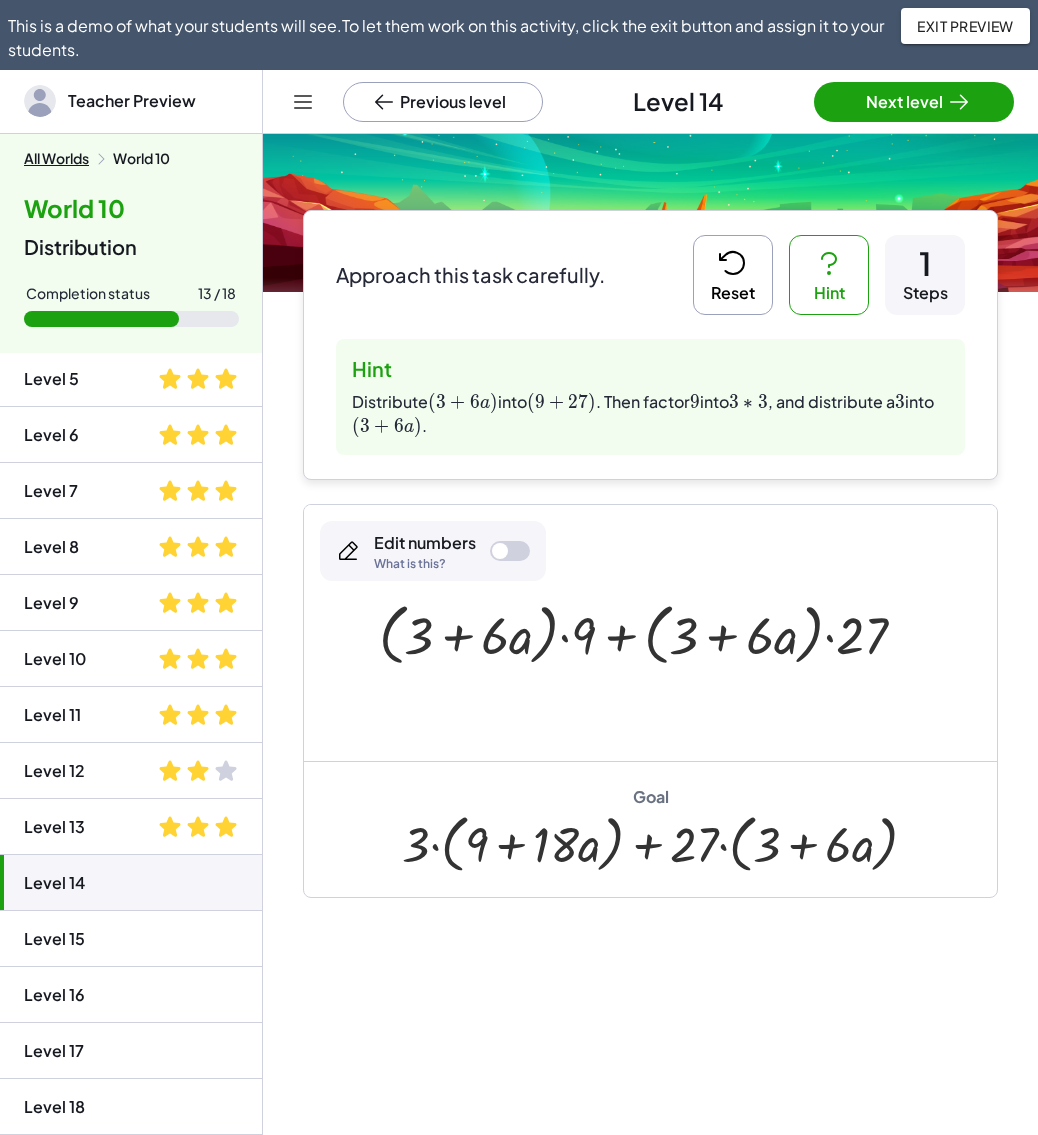 click on "Reset" at bounding box center (733, 275) 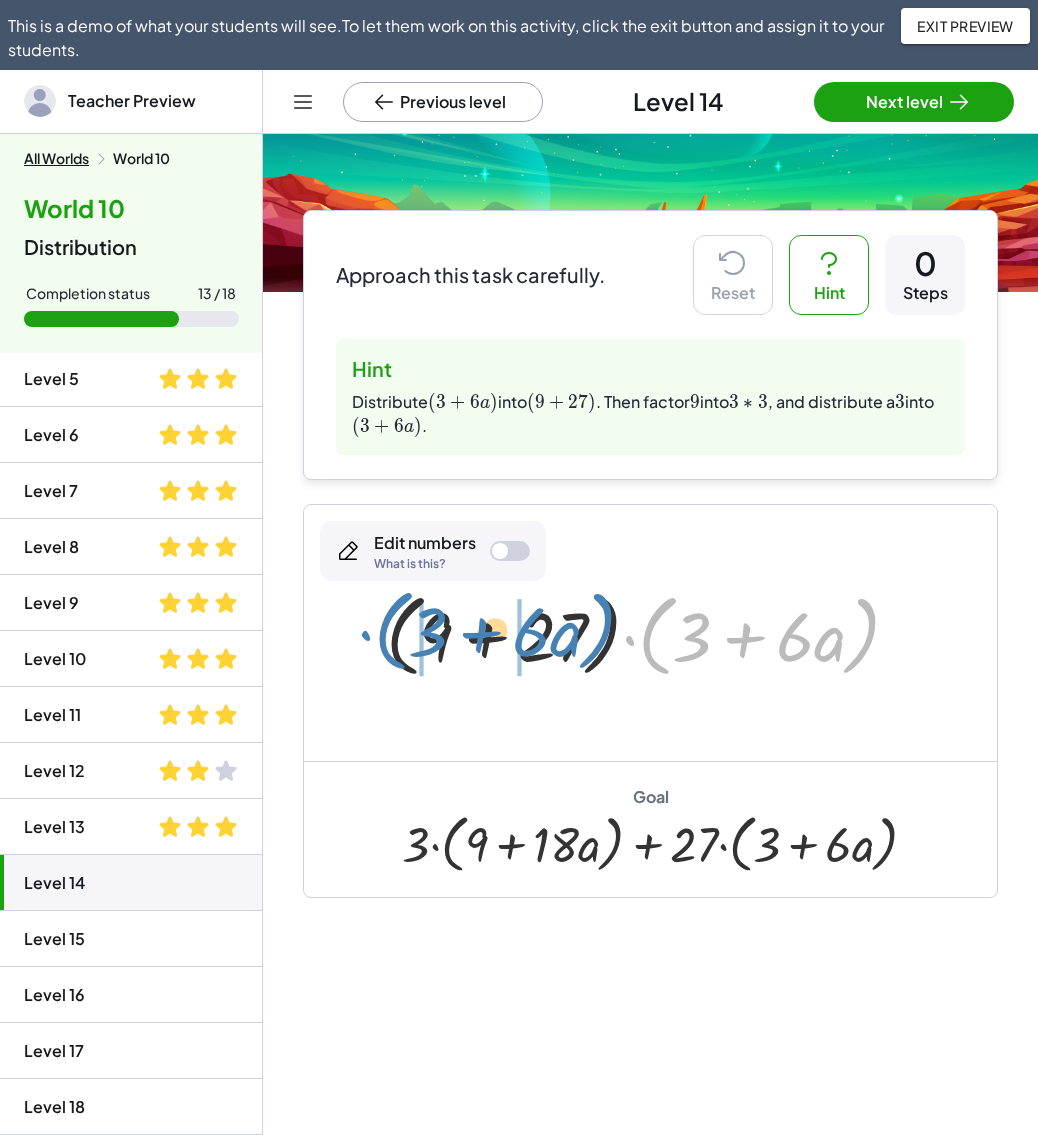 drag, startPoint x: 649, startPoint y: 640, endPoint x: 385, endPoint y: 635, distance: 264.04733 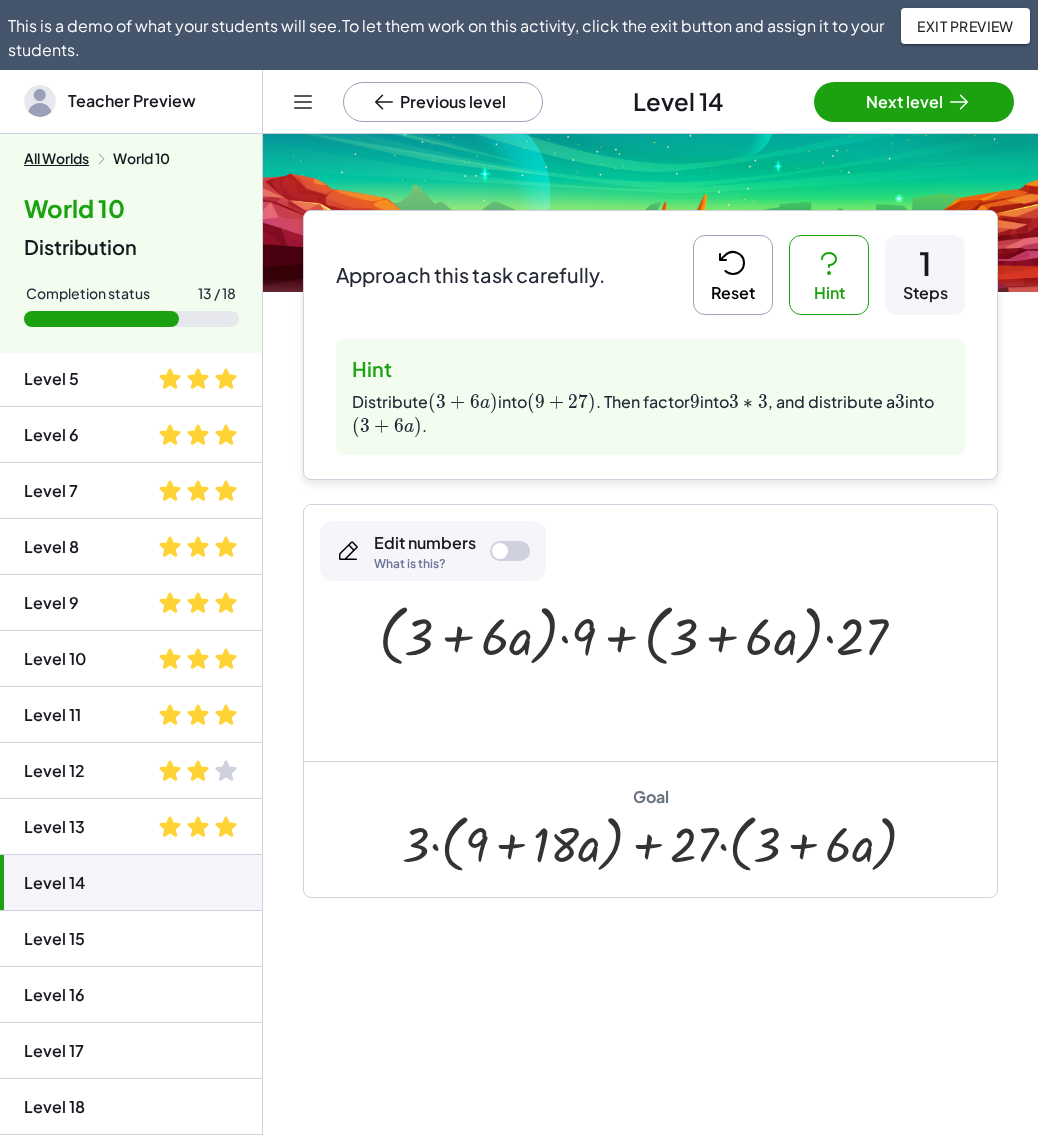 click on "Reset" at bounding box center [733, 275] 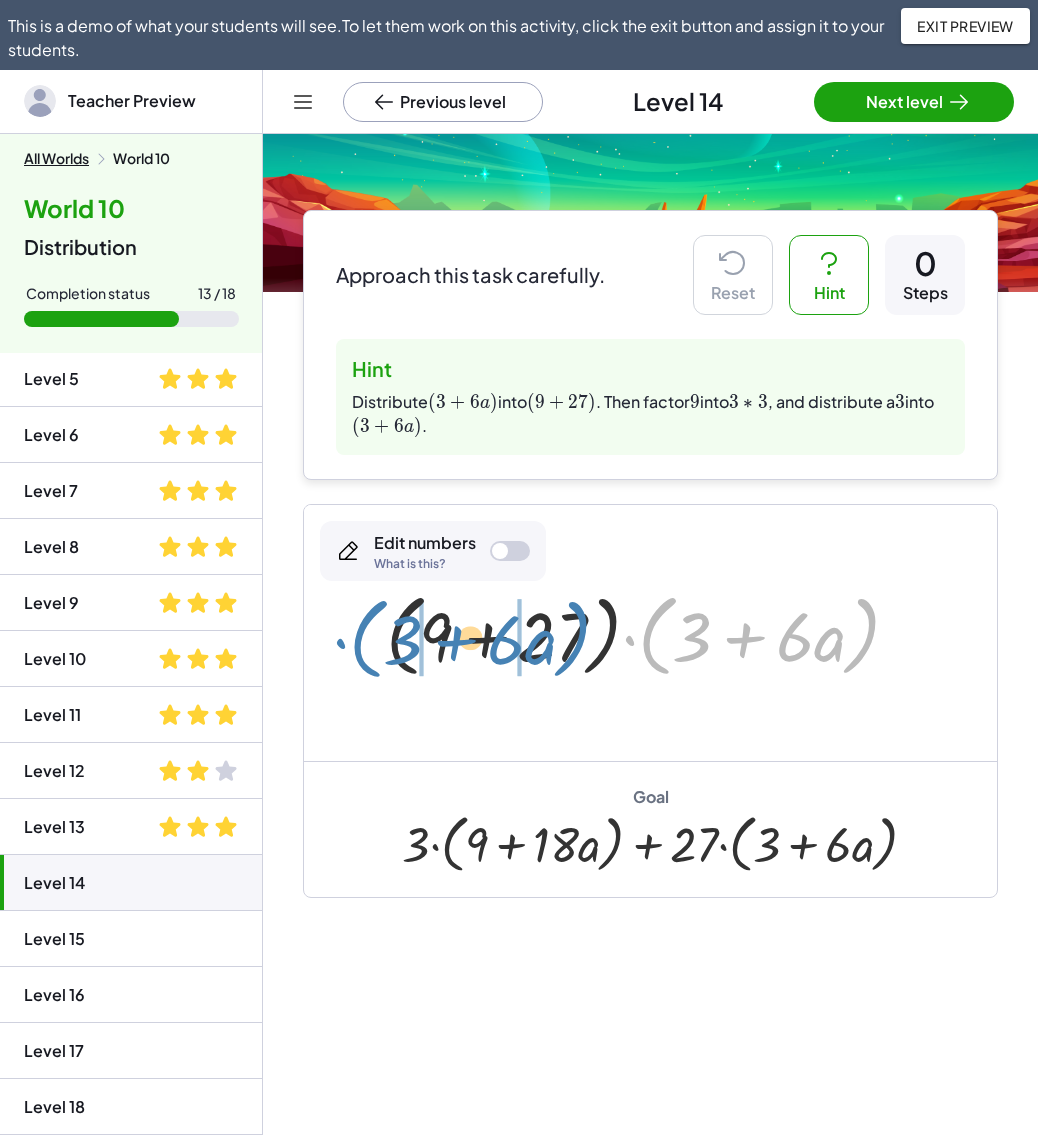 drag, startPoint x: 652, startPoint y: 634, endPoint x: 363, endPoint y: 637, distance: 289.01556 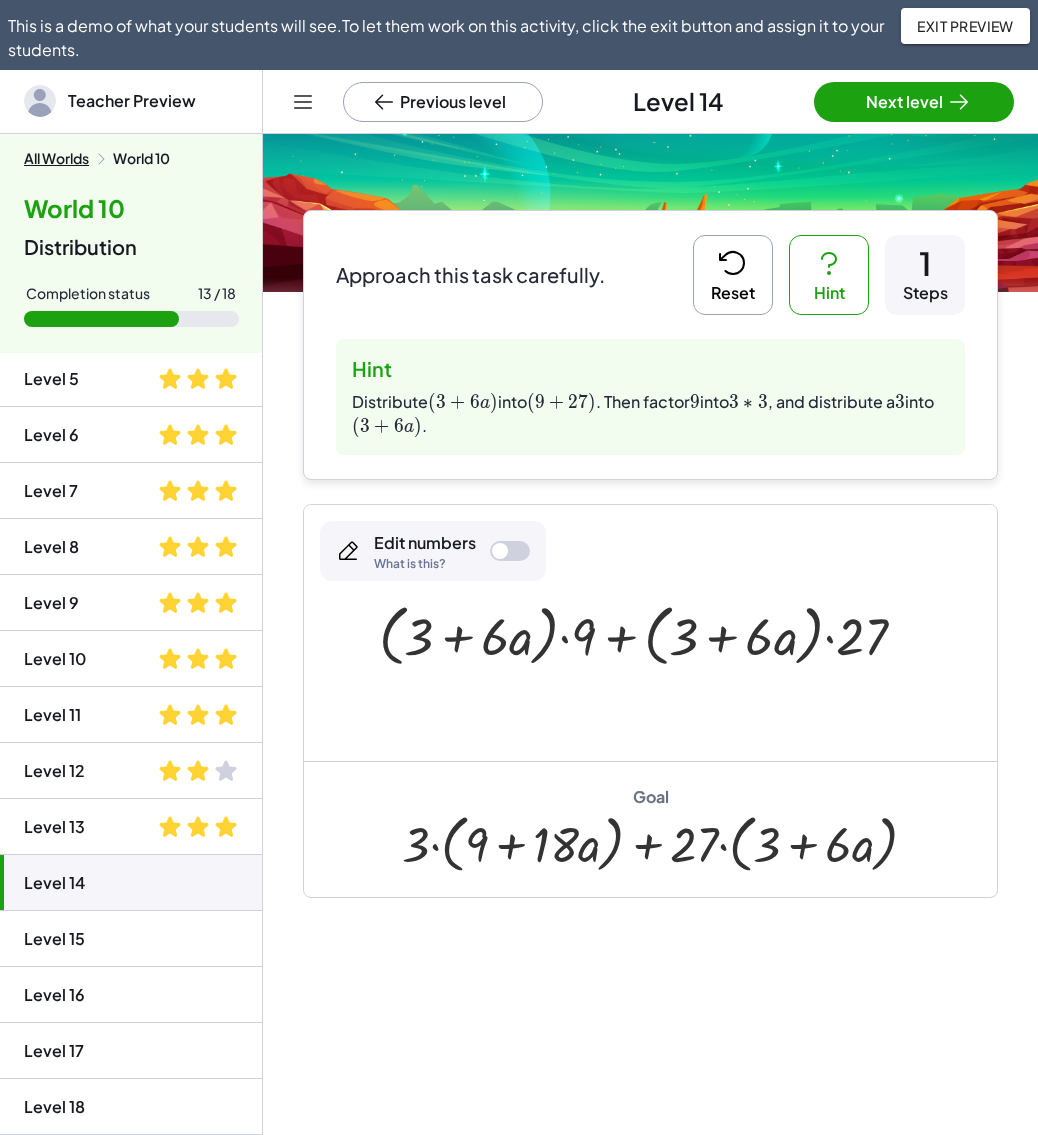 click on "Reset" at bounding box center (733, 275) 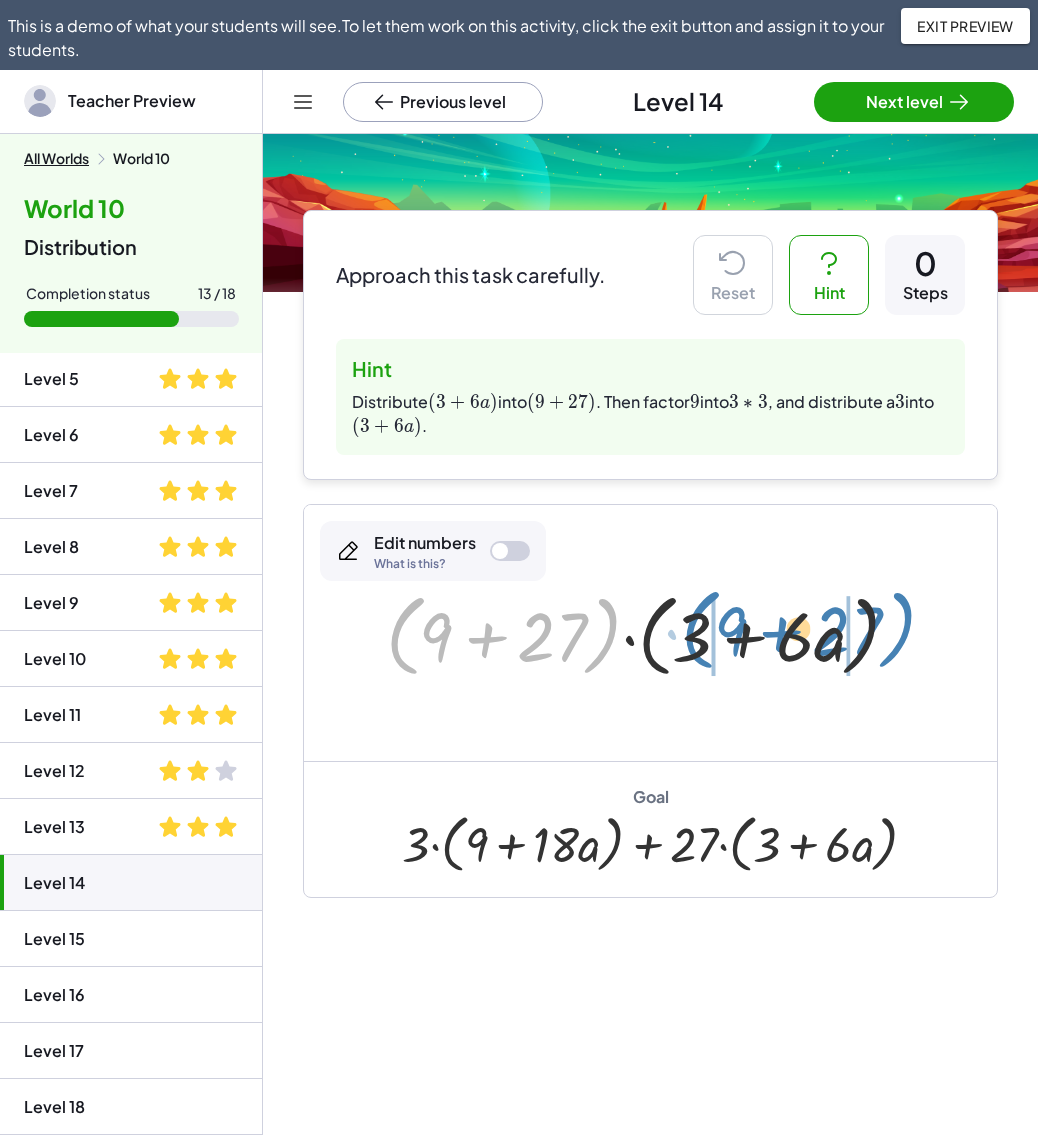 drag, startPoint x: 396, startPoint y: 636, endPoint x: 693, endPoint y: 630, distance: 297.0606 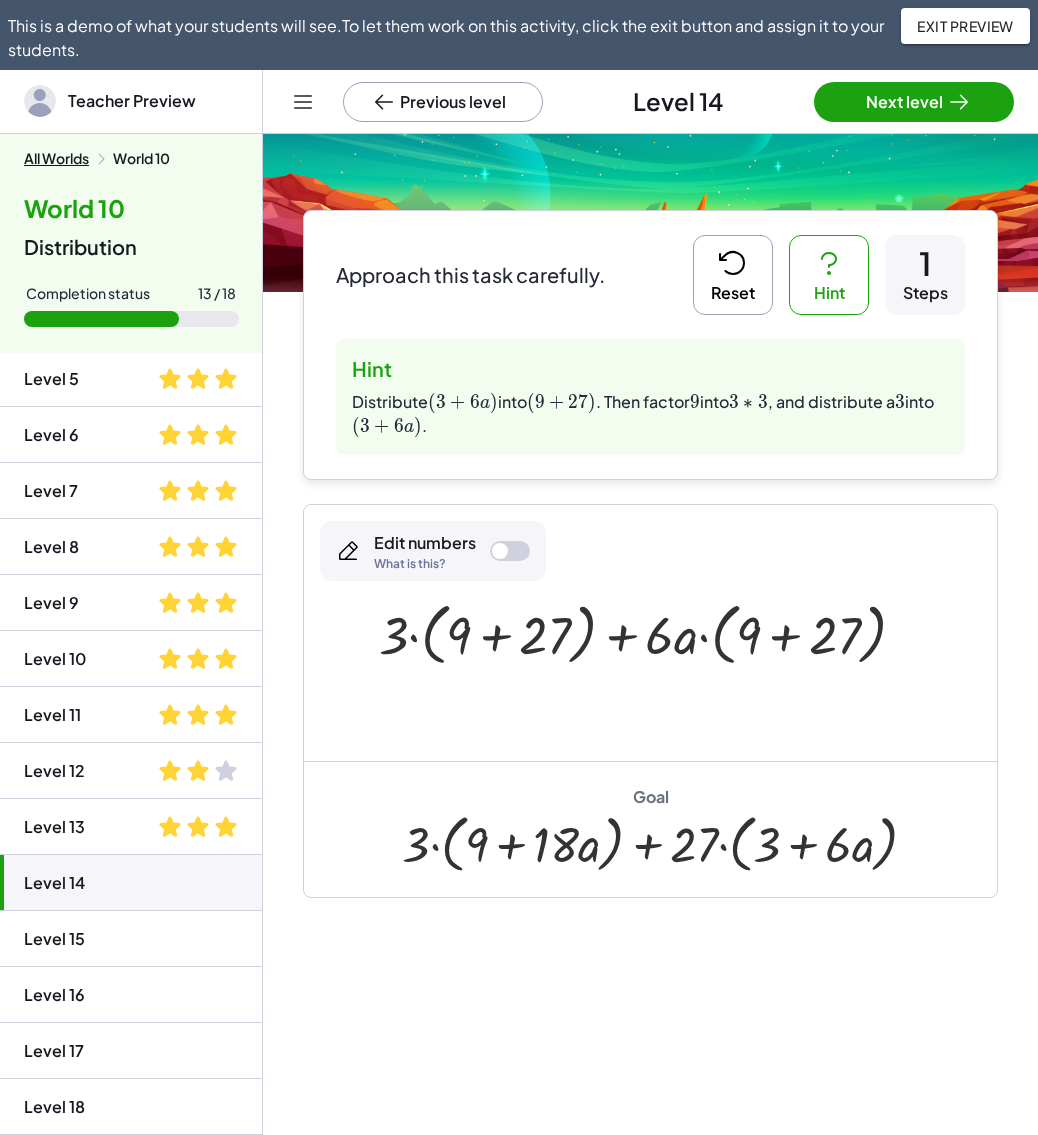 click 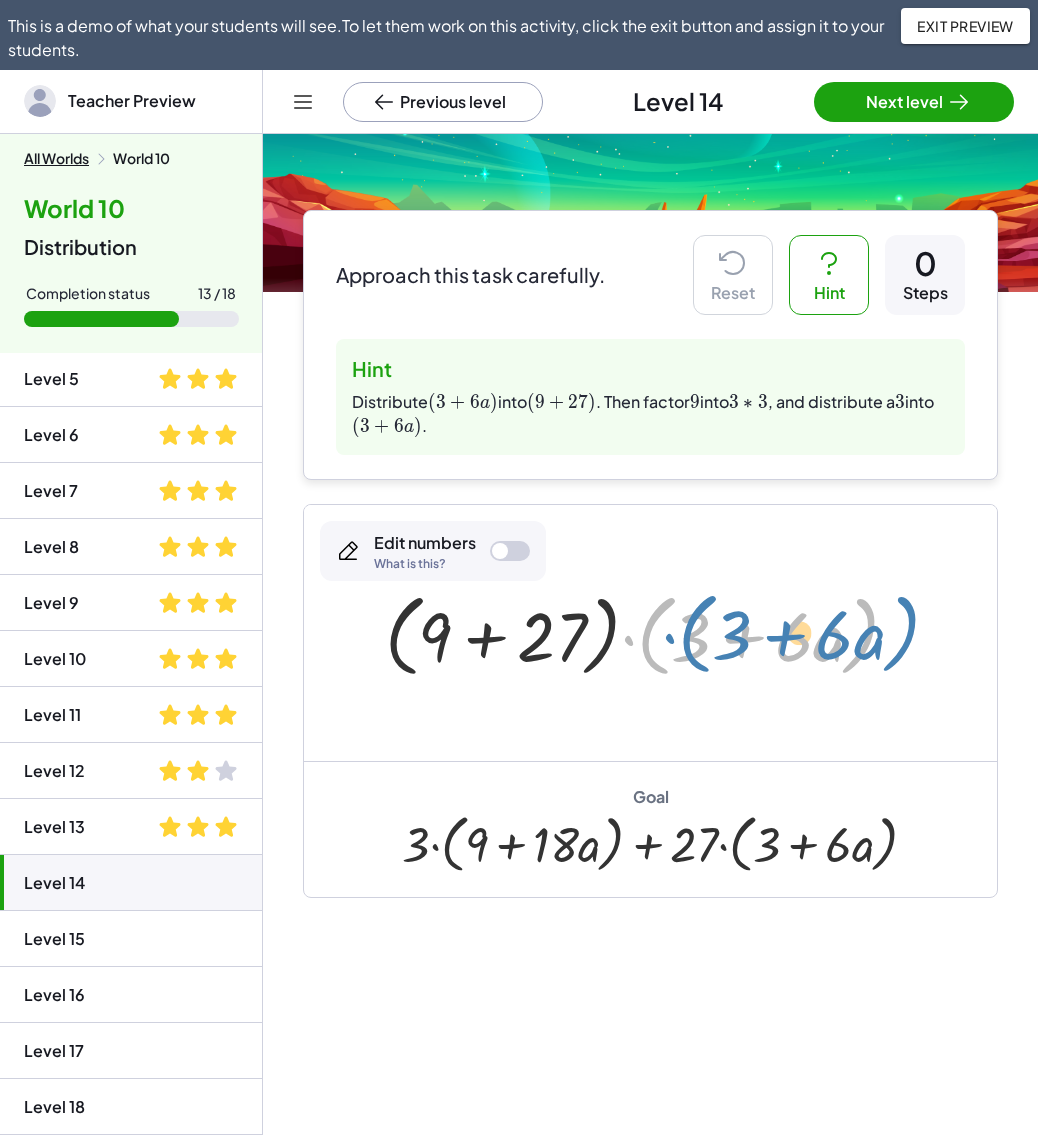 drag, startPoint x: 641, startPoint y: 650, endPoint x: 663, endPoint y: 648, distance: 22.090721 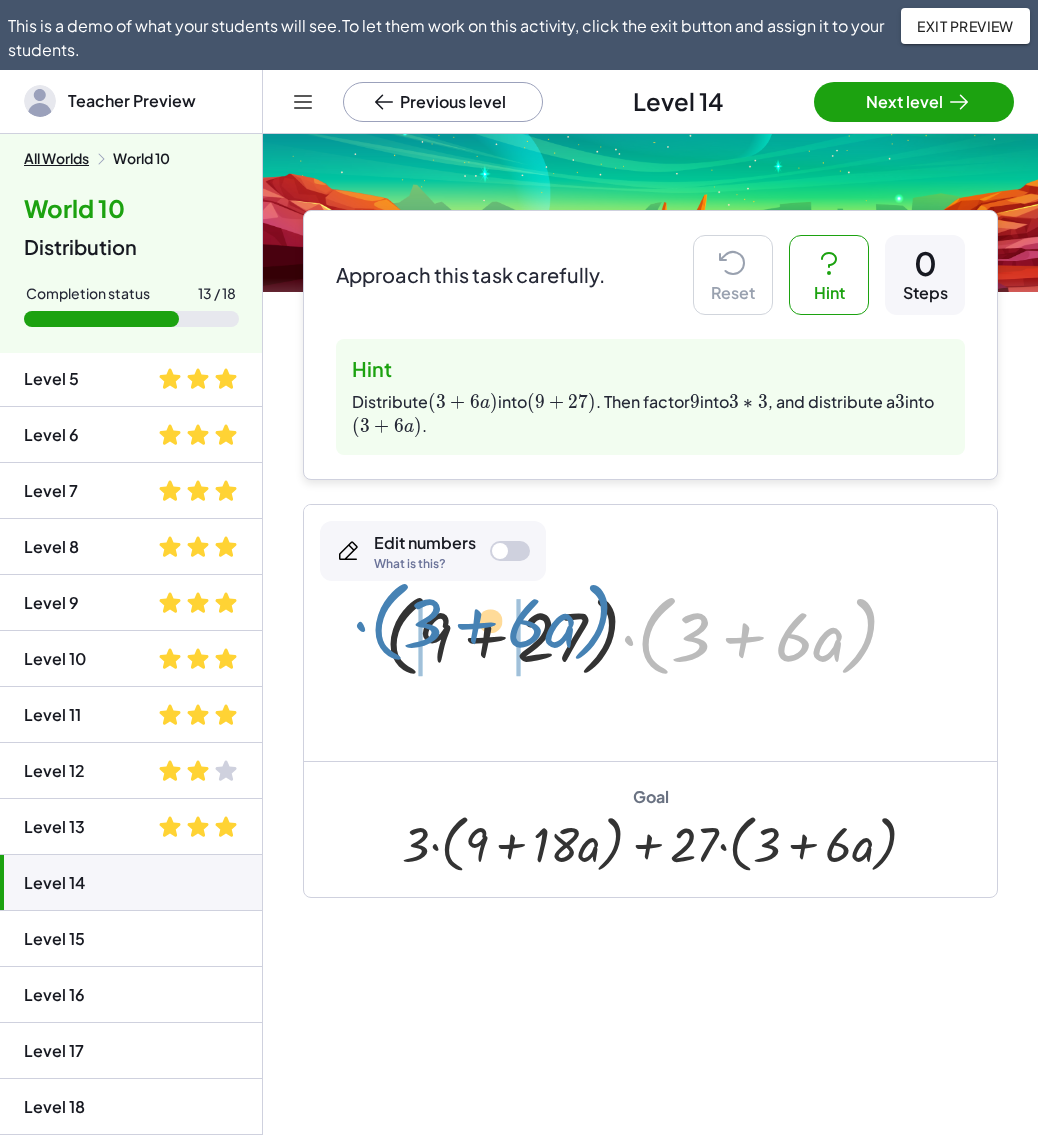 drag, startPoint x: 648, startPoint y: 633, endPoint x: 380, endPoint y: 619, distance: 268.36542 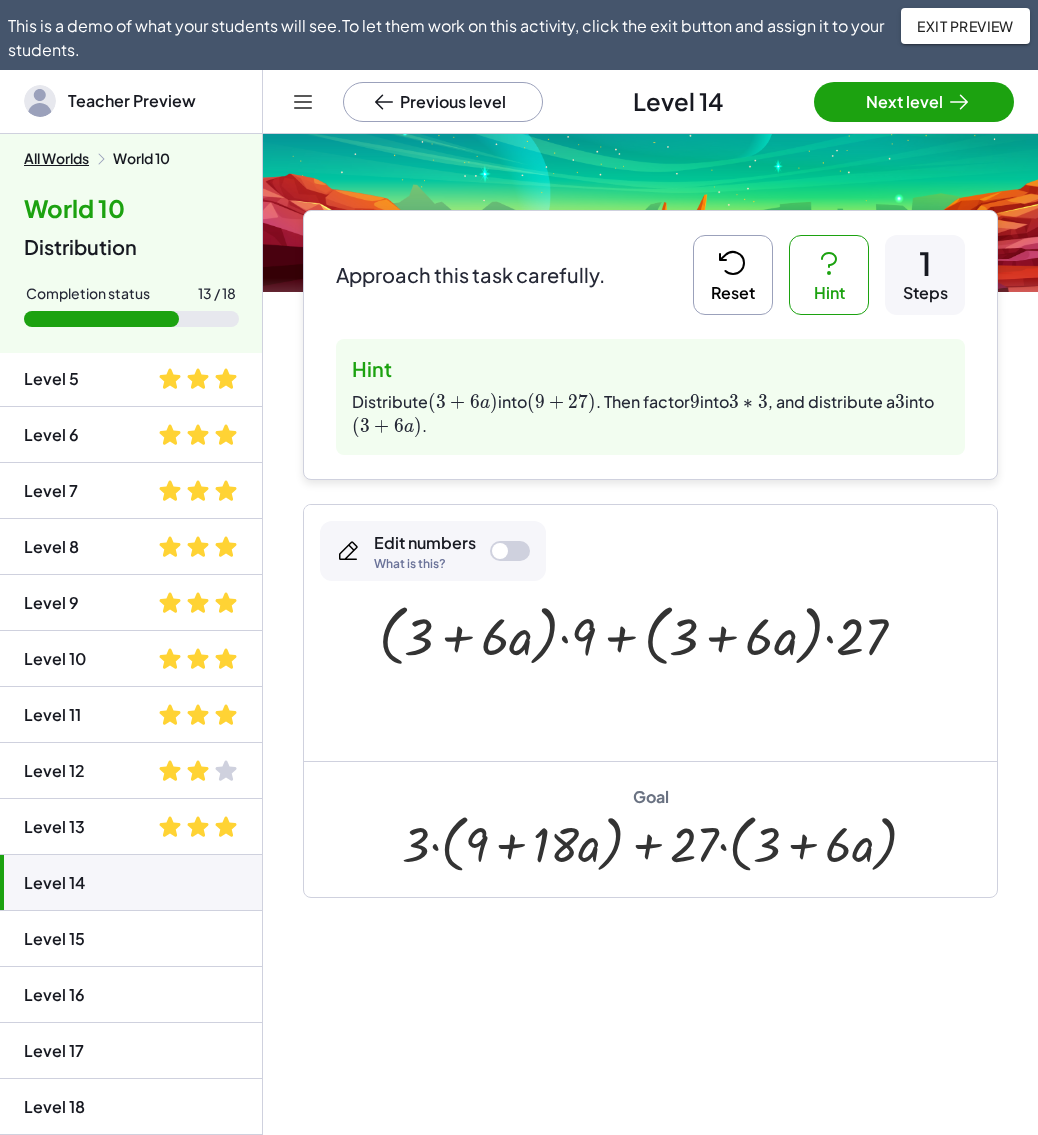 click on "Edit numbers   What is this?" at bounding box center [433, 551] 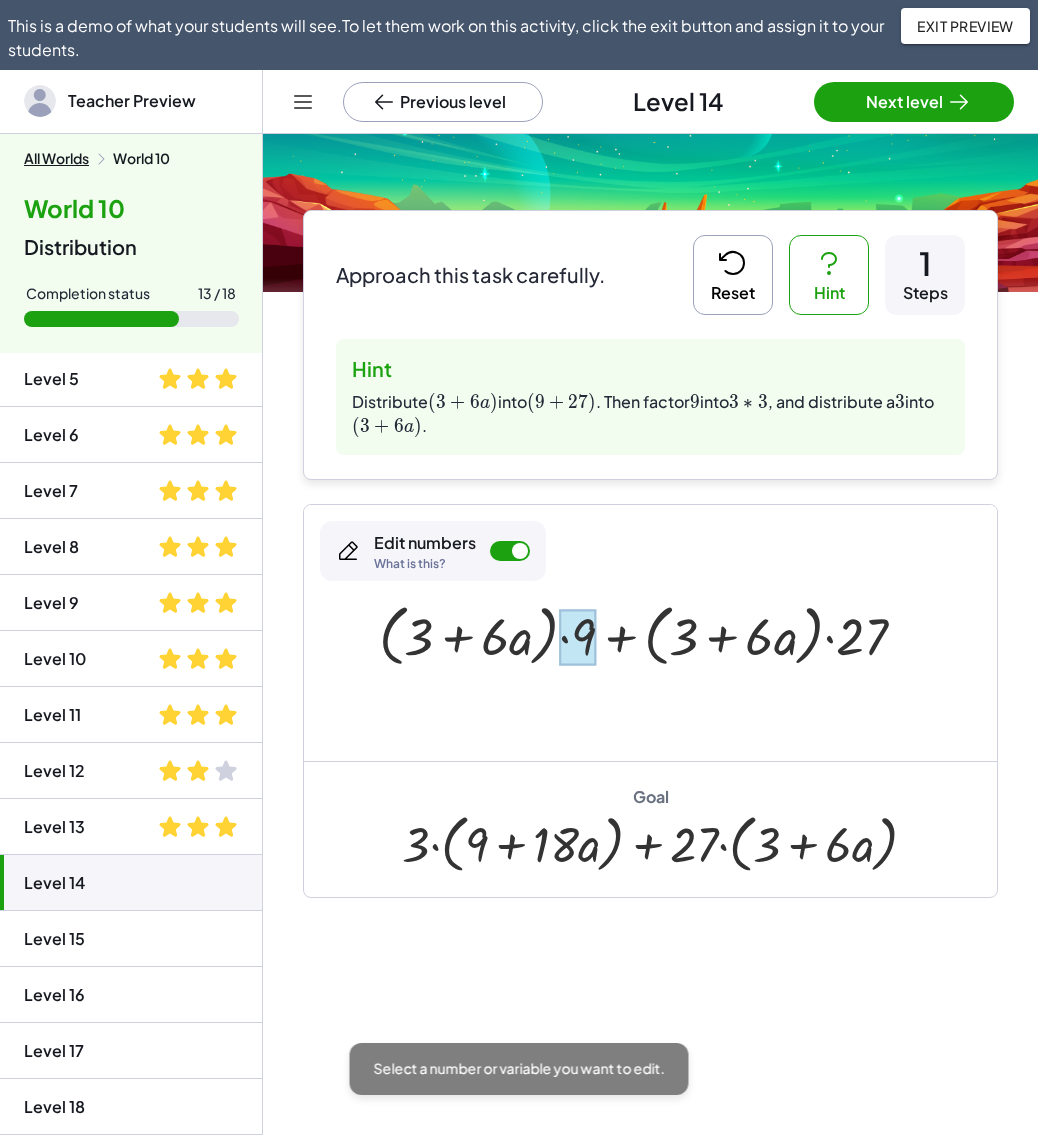 click at bounding box center (577, 637) 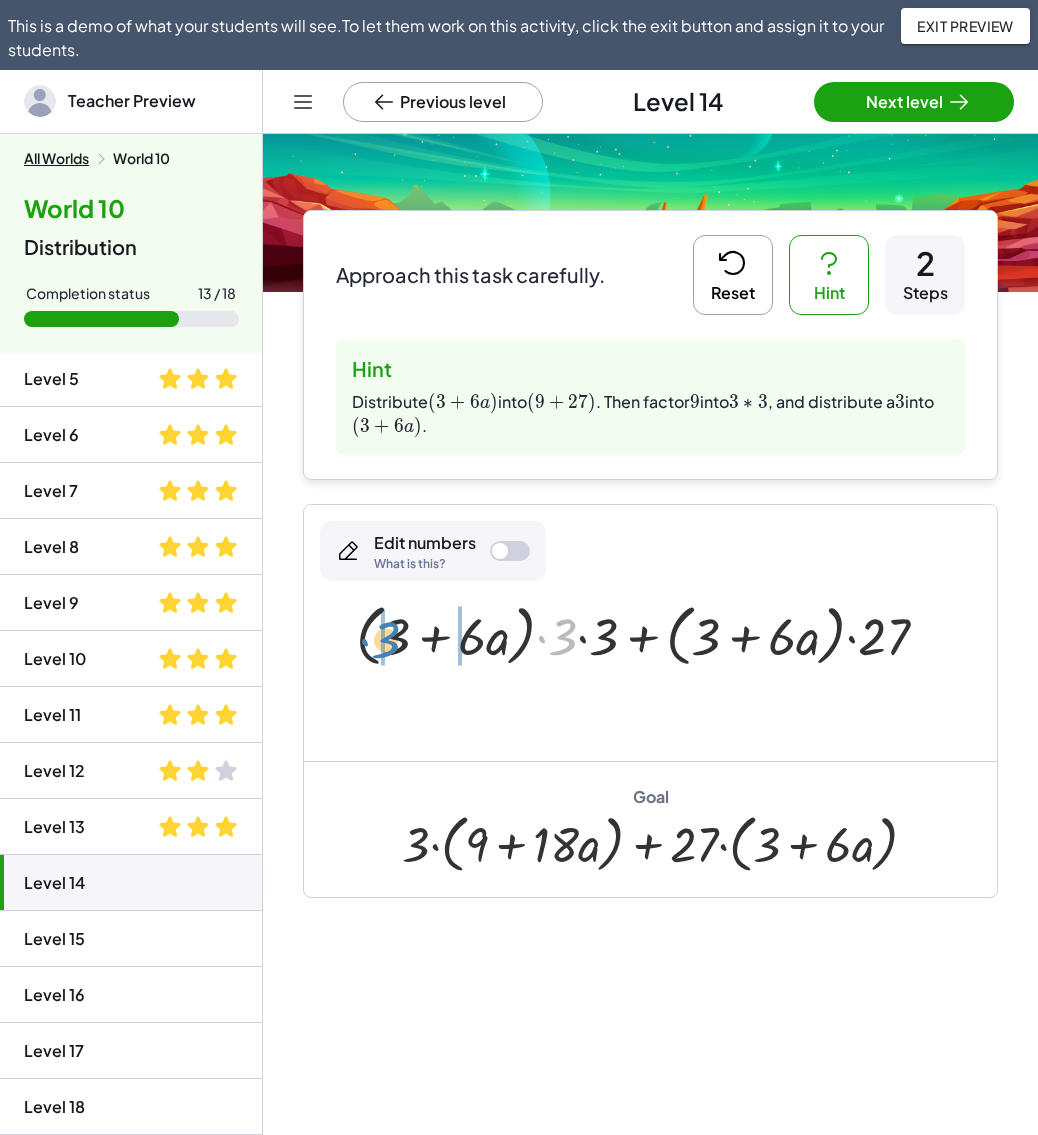 drag, startPoint x: 565, startPoint y: 643, endPoint x: 387, endPoint y: 646, distance: 178.02528 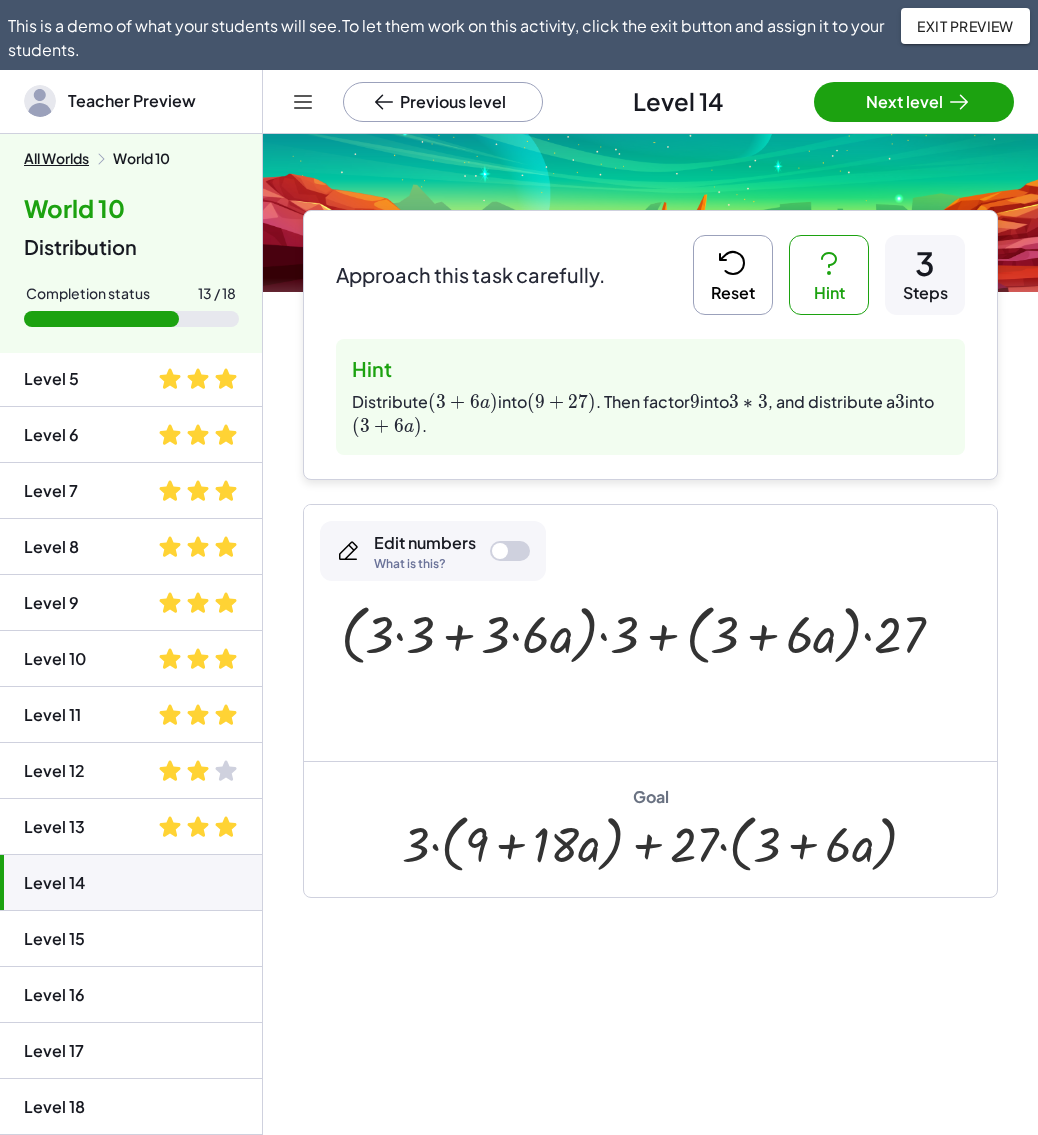 click at bounding box center [650, 633] 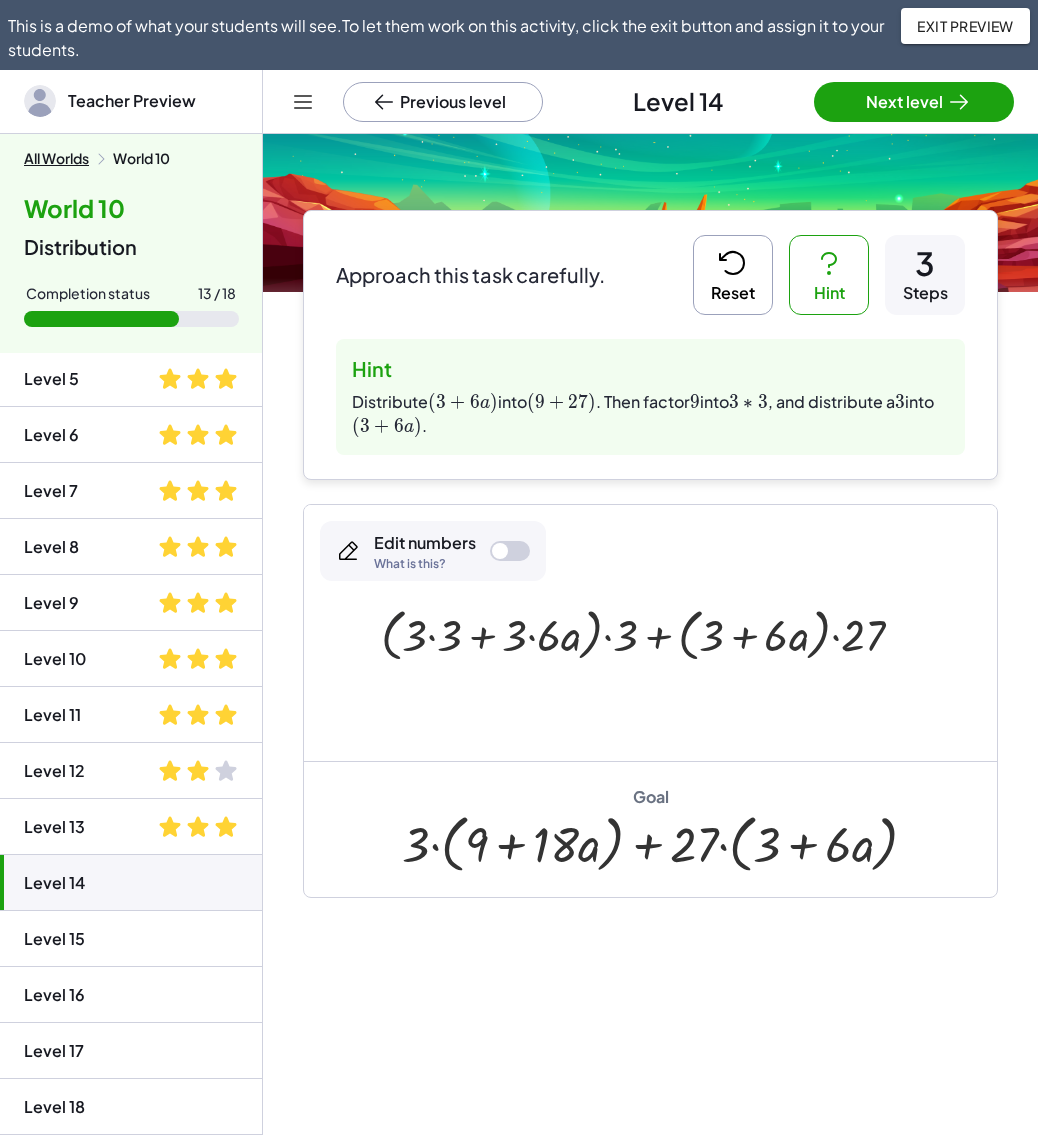 click at bounding box center (650, 633) 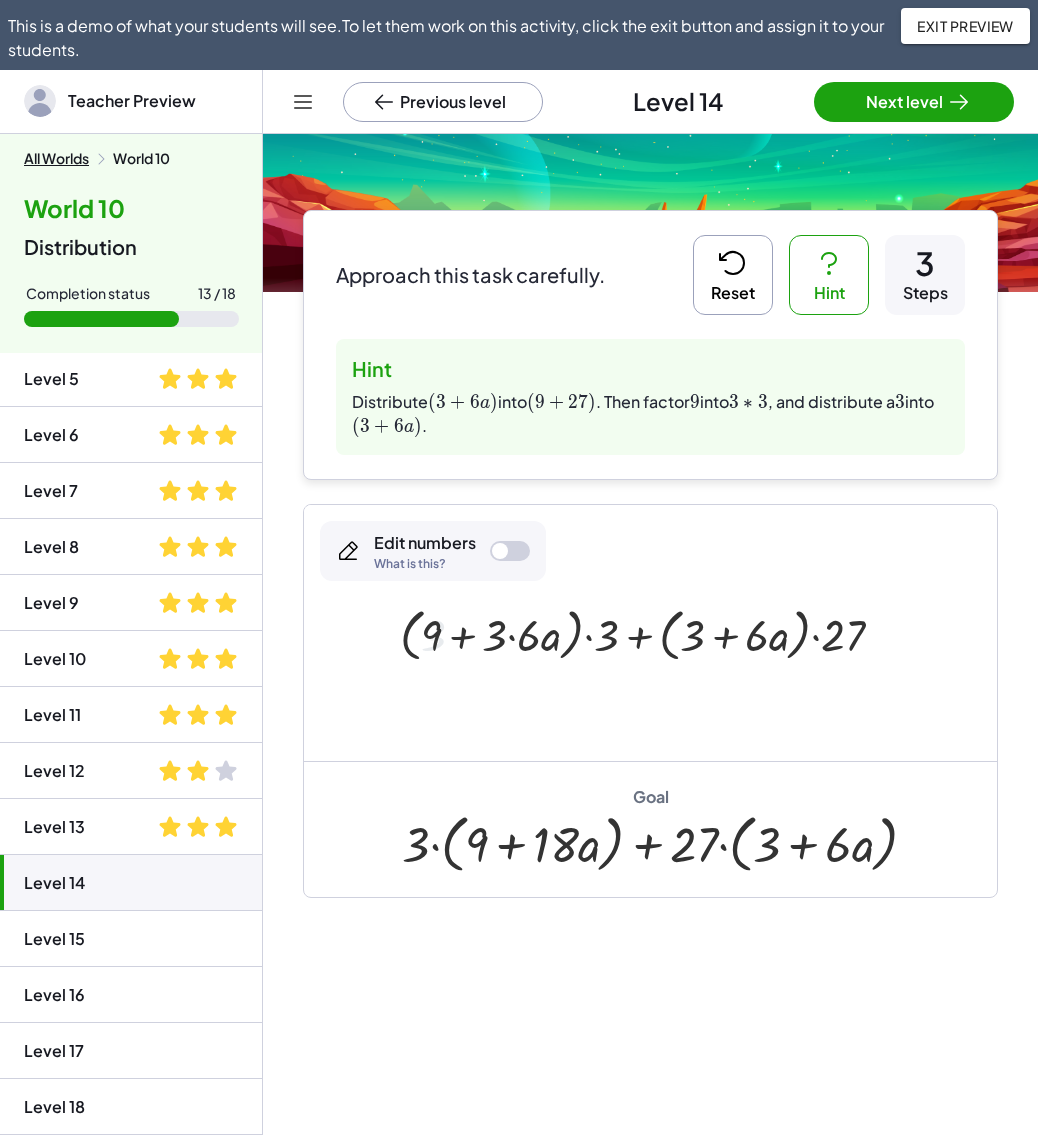 click at bounding box center [650, 633] 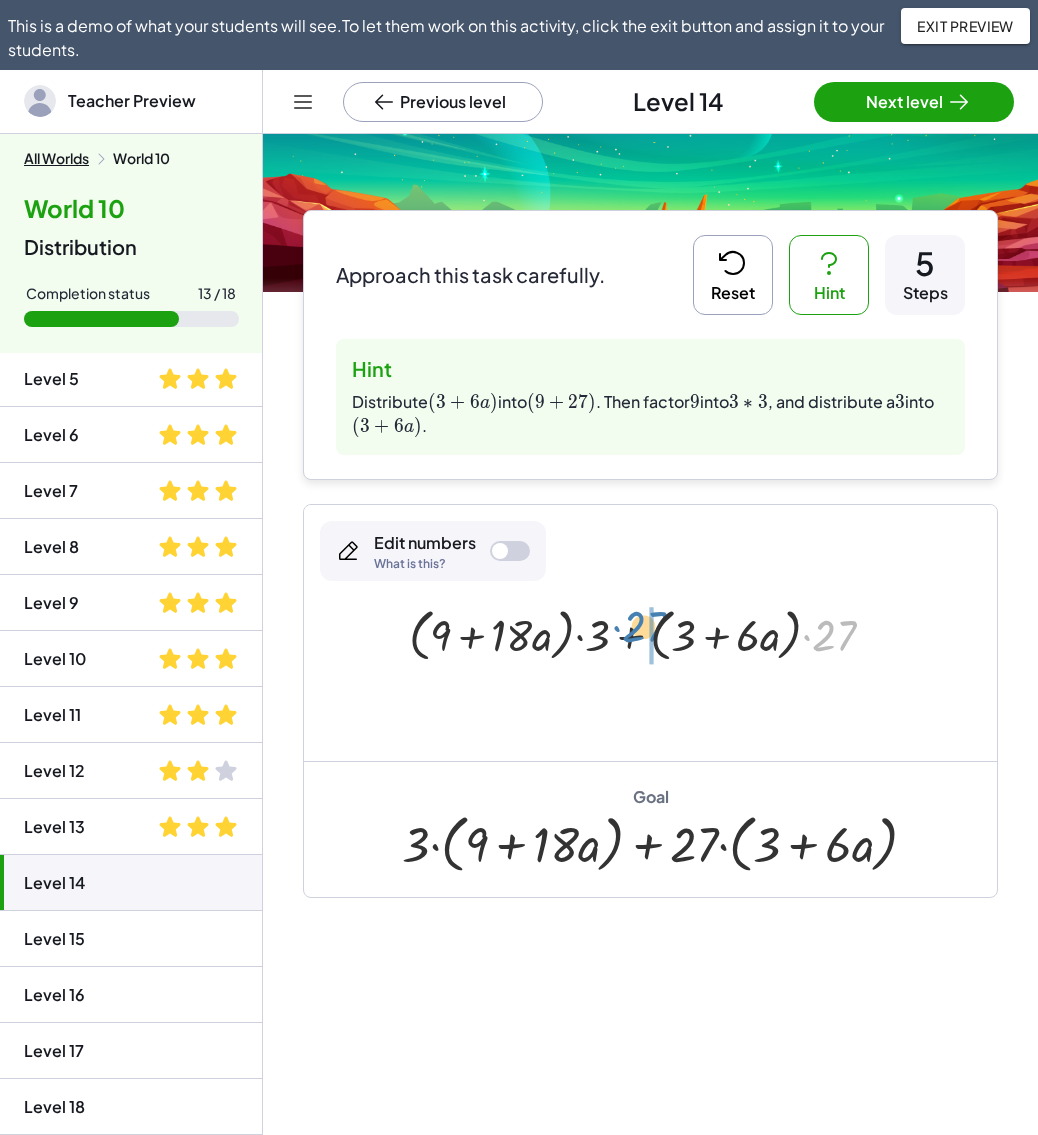 drag, startPoint x: 819, startPoint y: 641, endPoint x: 630, endPoint y: 633, distance: 189.16924 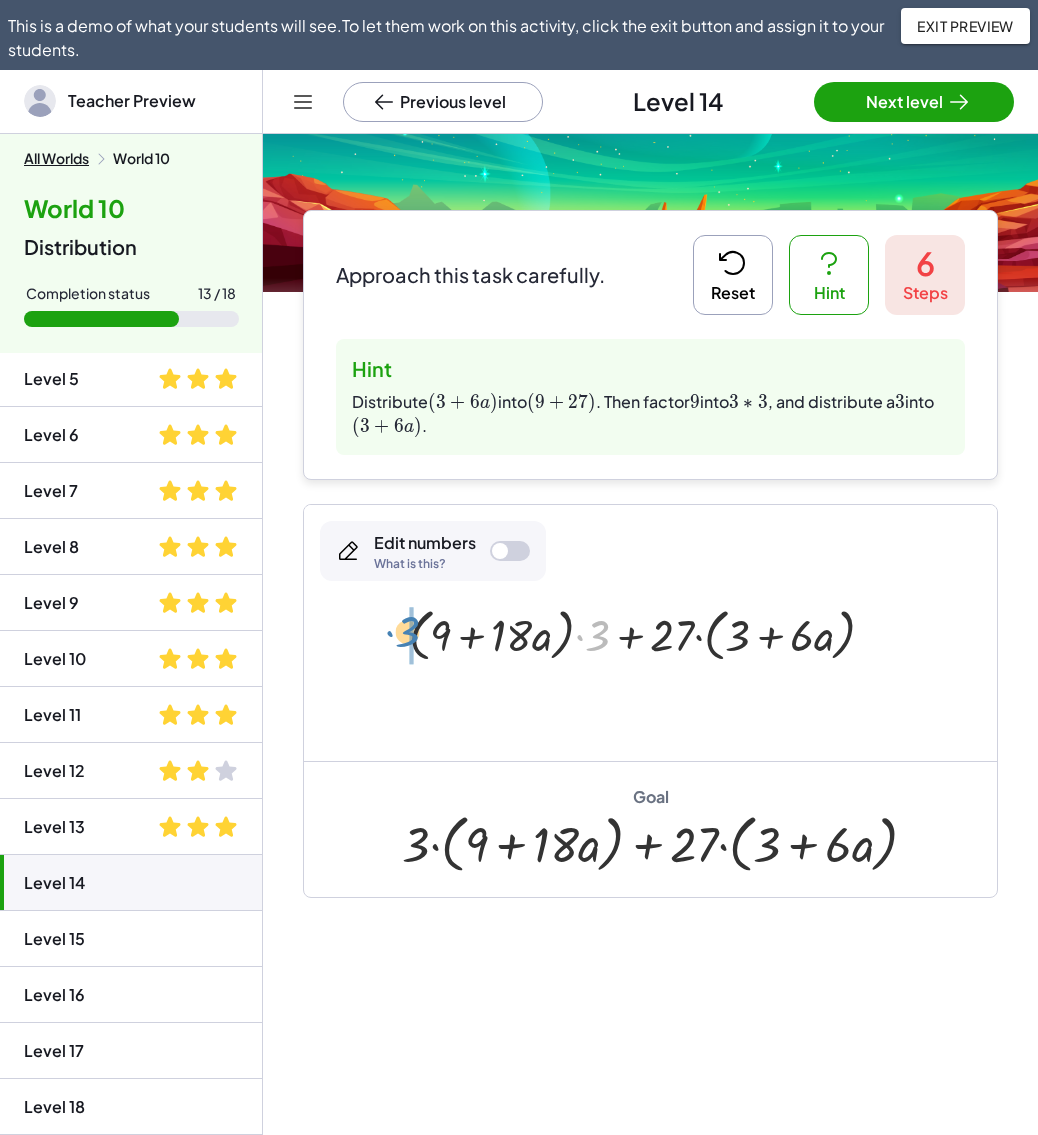 drag, startPoint x: 595, startPoint y: 640, endPoint x: 406, endPoint y: 628, distance: 189.38057 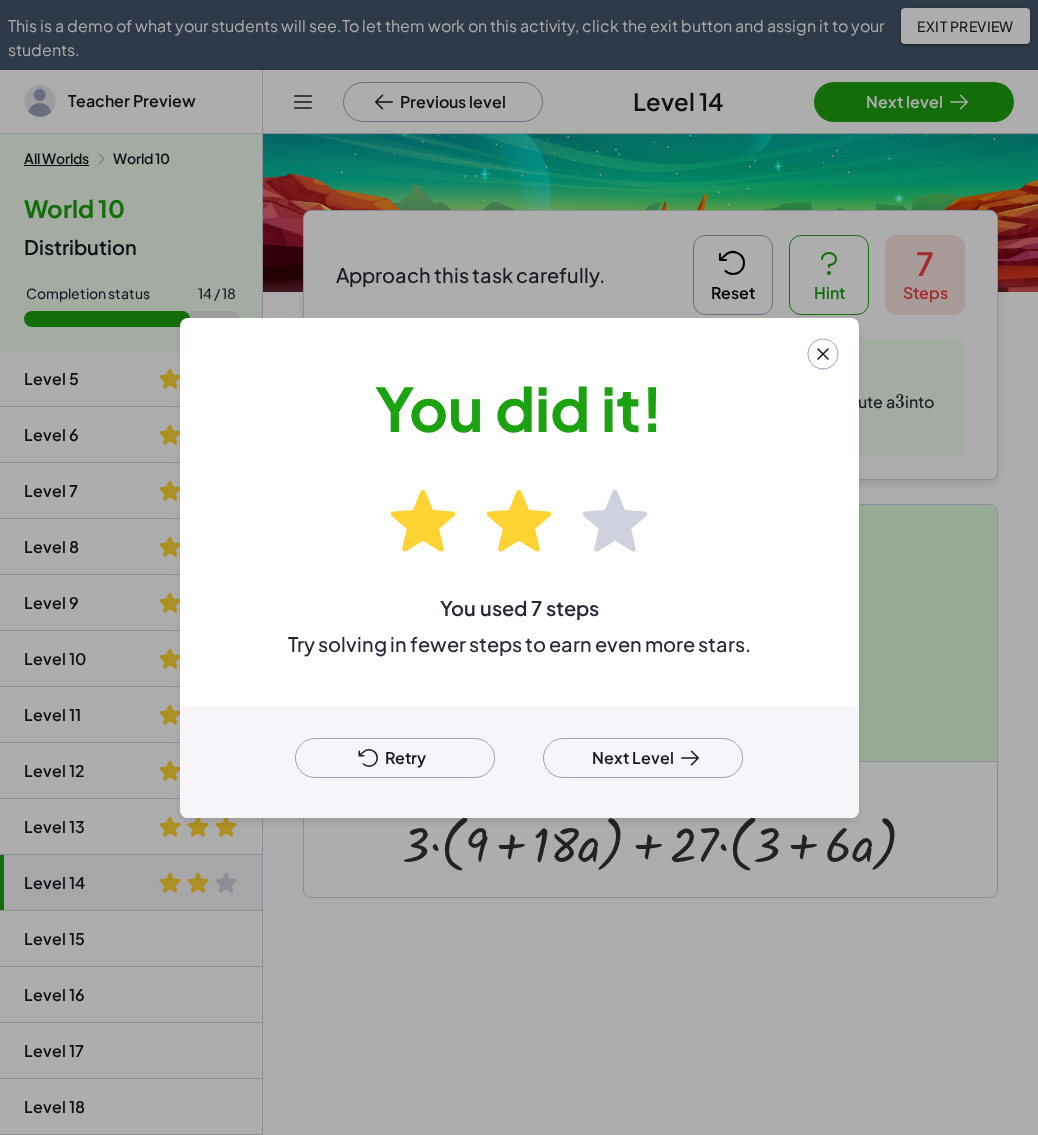 click on "Retry" at bounding box center [395, 758] 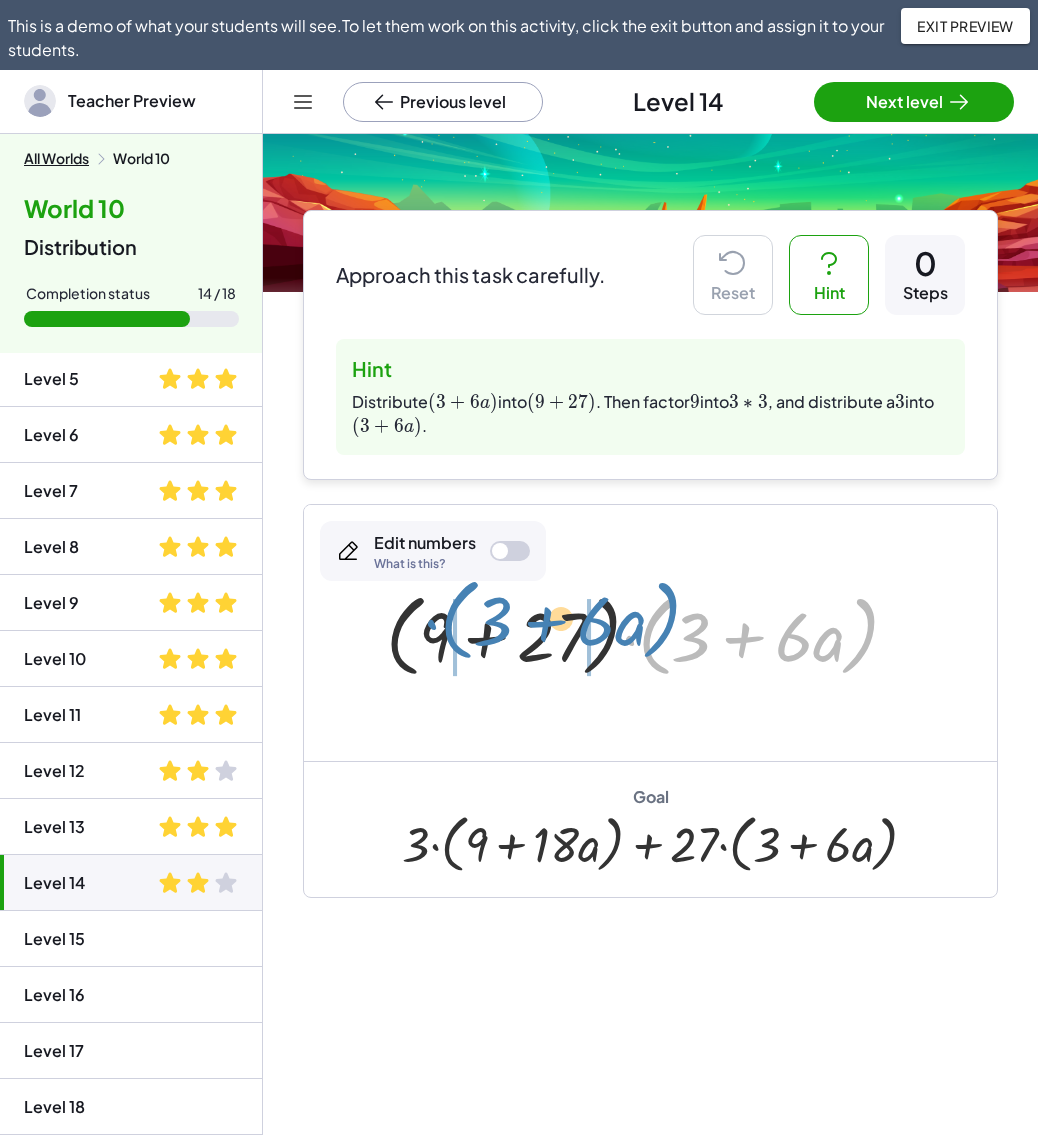 drag, startPoint x: 652, startPoint y: 660, endPoint x: 454, endPoint y: 644, distance: 198.64542 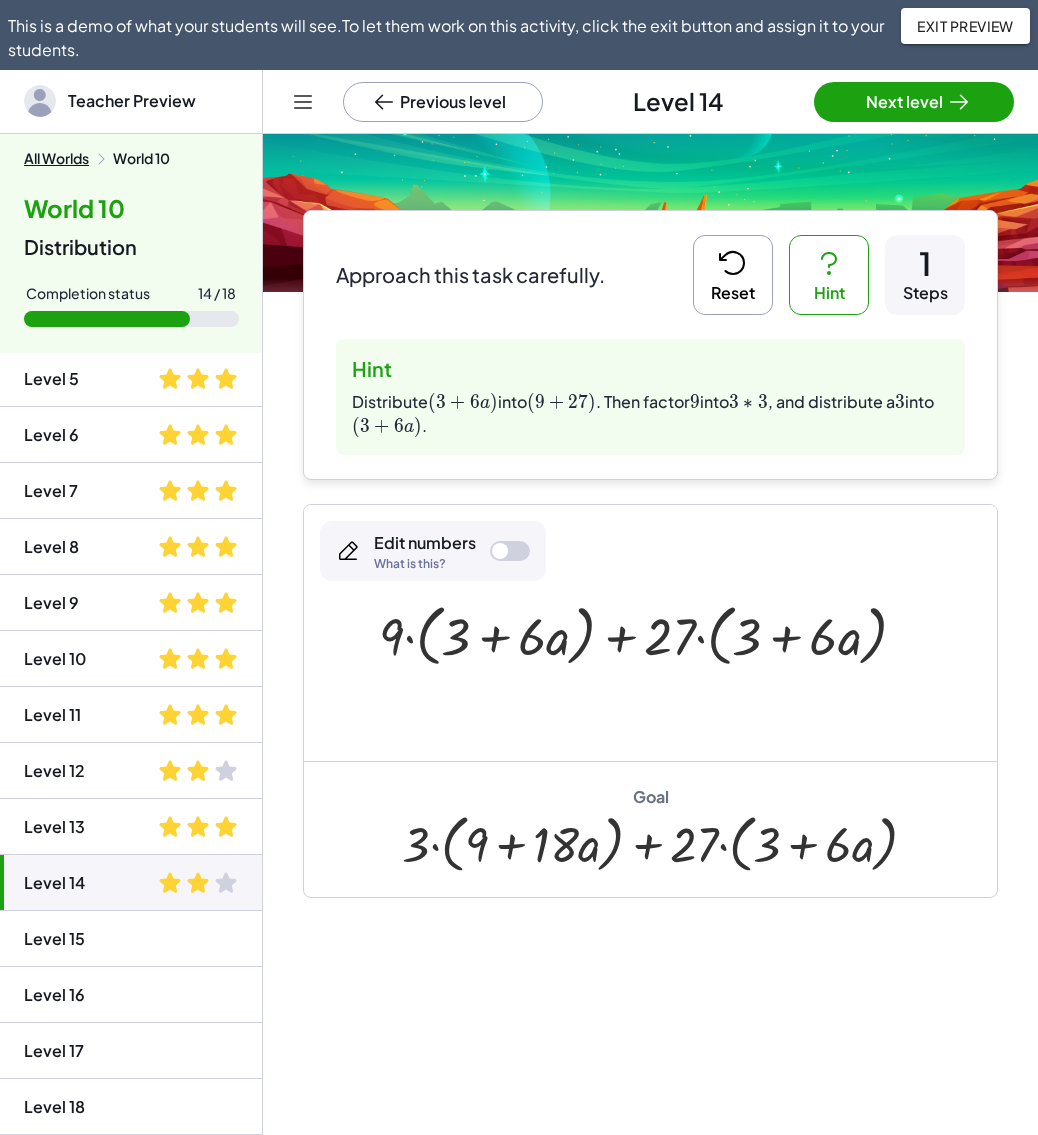 drag, startPoint x: 709, startPoint y: 241, endPoint x: 712, endPoint y: 256, distance: 15.297058 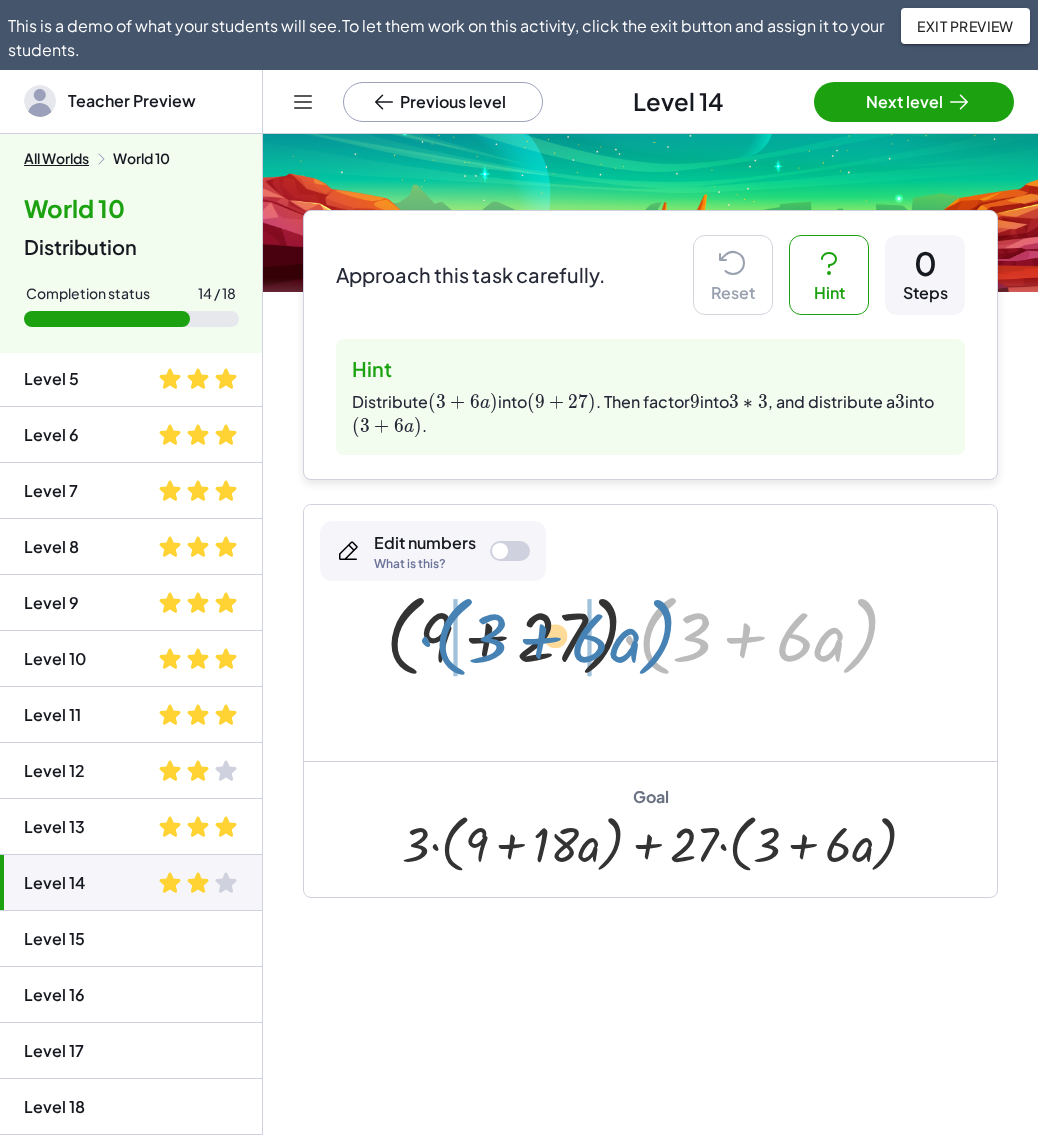 drag, startPoint x: 650, startPoint y: 626, endPoint x: 446, endPoint y: 627, distance: 204.00246 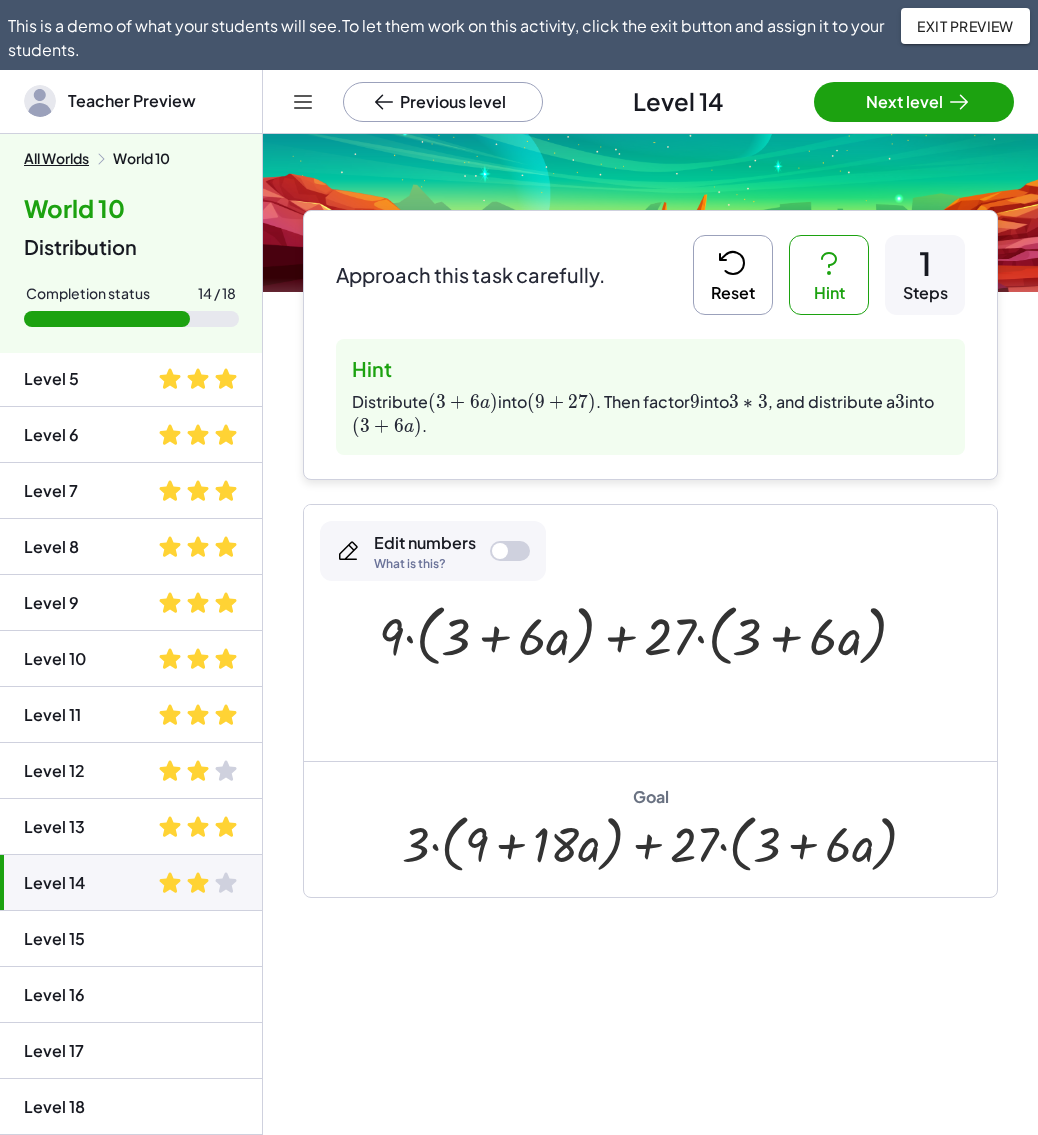 click at bounding box center [510, 551] 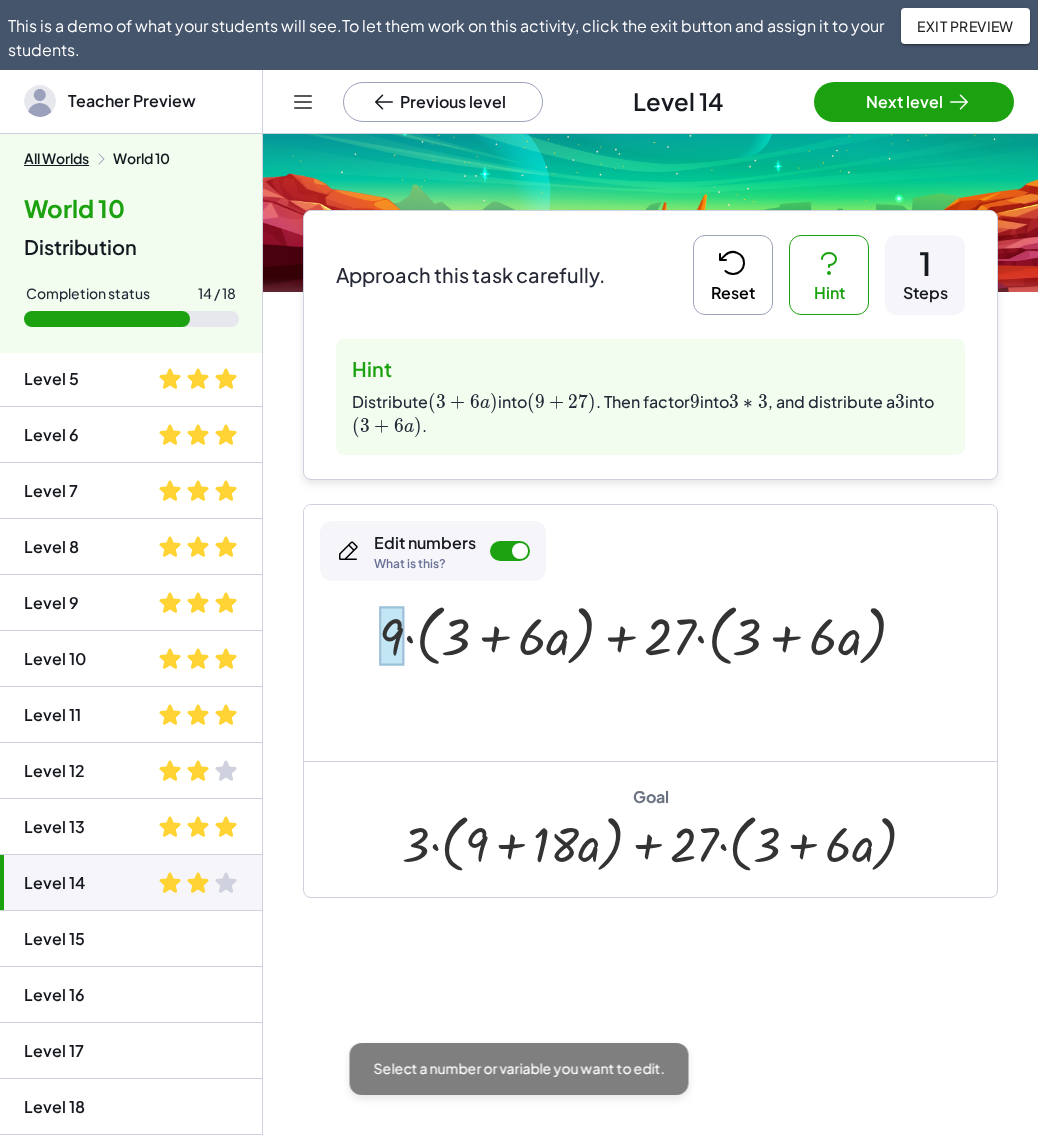 click at bounding box center [391, 636] 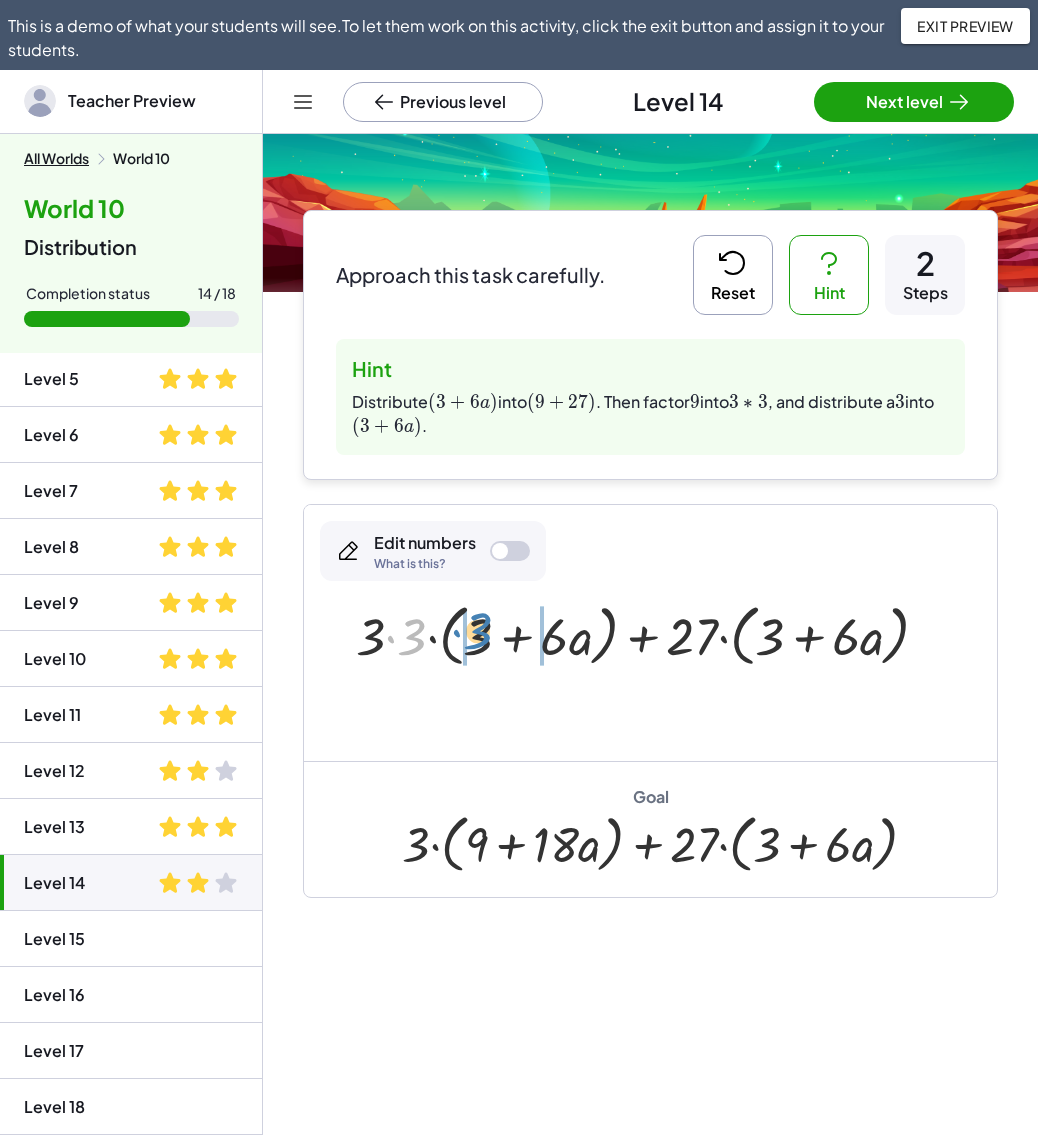 drag, startPoint x: 416, startPoint y: 639, endPoint x: 482, endPoint y: 633, distance: 66.27216 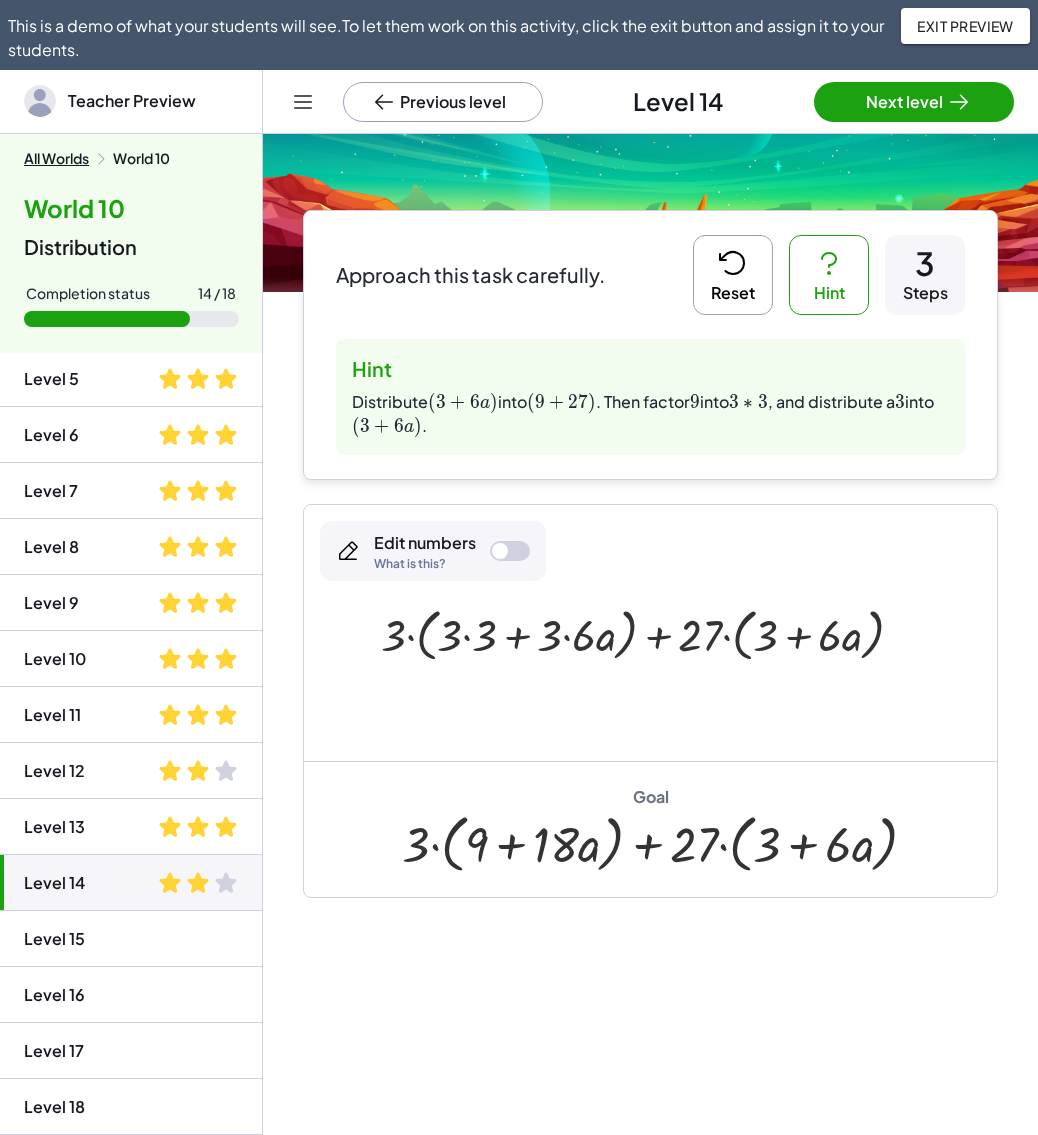click at bounding box center (650, 633) 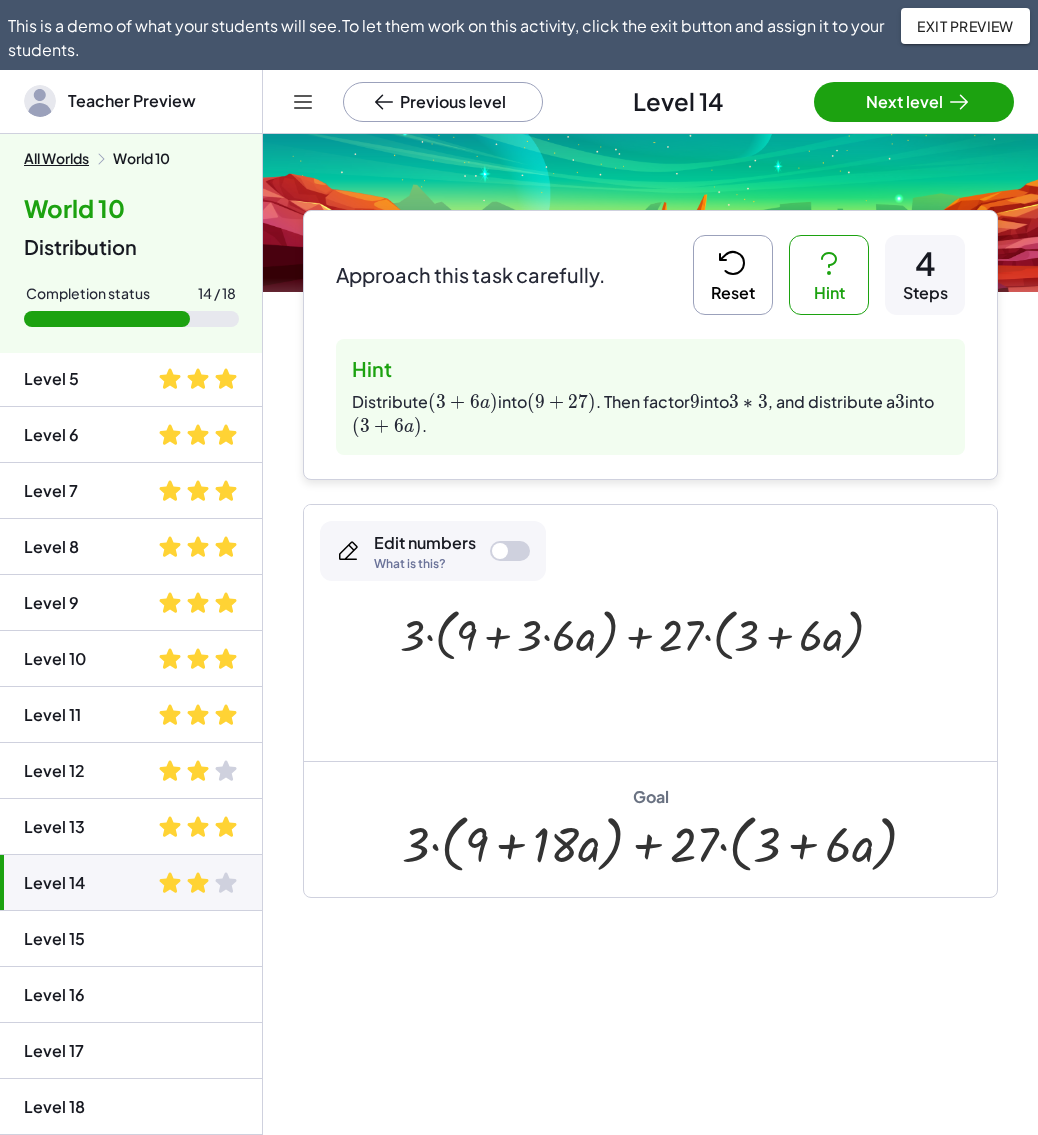 click at bounding box center (650, 633) 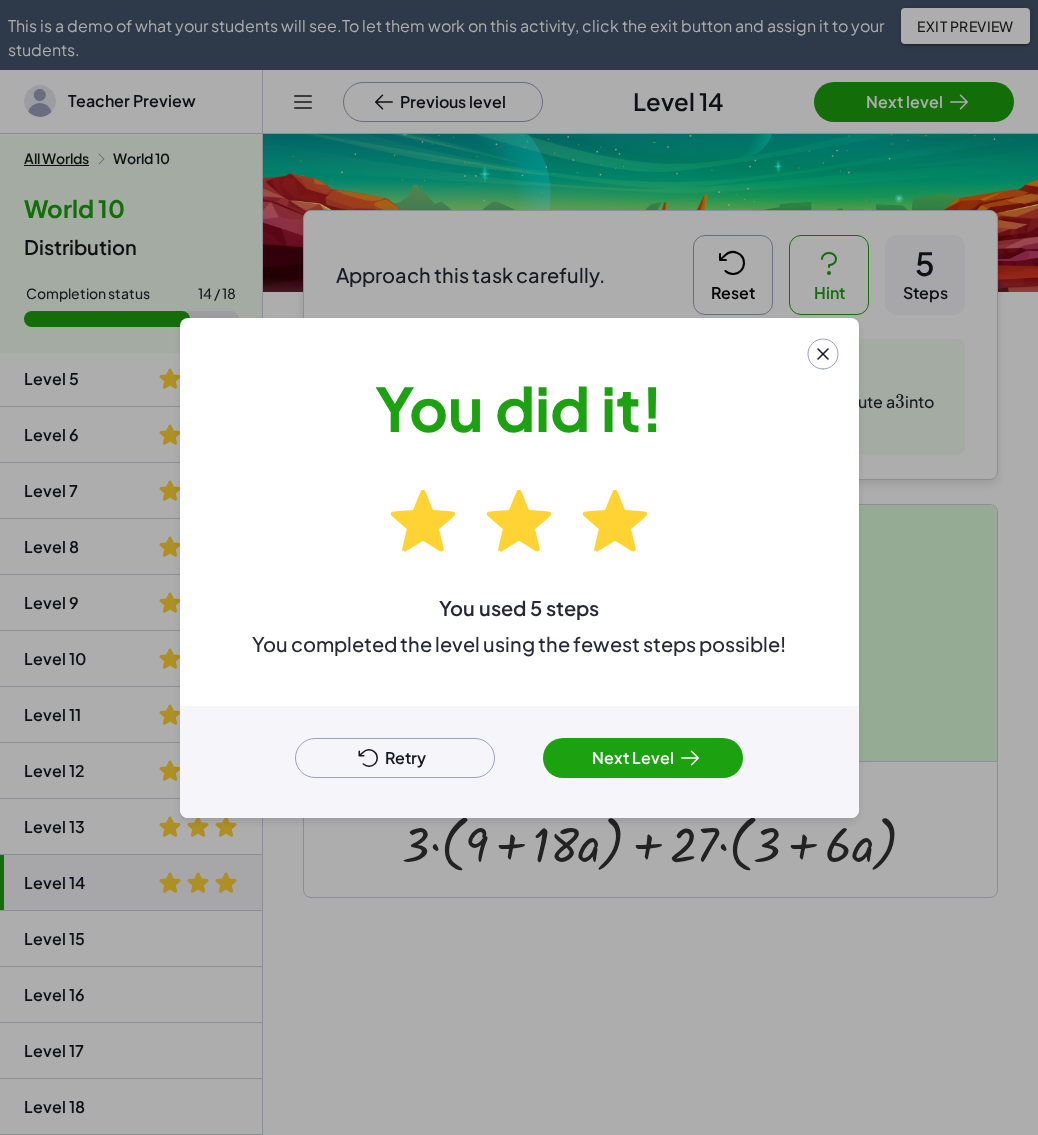click on "Retry" at bounding box center (395, 758) 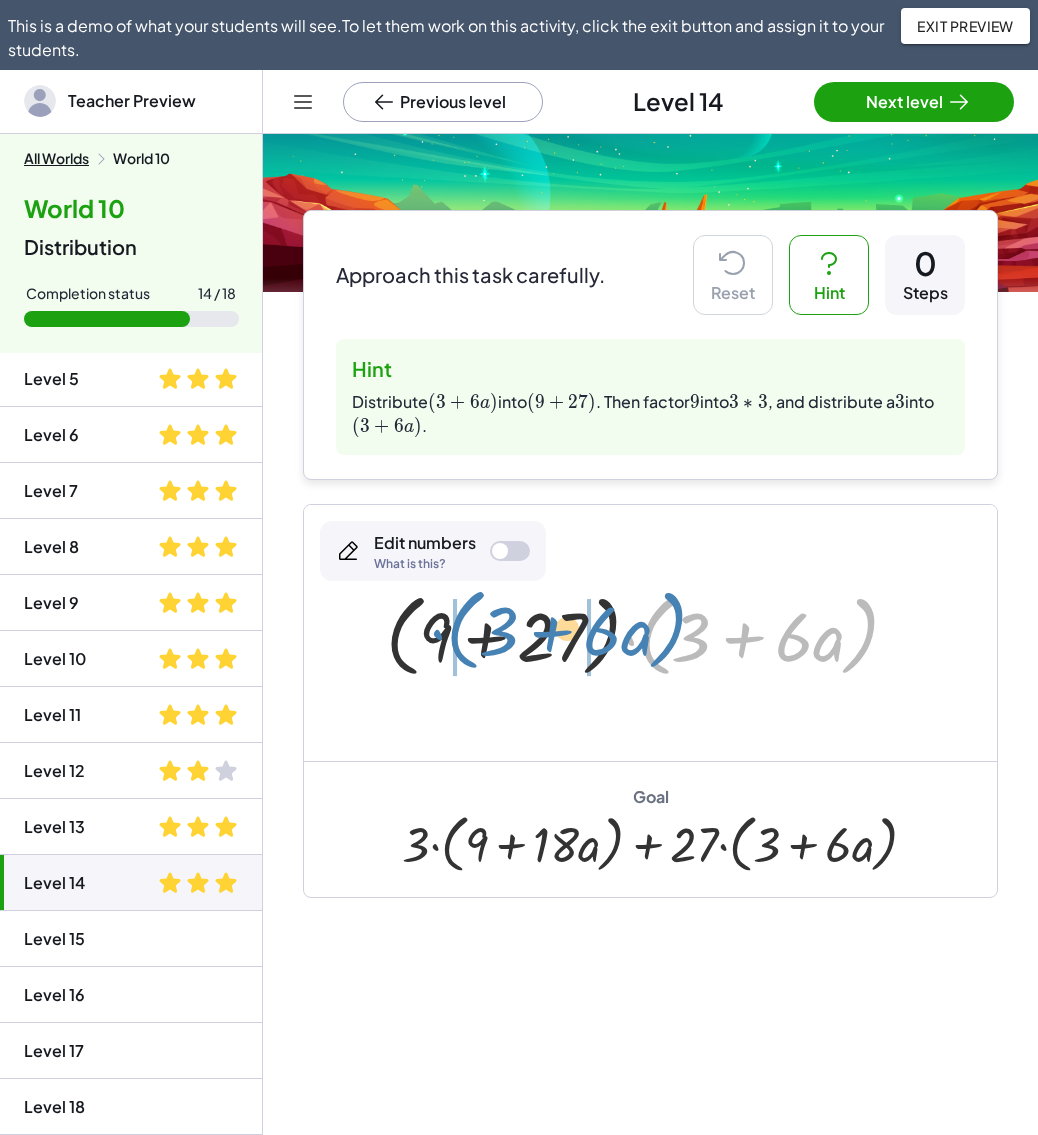 drag, startPoint x: 653, startPoint y: 623, endPoint x: 463, endPoint y: 618, distance: 190.06578 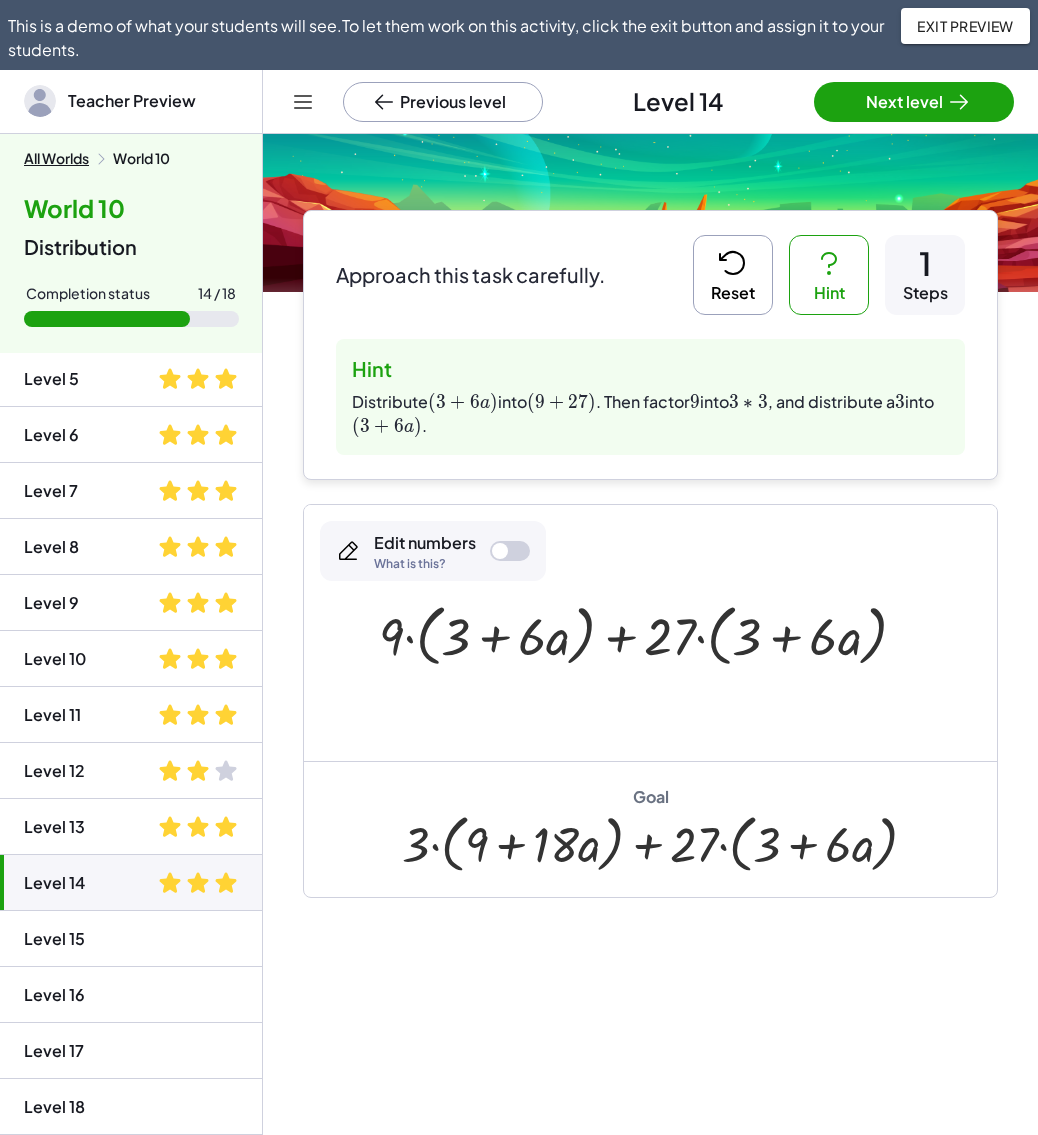 click on "Reset" at bounding box center (733, 275) 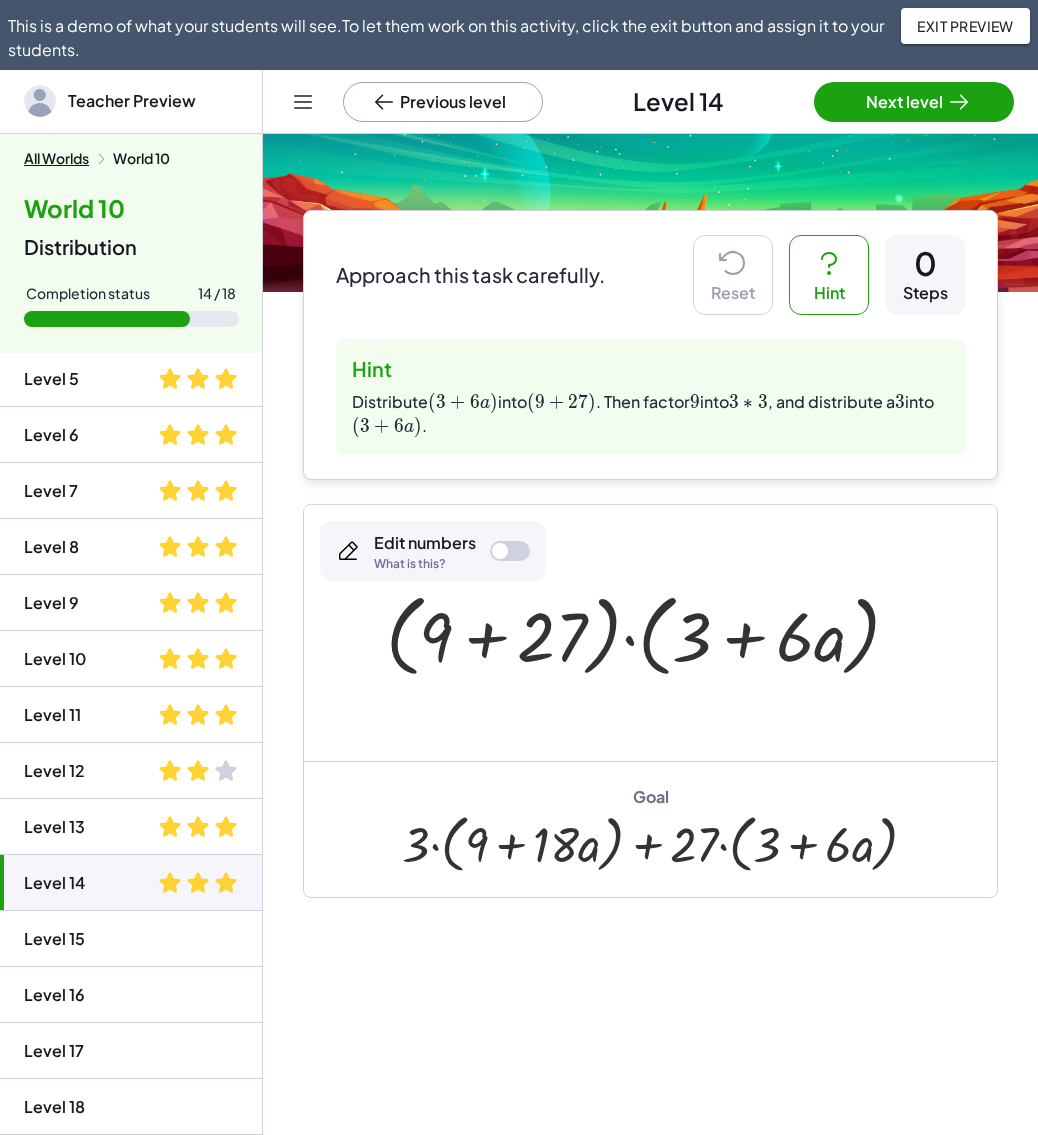 click on "Level 15" 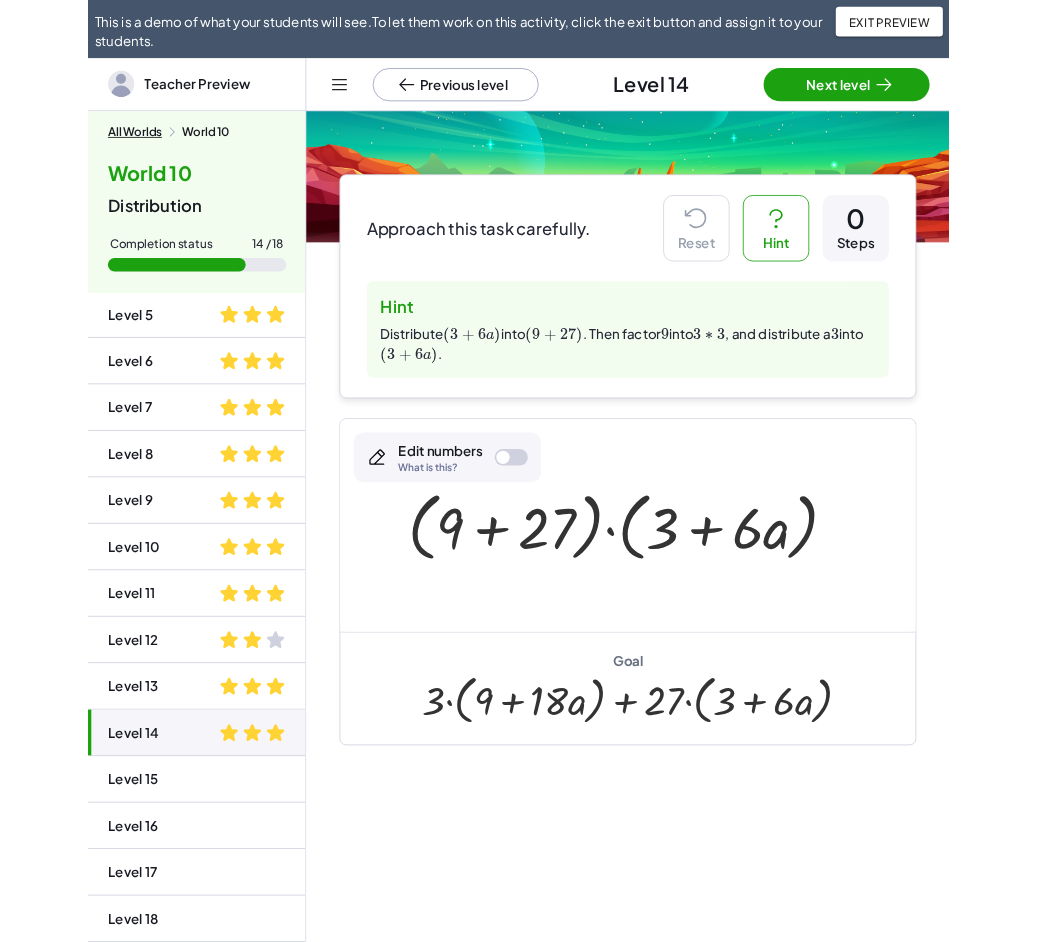 scroll, scrollTop: 0, scrollLeft: 0, axis: both 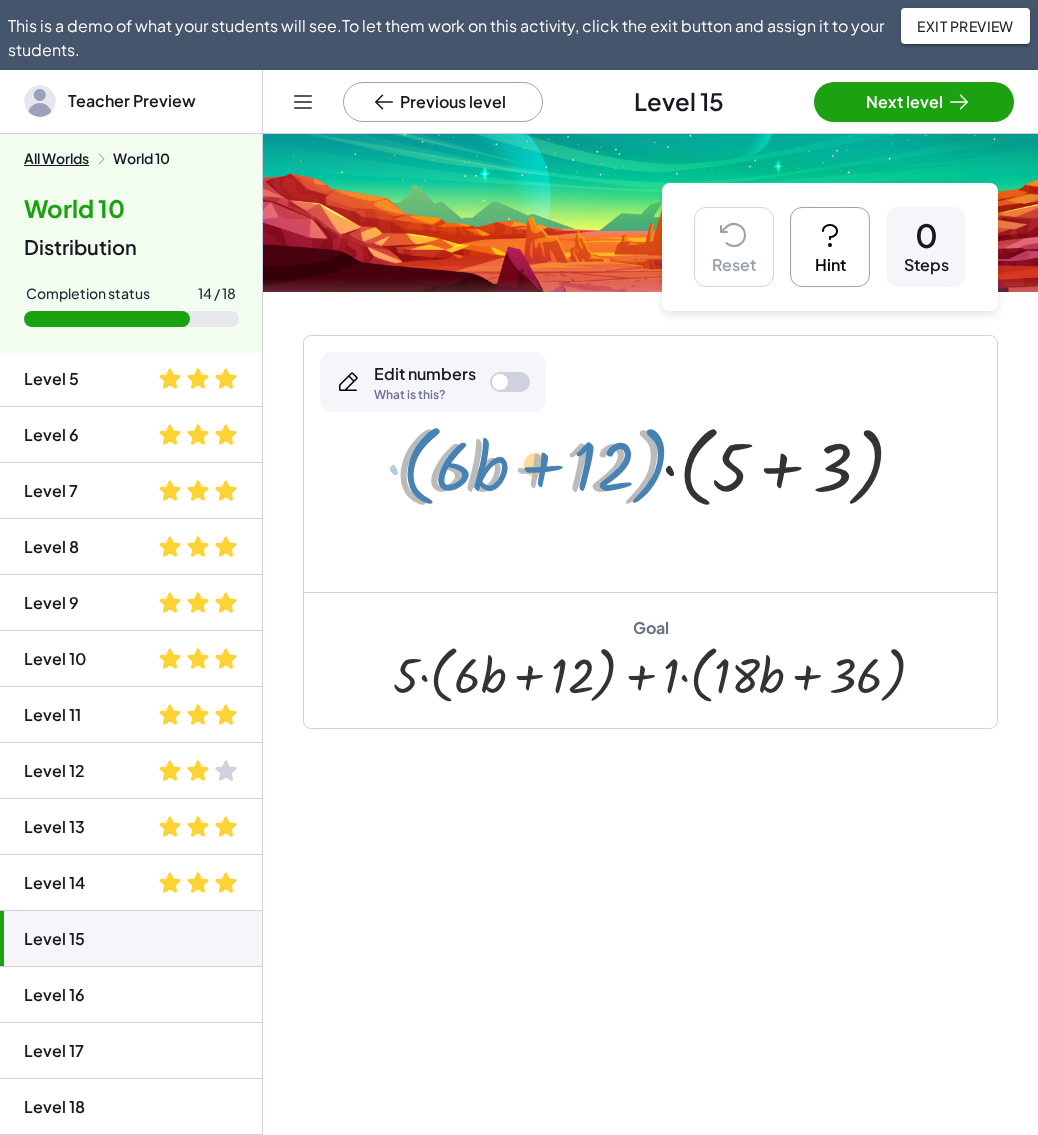 click at bounding box center [658, 464] 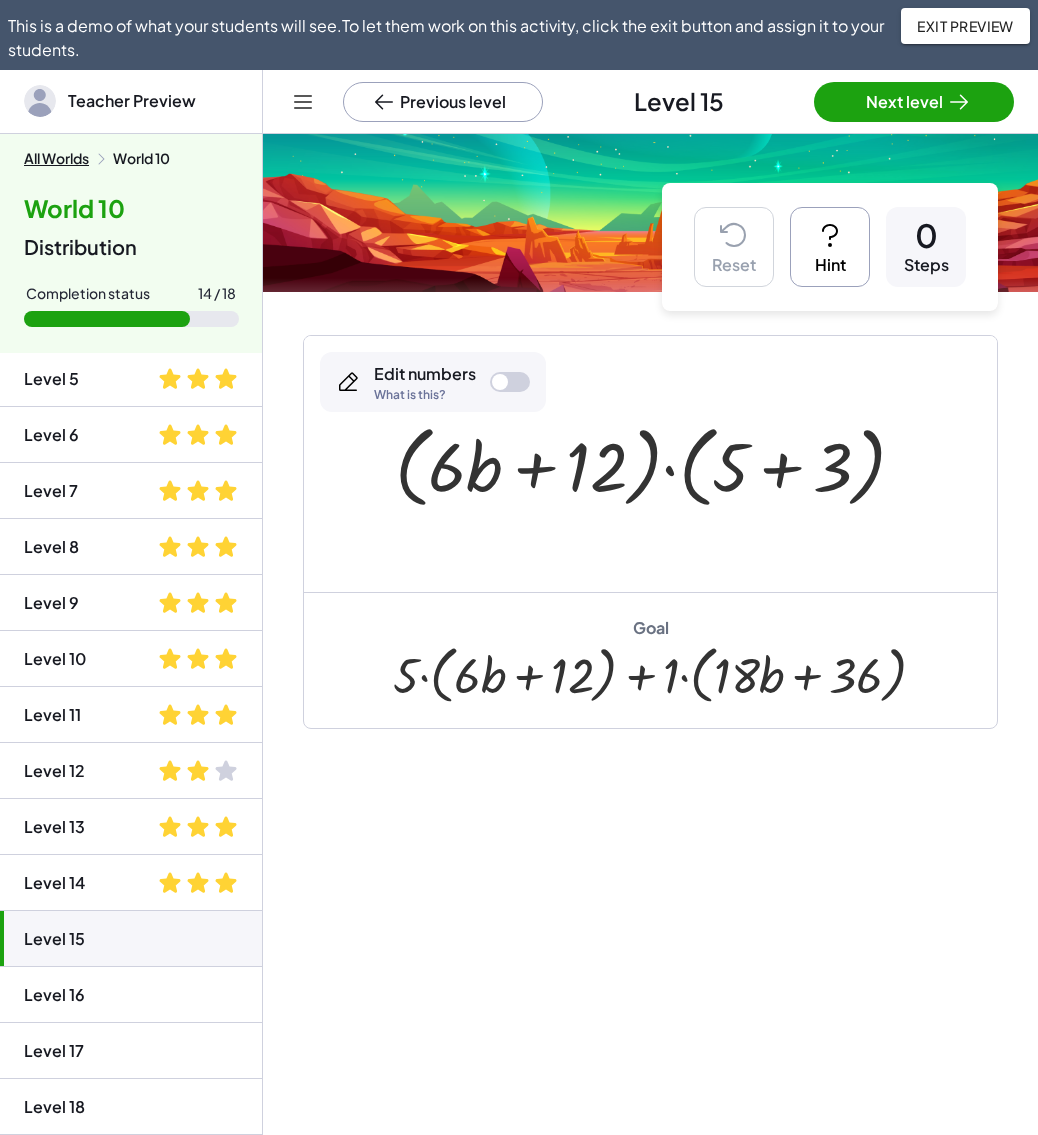 click 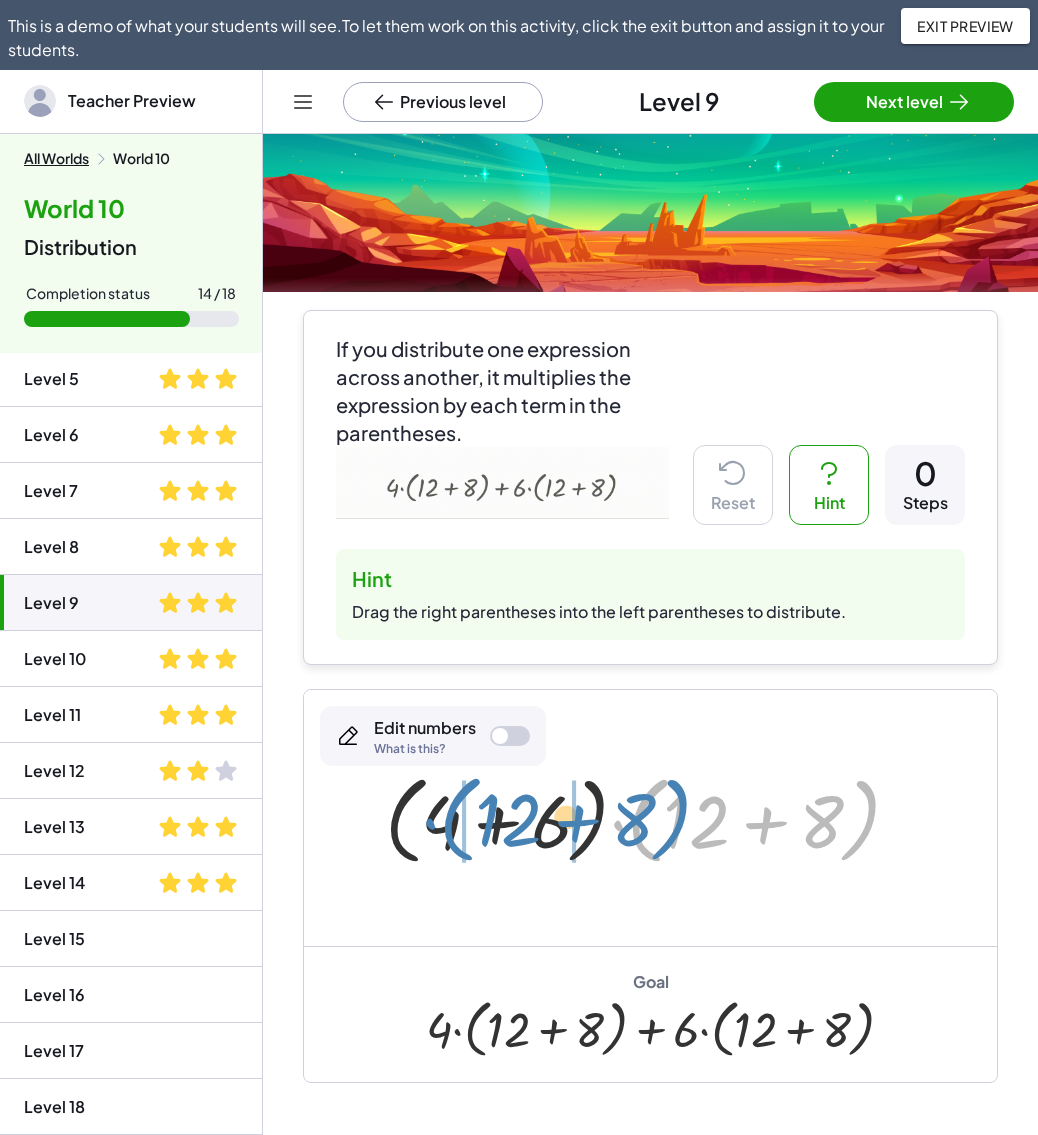 drag, startPoint x: 644, startPoint y: 831, endPoint x: 455, endPoint y: 829, distance: 189.01057 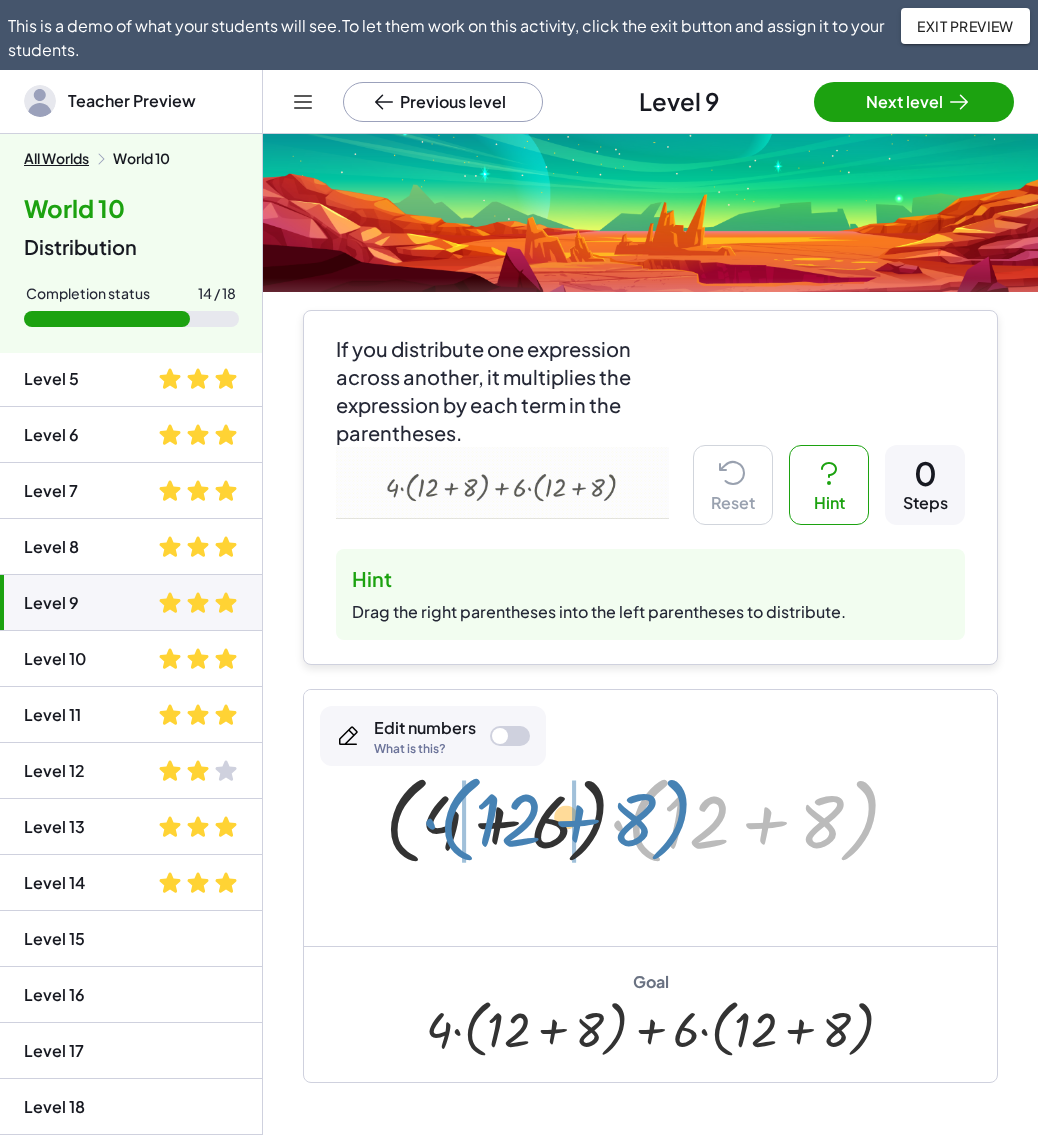 click at bounding box center [650, 817] 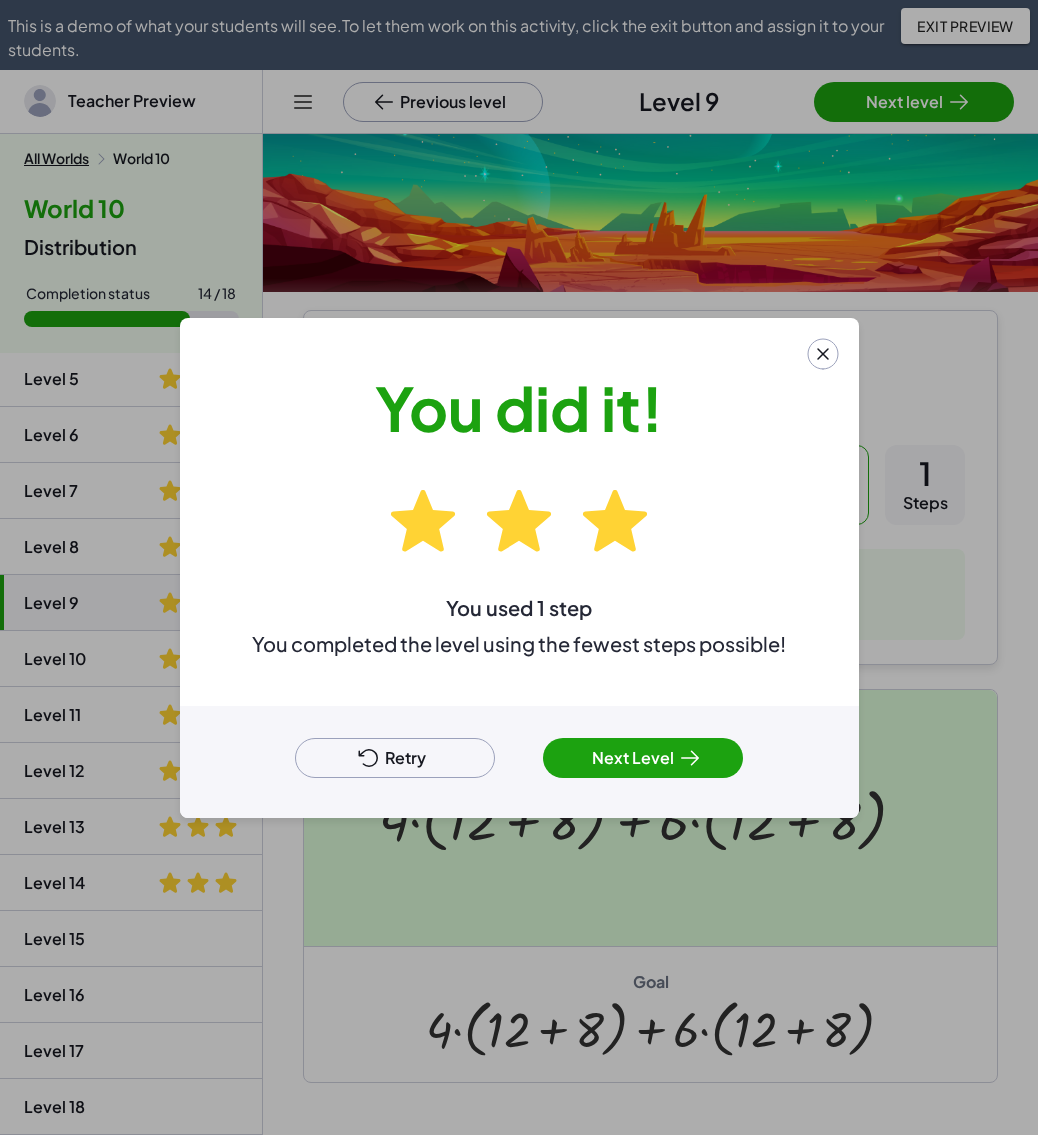 click on "Retry" at bounding box center (395, 758) 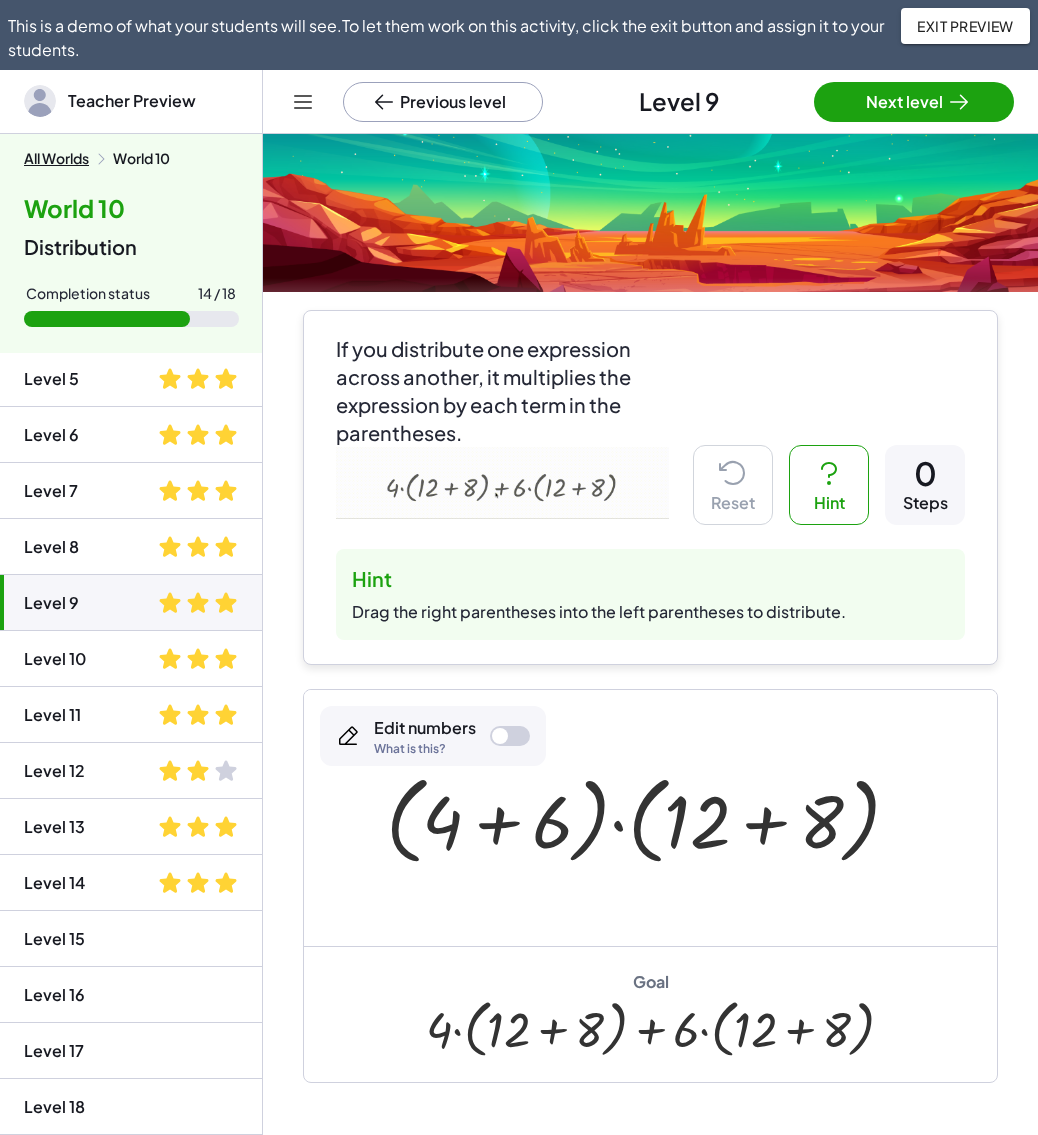 click 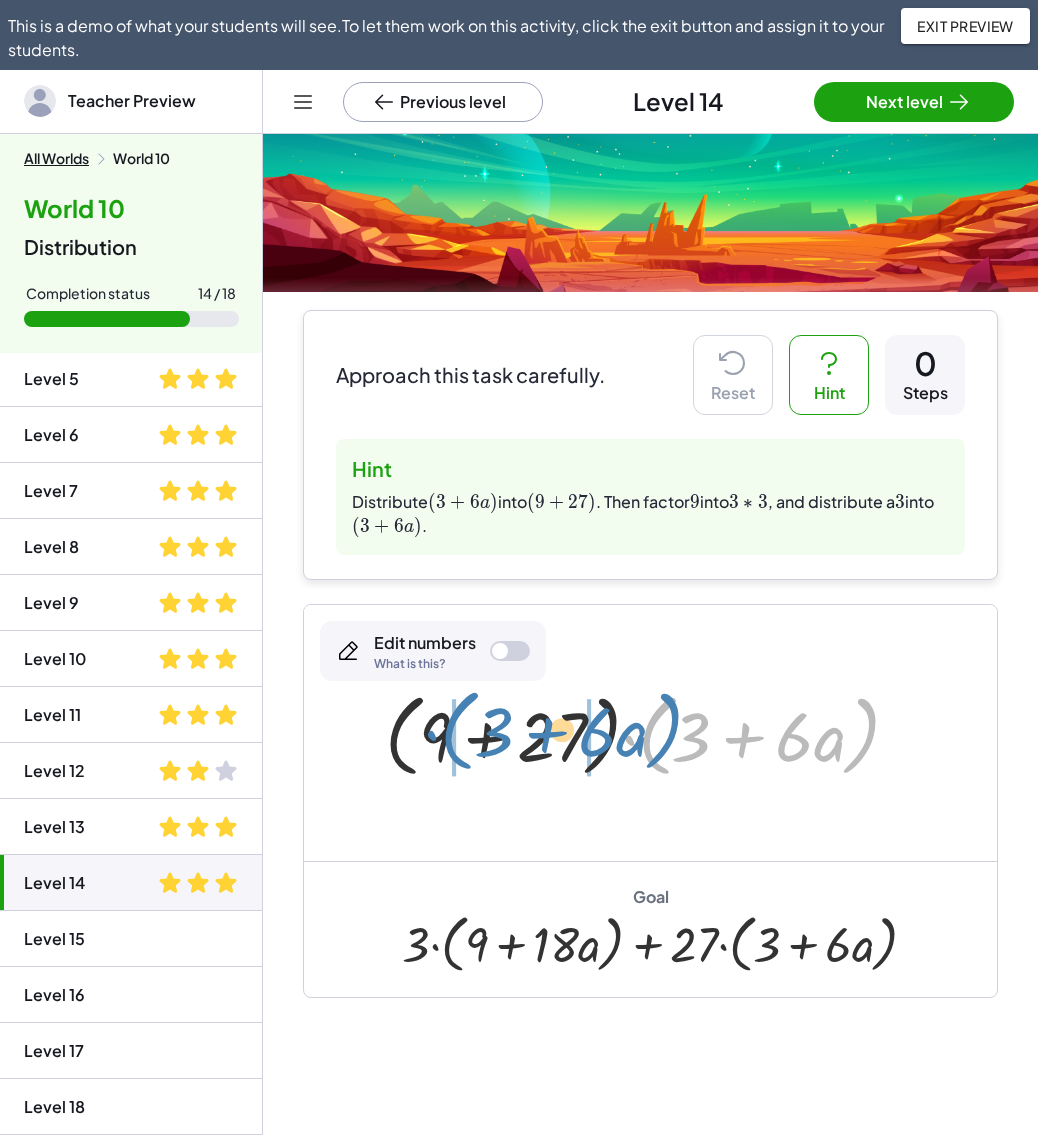 drag, startPoint x: 652, startPoint y: 753, endPoint x: 450, endPoint y: 748, distance: 202.06187 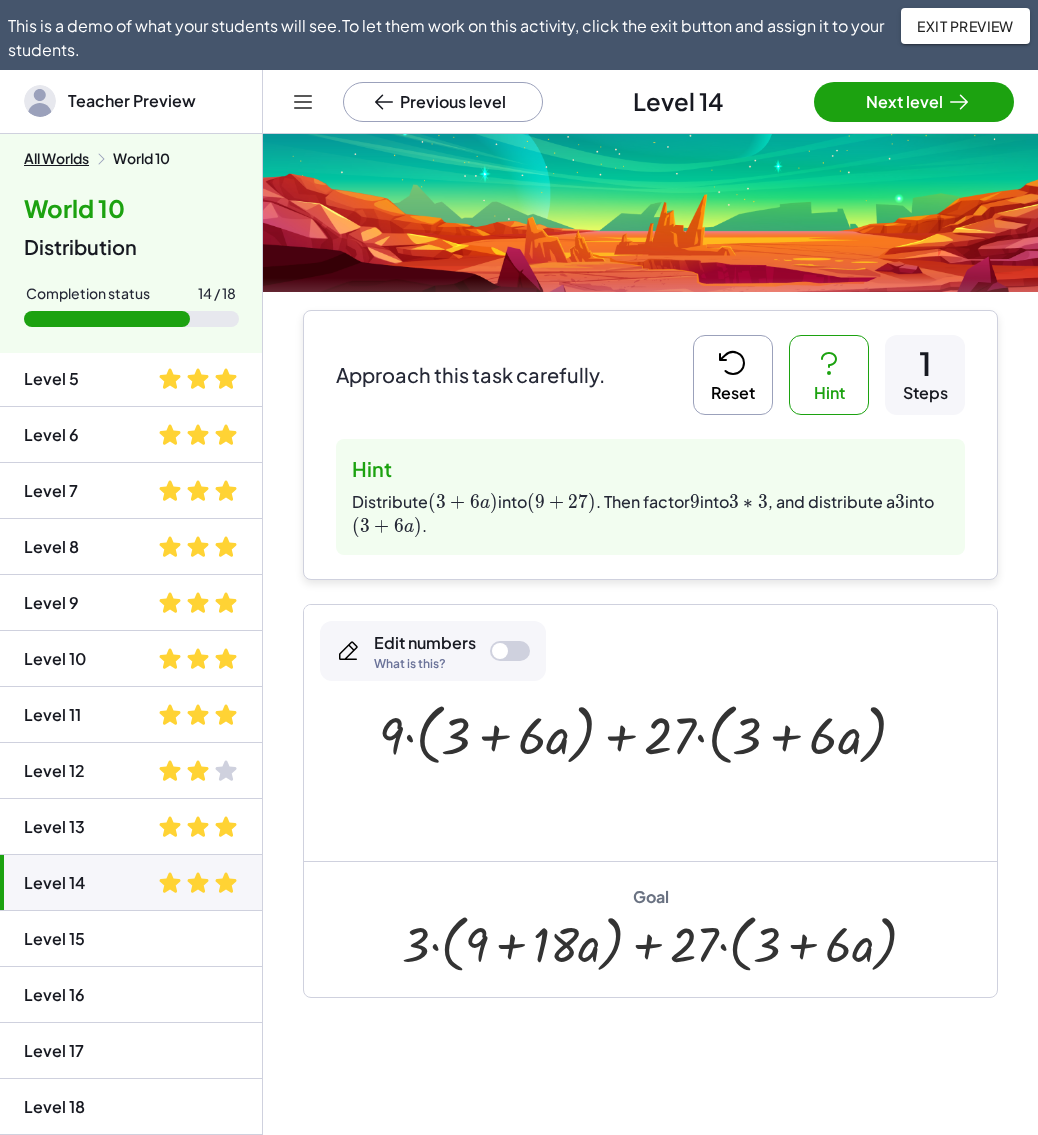 click on "Reset" at bounding box center (733, 375) 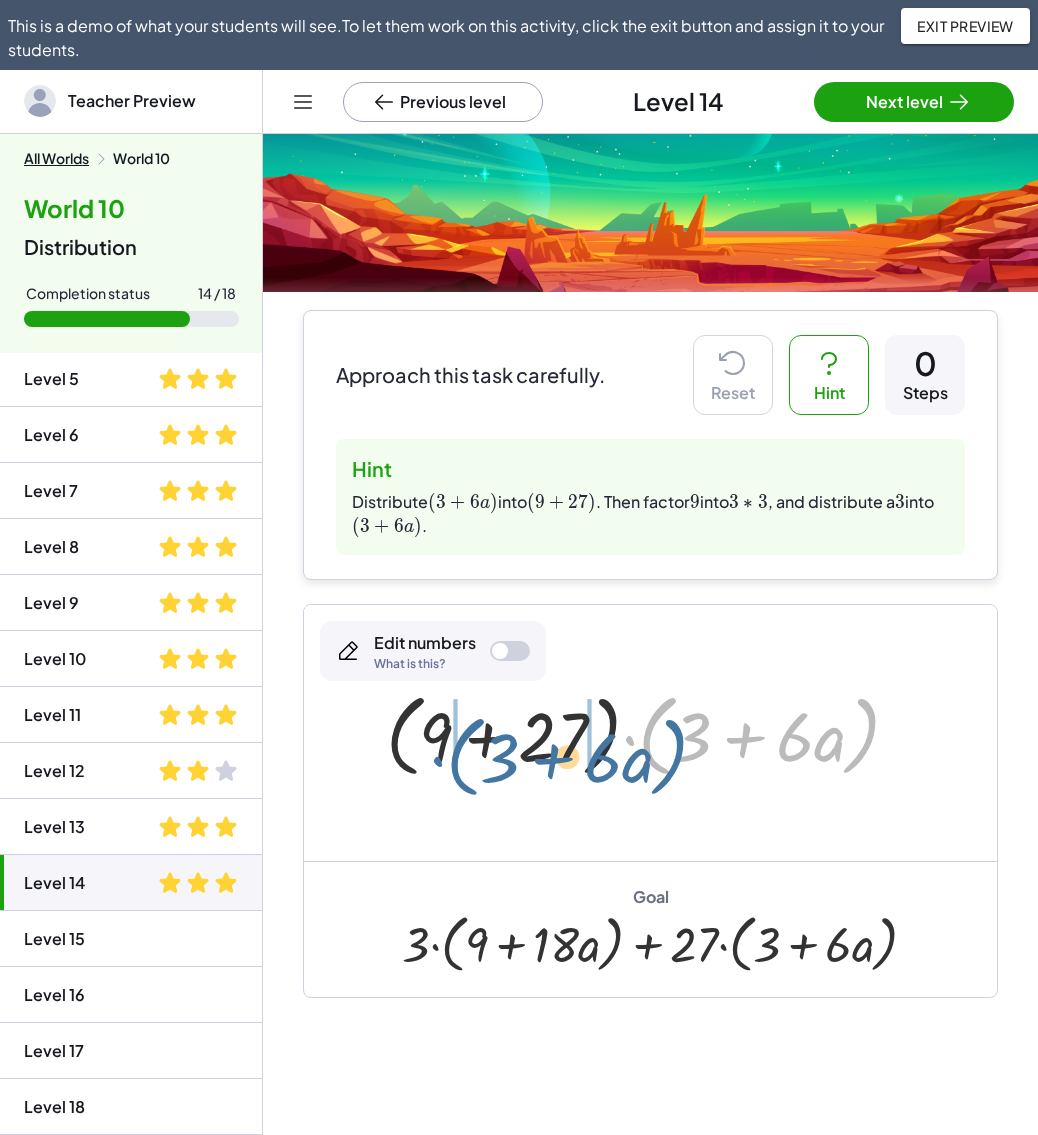 drag, startPoint x: 654, startPoint y: 740, endPoint x: 452, endPoint y: 747, distance: 202.12125 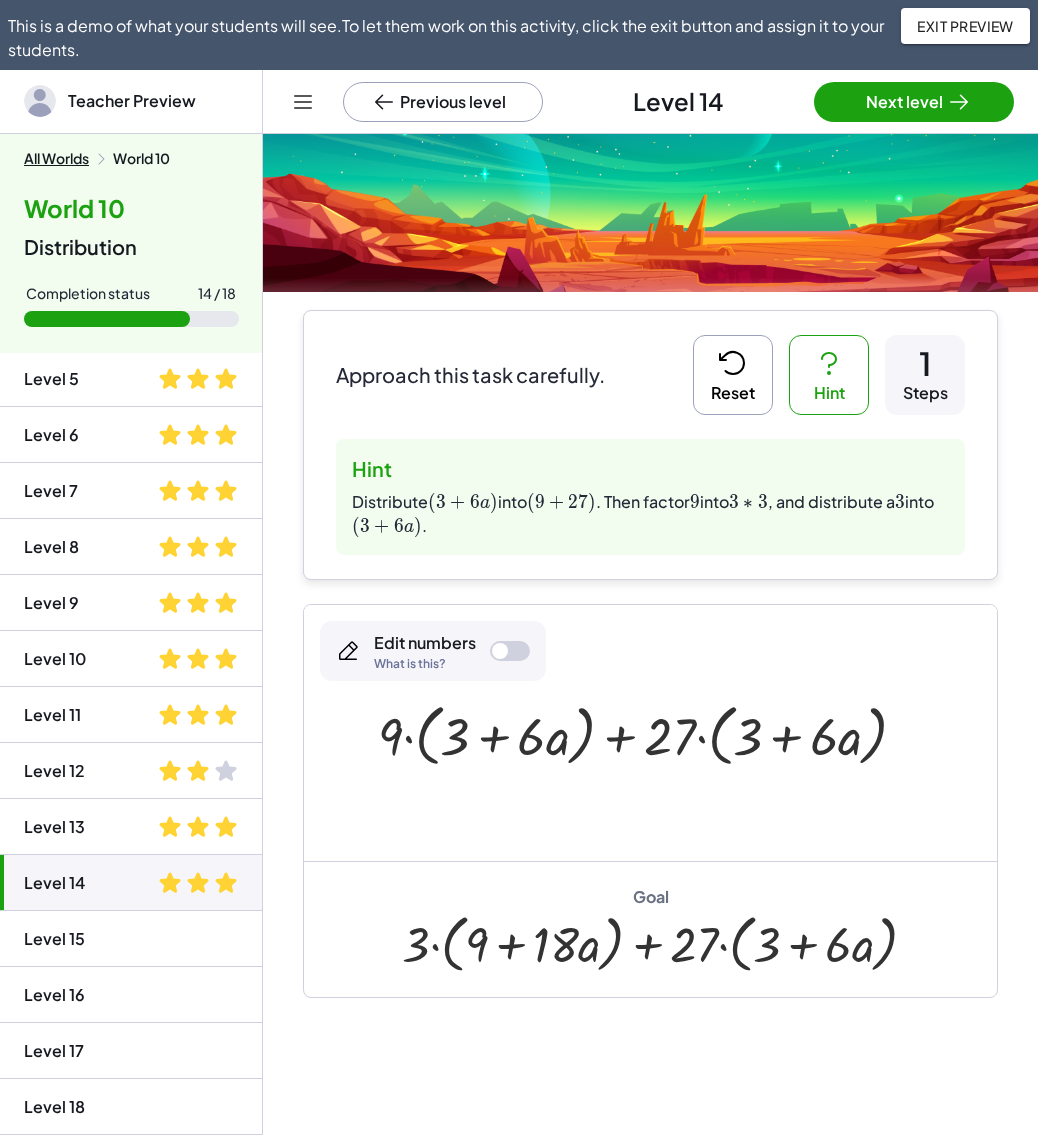 click at bounding box center (510, 651) 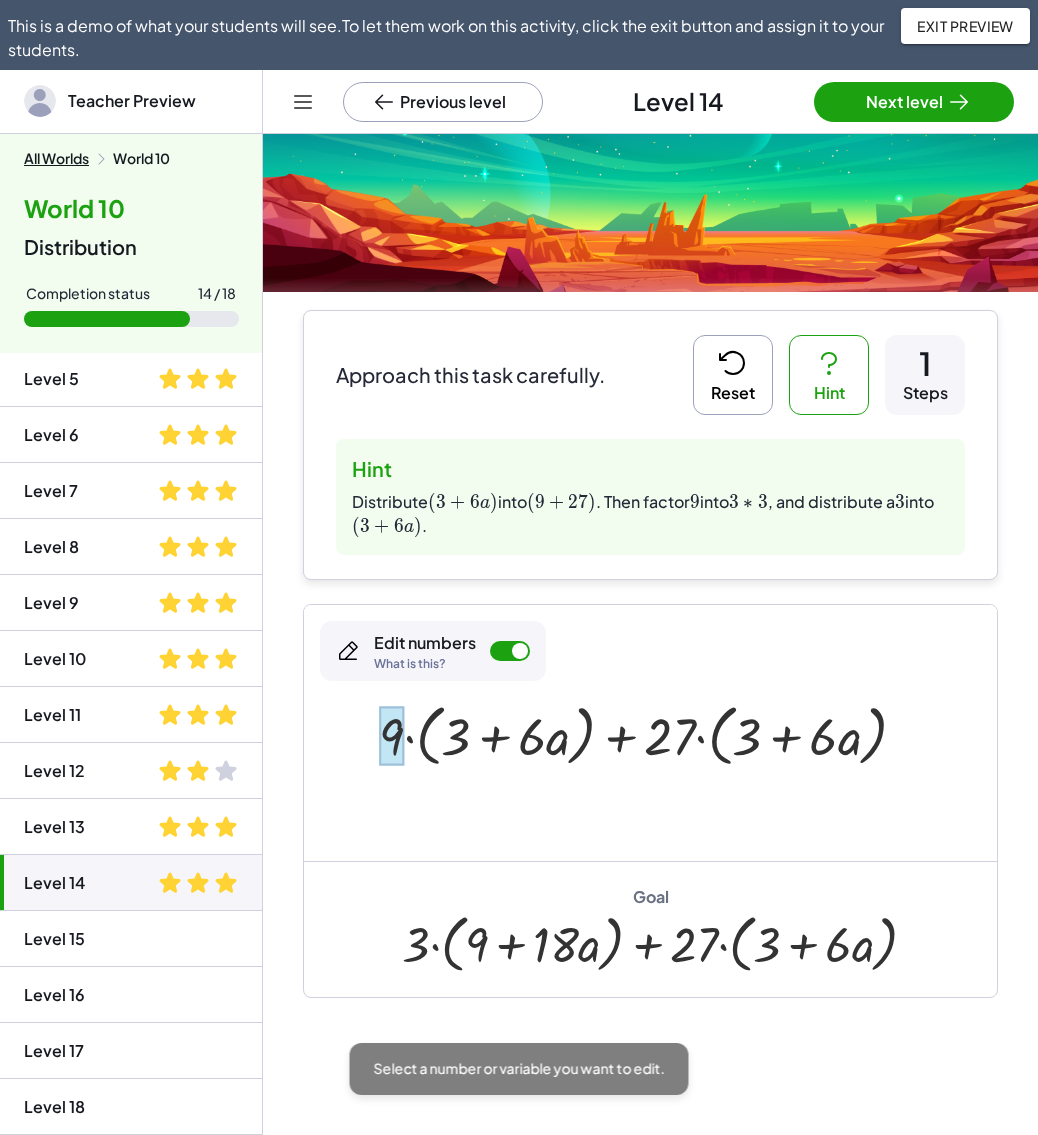 click at bounding box center (391, 736) 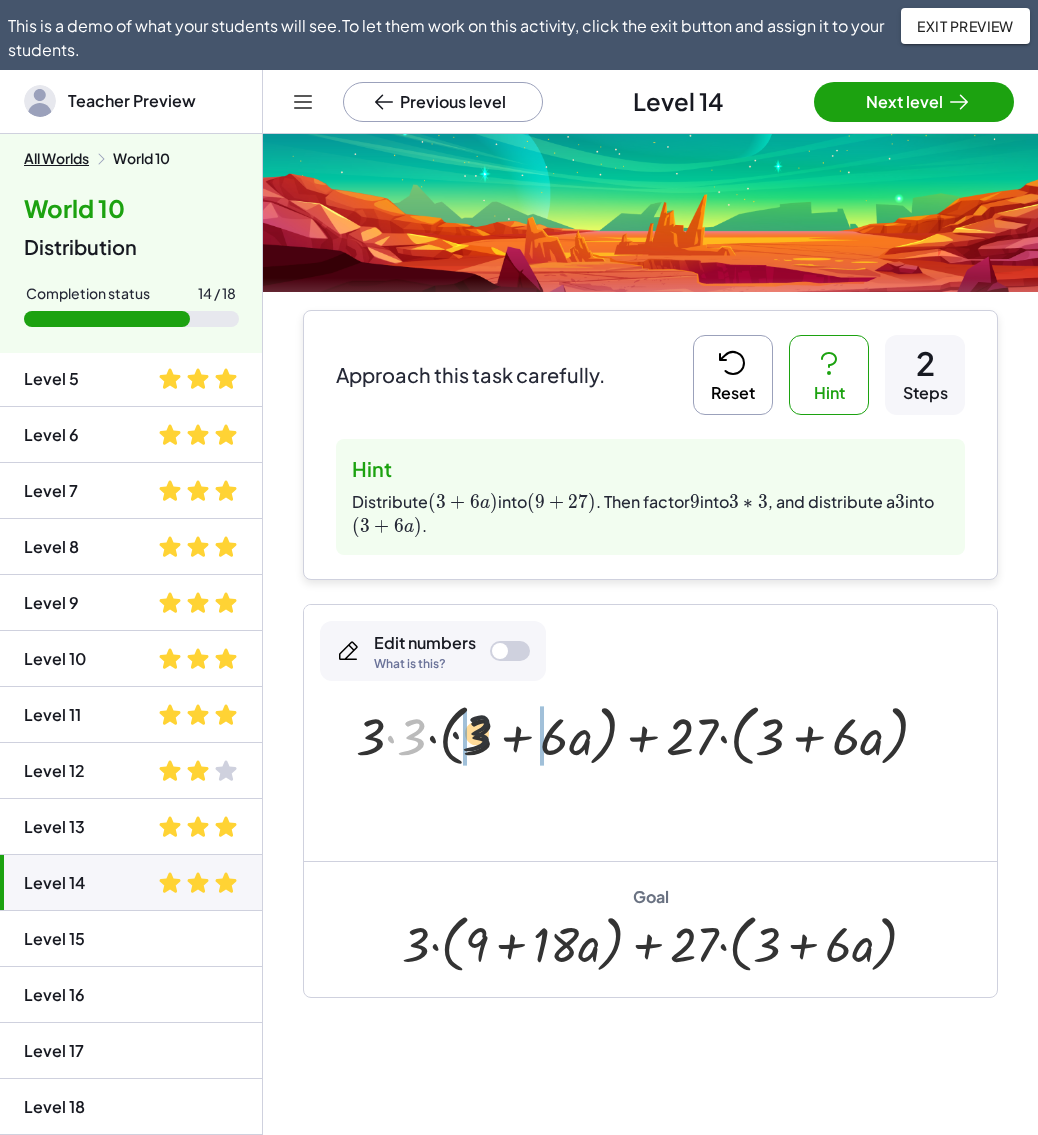drag, startPoint x: 412, startPoint y: 738, endPoint x: 485, endPoint y: 734, distance: 73.109505 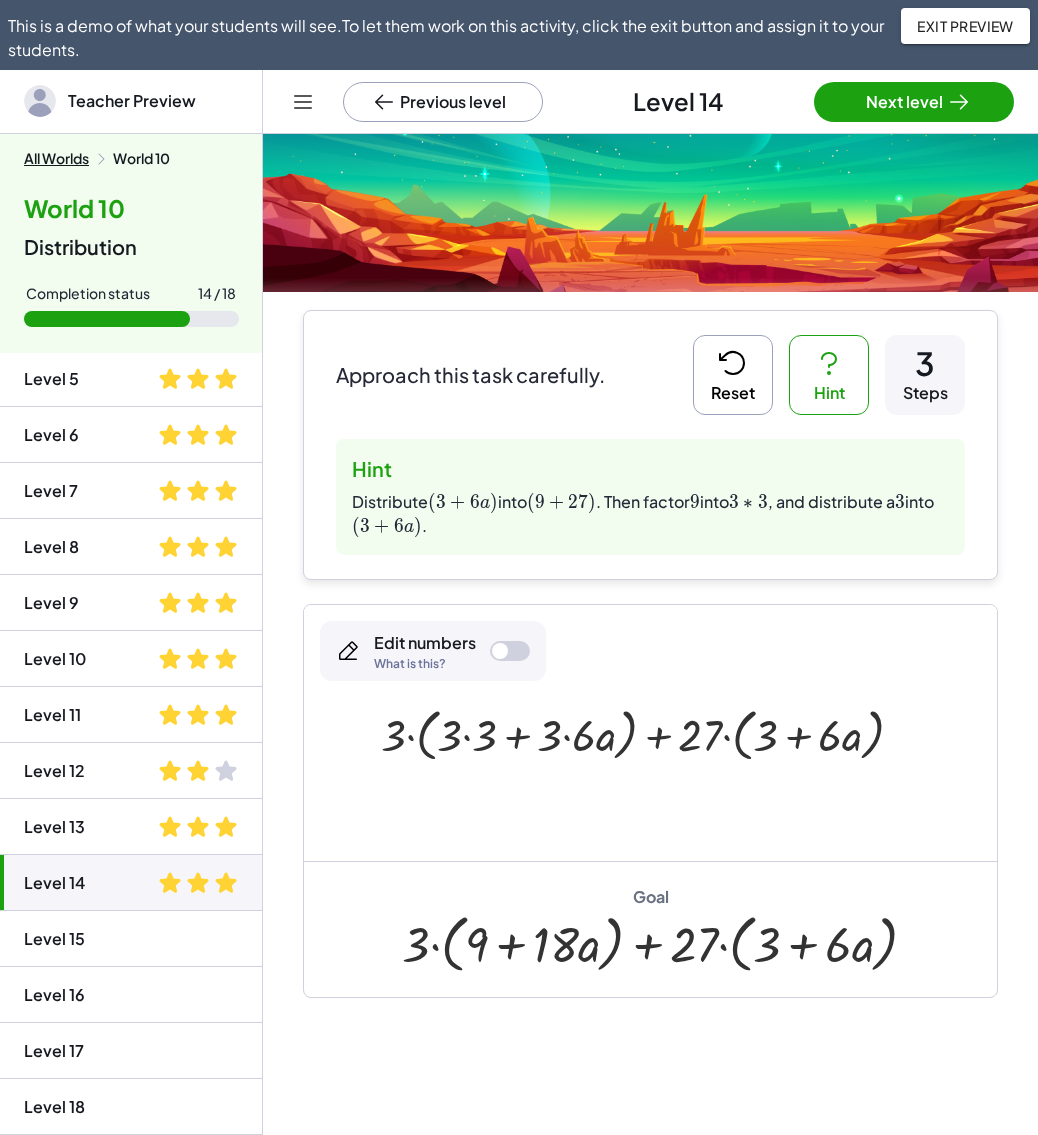 click at bounding box center (650, 733) 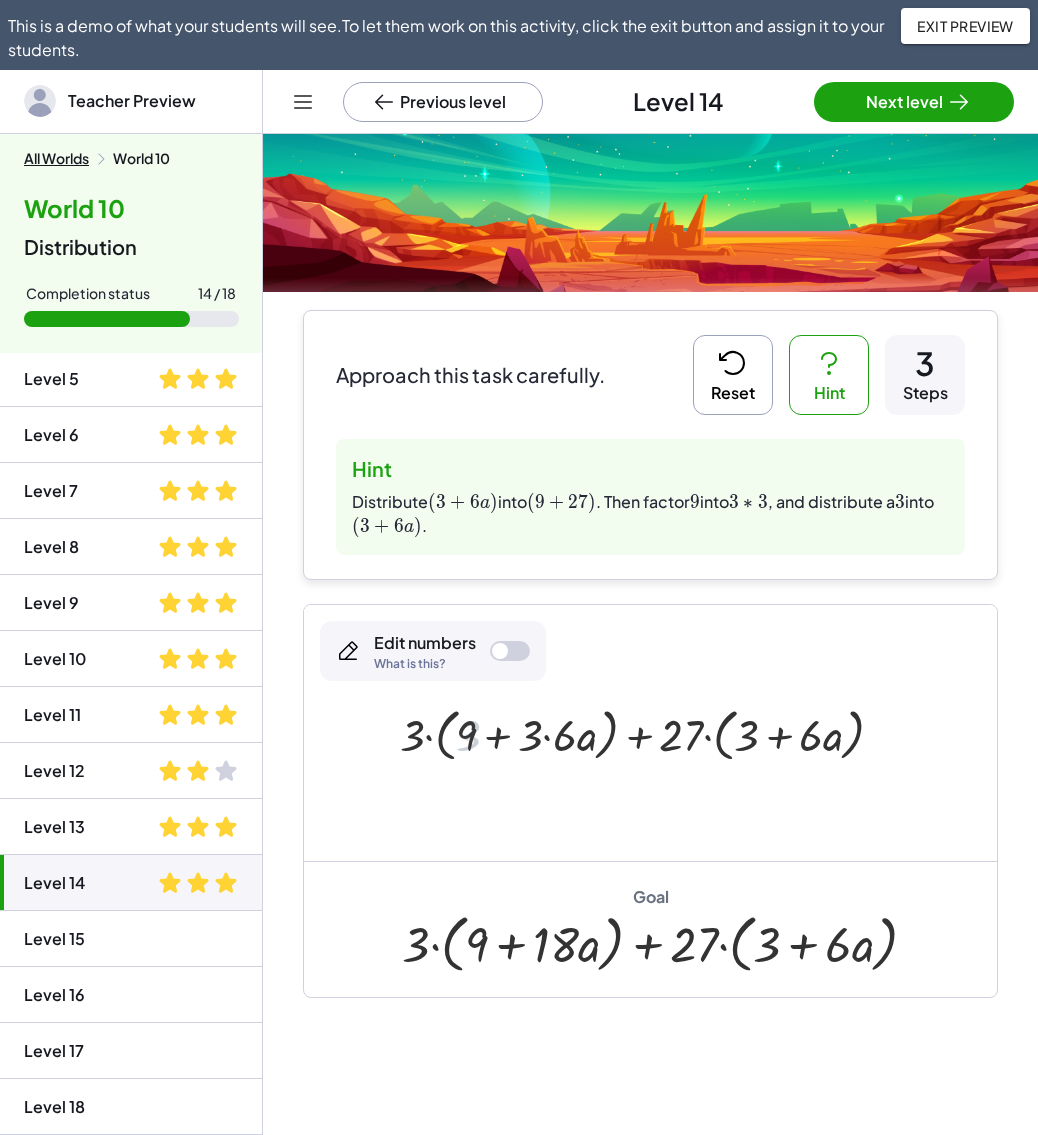 click at bounding box center (650, 733) 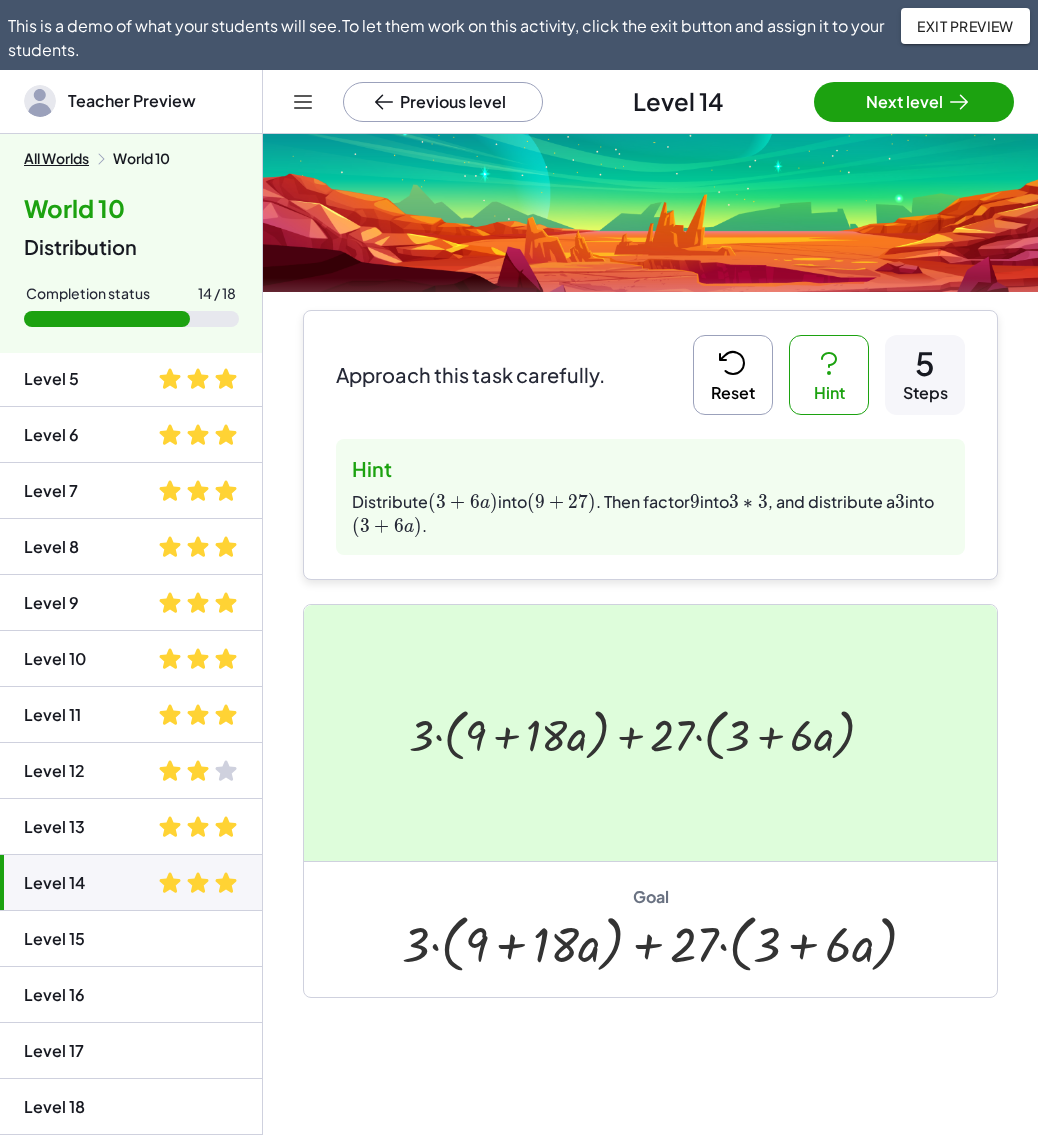 click on "Level 15" 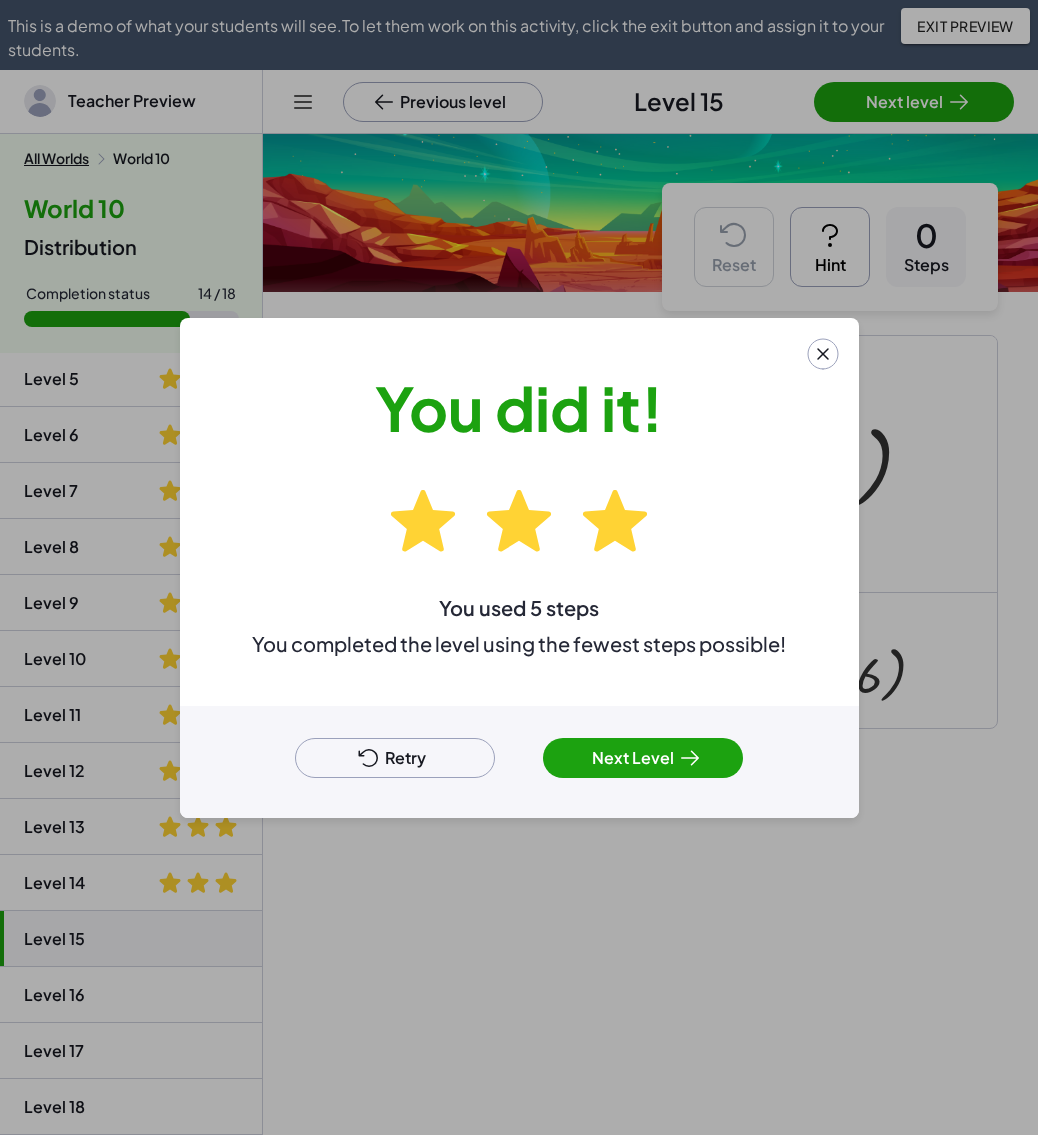 click 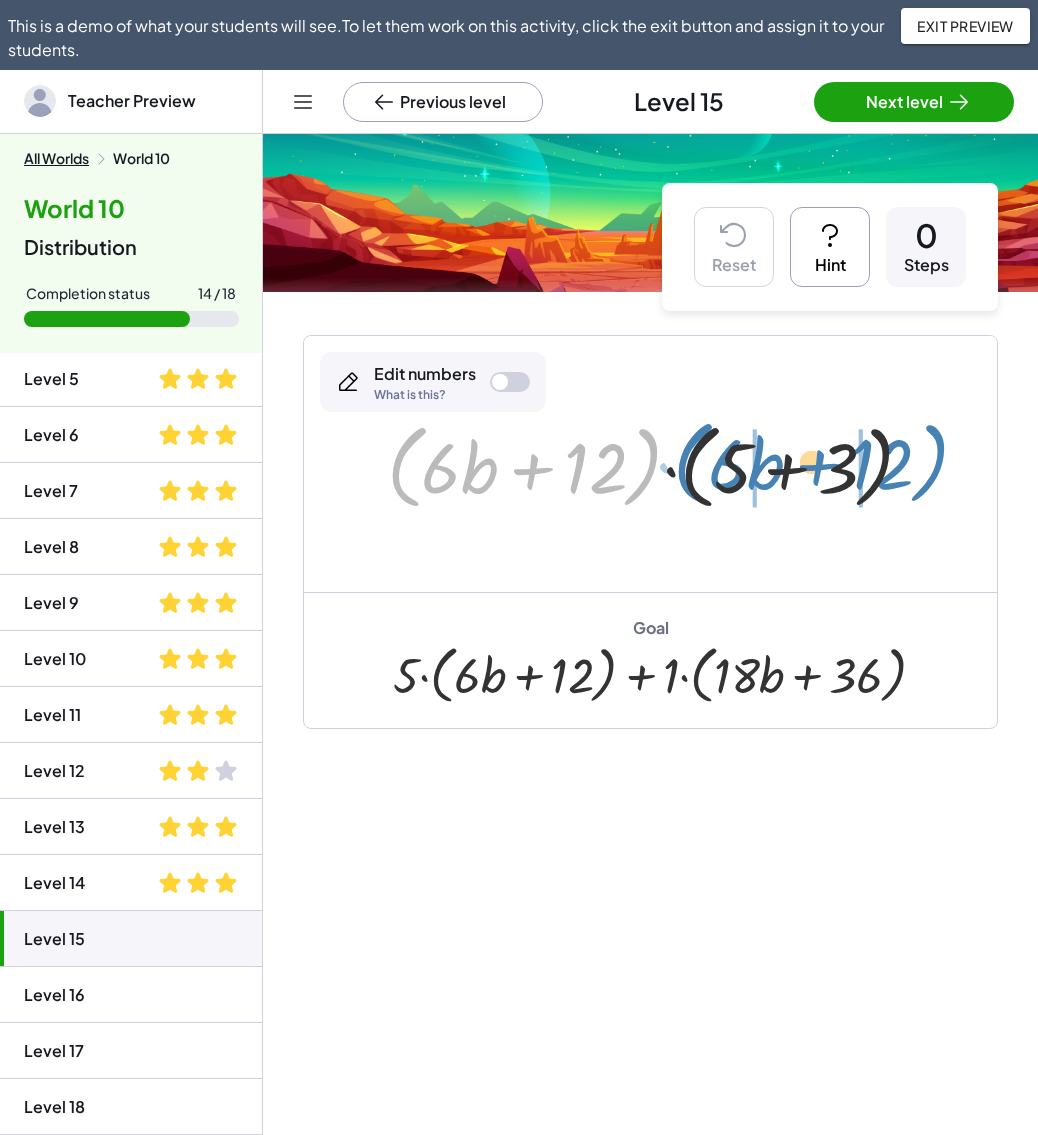 drag, startPoint x: 392, startPoint y: 461, endPoint x: 678, endPoint y: 457, distance: 286.02798 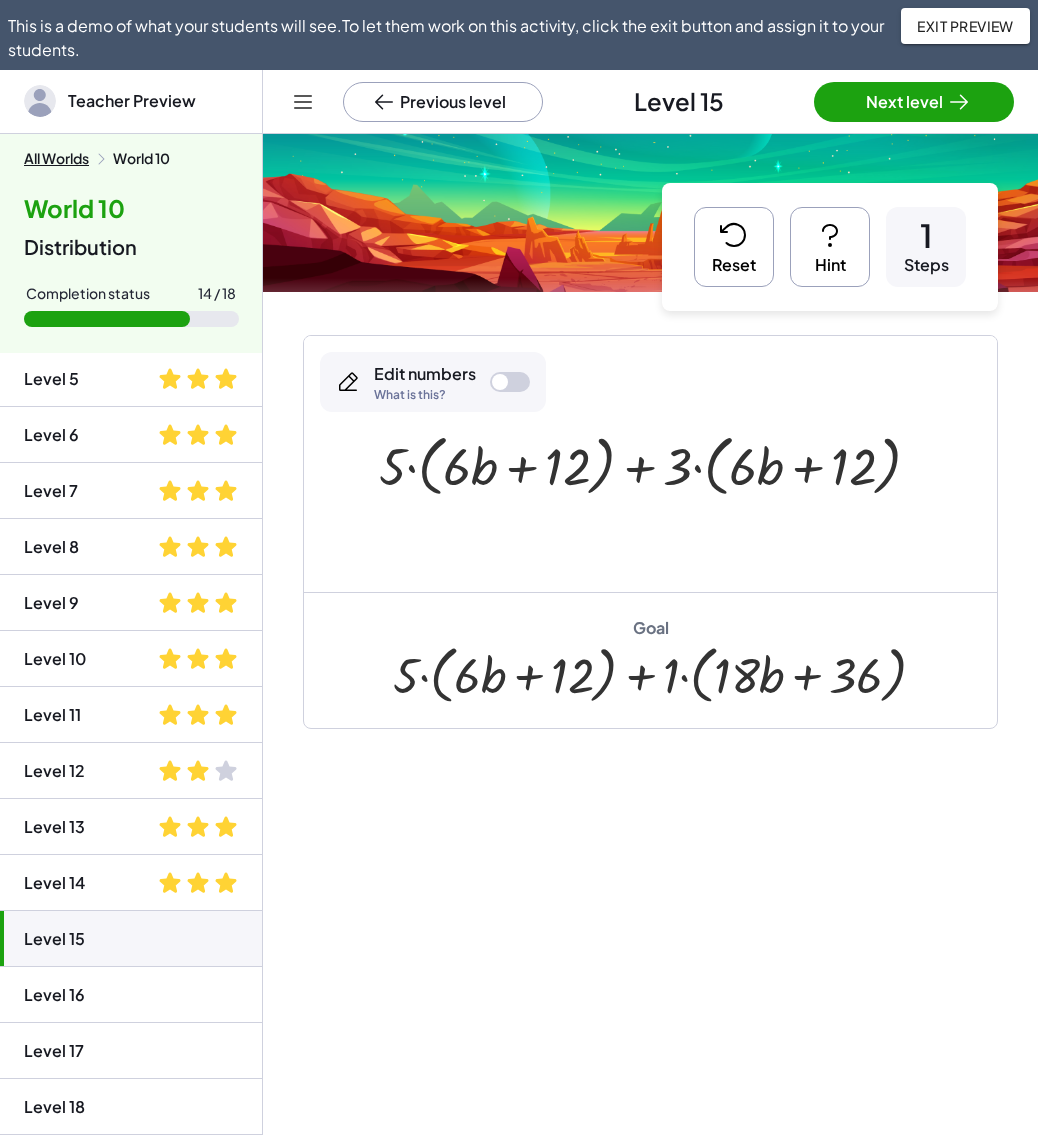 click at bounding box center (510, 382) 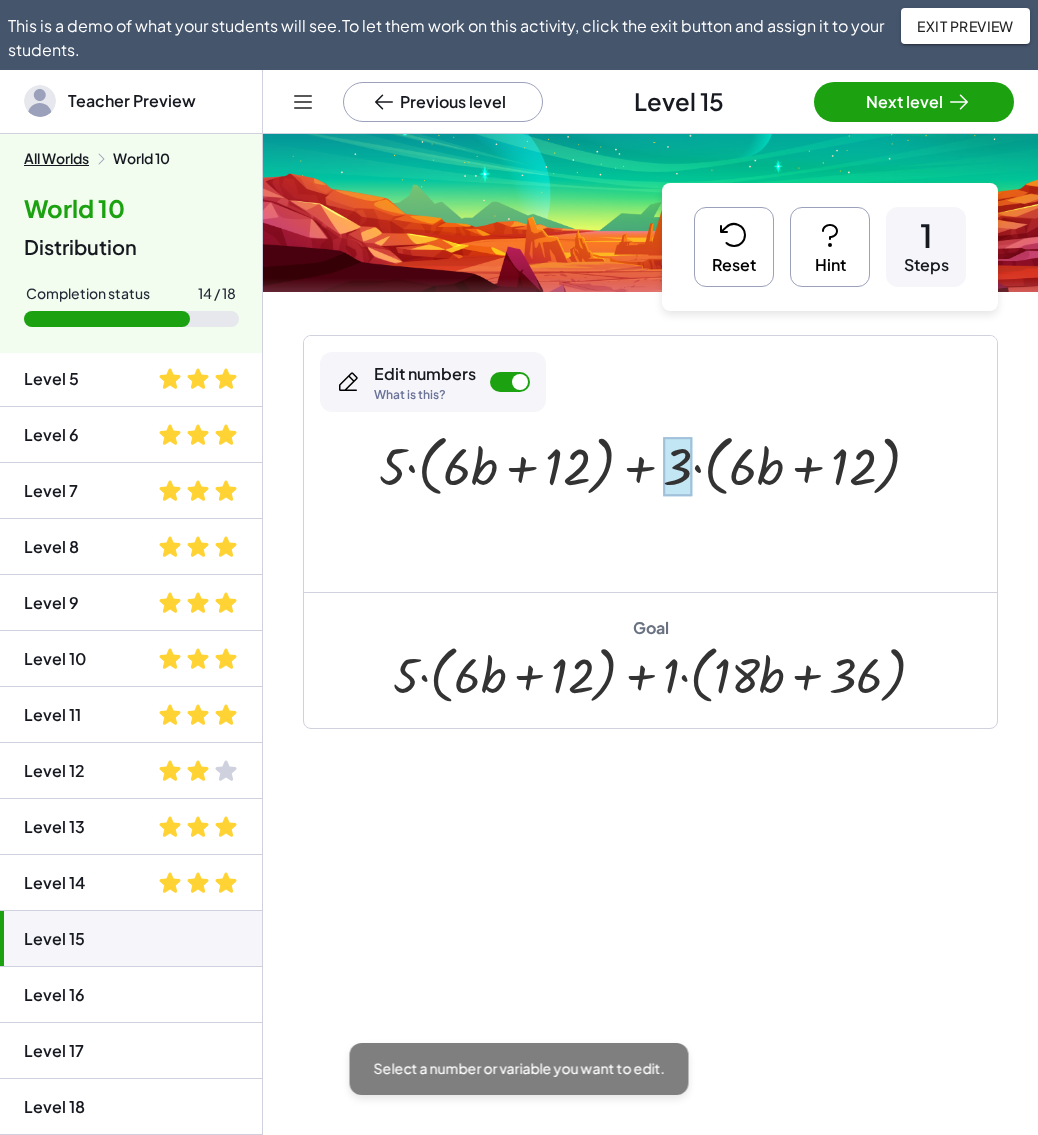 click at bounding box center [677, 466] 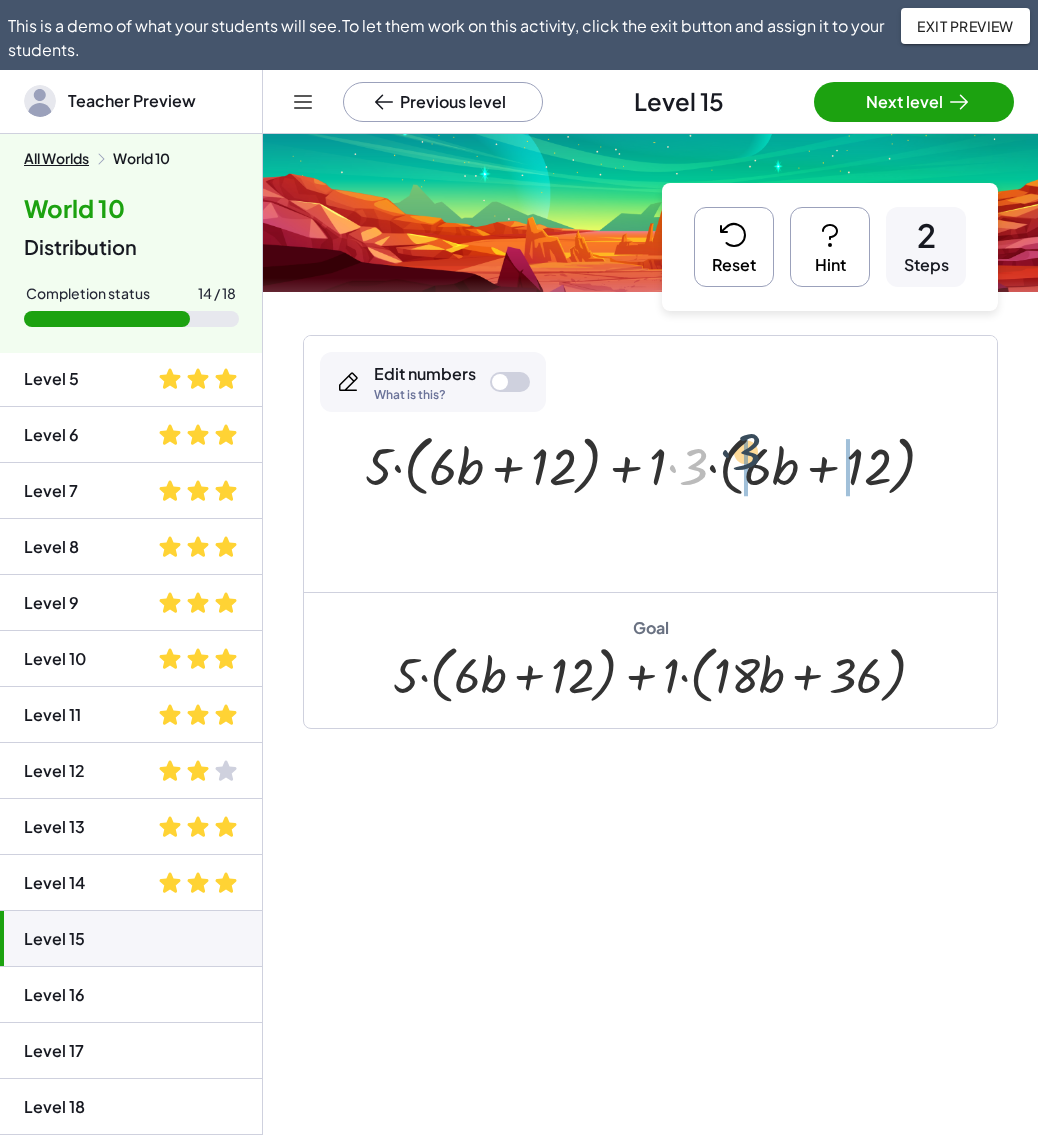 drag, startPoint x: 696, startPoint y: 477, endPoint x: 757, endPoint y: 467, distance: 61.81424 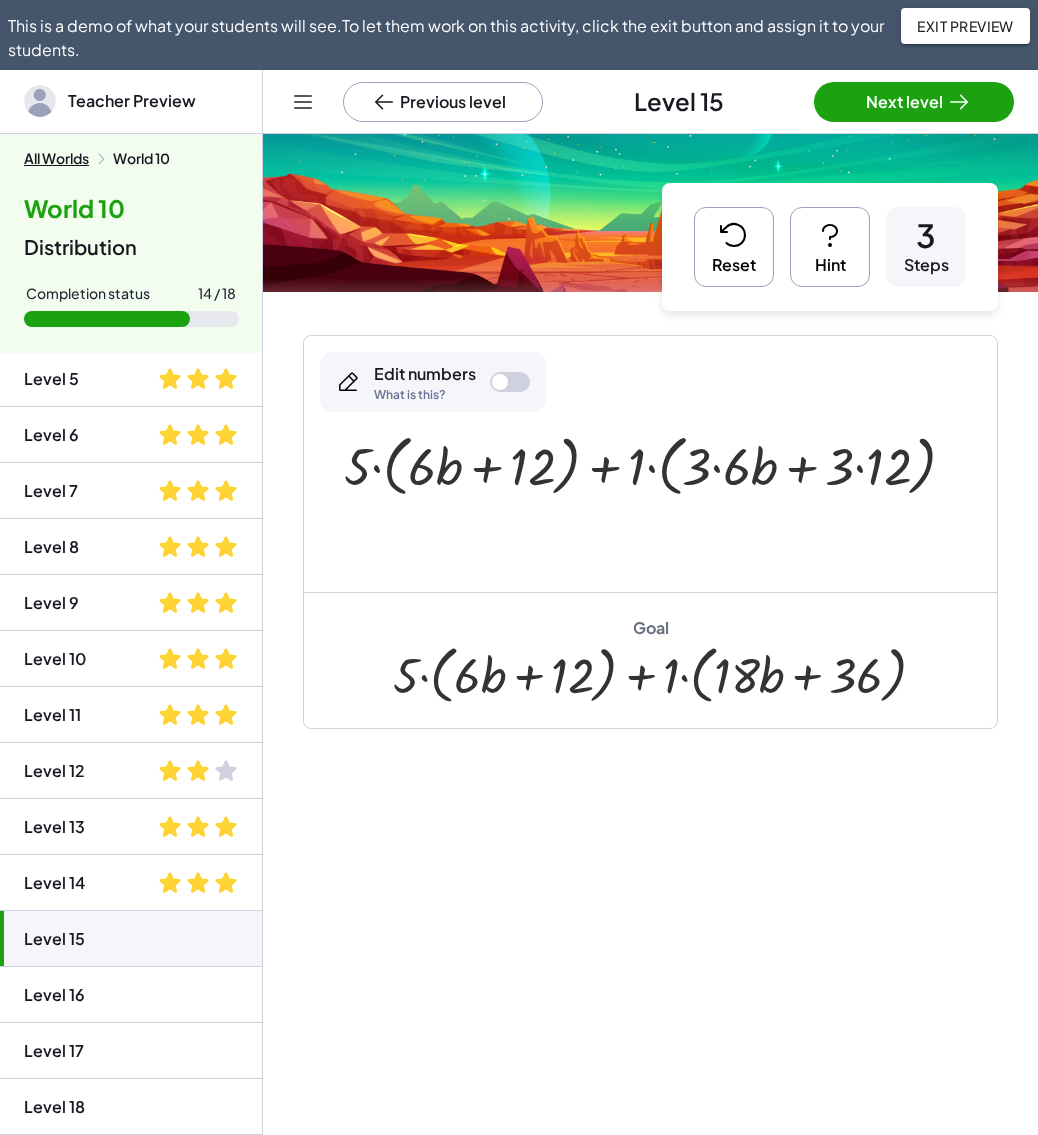 click at bounding box center (658, 464) 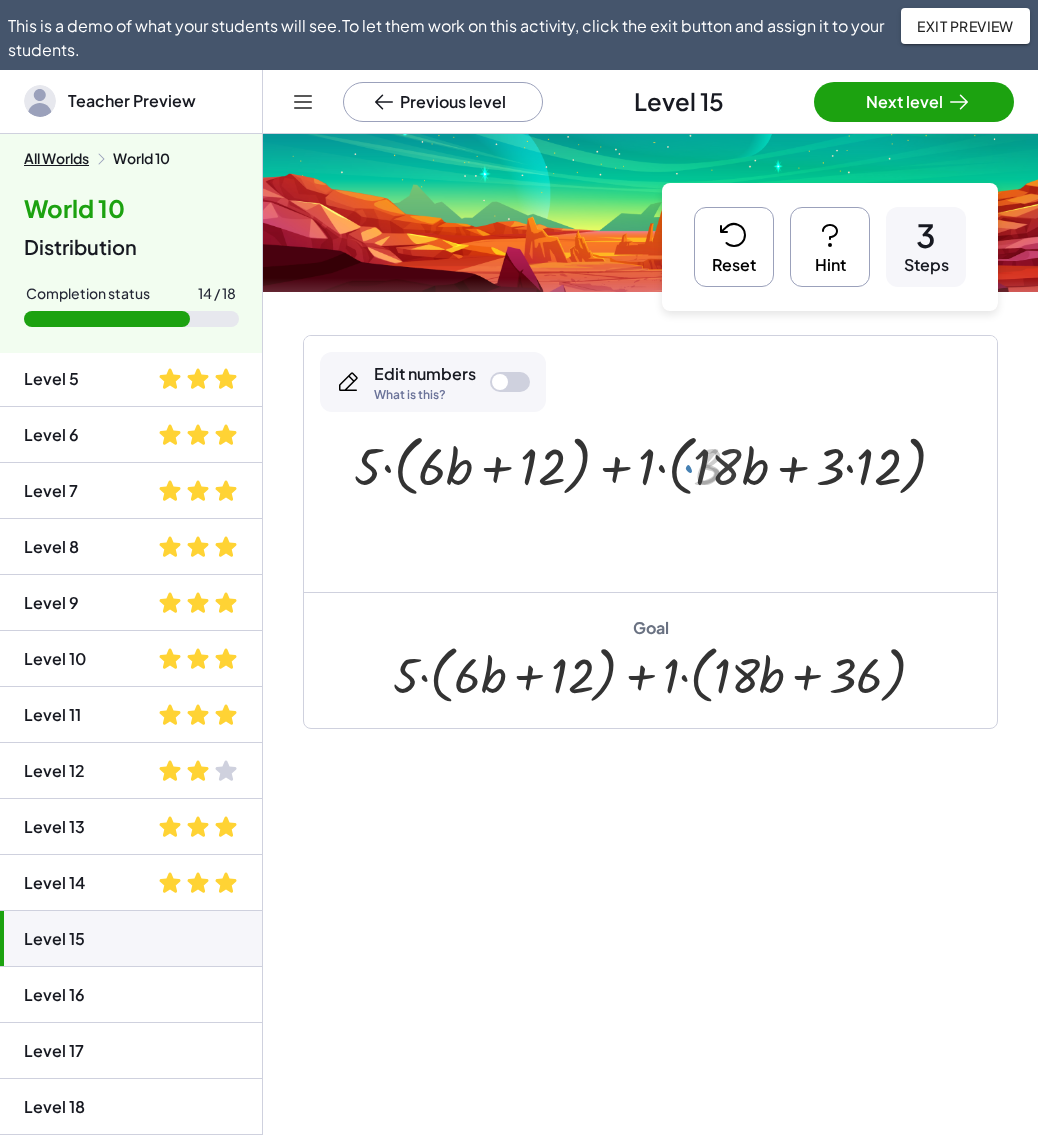 click at bounding box center (658, 464) 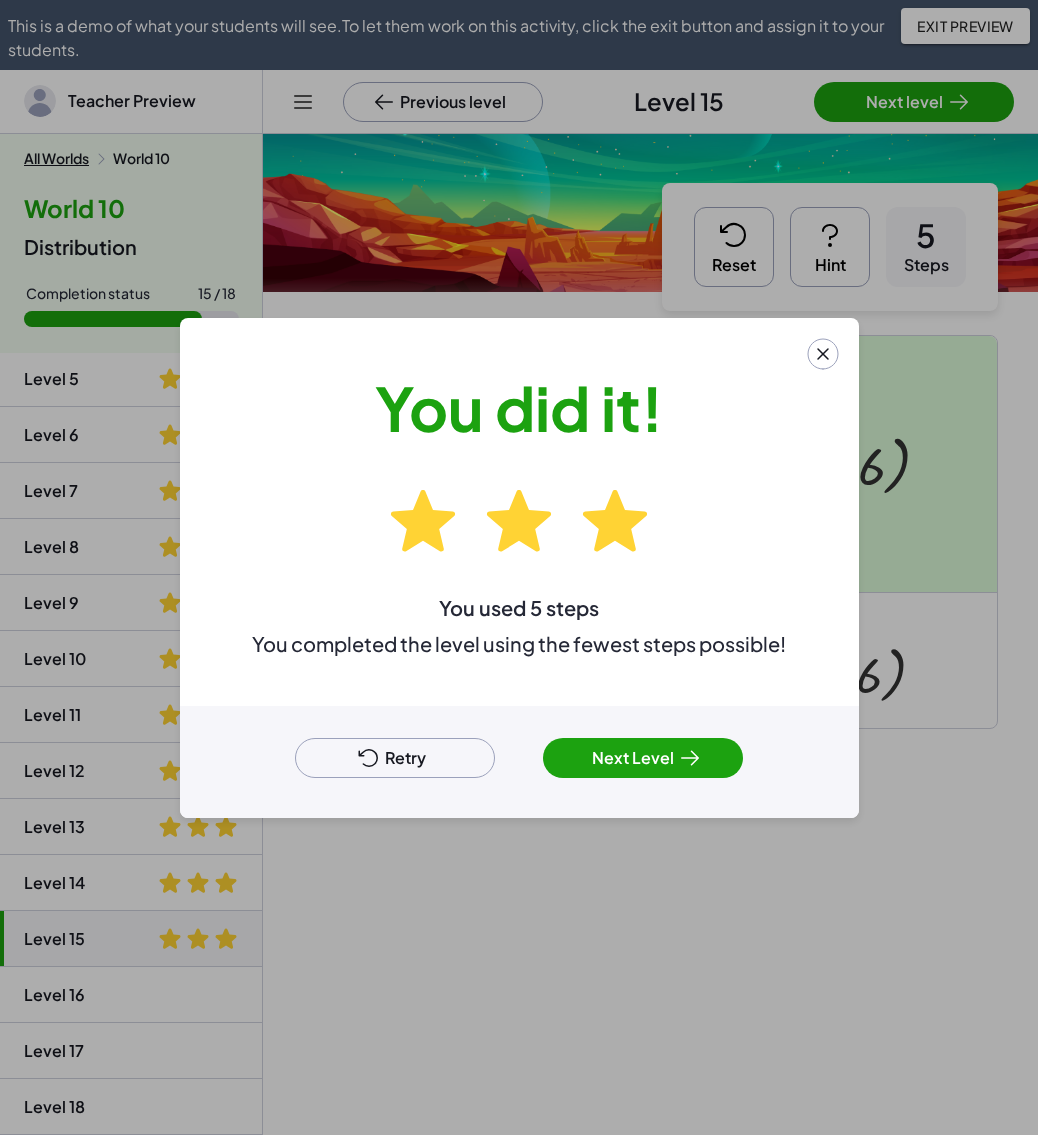 click 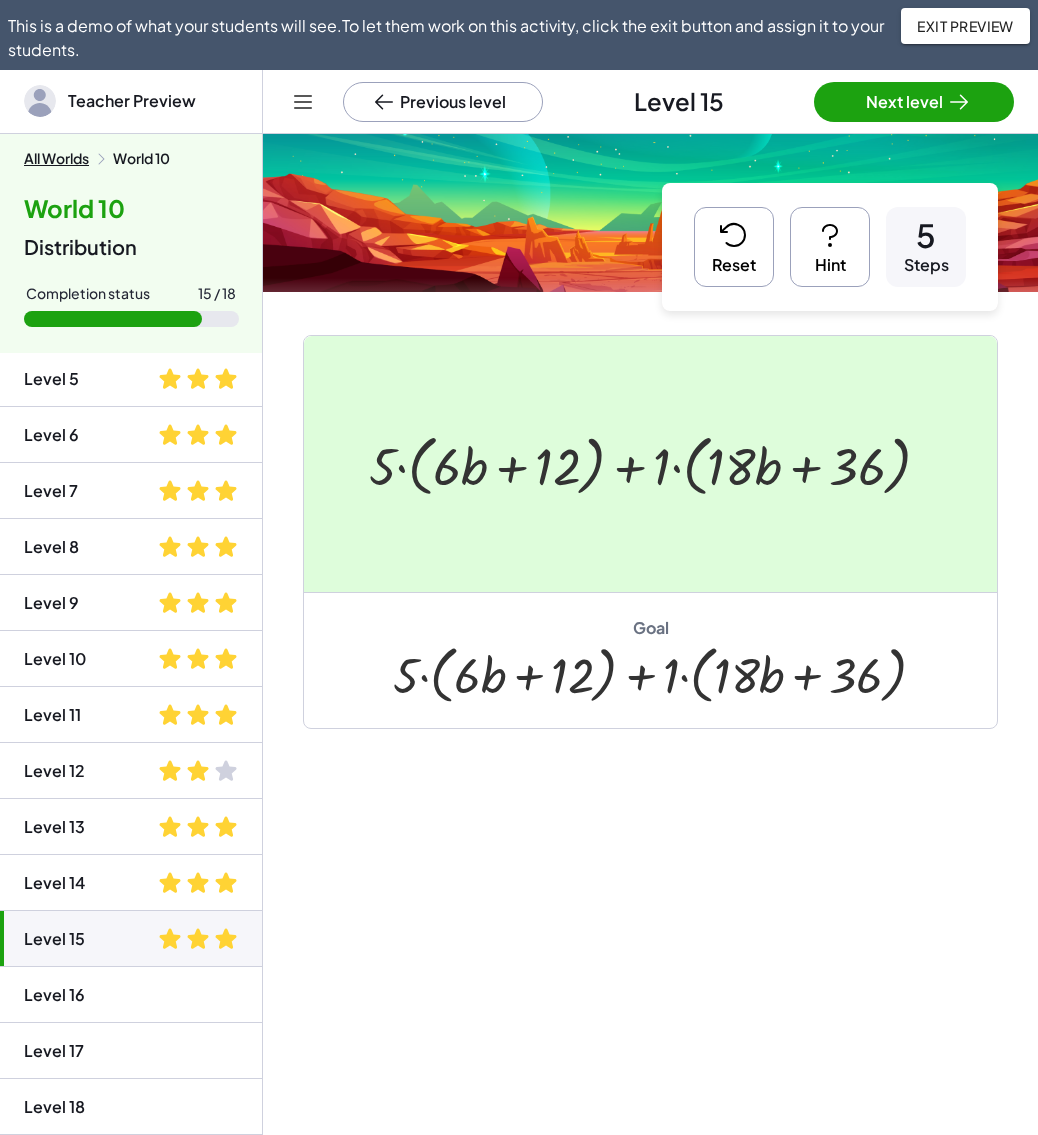 click on "Hint" at bounding box center (830, 247) 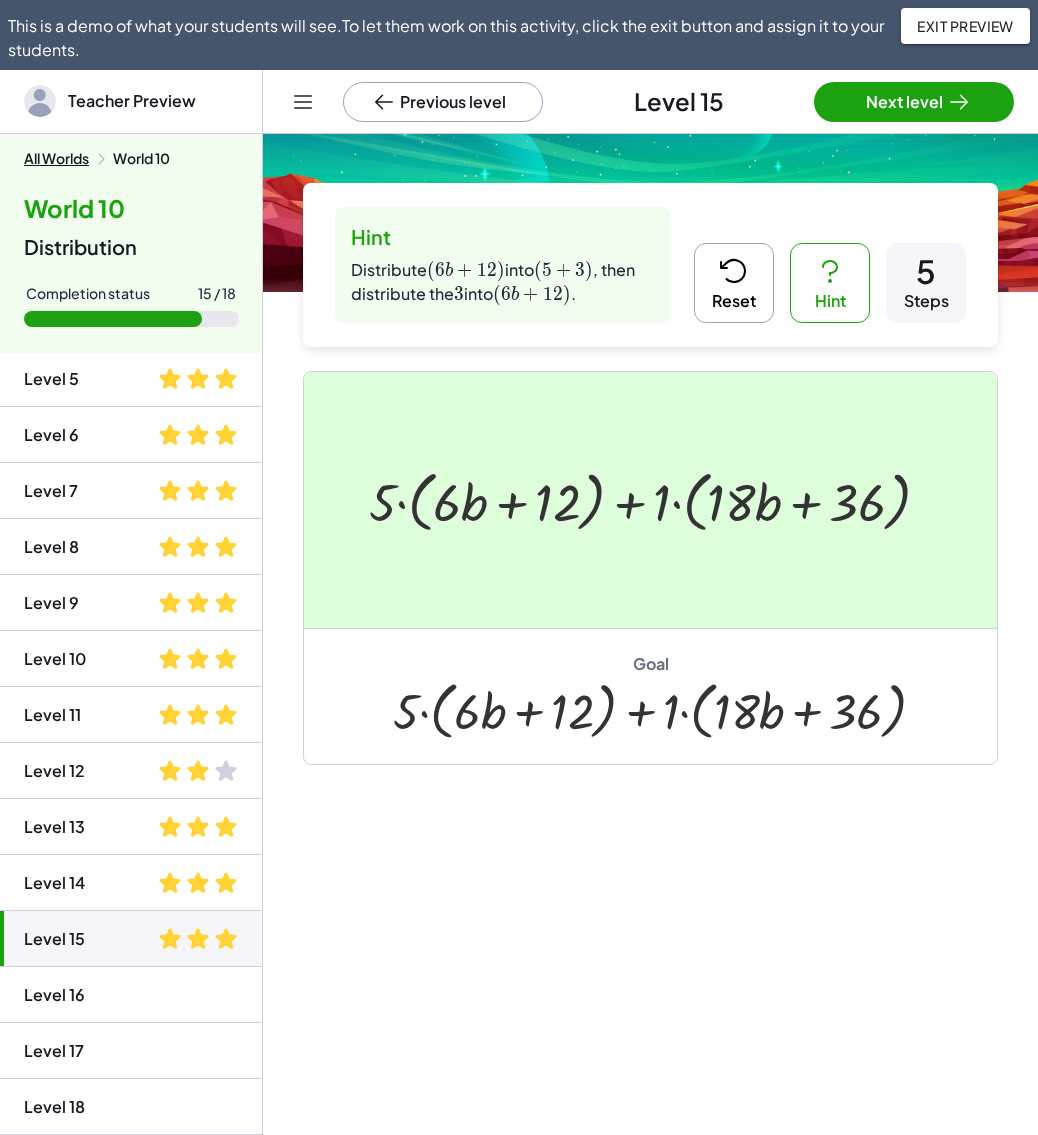 click on "Reset" at bounding box center (734, 283) 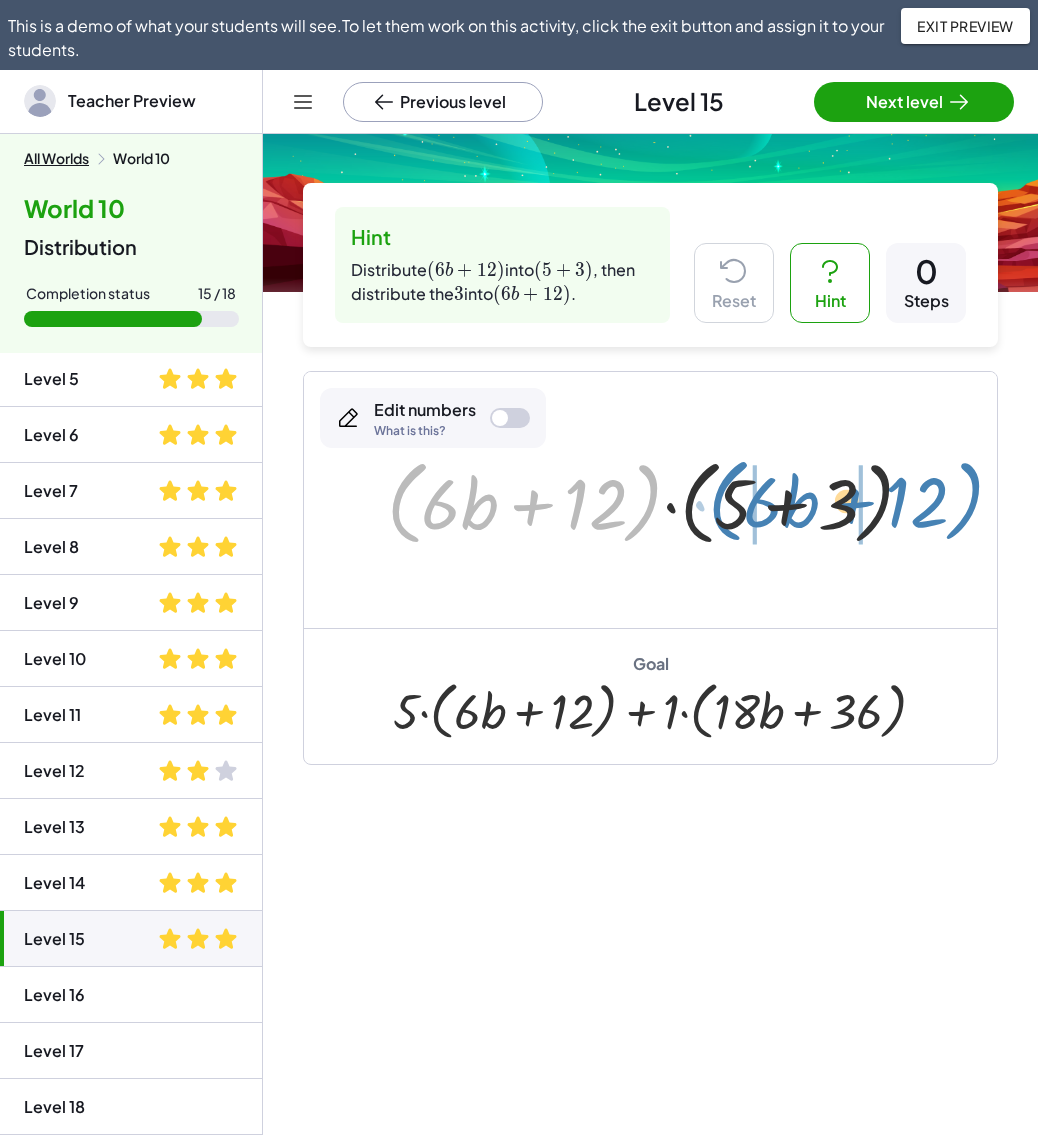 drag, startPoint x: 402, startPoint y: 510, endPoint x: 725, endPoint y: 509, distance: 323.00156 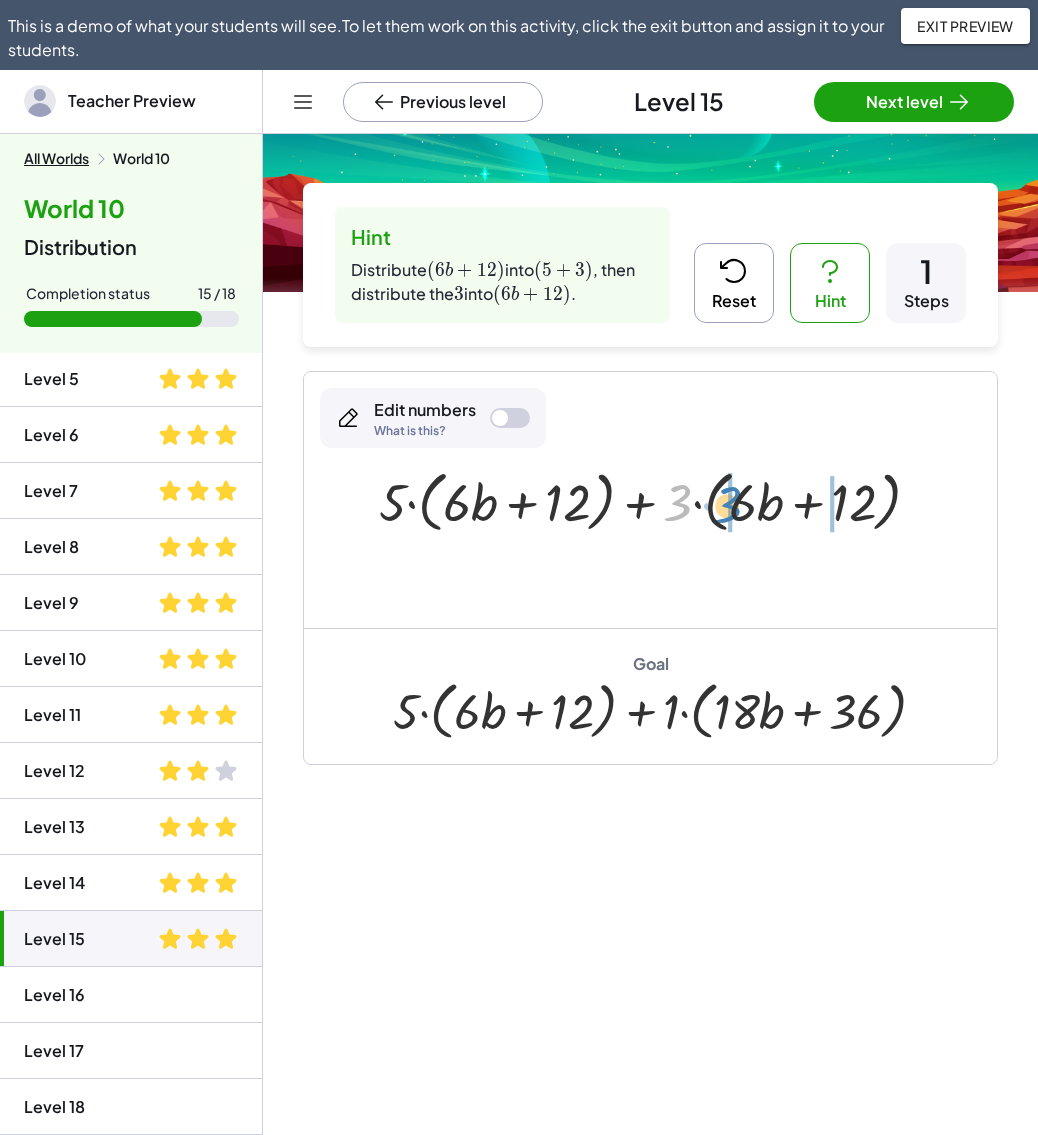drag, startPoint x: 682, startPoint y: 496, endPoint x: 729, endPoint y: 497, distance: 47.010635 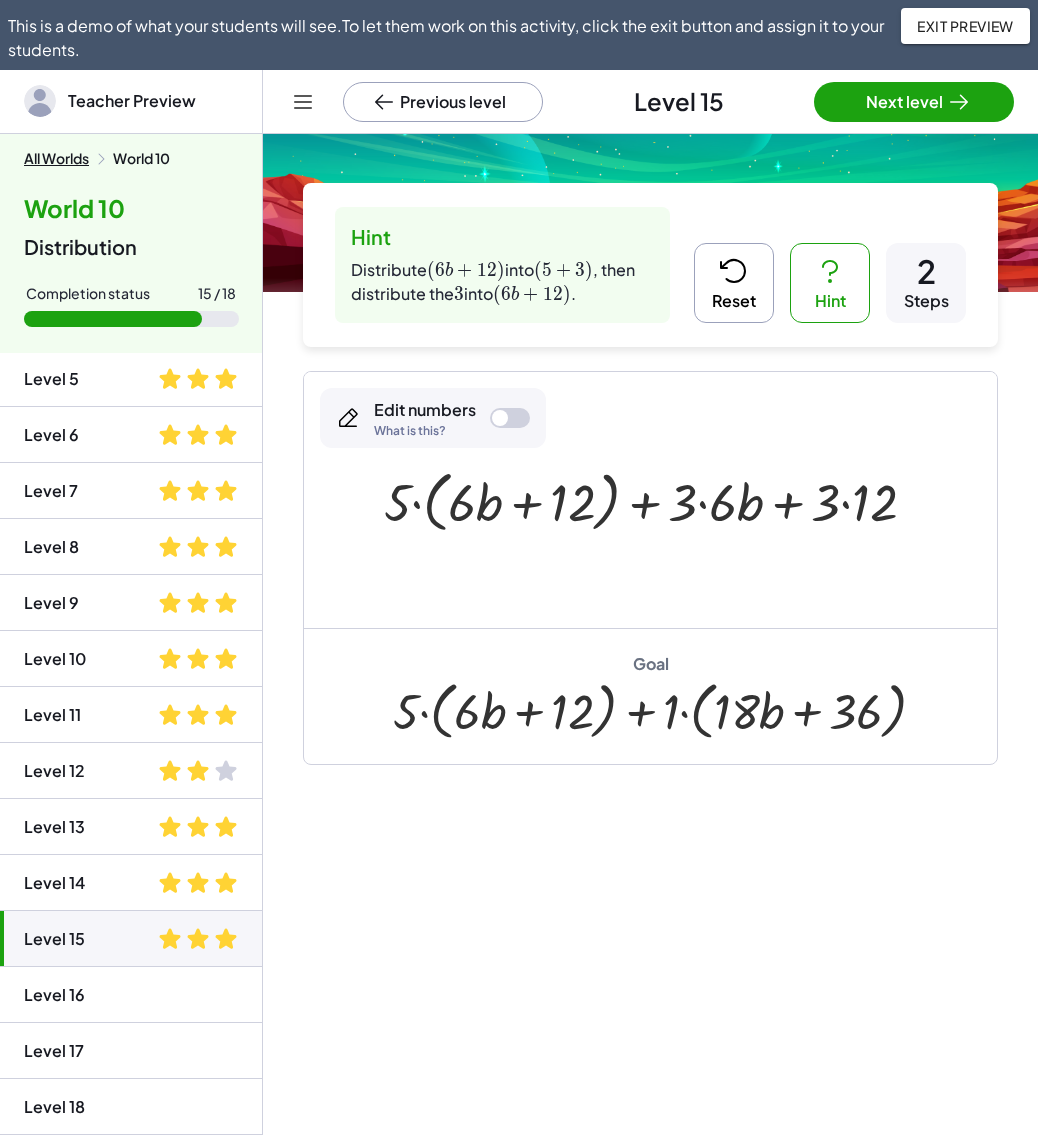 click on "Reset" at bounding box center [734, 283] 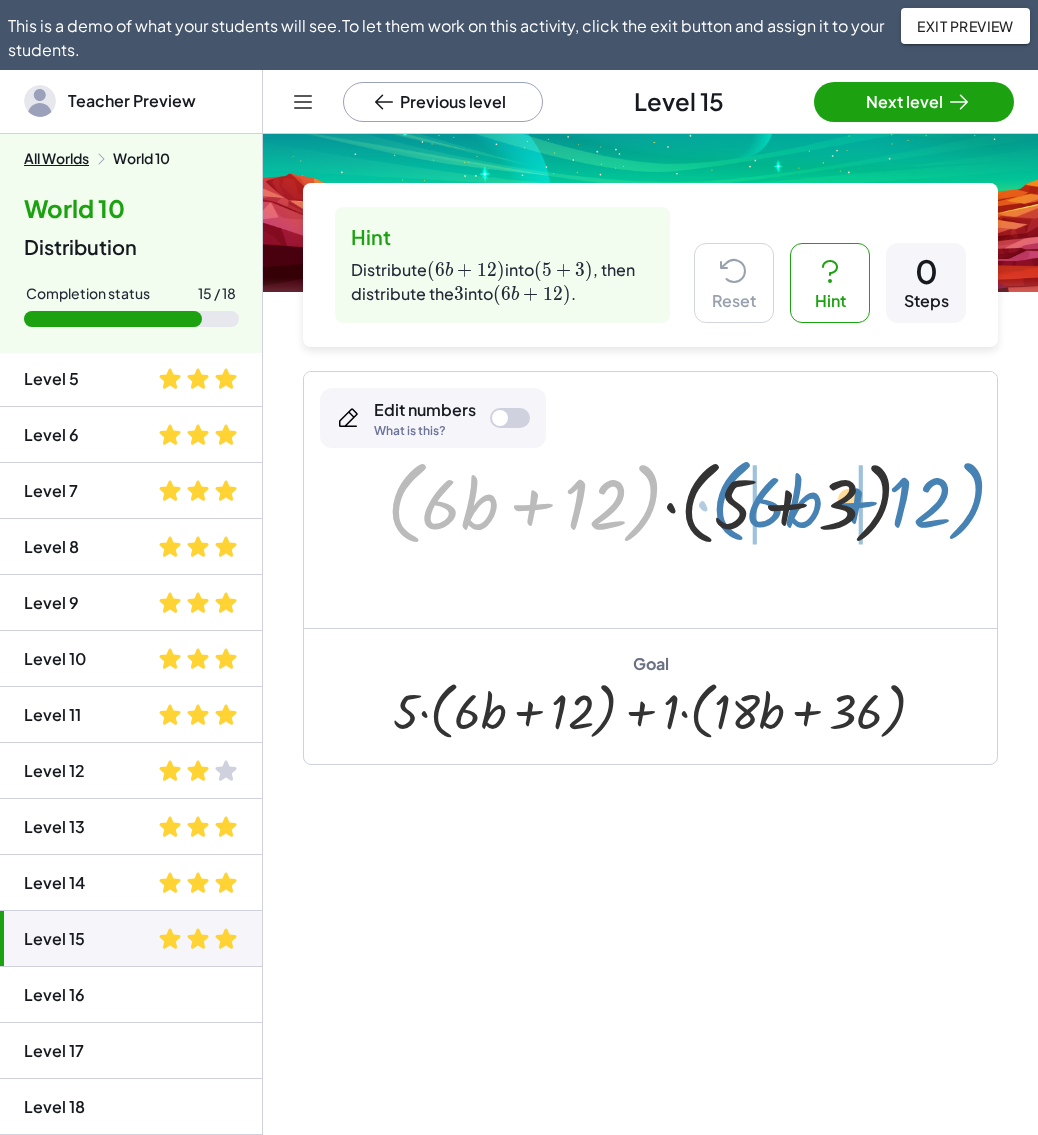 drag, startPoint x: 408, startPoint y: 514, endPoint x: 731, endPoint y: 512, distance: 323.0062 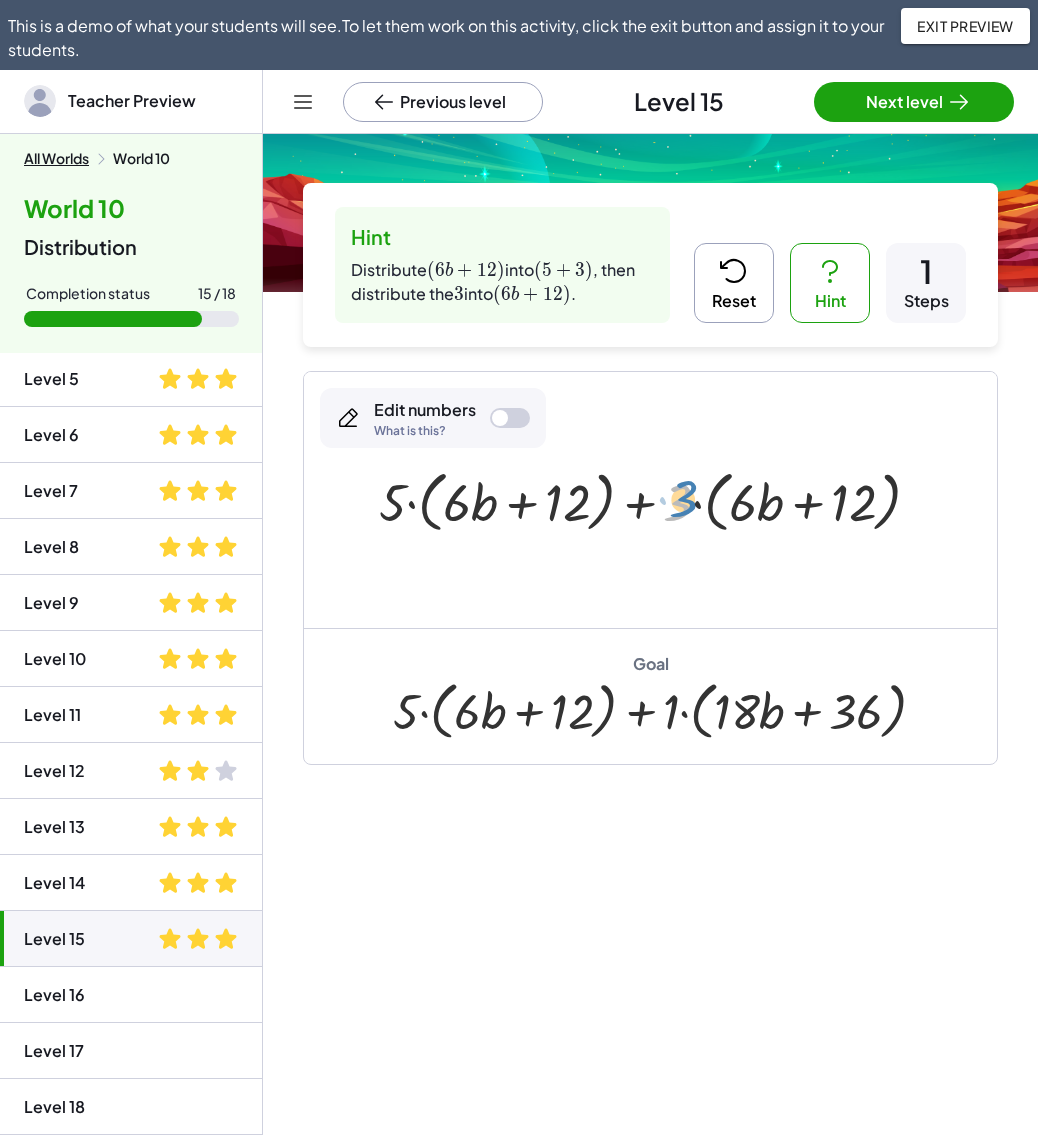 click at bounding box center [657, 500] 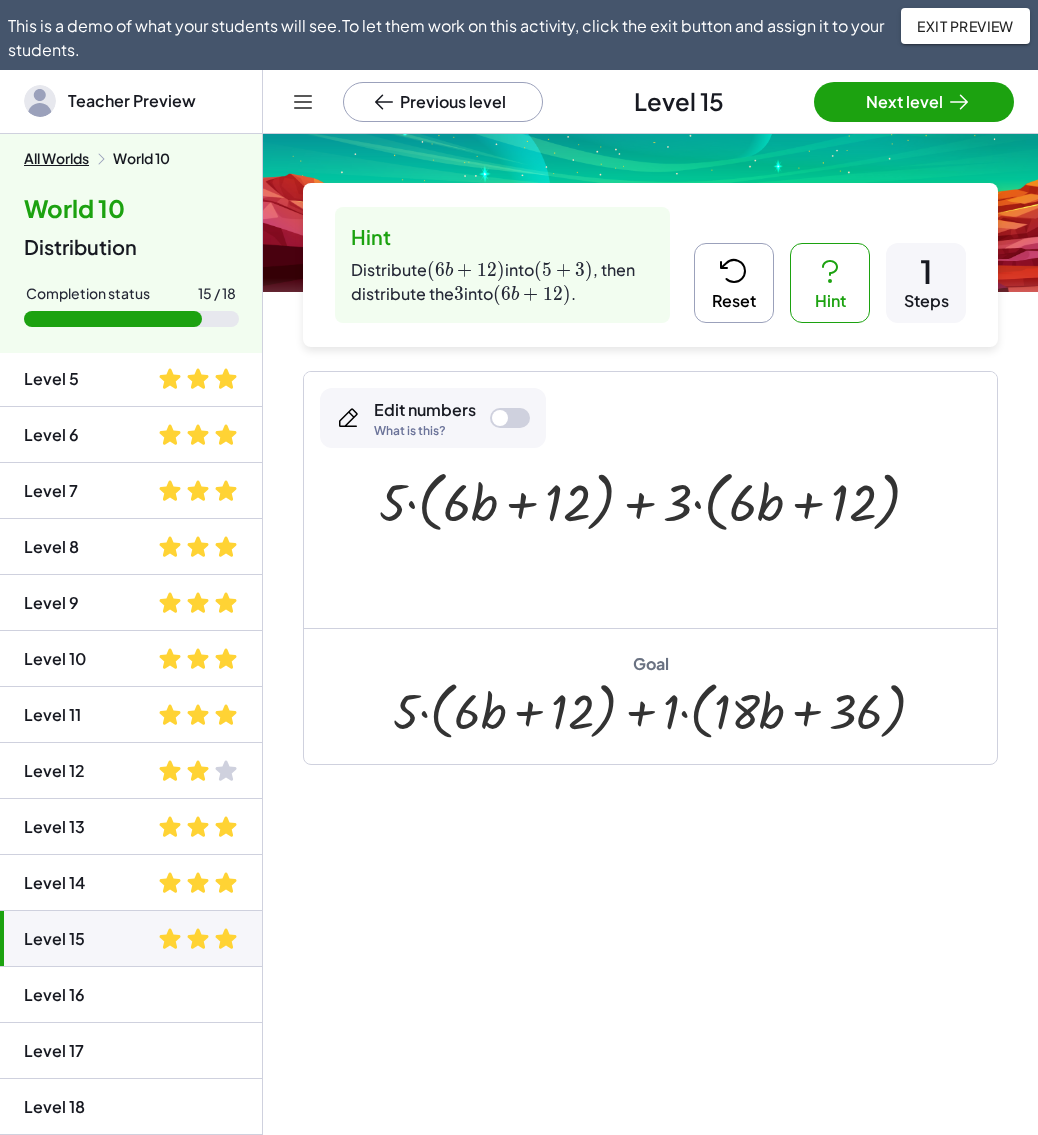 click 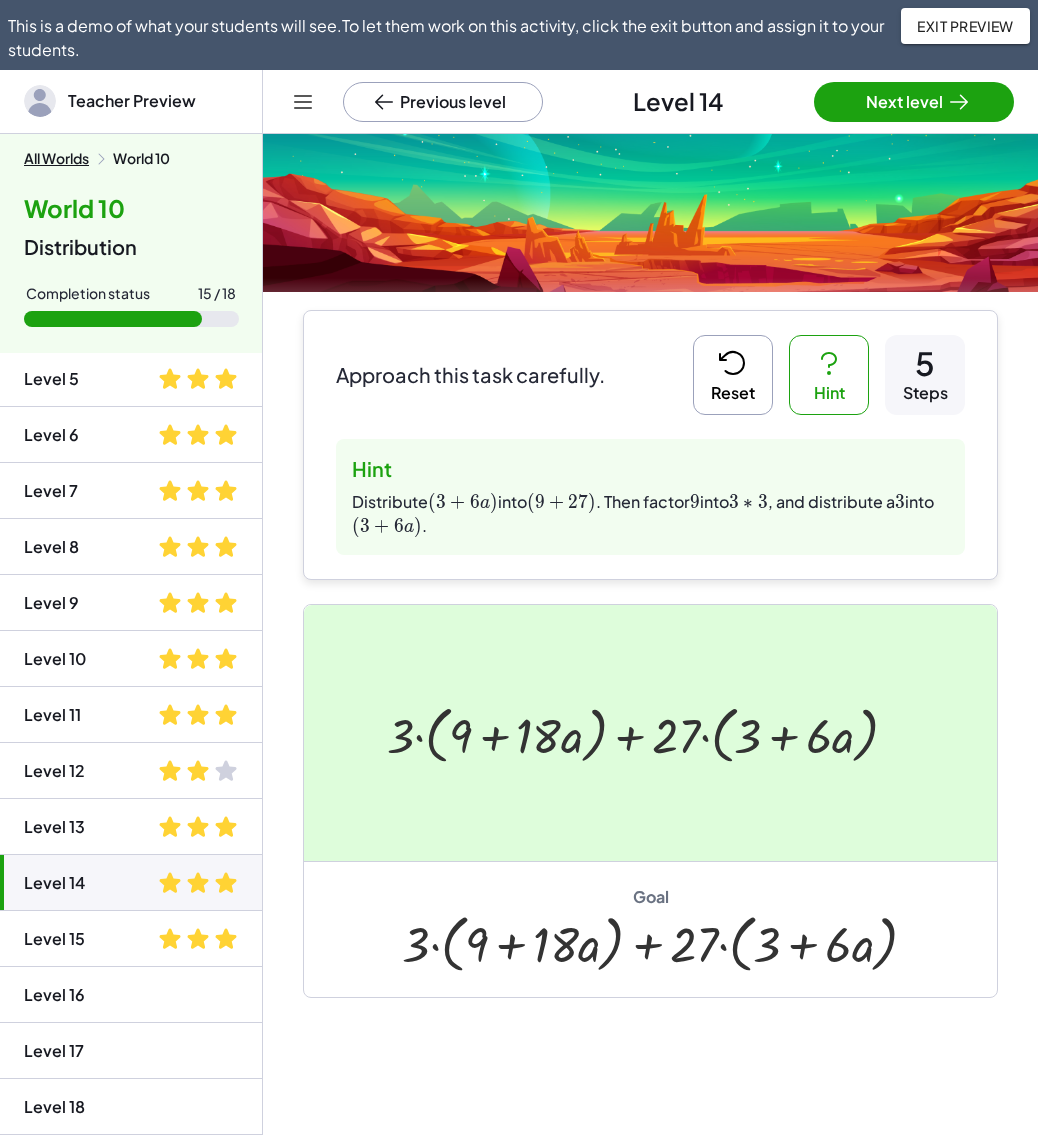 click on "Reset" at bounding box center (733, 375) 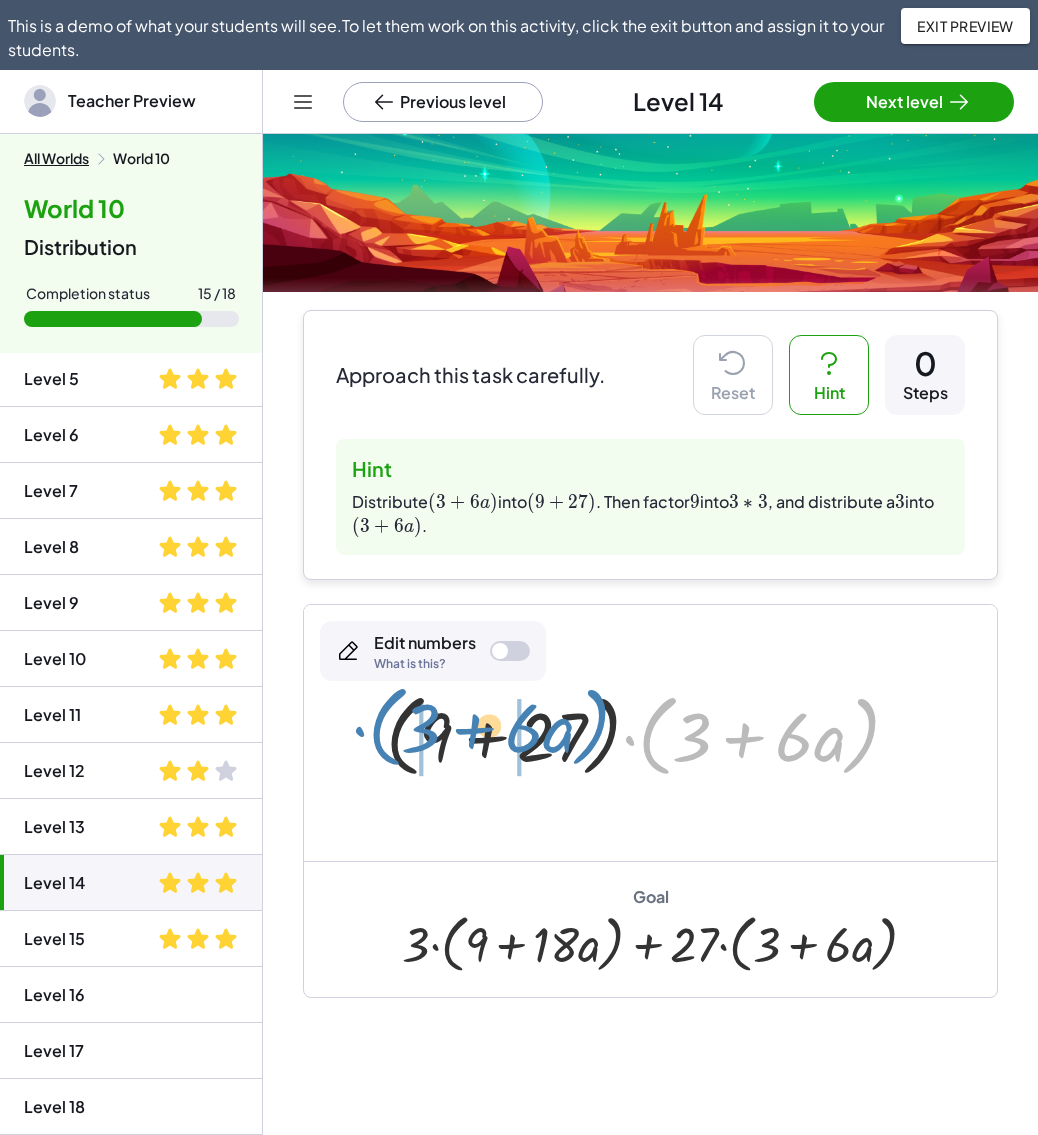 drag, startPoint x: 638, startPoint y: 746, endPoint x: 368, endPoint y: 737, distance: 270.14996 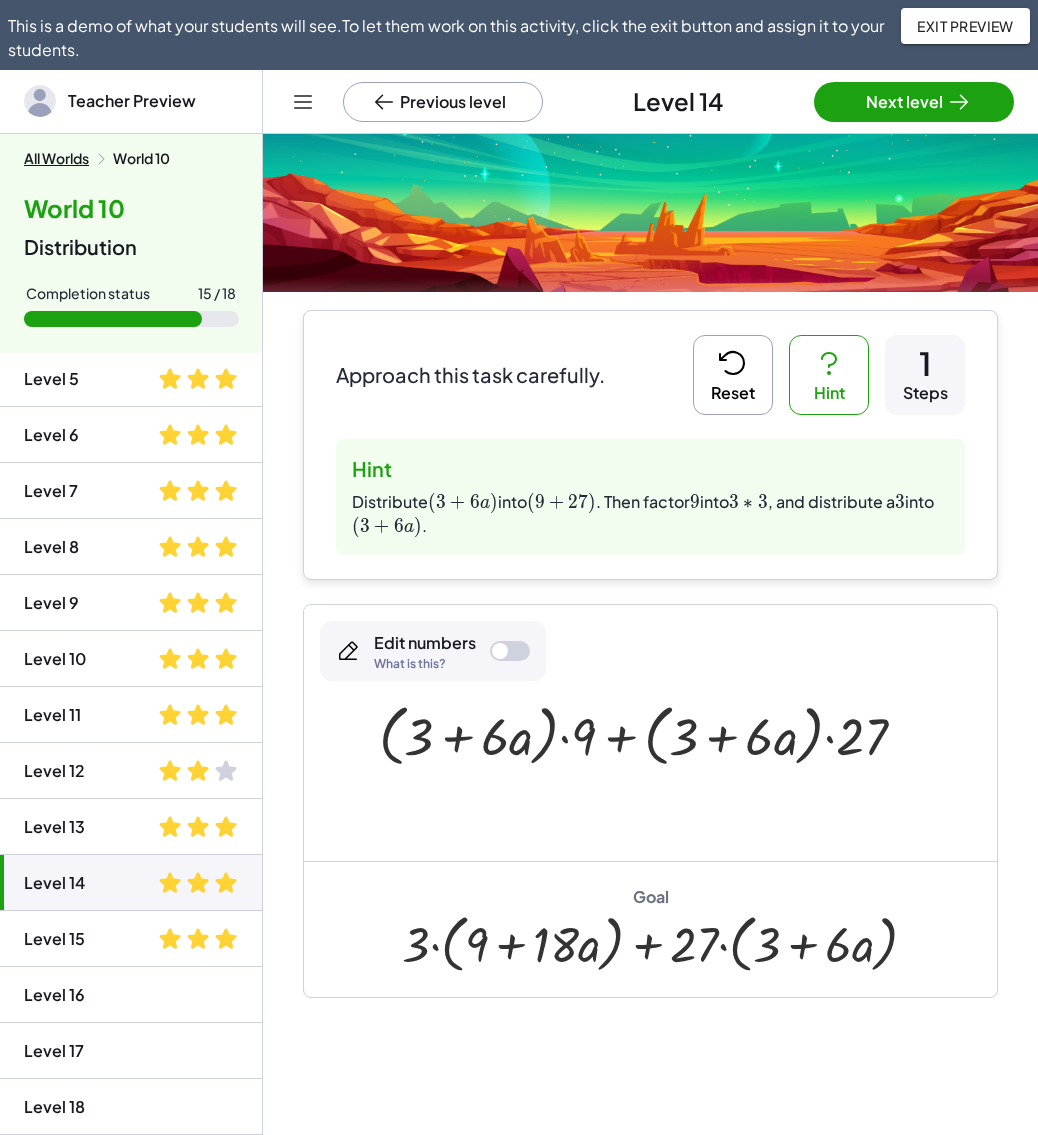 click on "Reset" at bounding box center [733, 375] 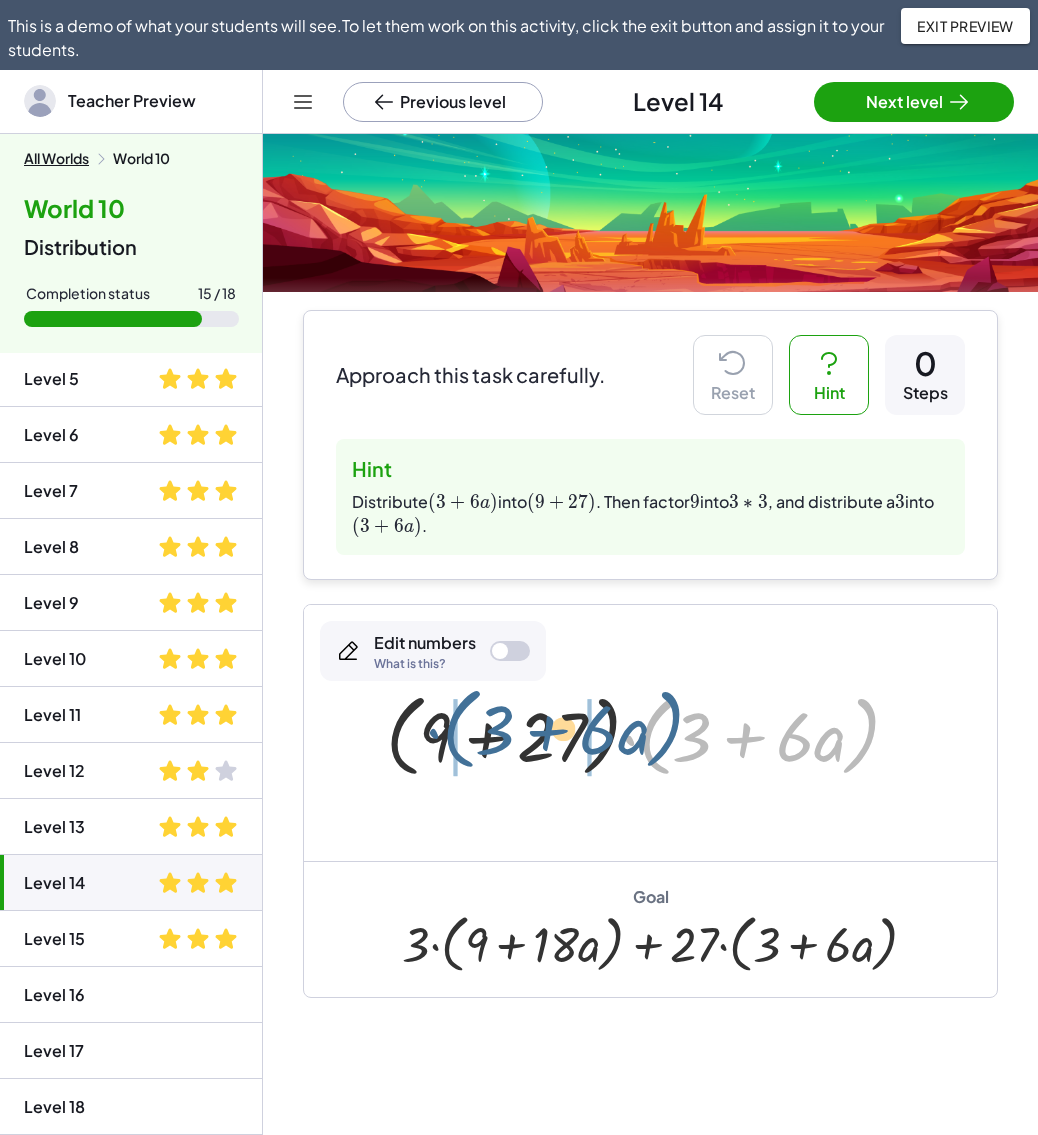 drag, startPoint x: 658, startPoint y: 761, endPoint x: 454, endPoint y: 756, distance: 204.06126 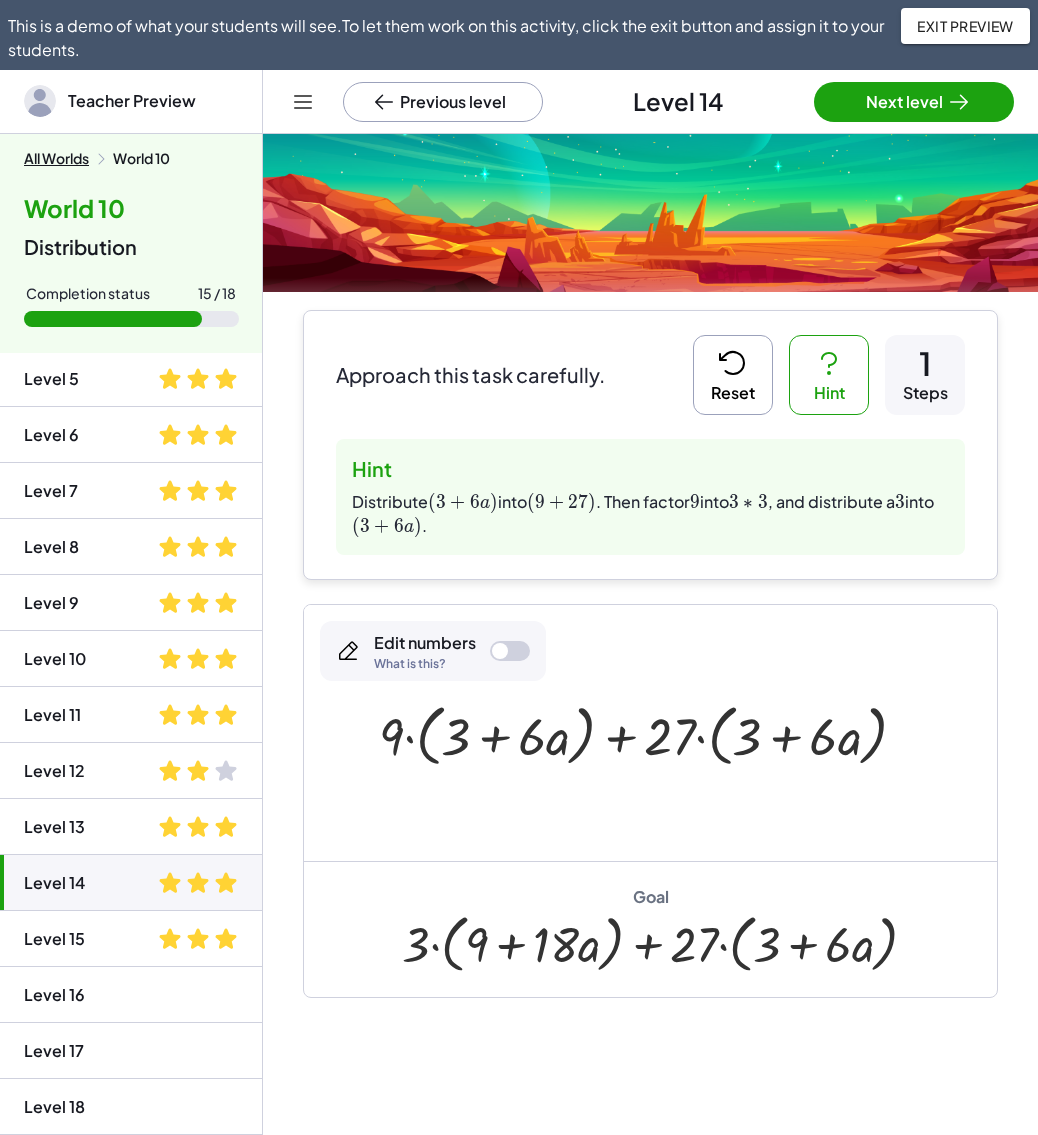 click 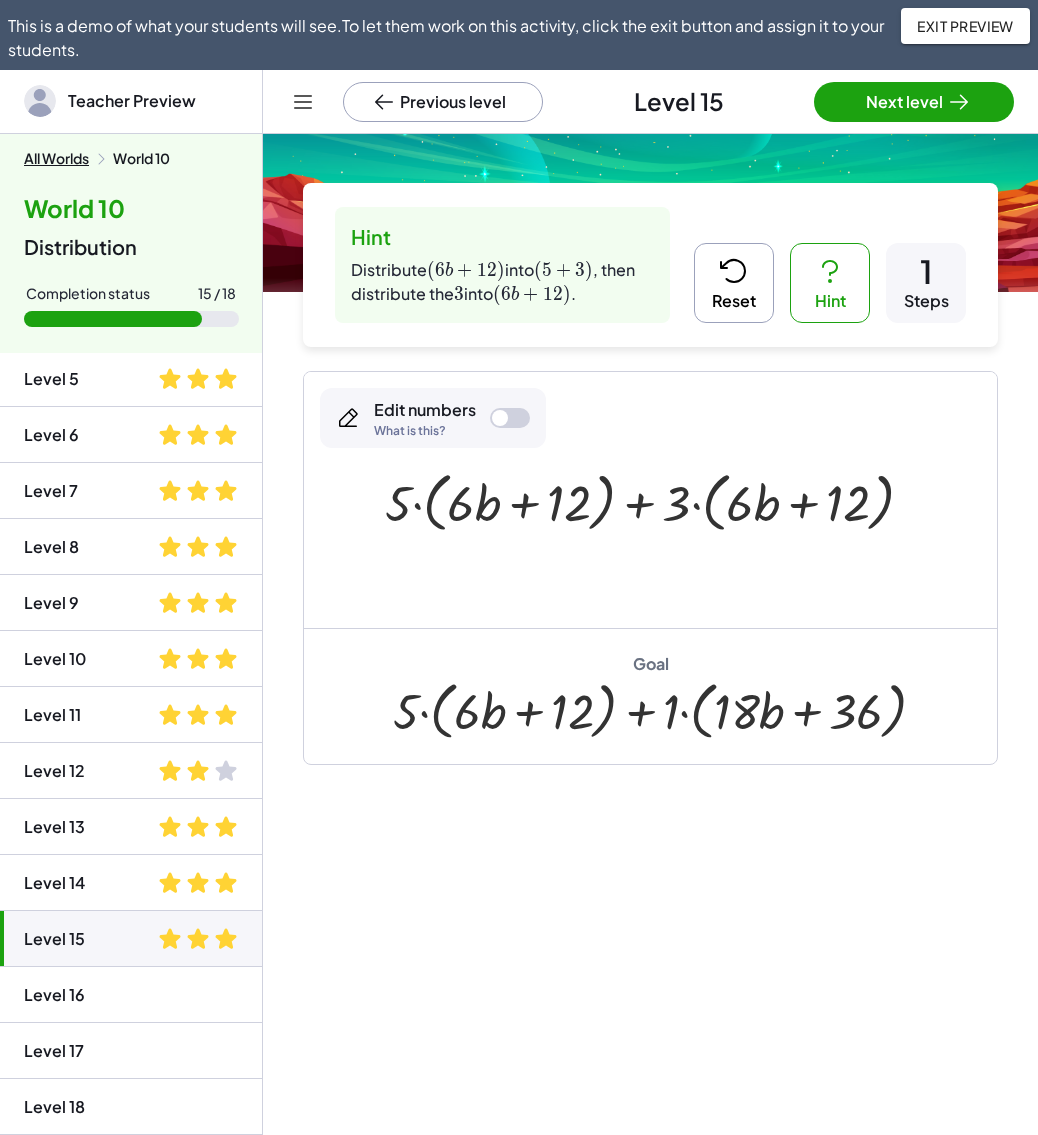 click on "Reset" at bounding box center (734, 283) 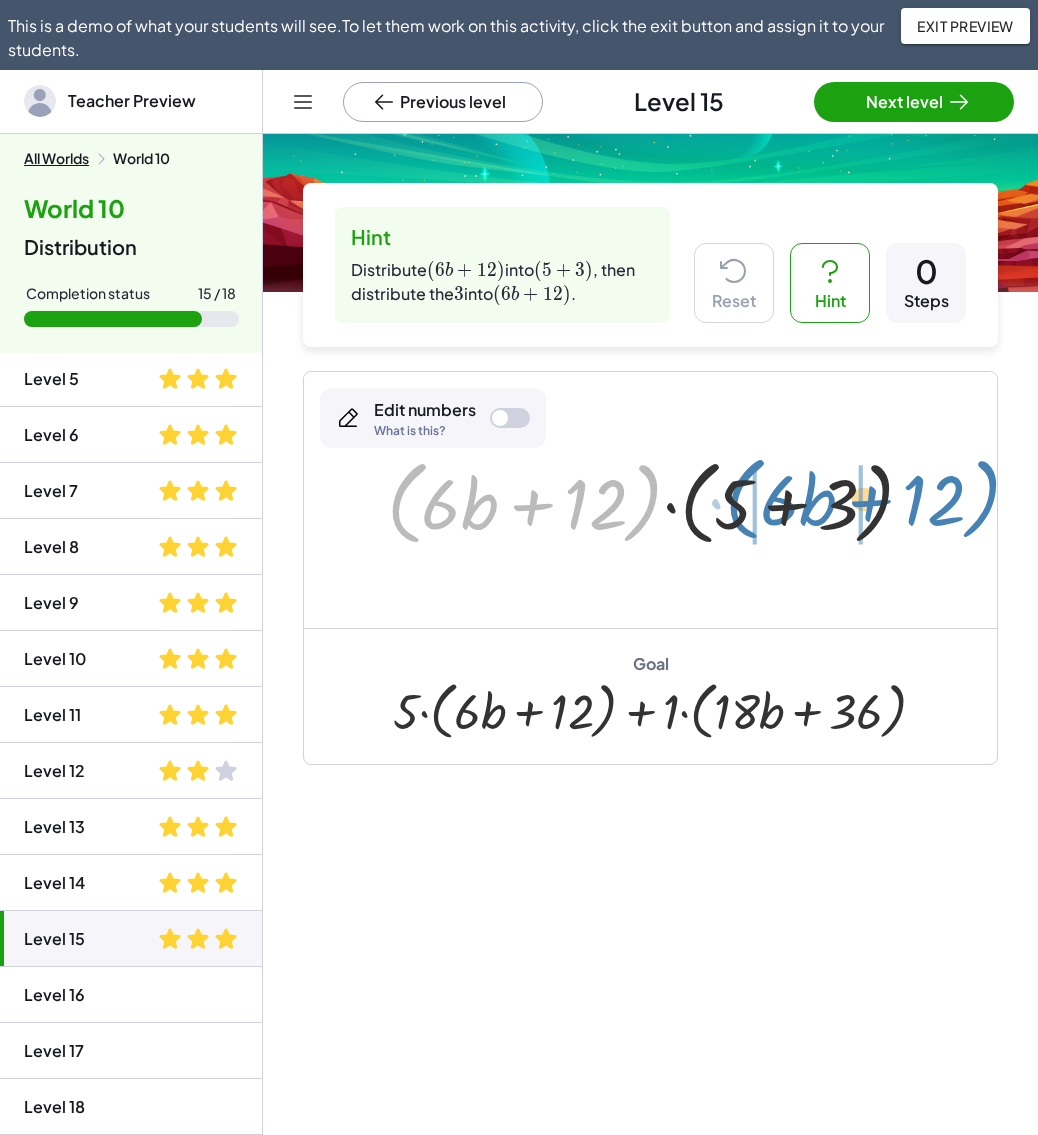 drag, startPoint x: 406, startPoint y: 513, endPoint x: 742, endPoint y: 511, distance: 336.00595 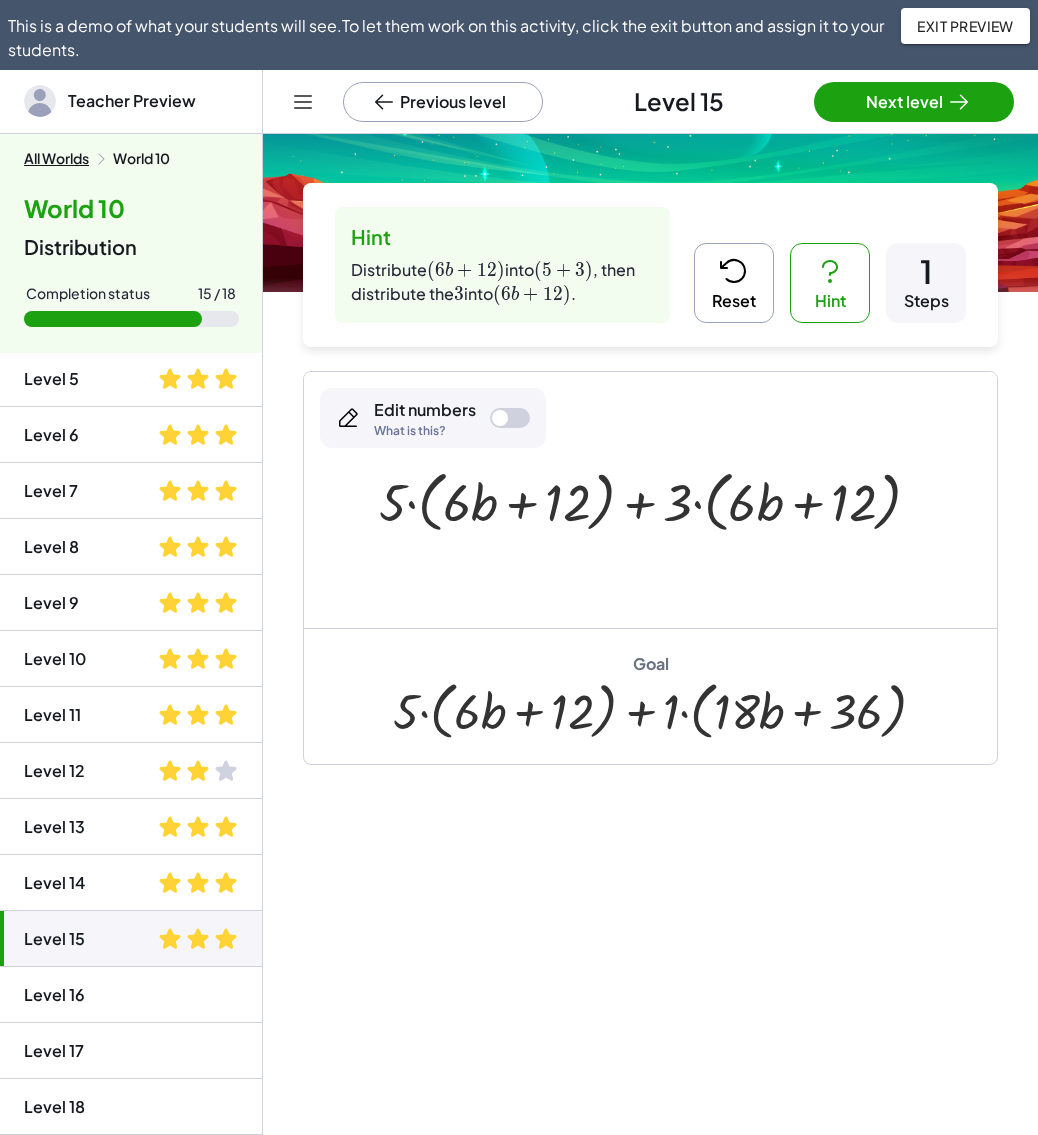 click at bounding box center (510, 418) 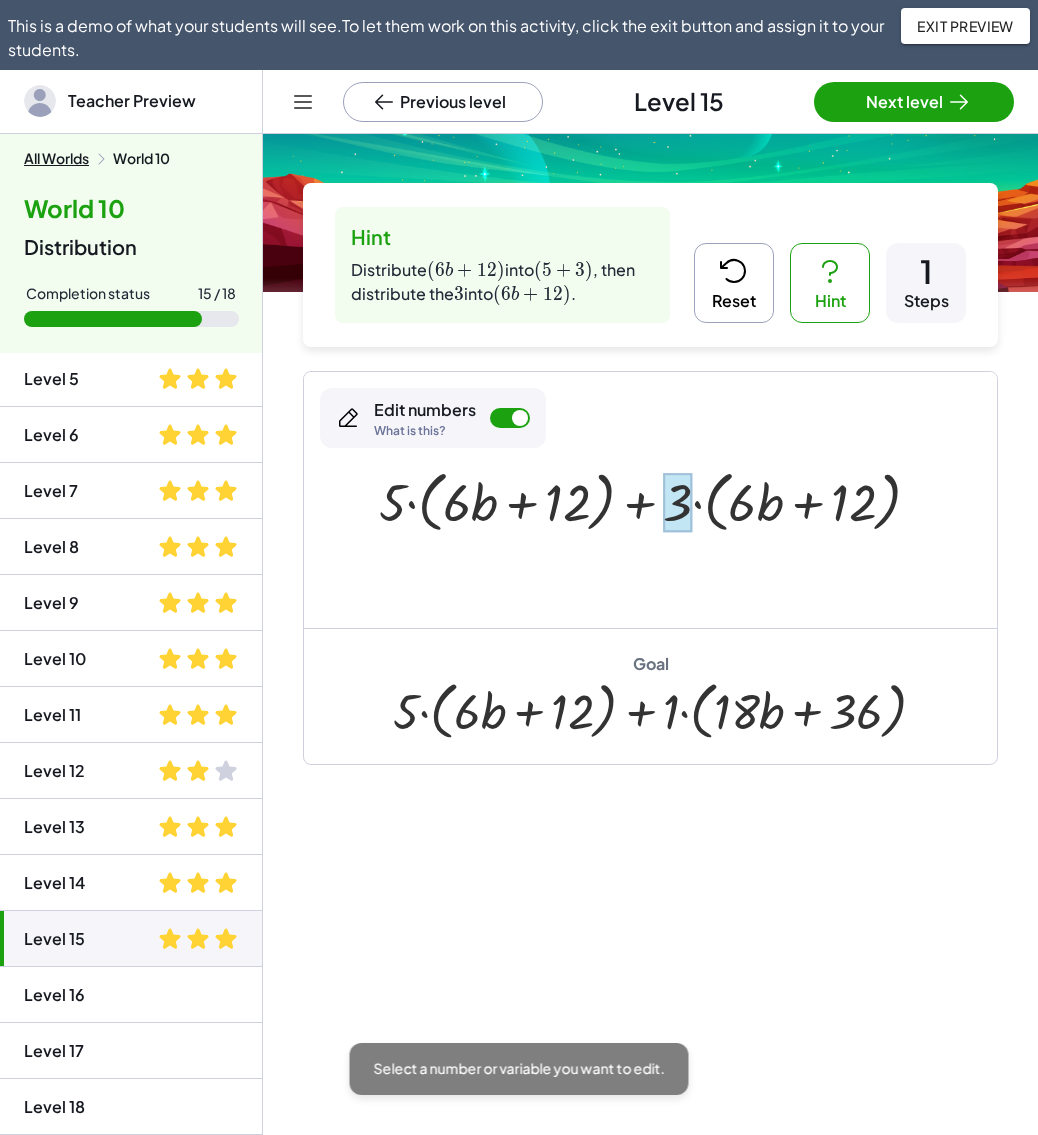 click at bounding box center [677, 503] 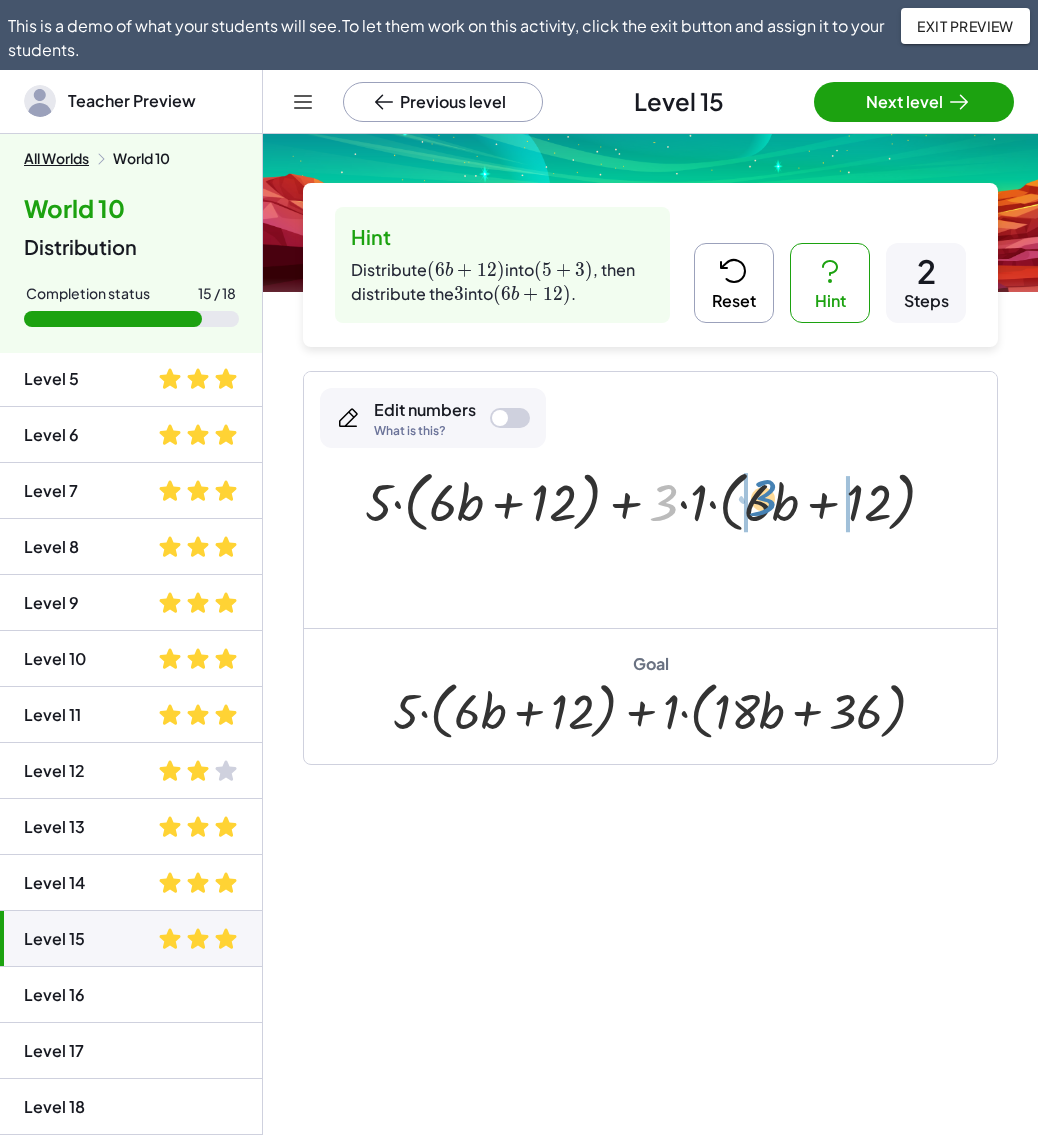 drag, startPoint x: 662, startPoint y: 509, endPoint x: 762, endPoint y: 505, distance: 100.07997 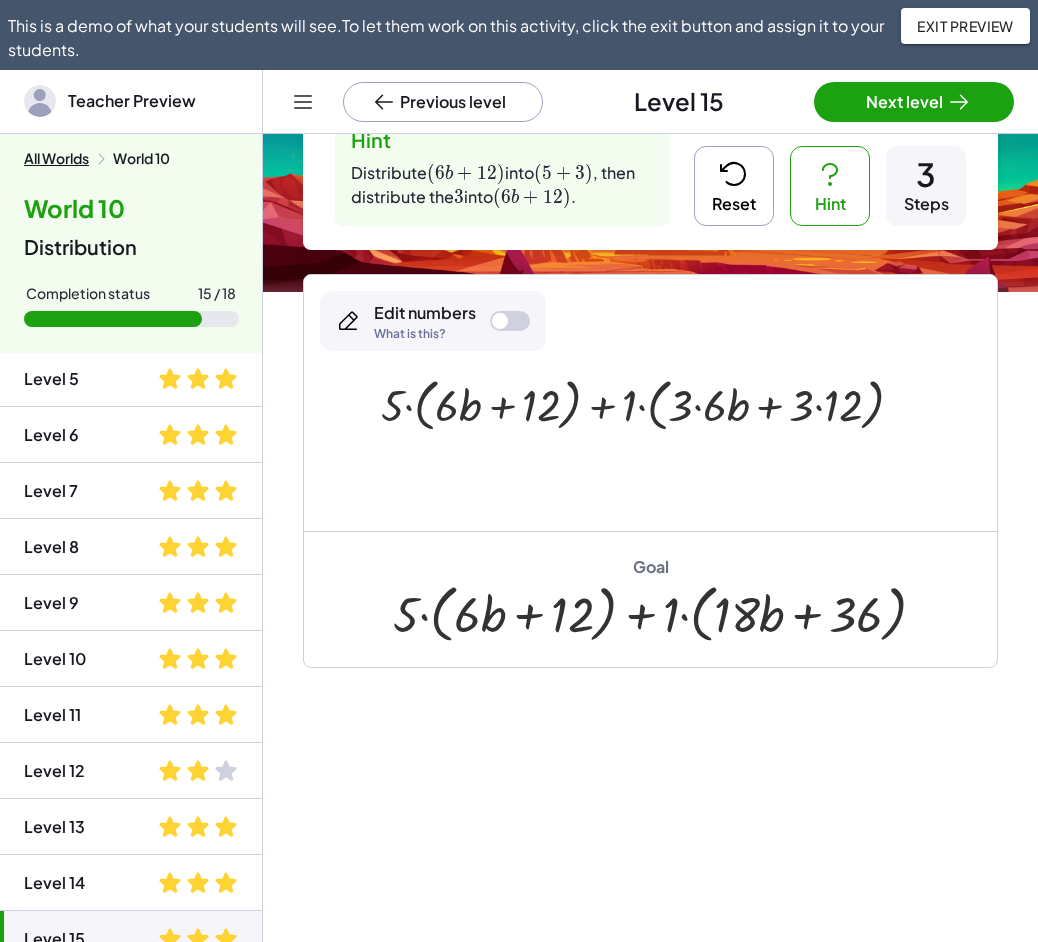 scroll, scrollTop: 0, scrollLeft: 0, axis: both 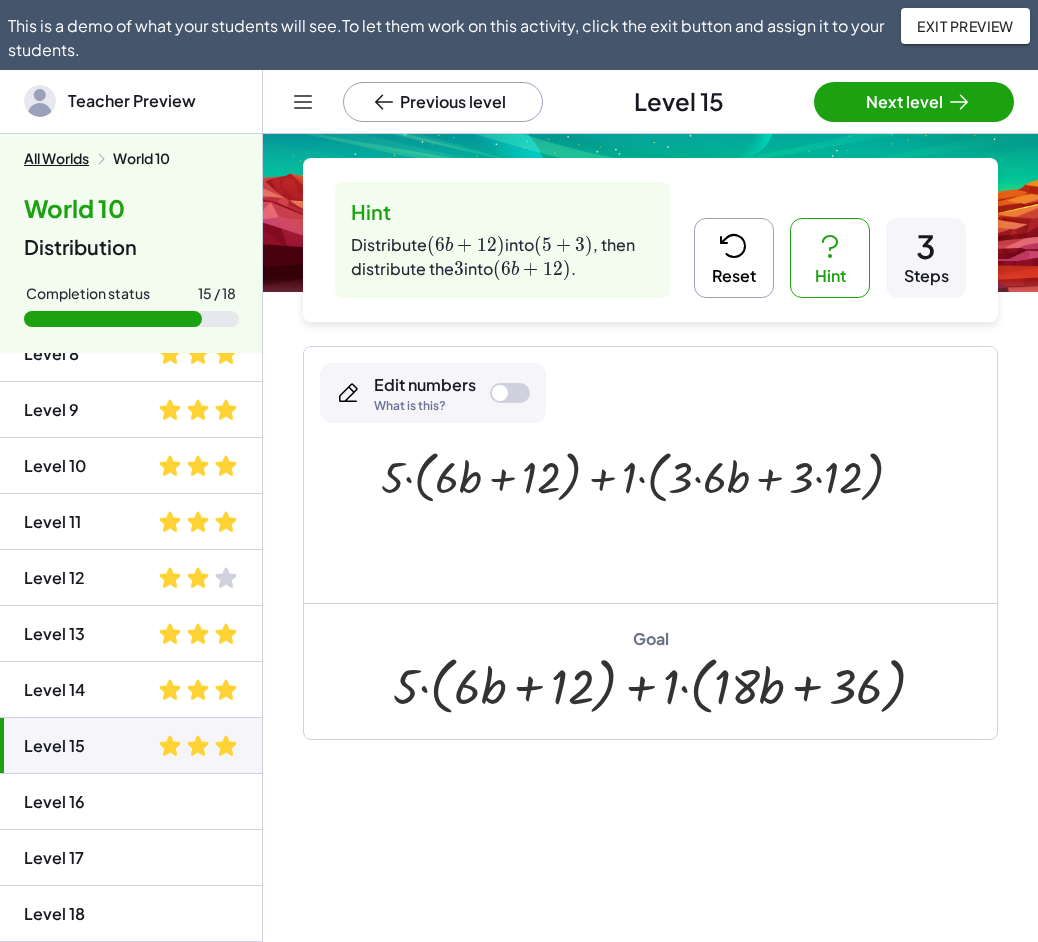 click on "Level 16" 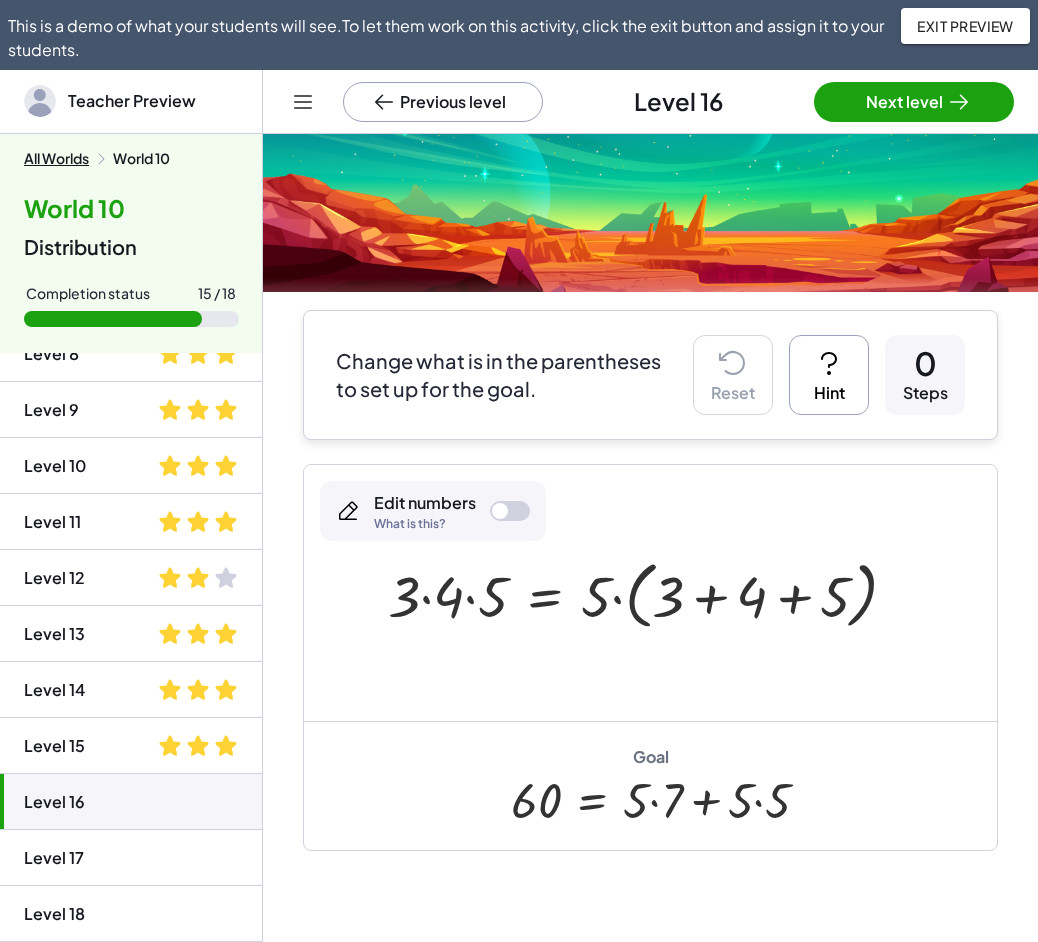 click on "Hint" at bounding box center (829, 375) 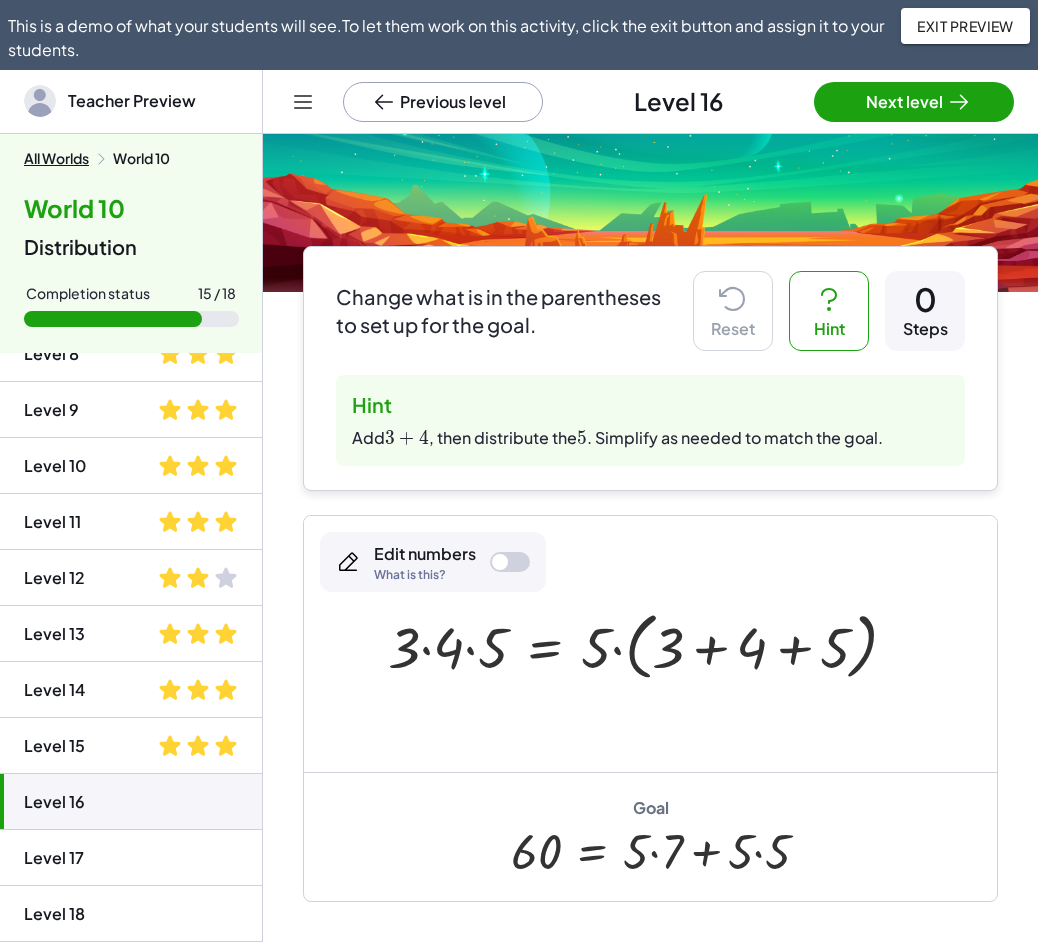 scroll, scrollTop: 100, scrollLeft: 0, axis: vertical 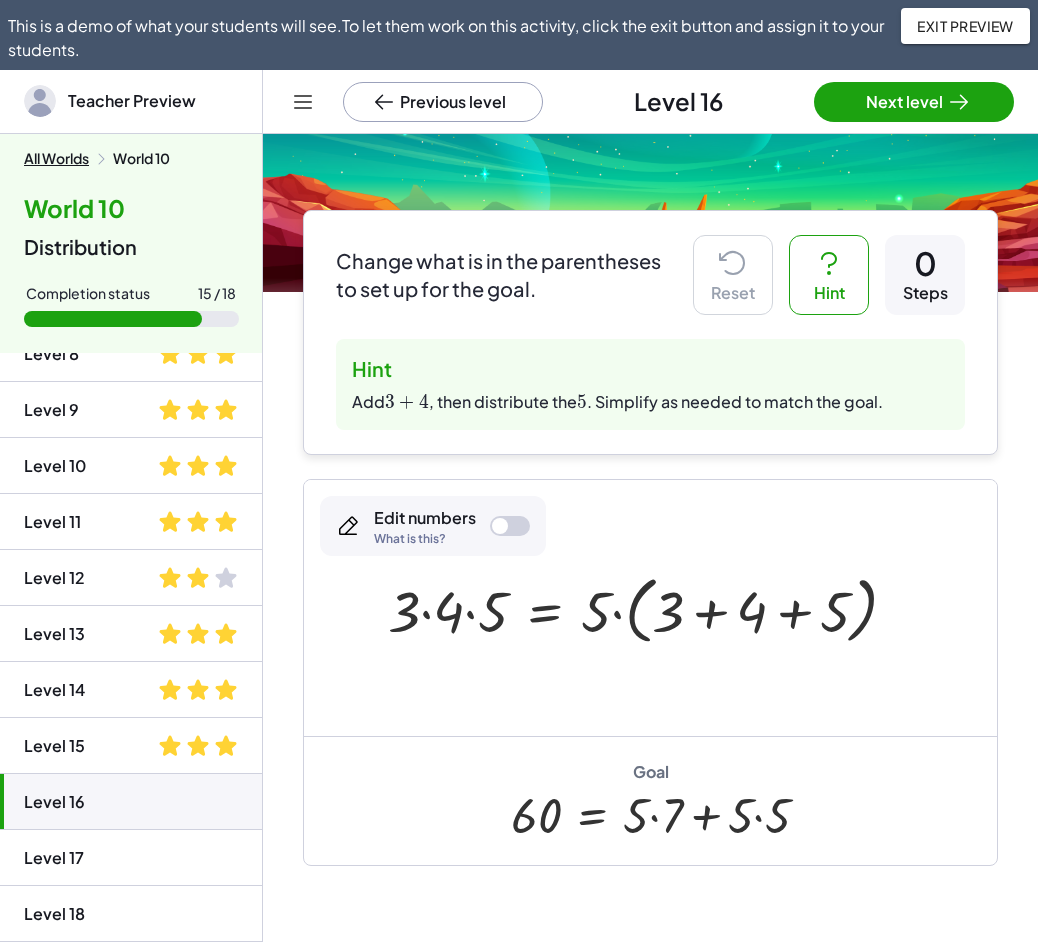 click at bounding box center [650, 608] 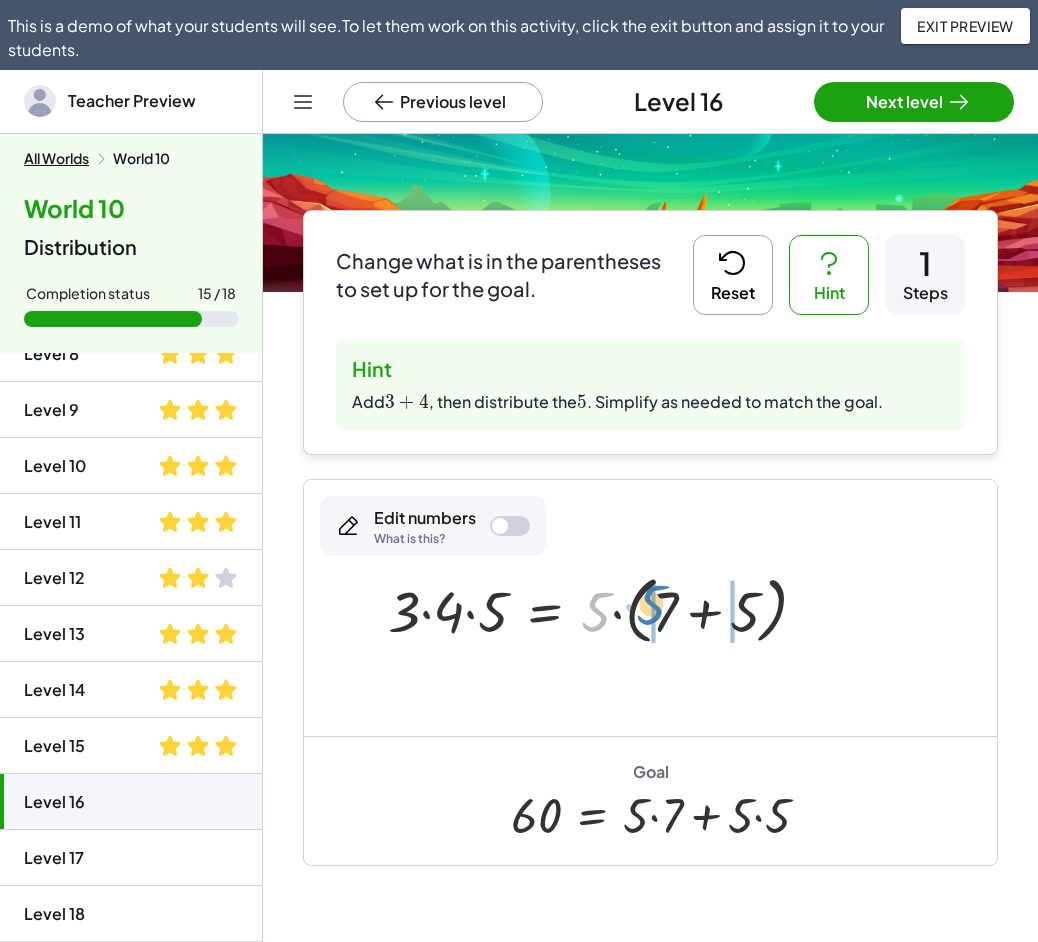 drag, startPoint x: 601, startPoint y: 615, endPoint x: 656, endPoint y: 608, distance: 55.443665 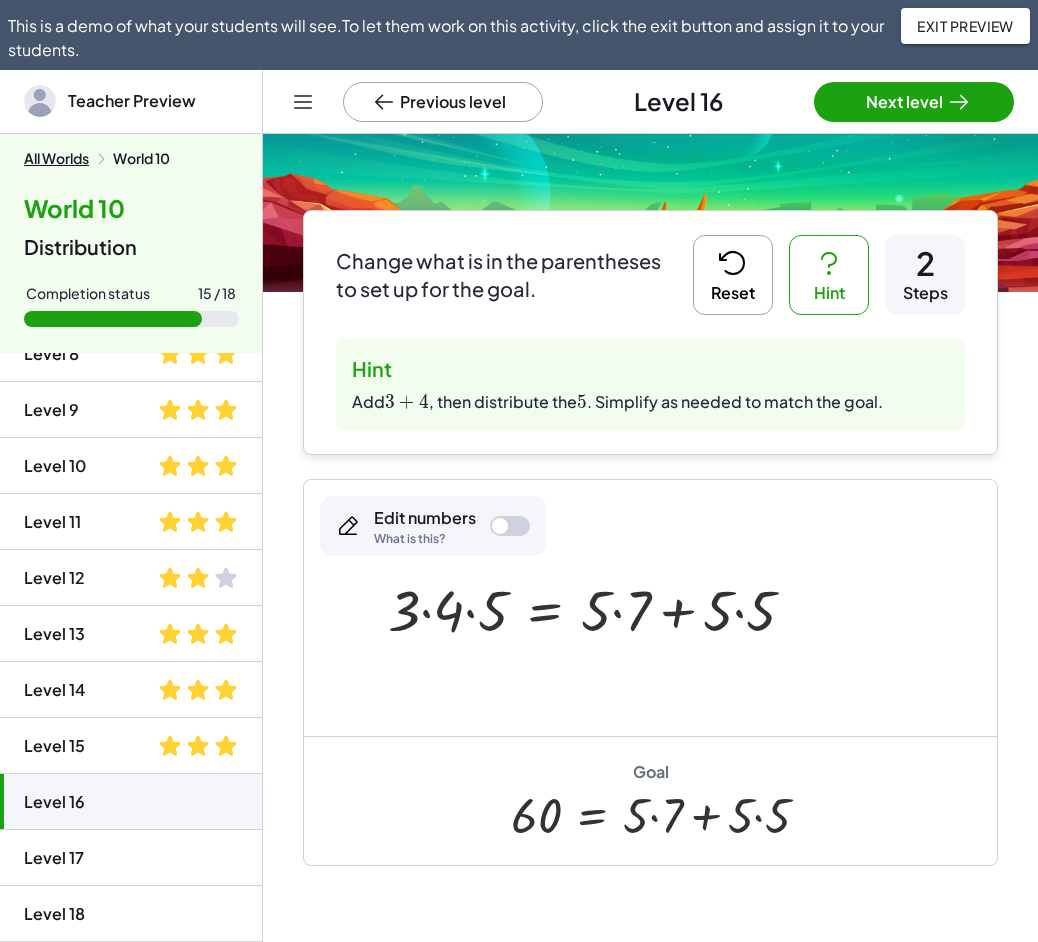 click at bounding box center [600, 607] 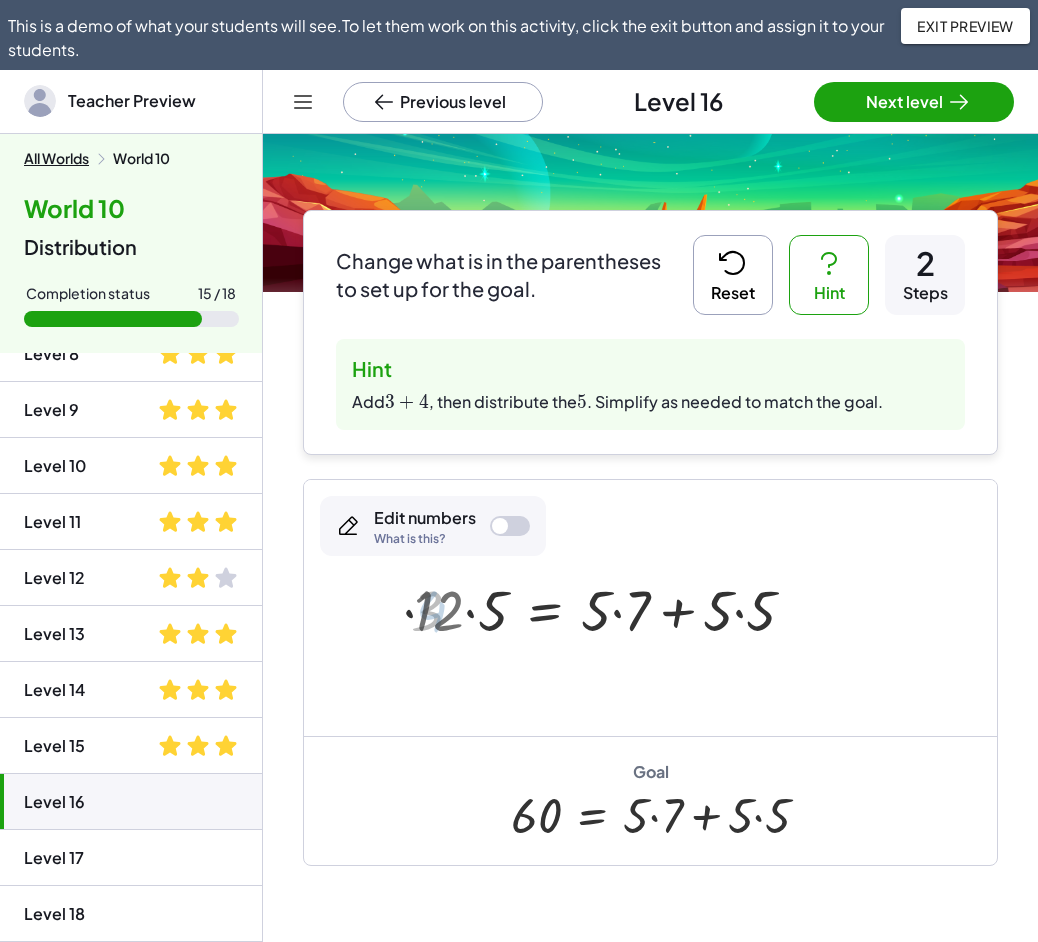 click at bounding box center (613, 607) 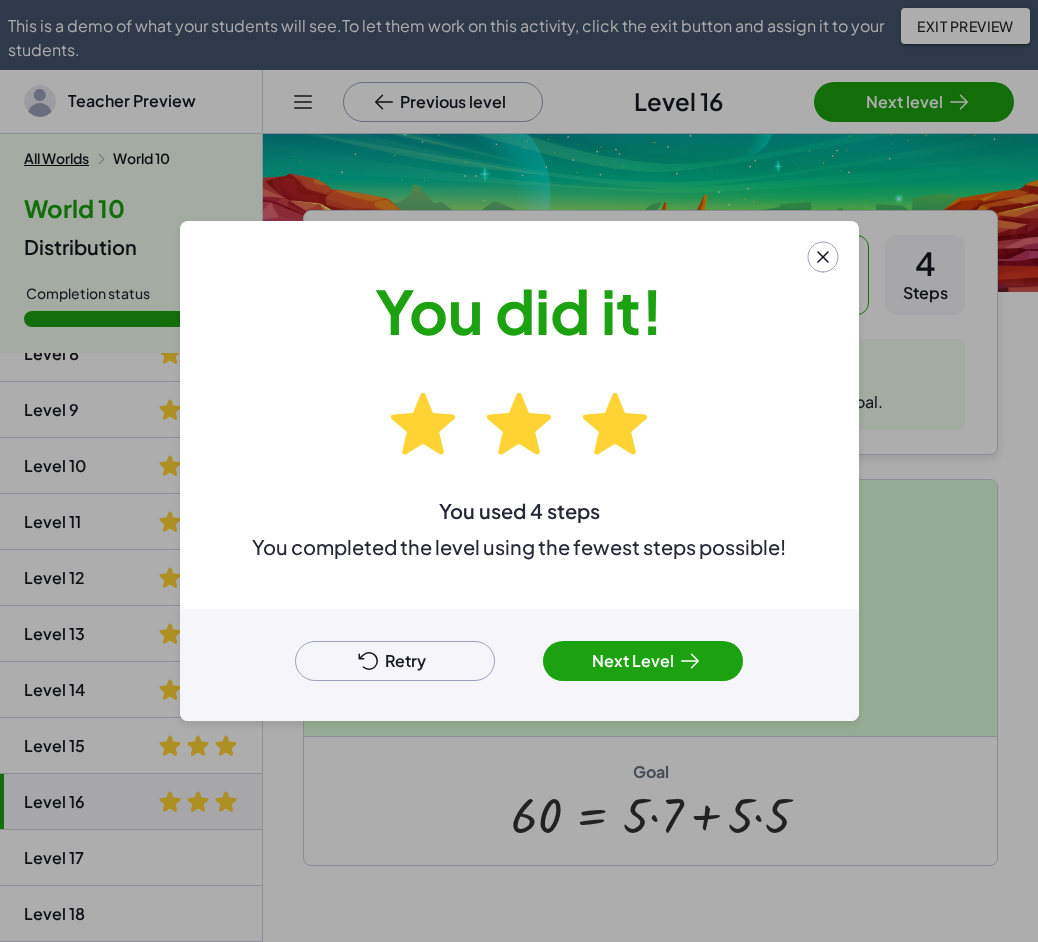 click on "Retry" at bounding box center (395, 661) 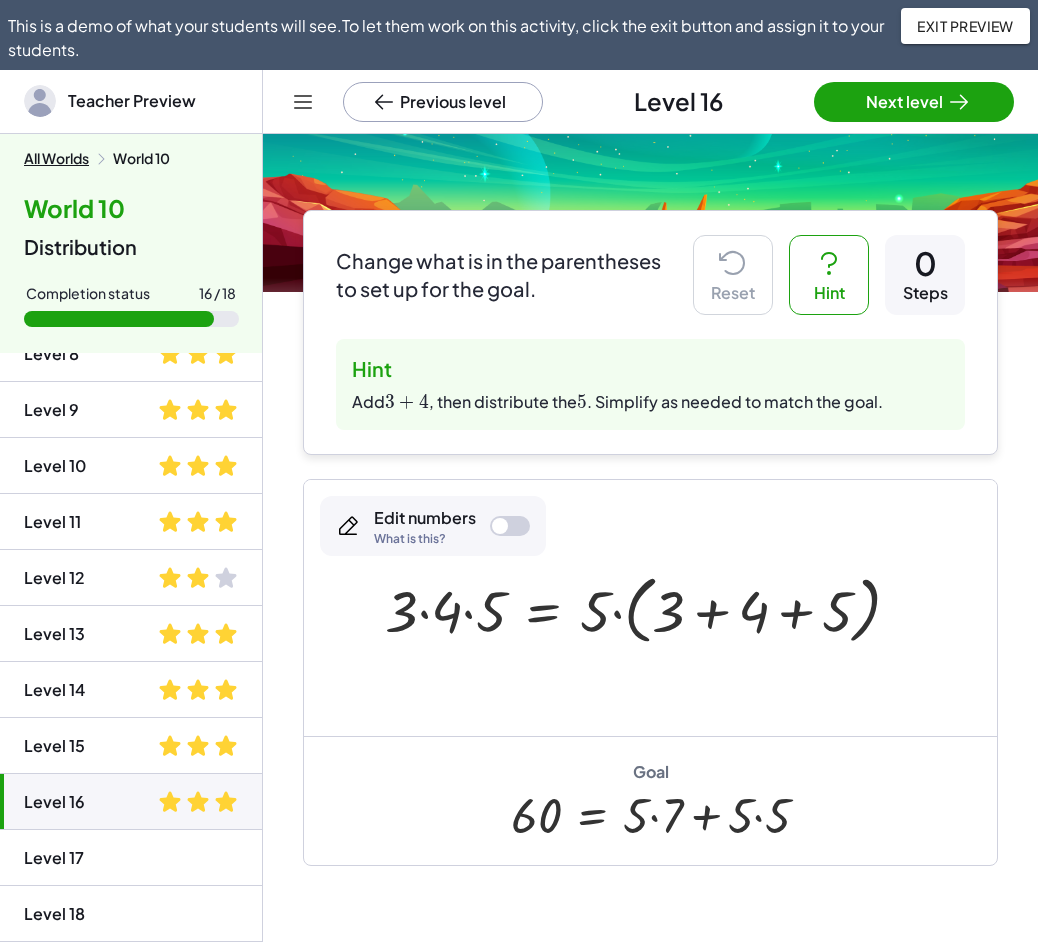 click on "Level 17" 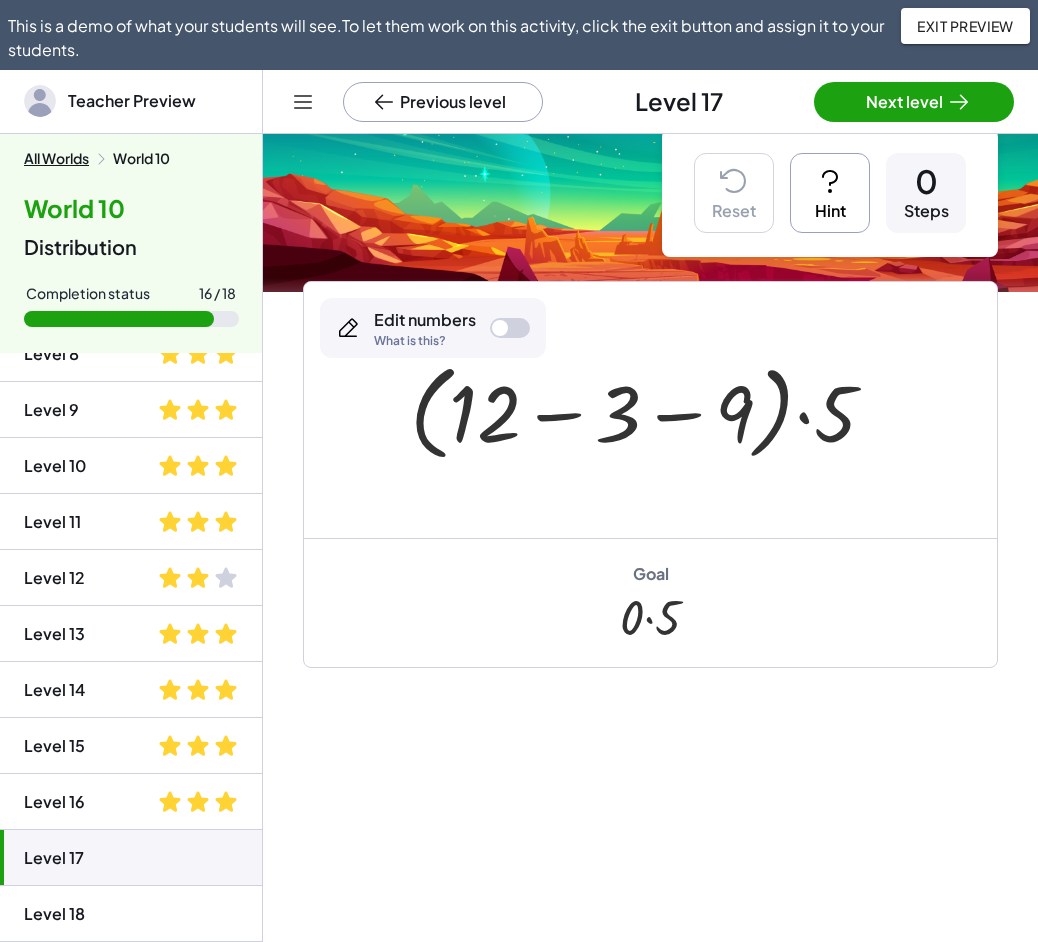 scroll, scrollTop: 29, scrollLeft: 0, axis: vertical 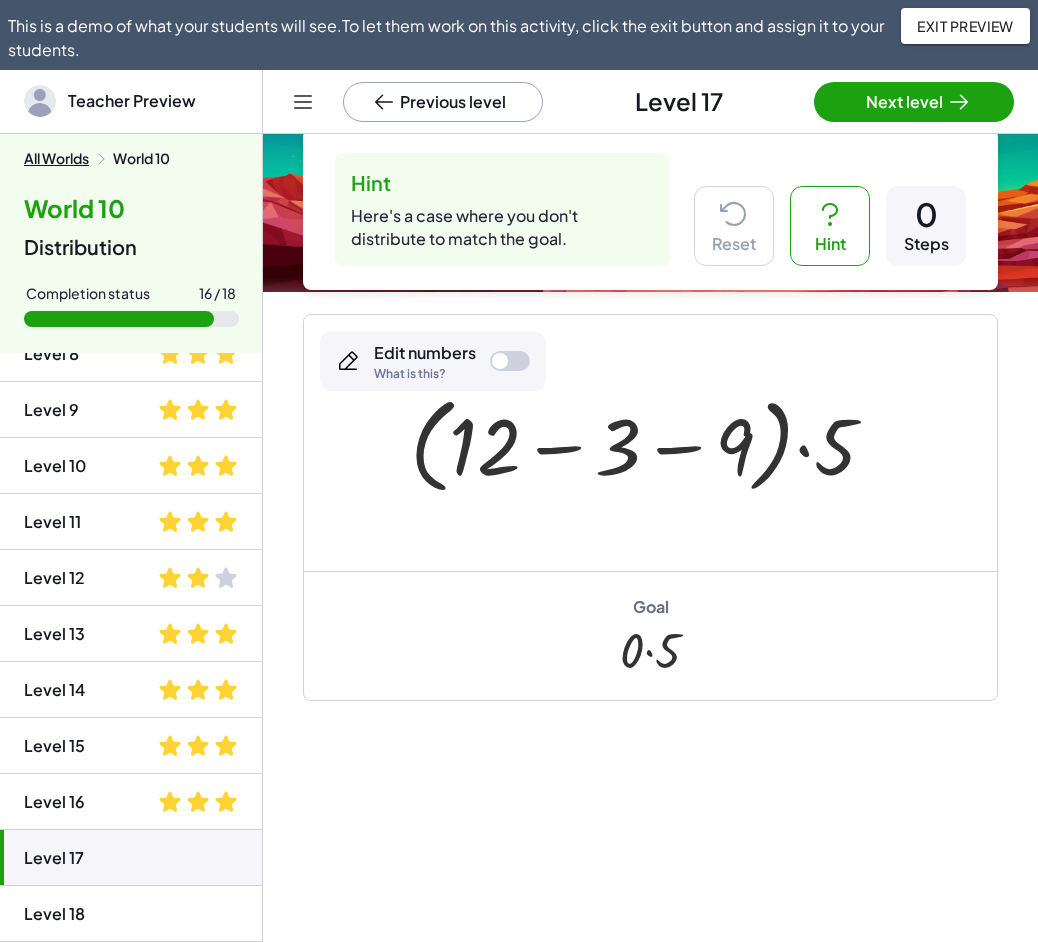 click at bounding box center (651, 443) 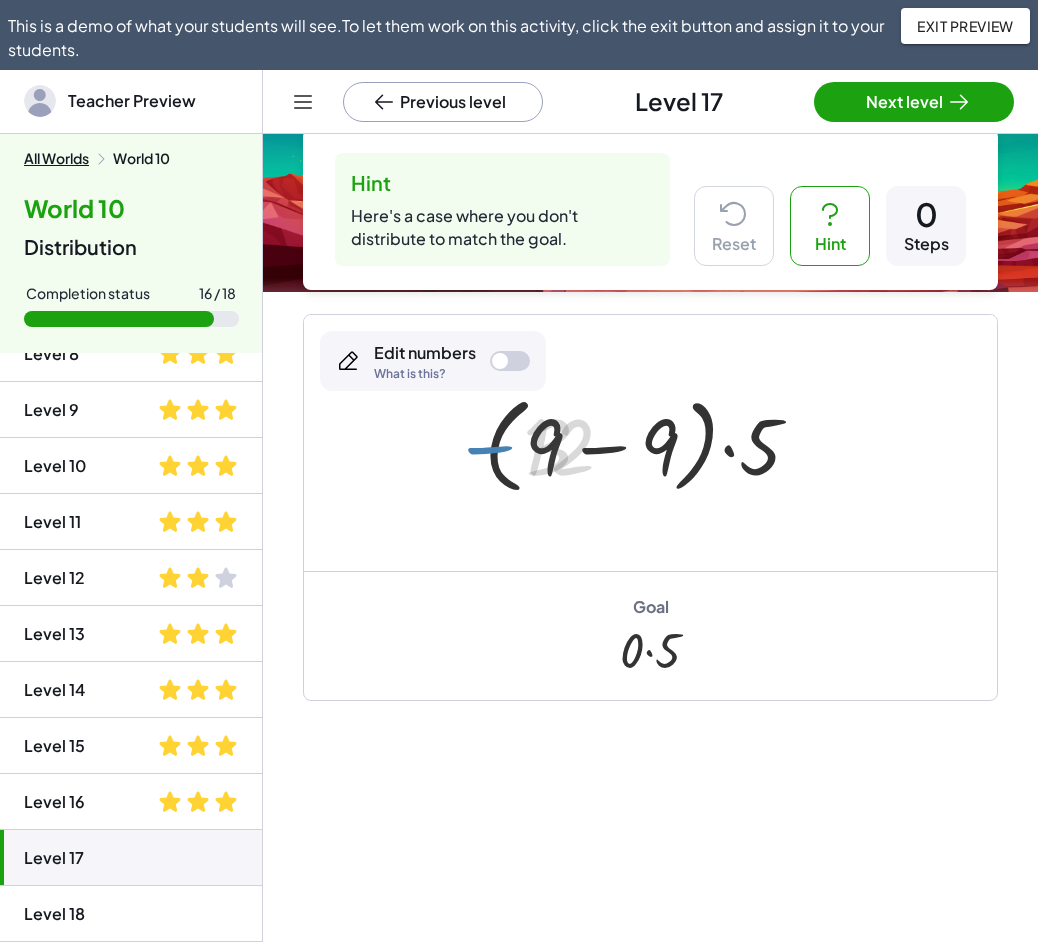 click at bounding box center [650, 443] 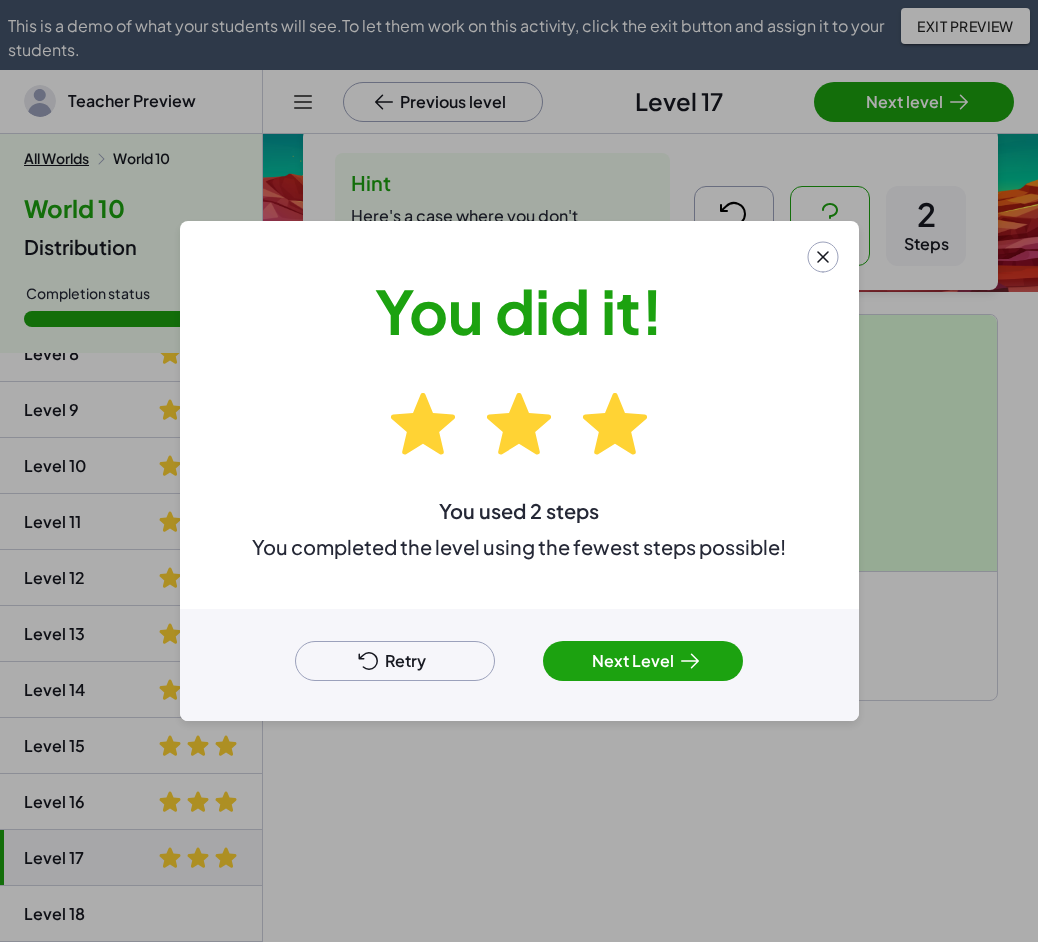 click on "Retry" at bounding box center [395, 661] 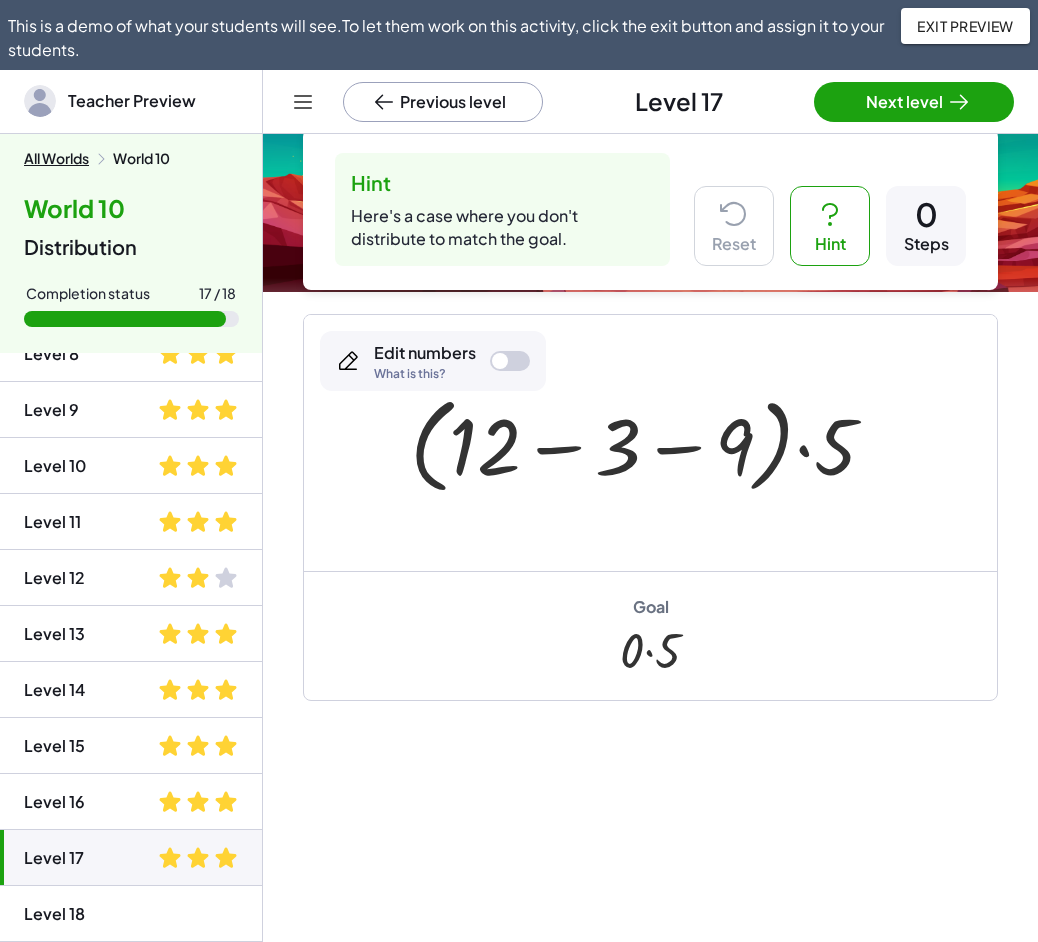 click at bounding box center [651, 443] 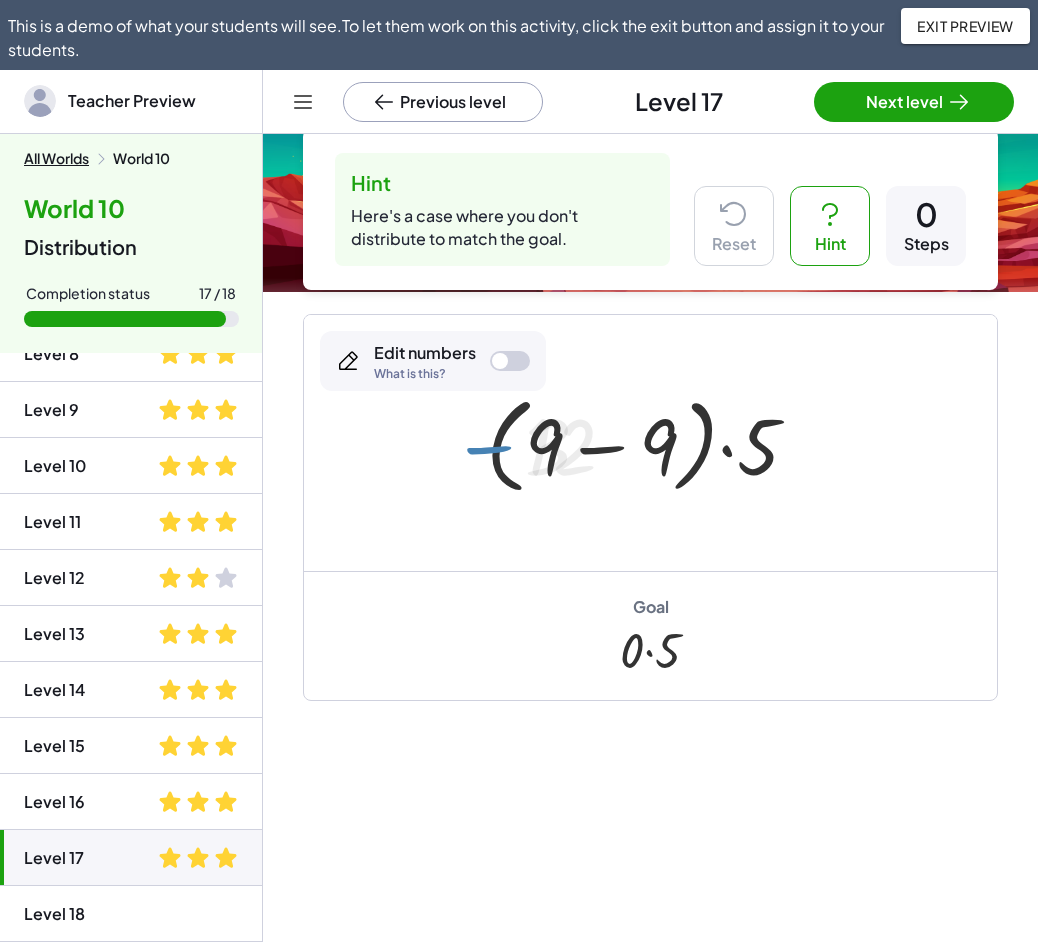 click at bounding box center (650, 443) 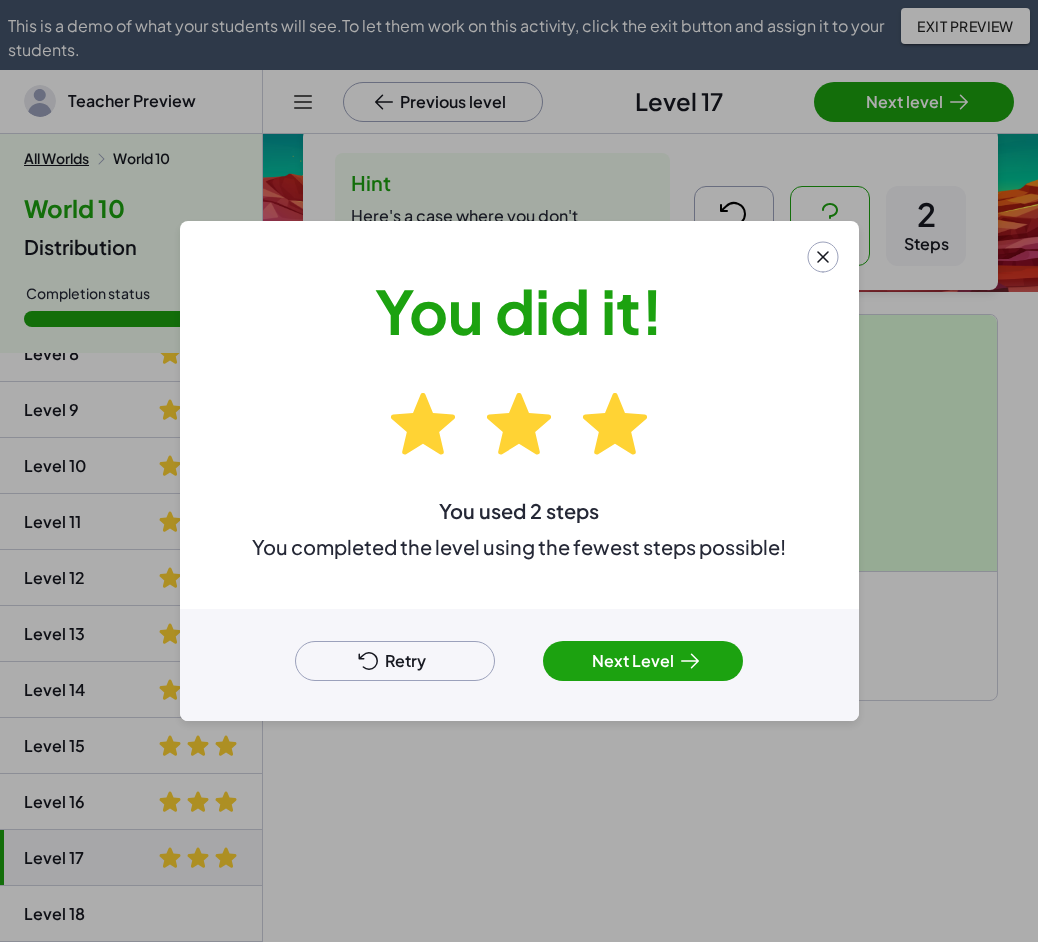 click on "Retry" at bounding box center (395, 661) 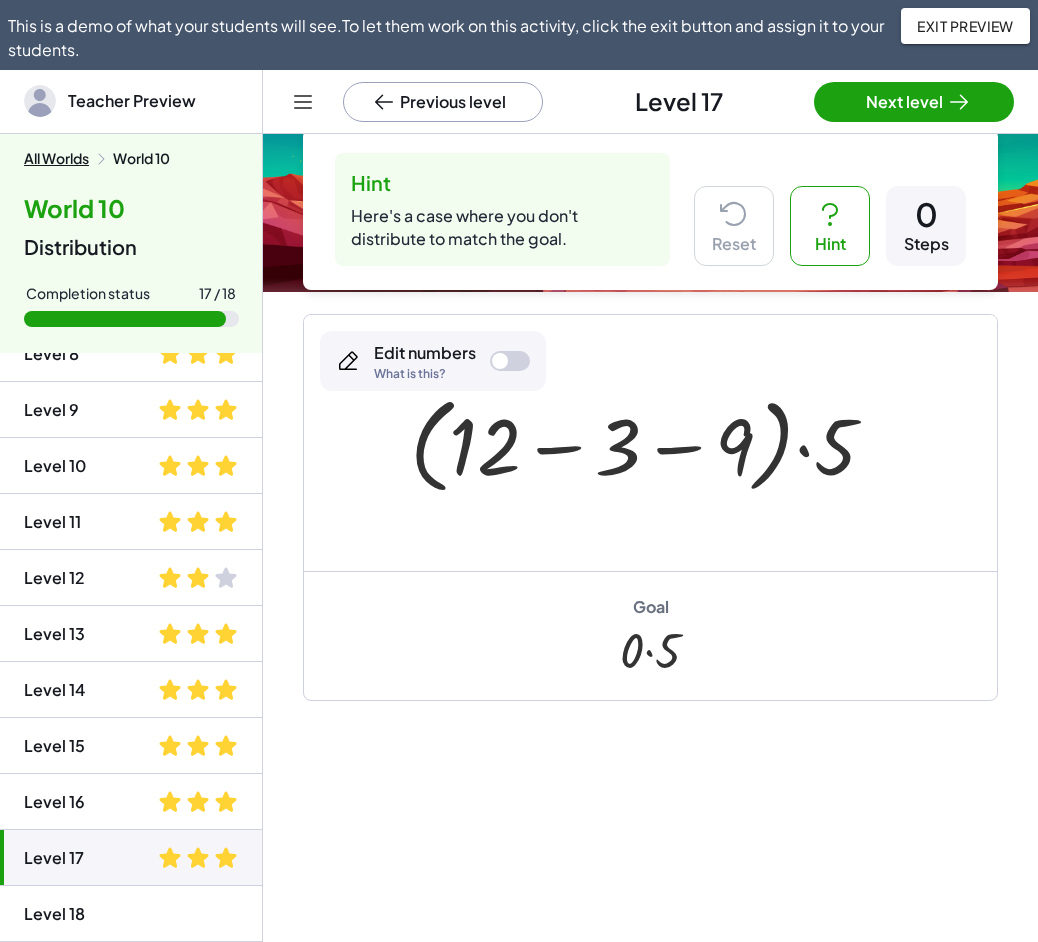 click on "Level 18" 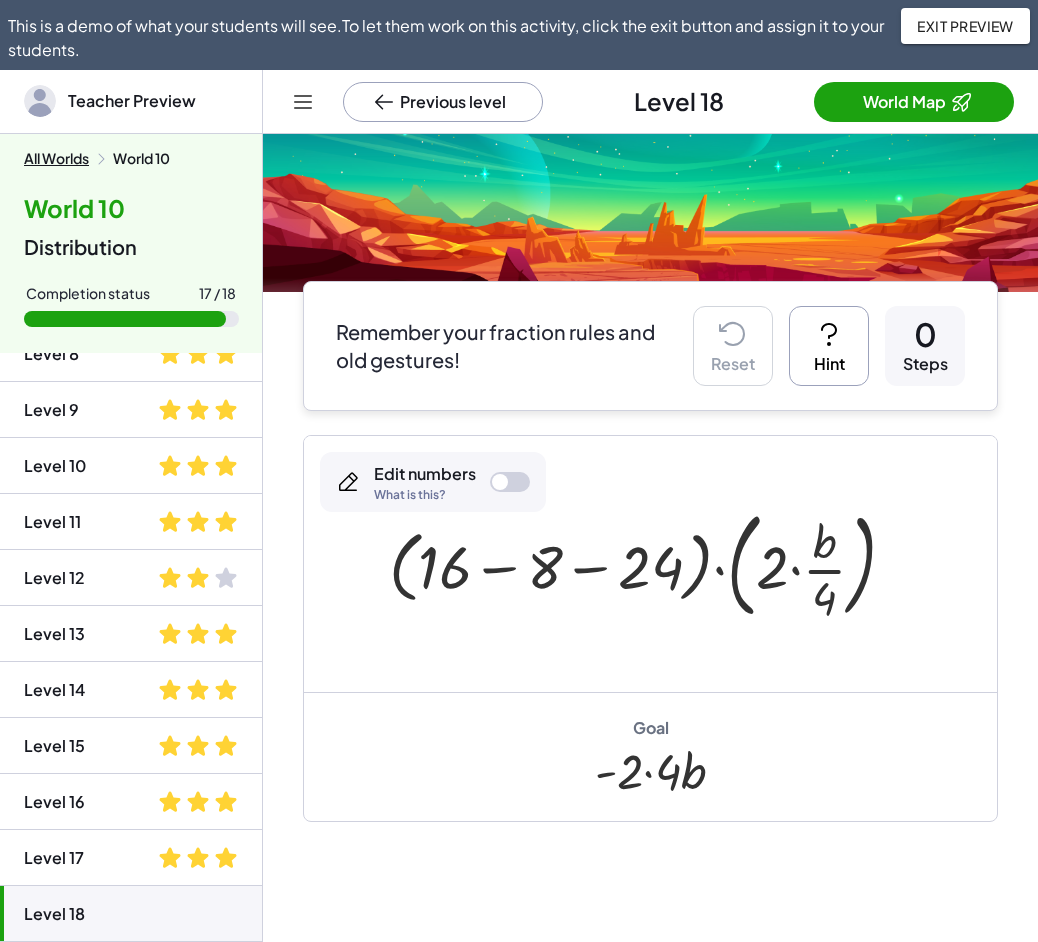 click on "Hint" at bounding box center [829, 346] 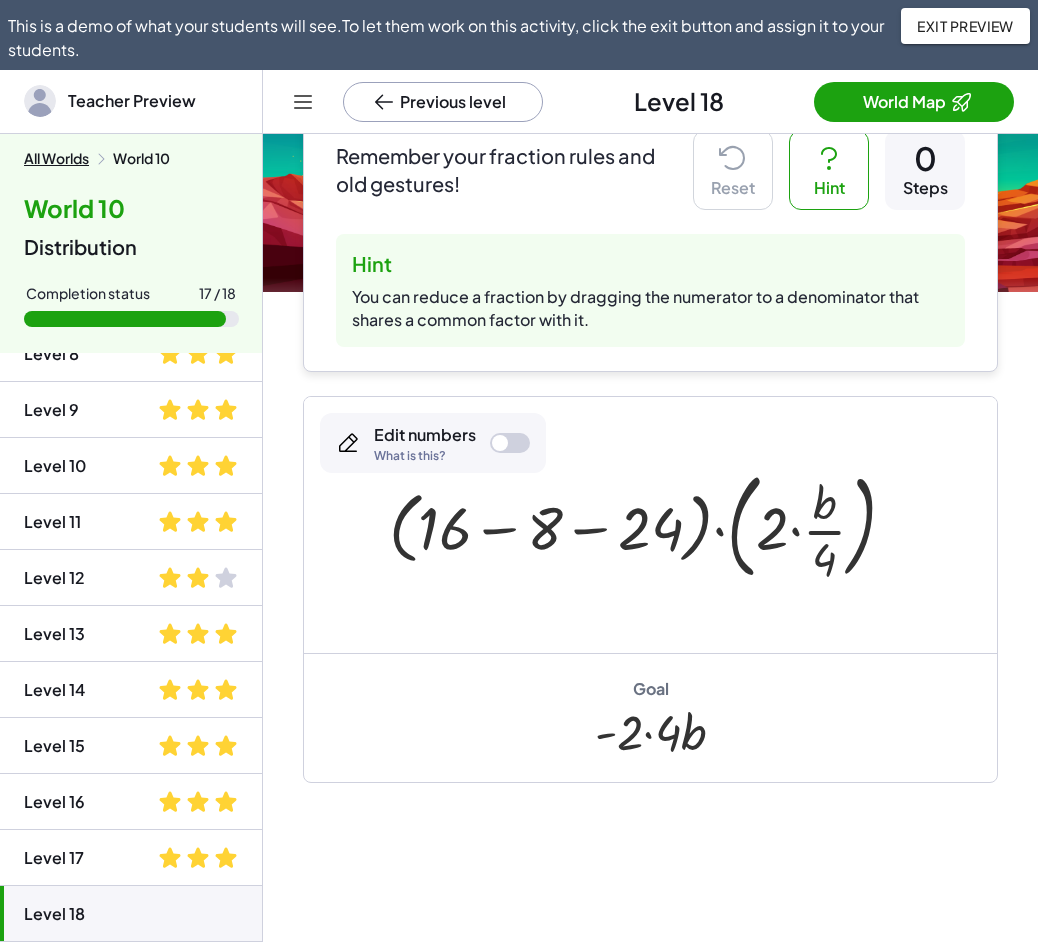 scroll, scrollTop: 229, scrollLeft: 0, axis: vertical 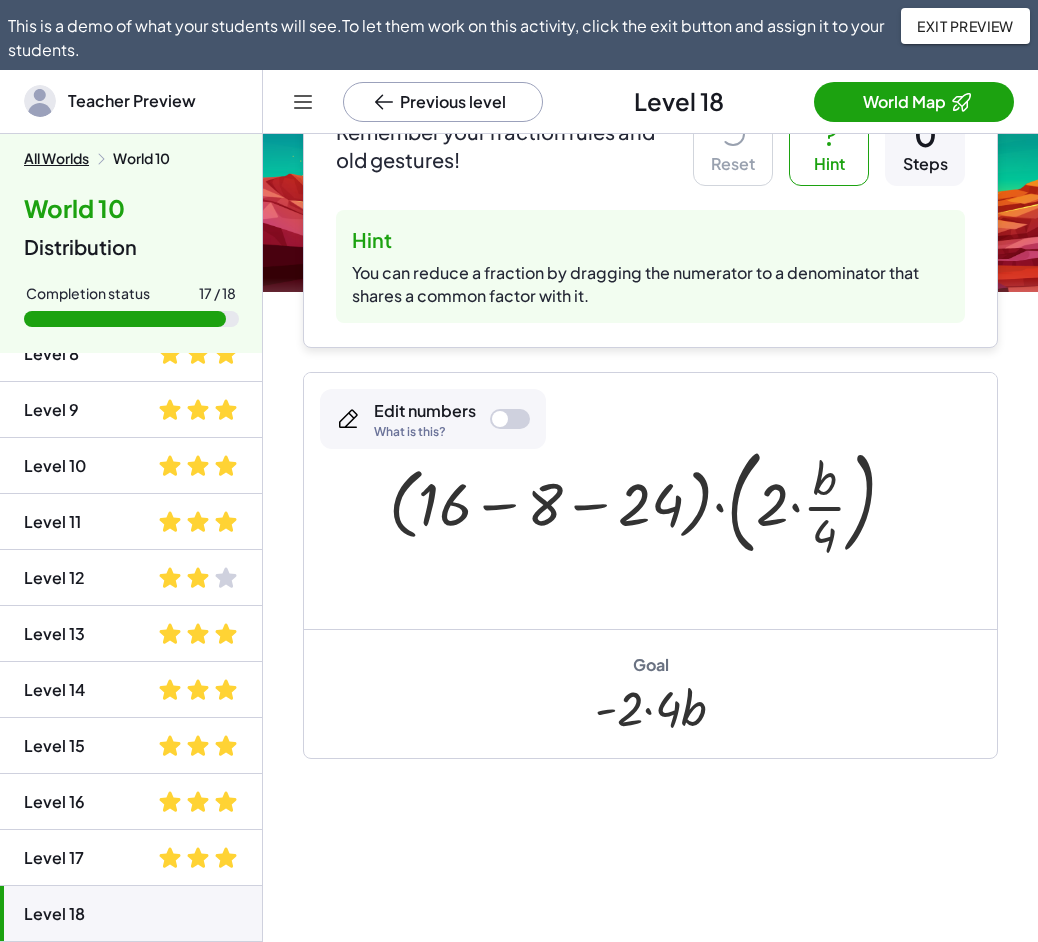 click at bounding box center [650, 501] 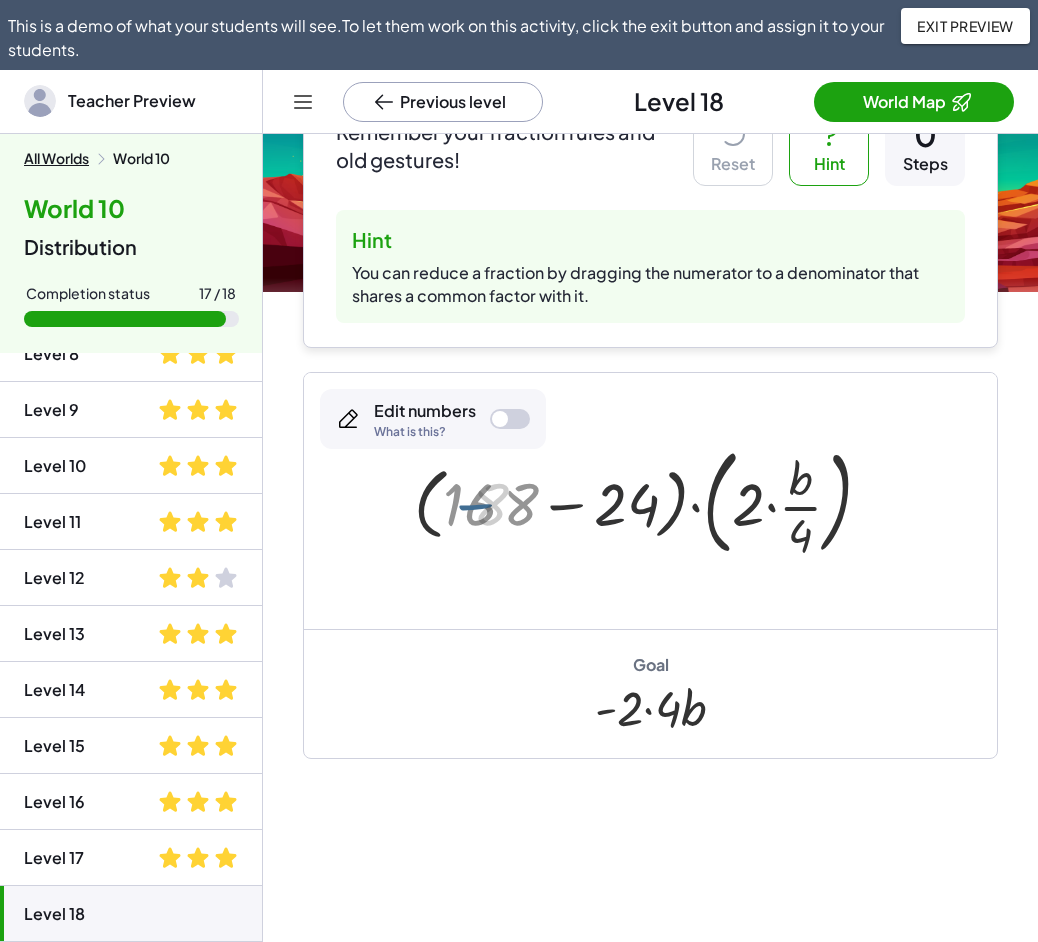 click at bounding box center (651, 501) 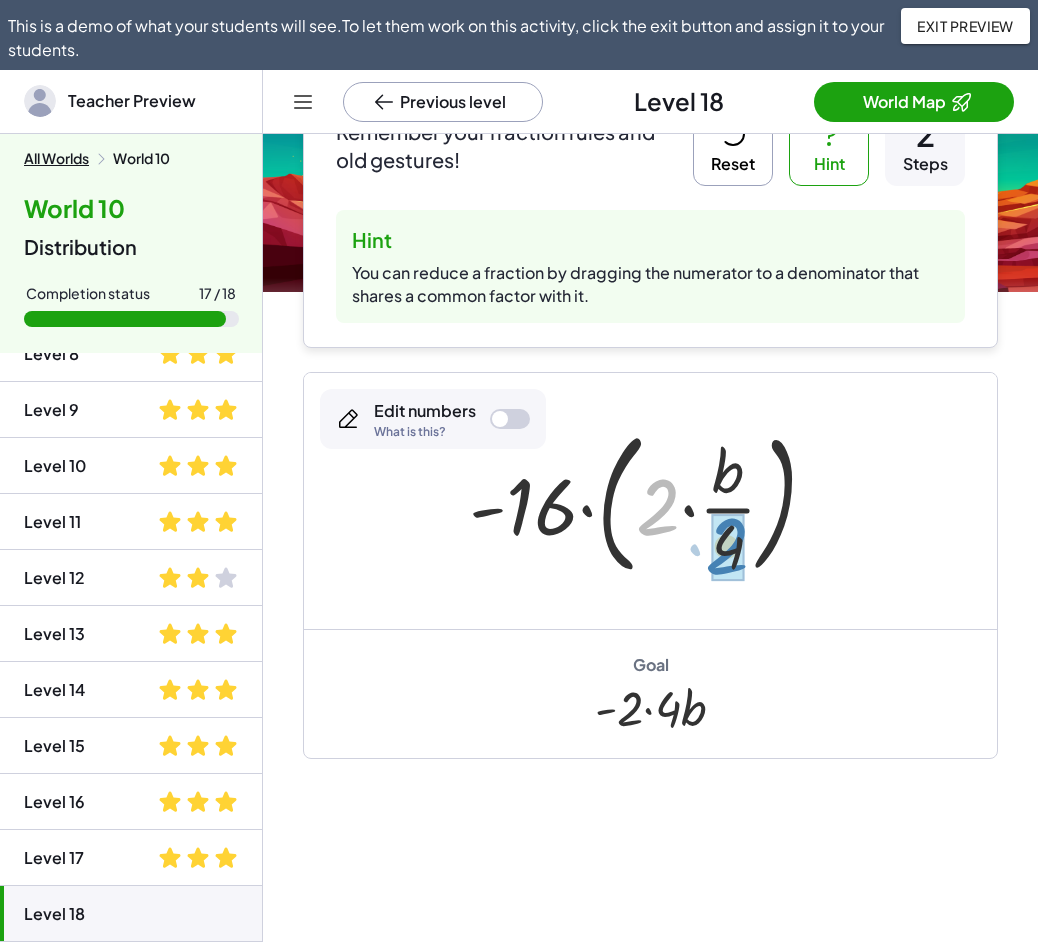 drag, startPoint x: 656, startPoint y: 525, endPoint x: 725, endPoint y: 564, distance: 79.25907 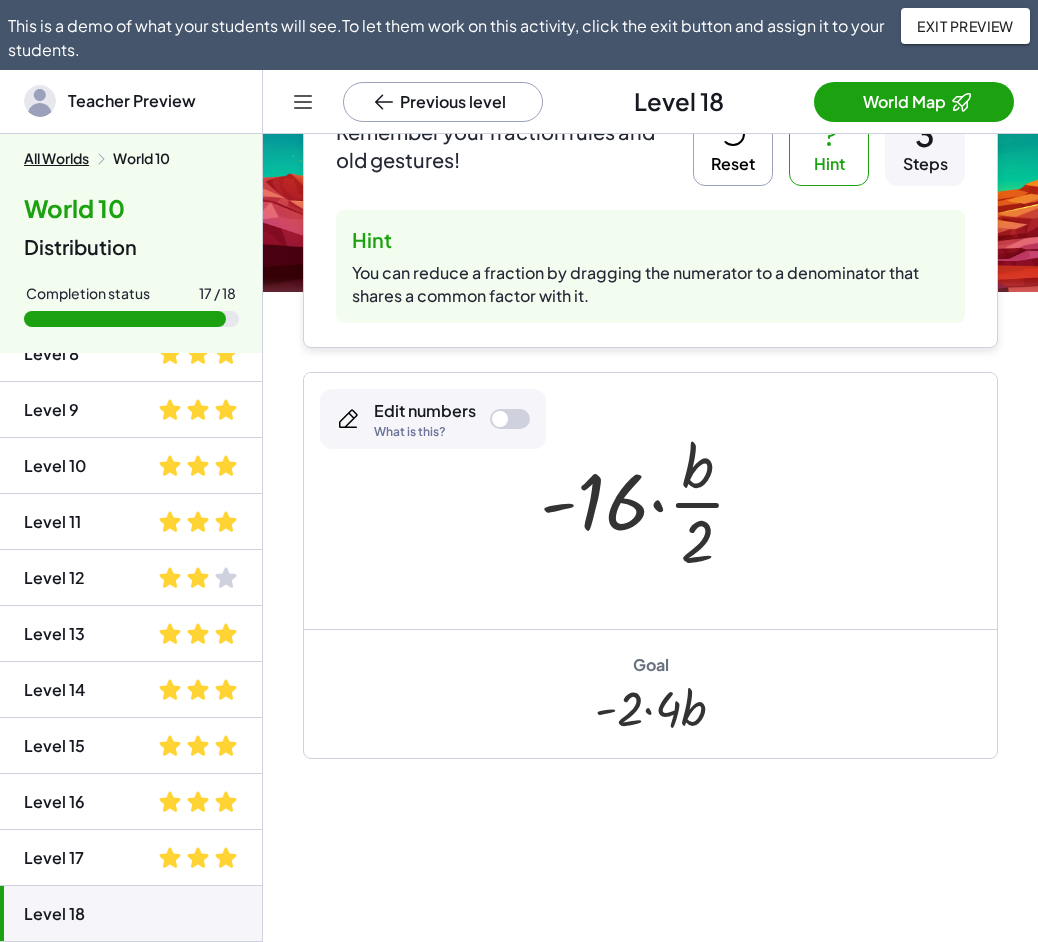 click on "Reset" at bounding box center [733, 146] 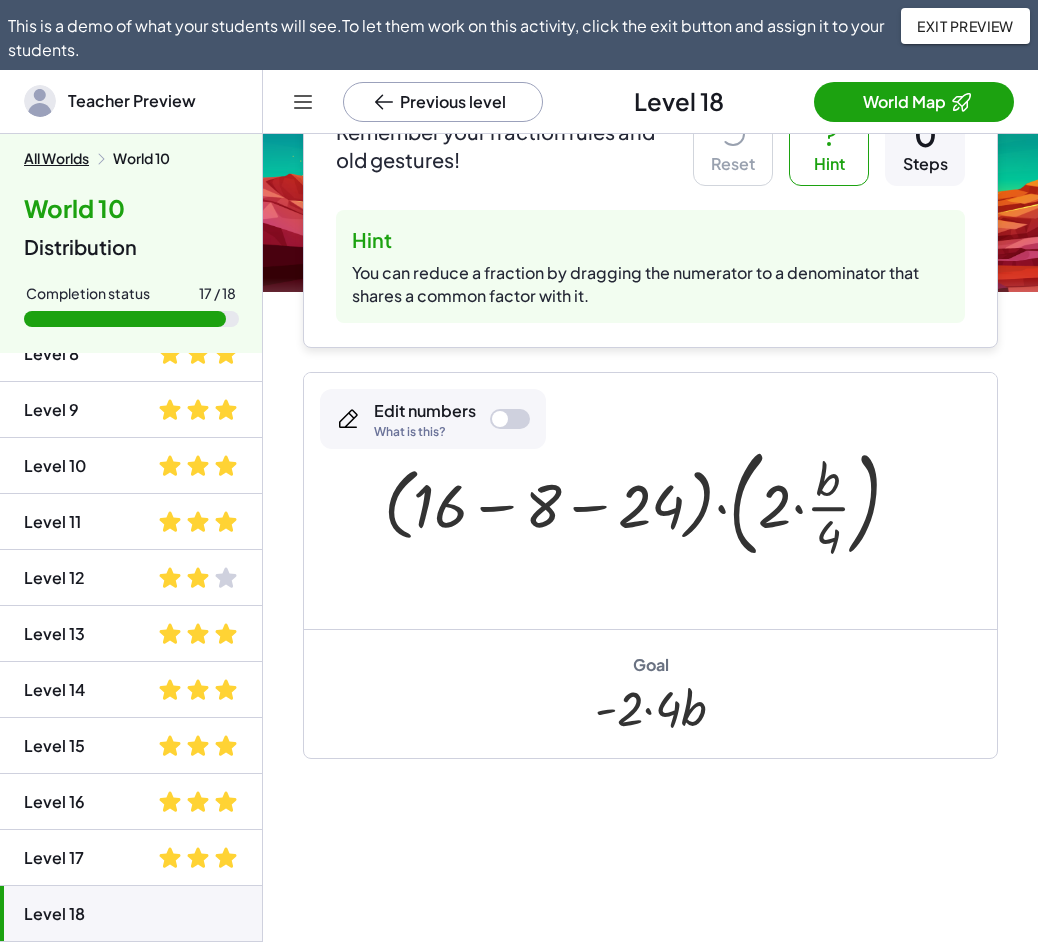 click at bounding box center (650, 501) 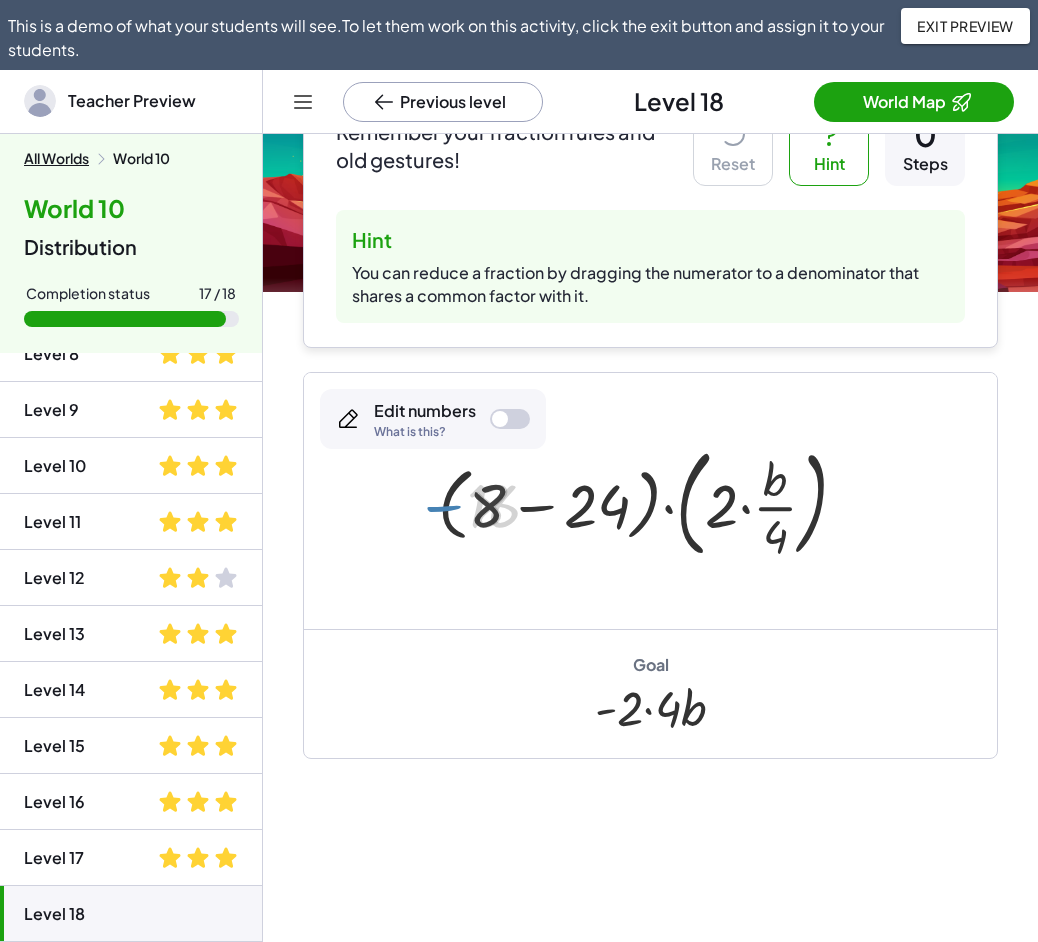 click at bounding box center (650, 501) 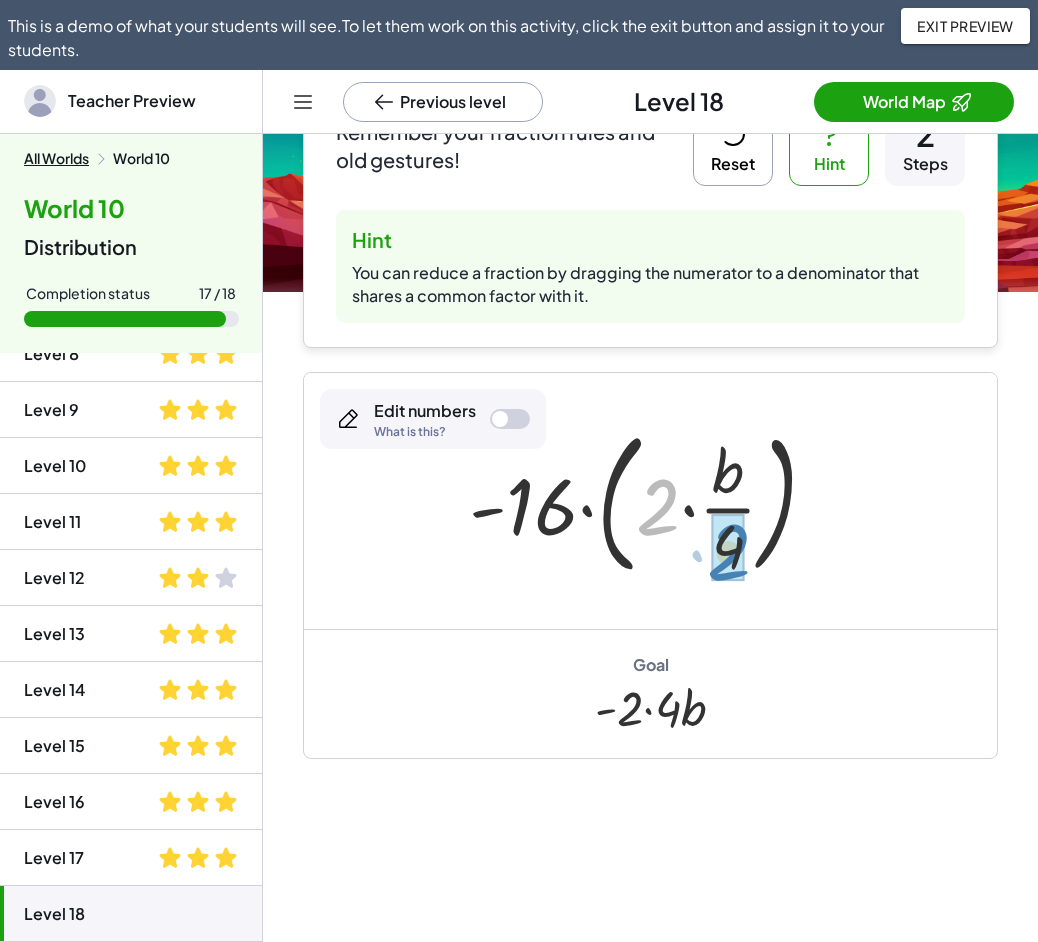 drag, startPoint x: 648, startPoint y: 516, endPoint x: 719, endPoint y: 561, distance: 84.0595 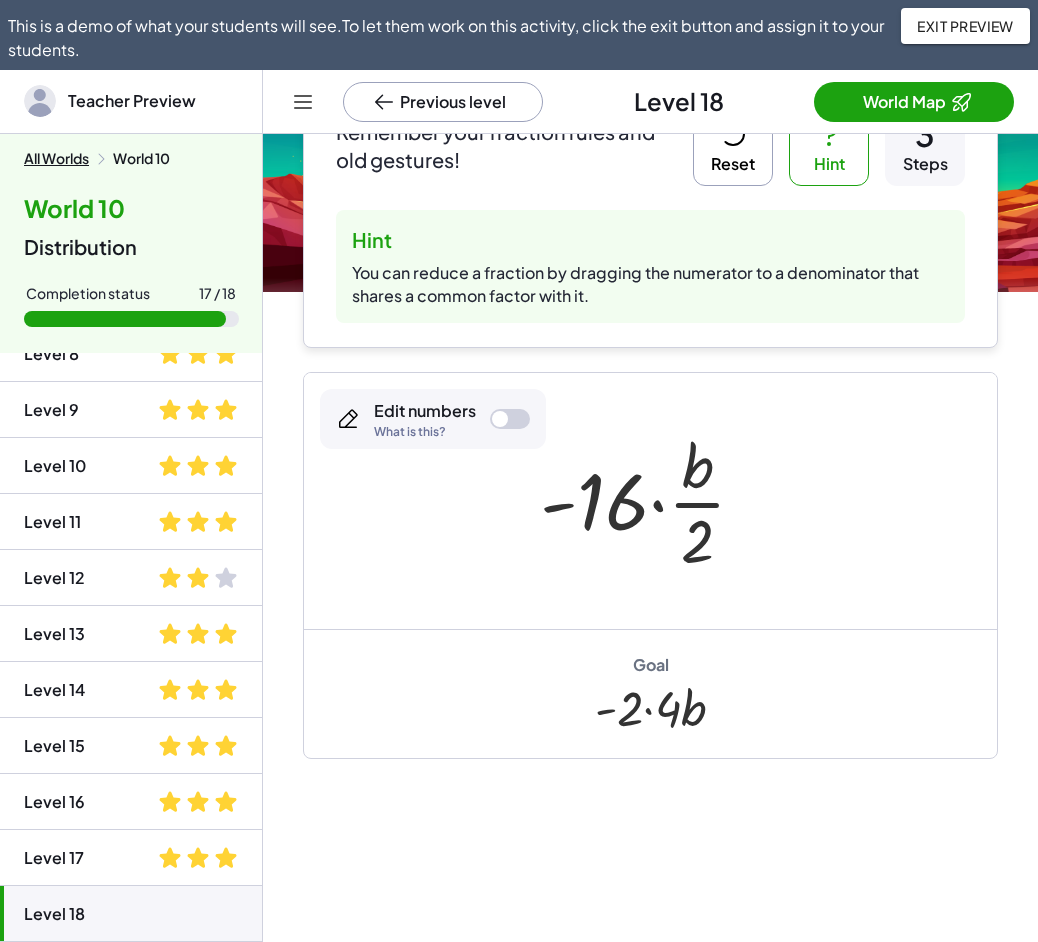 click at bounding box center (510, 419) 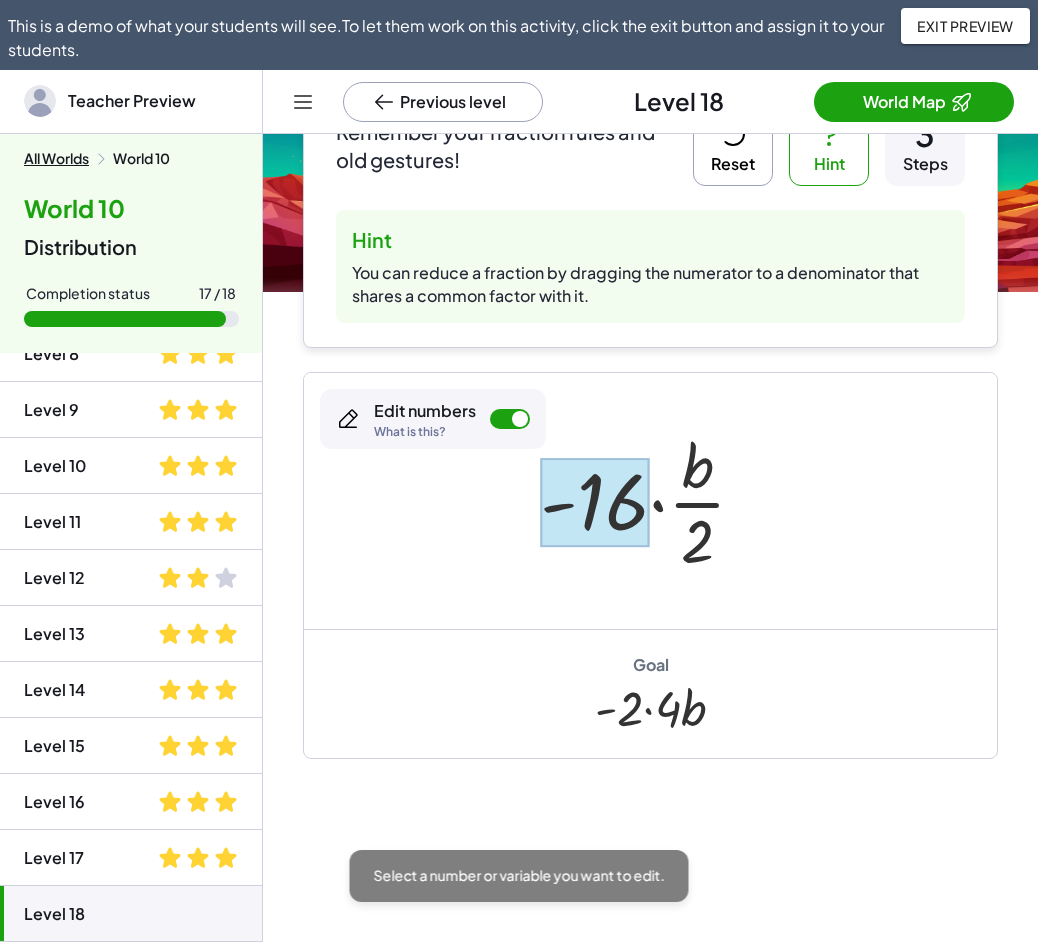 click at bounding box center (594, 502) 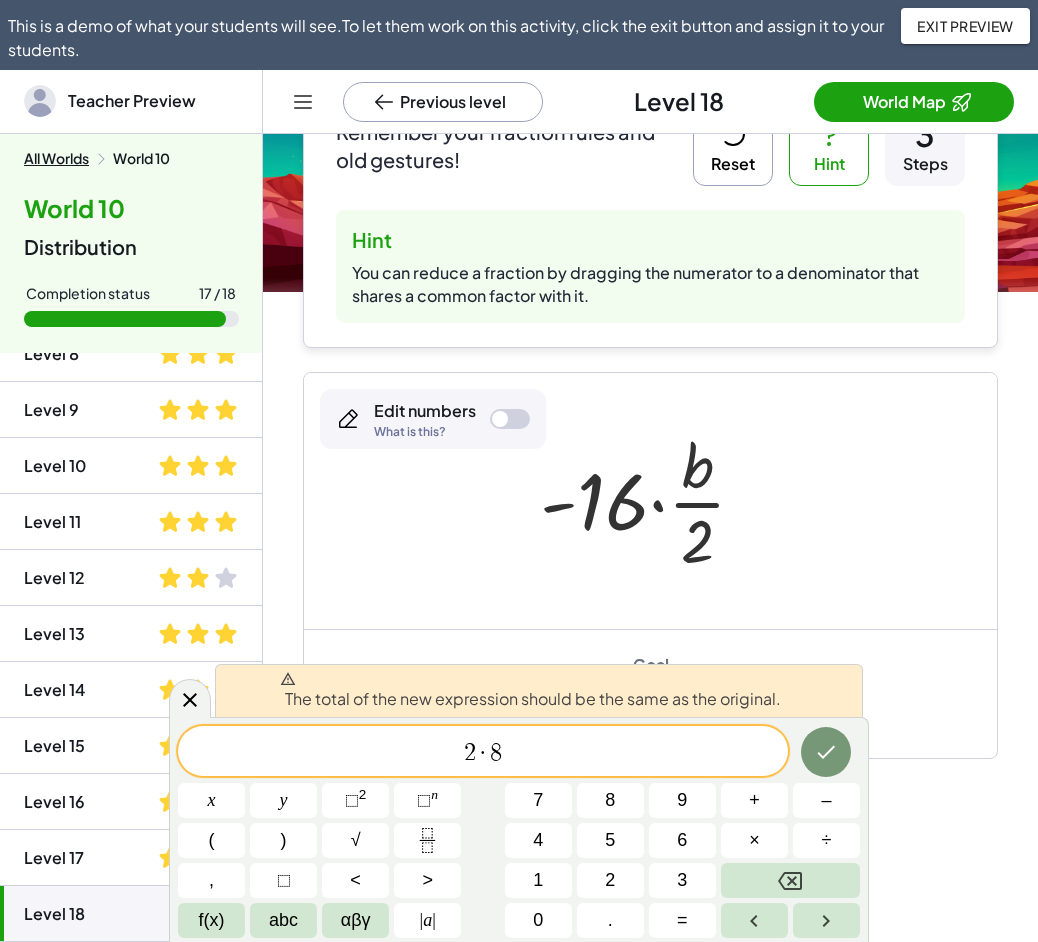 click on "2 · 8 ​" at bounding box center (483, 753) 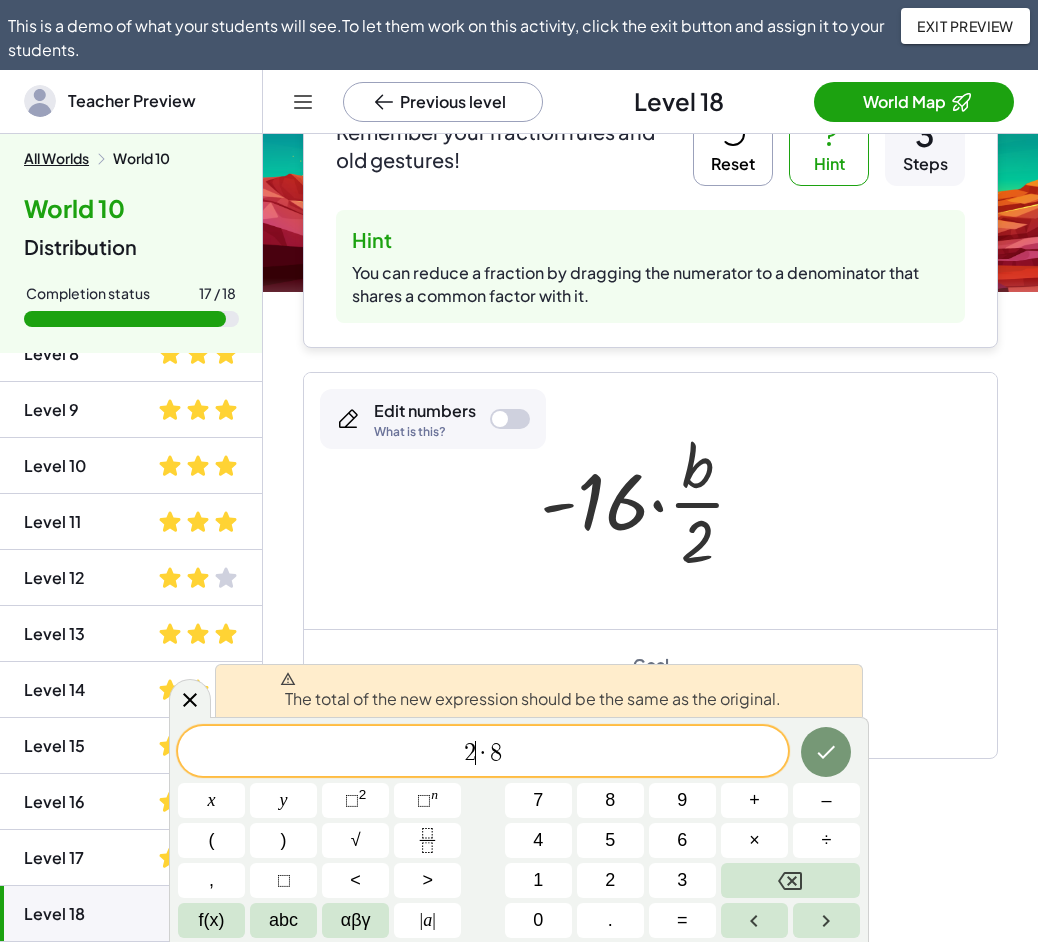 click on "2 ​ · 8" at bounding box center (483, 753) 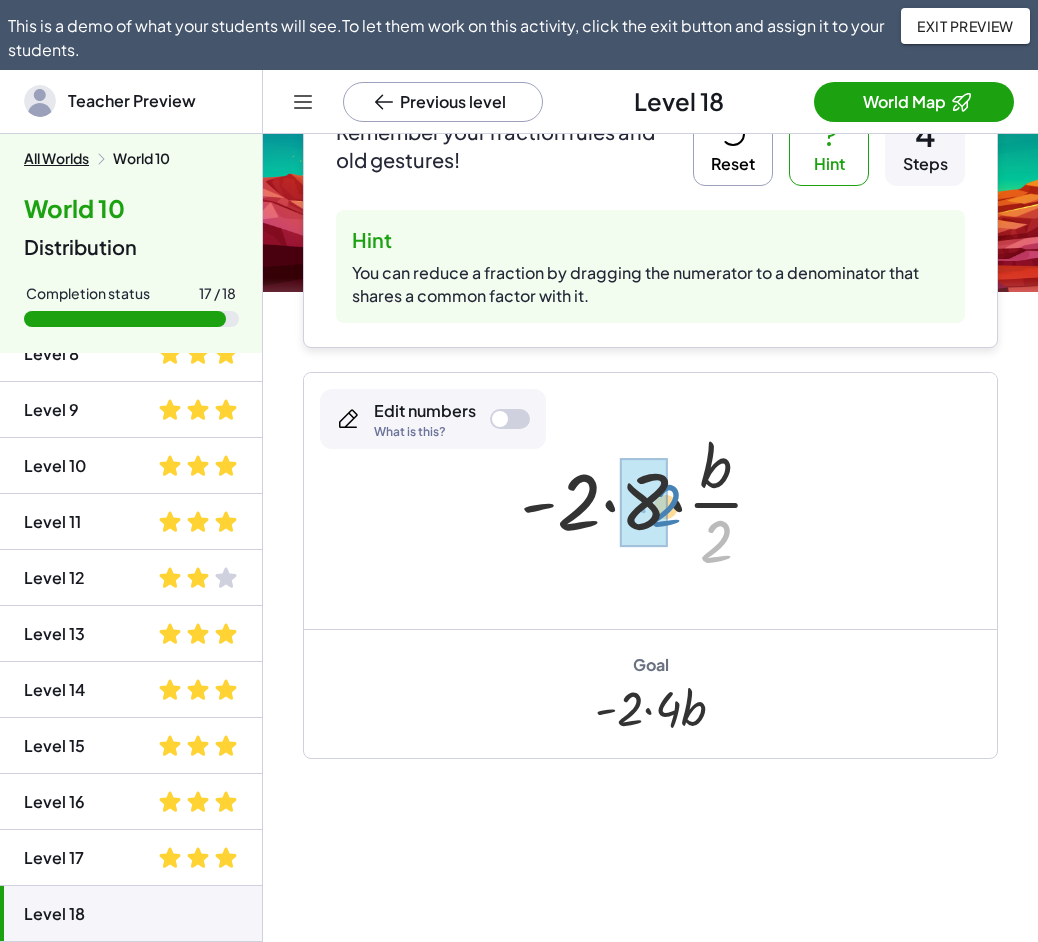 drag, startPoint x: 710, startPoint y: 551, endPoint x: 659, endPoint y: 516, distance: 61.854668 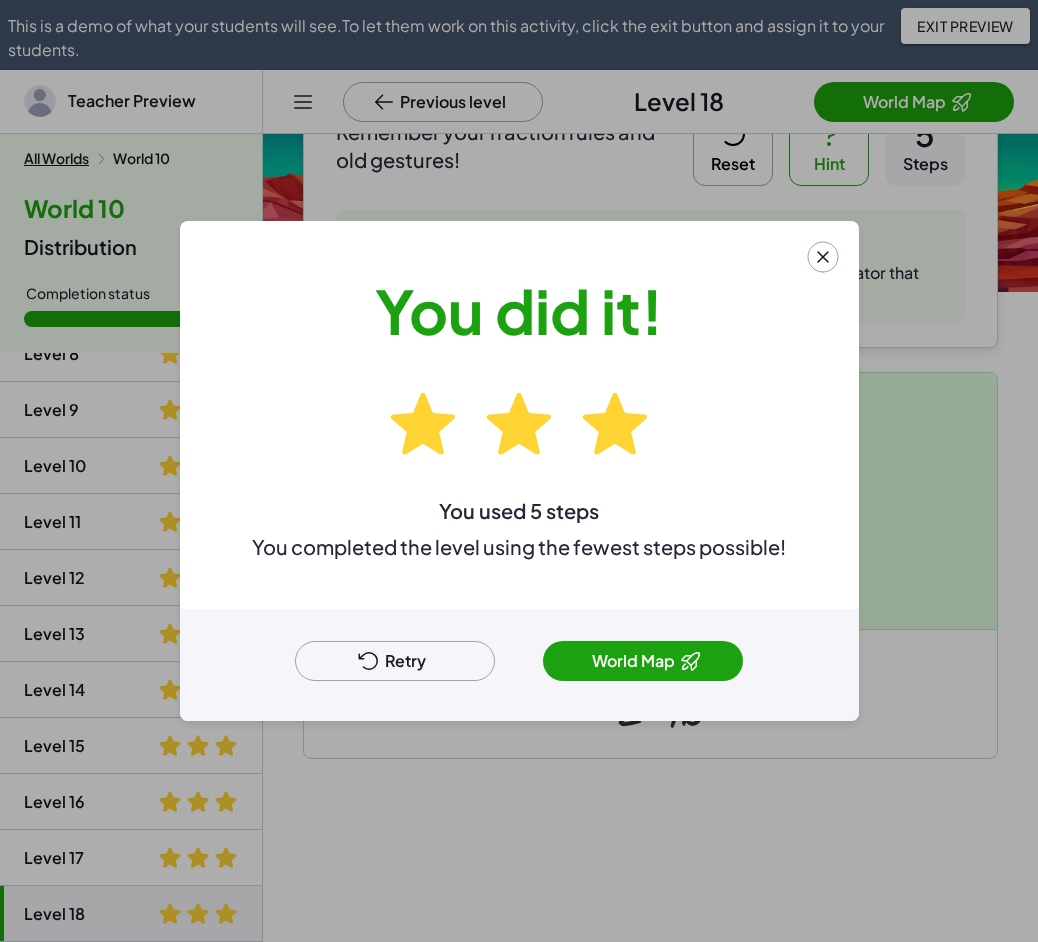 click on "Retry" at bounding box center (395, 661) 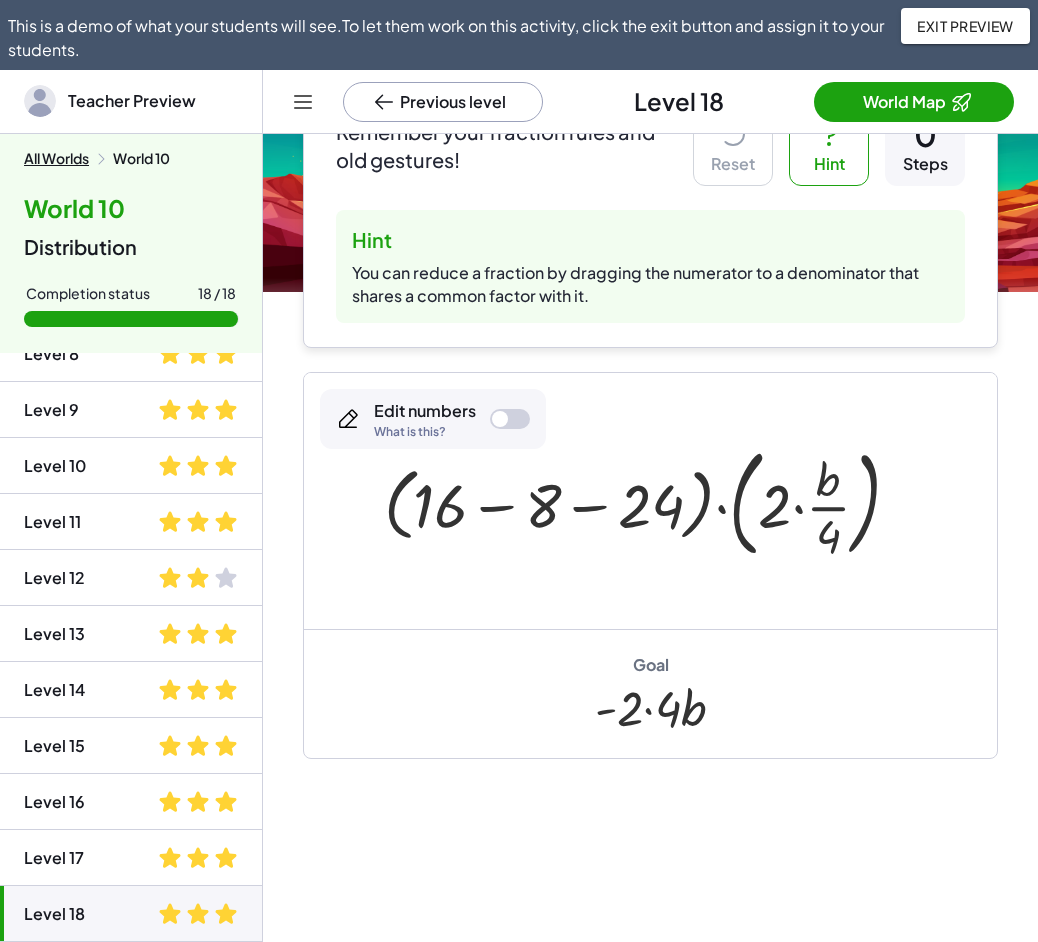click at bounding box center [650, 501] 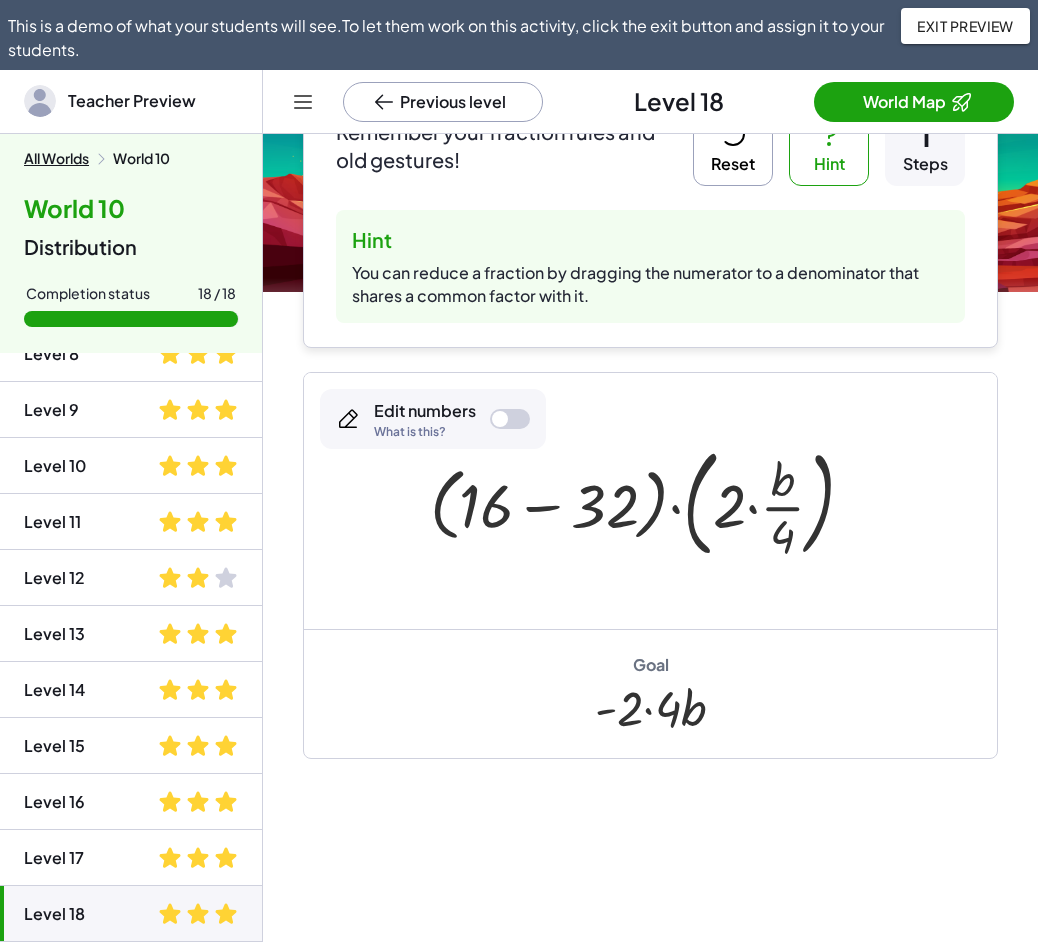 click at bounding box center (650, 501) 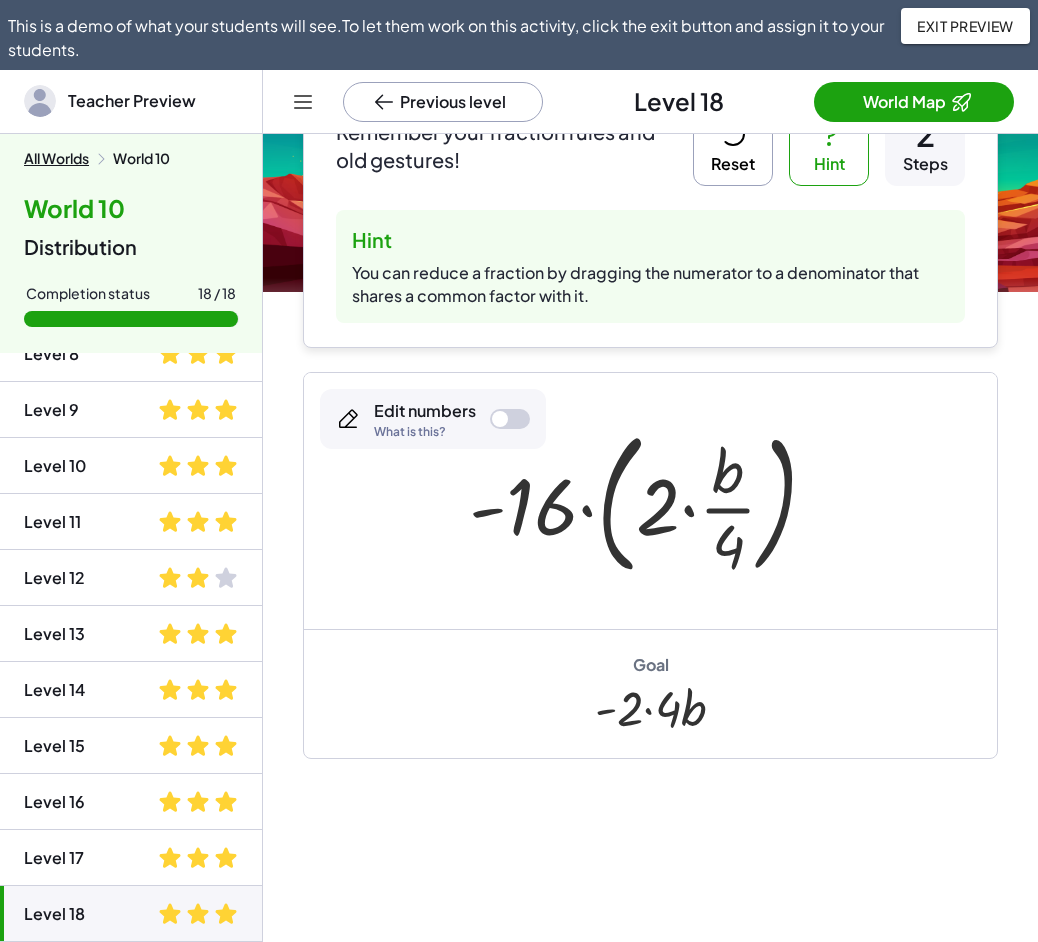 click at bounding box center [651, 501] 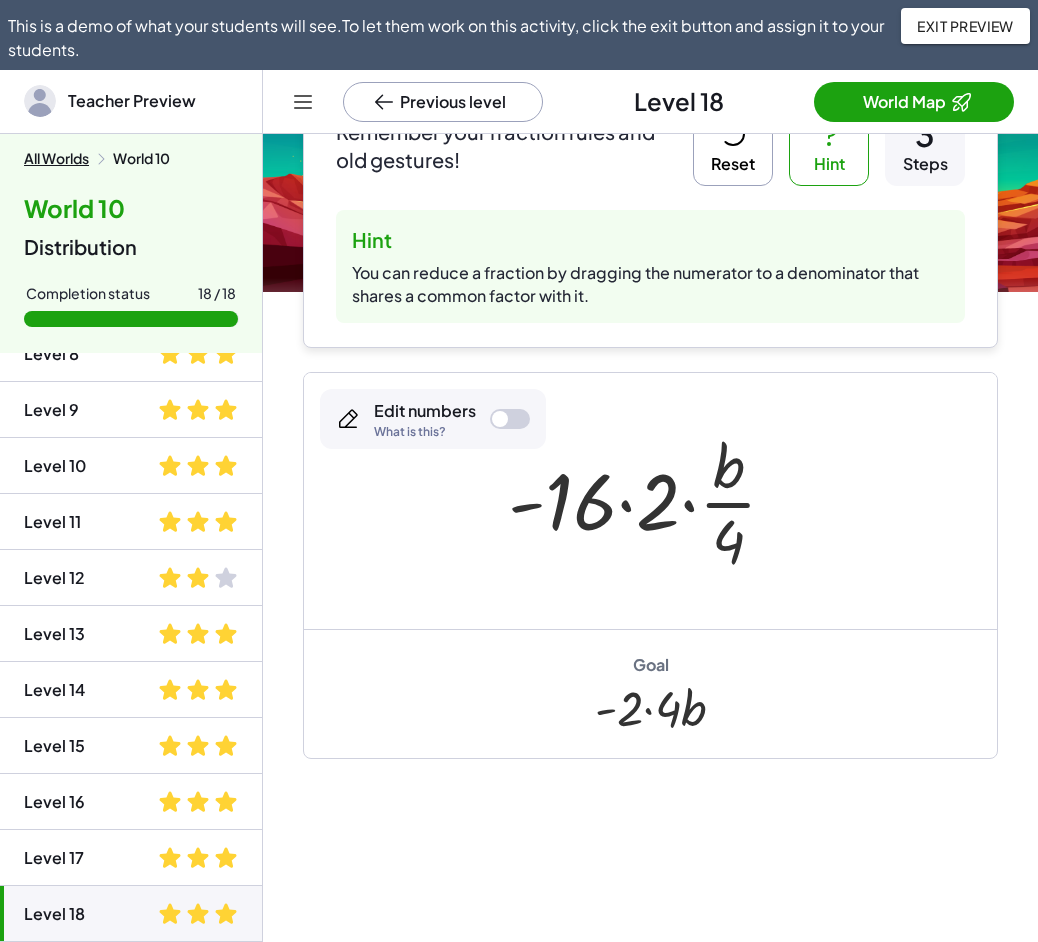 click at bounding box center [650, 501] 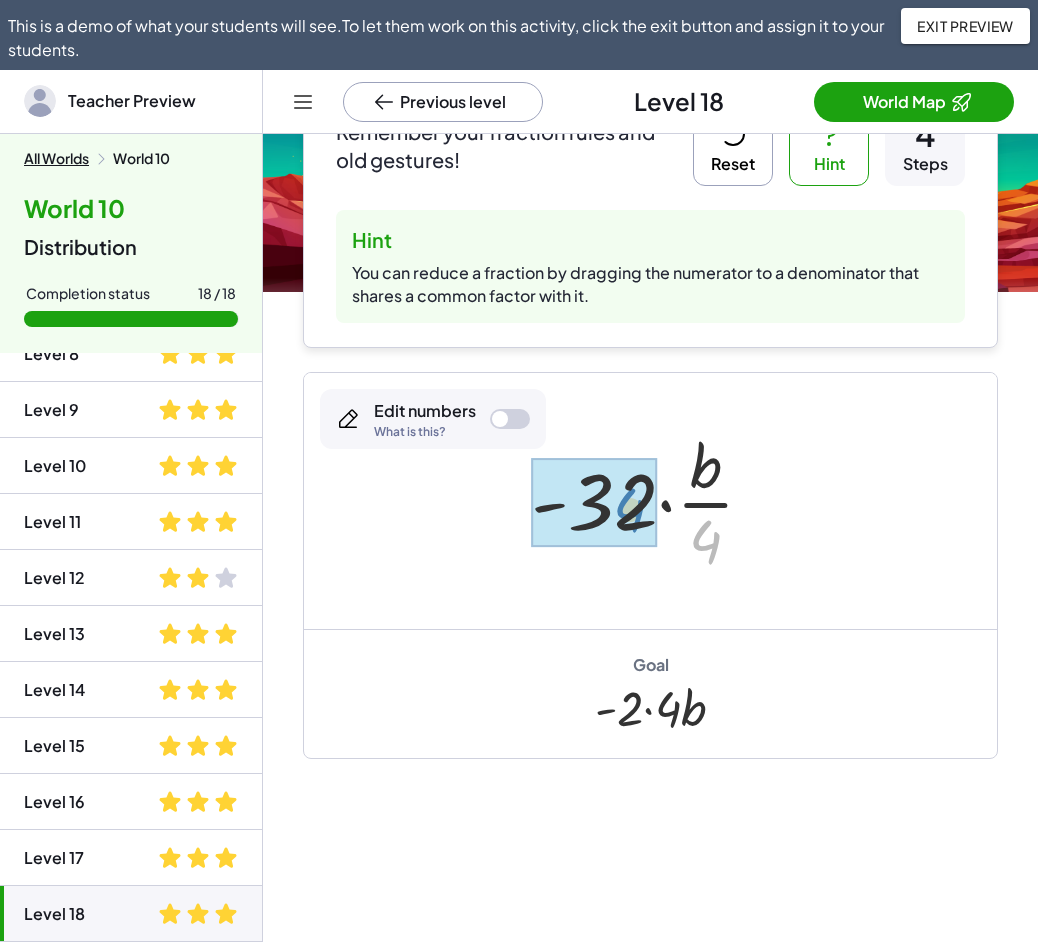 drag, startPoint x: 703, startPoint y: 553, endPoint x: 627, endPoint y: 521, distance: 82.46211 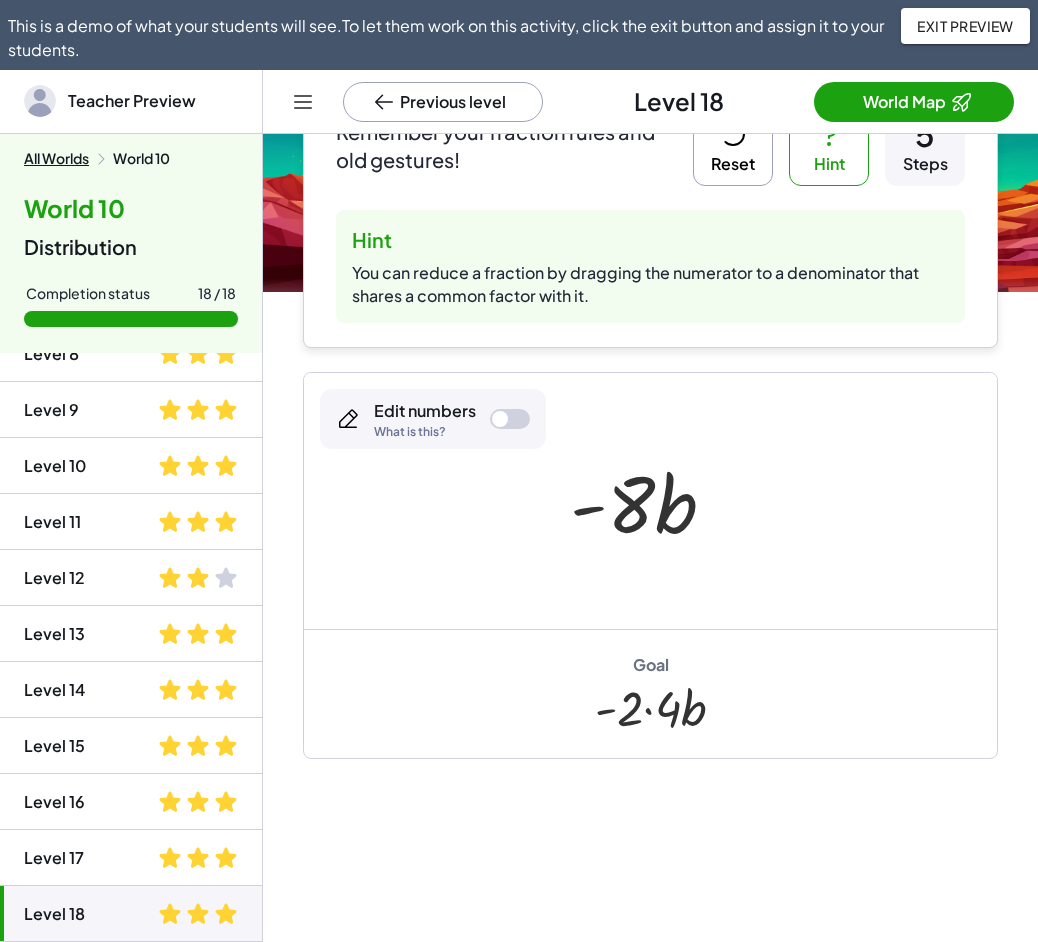 click on "Reset" at bounding box center [733, 146] 